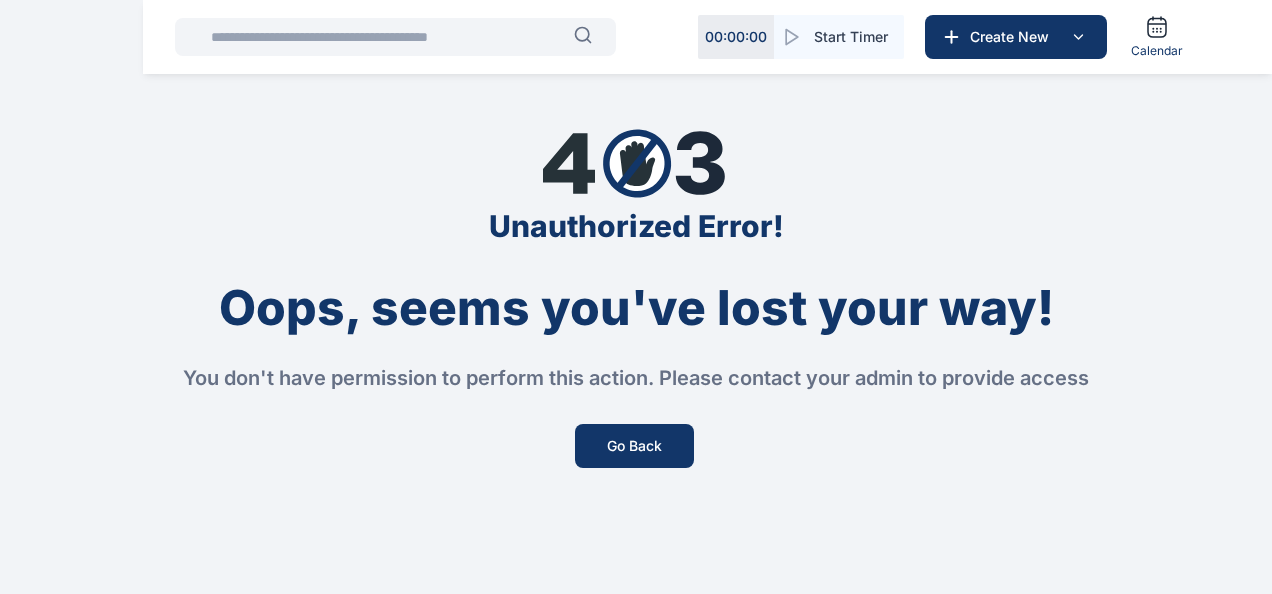 scroll, scrollTop: 0, scrollLeft: 0, axis: both 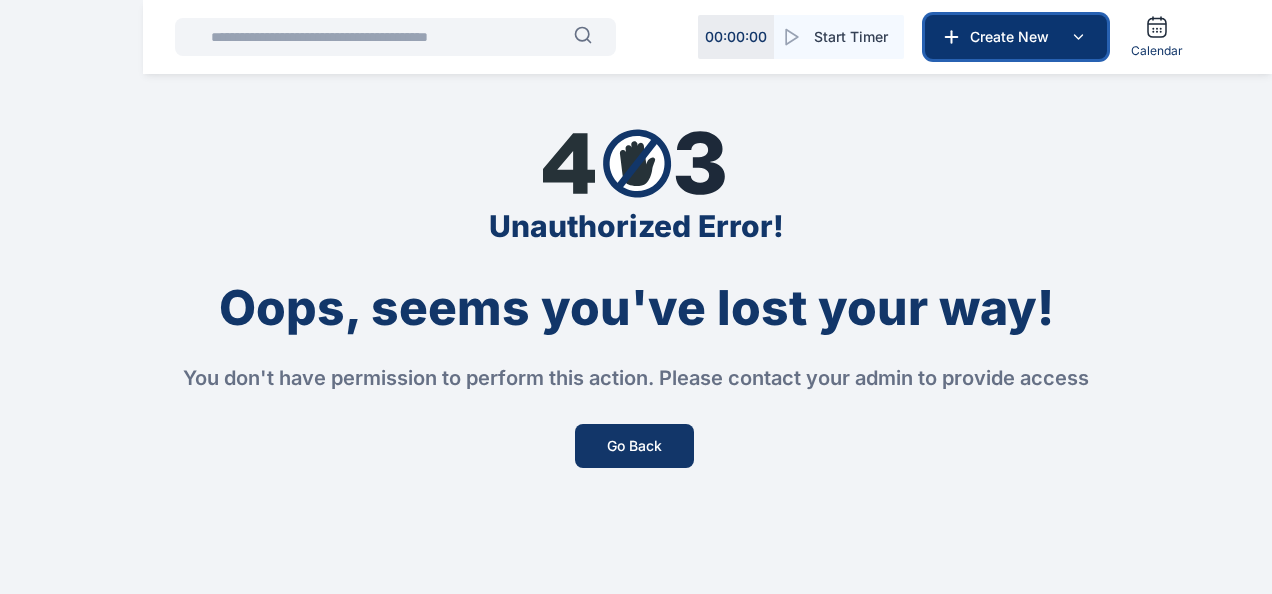 click 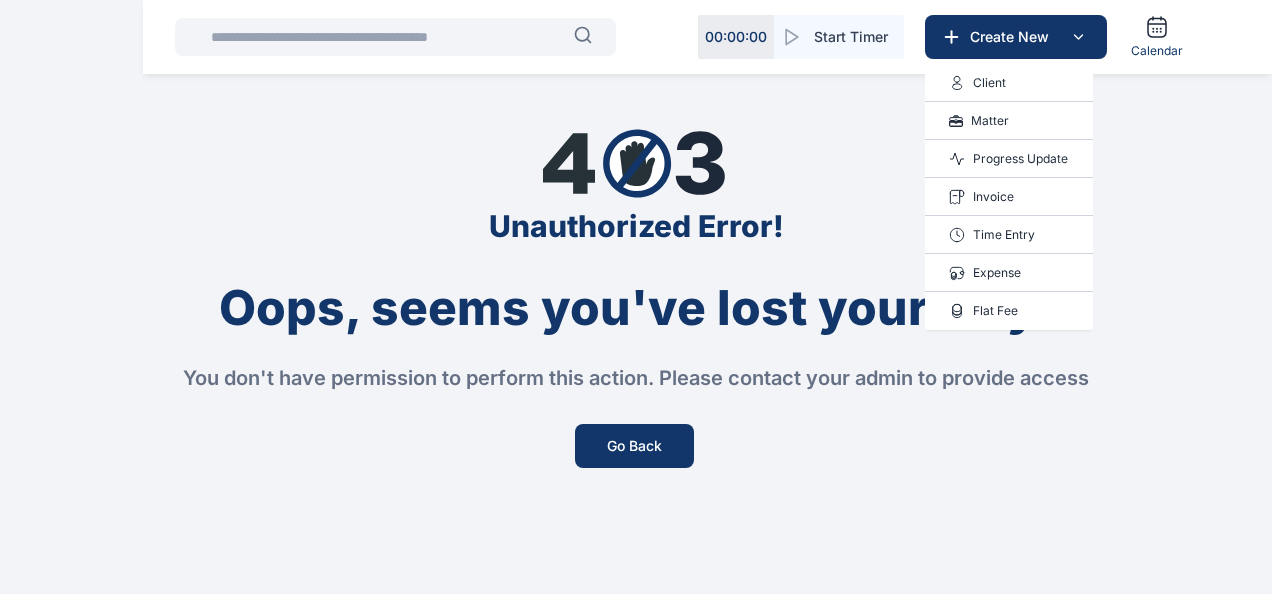 click on "Time Entry" at bounding box center [1004, 235] 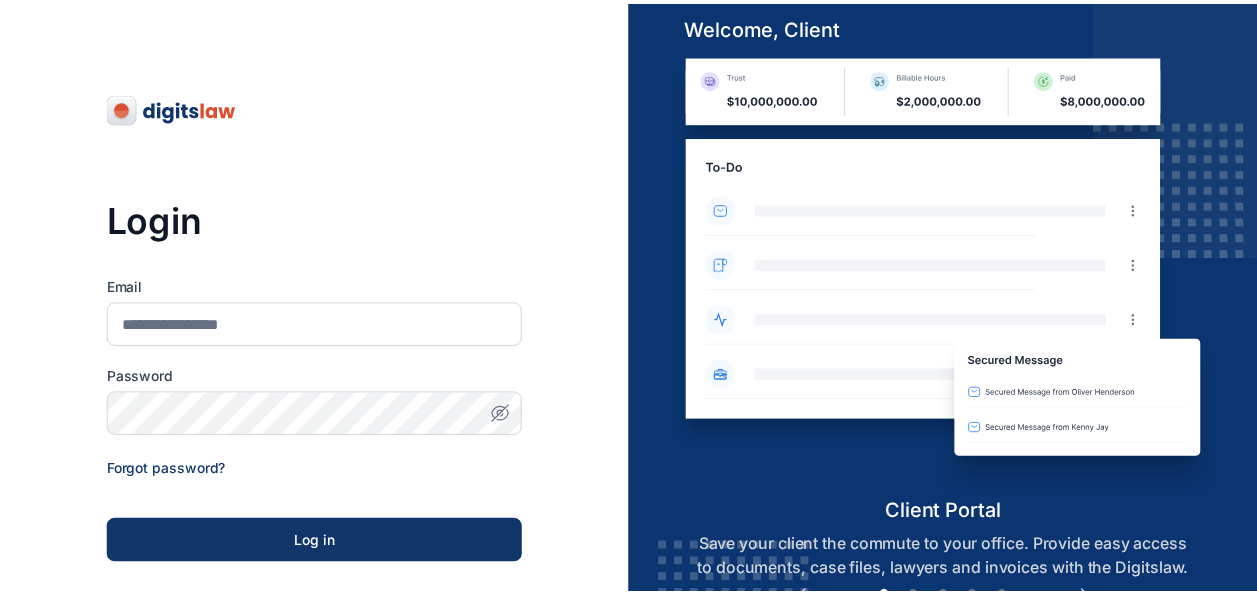 scroll, scrollTop: 0, scrollLeft: 0, axis: both 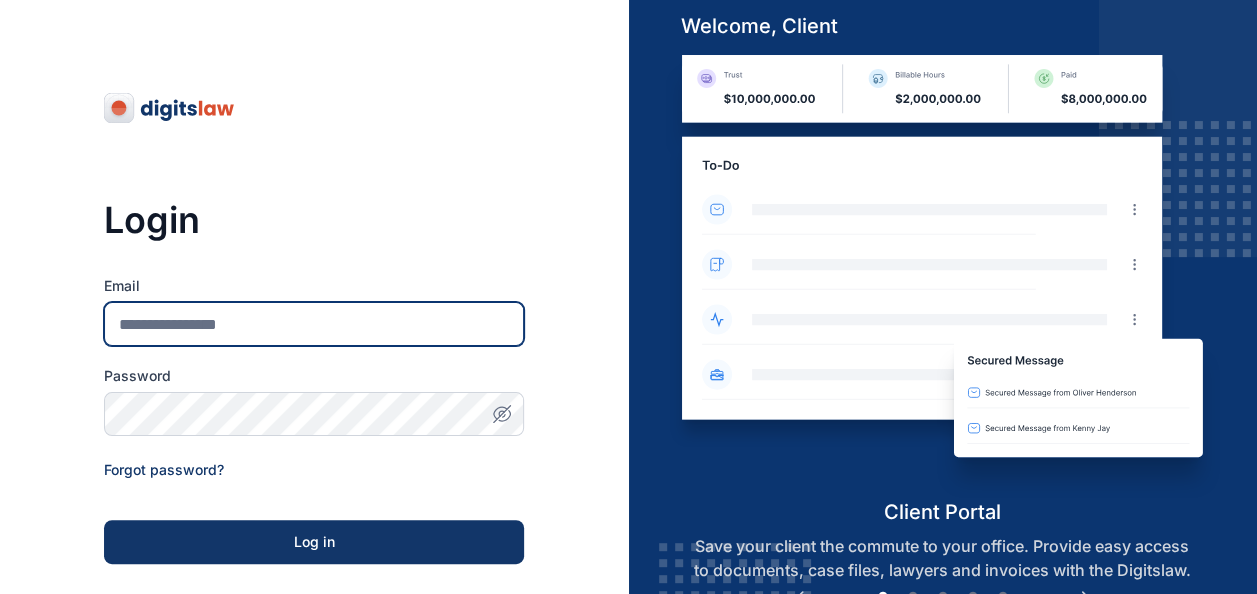 click on "Email" at bounding box center [314, 324] 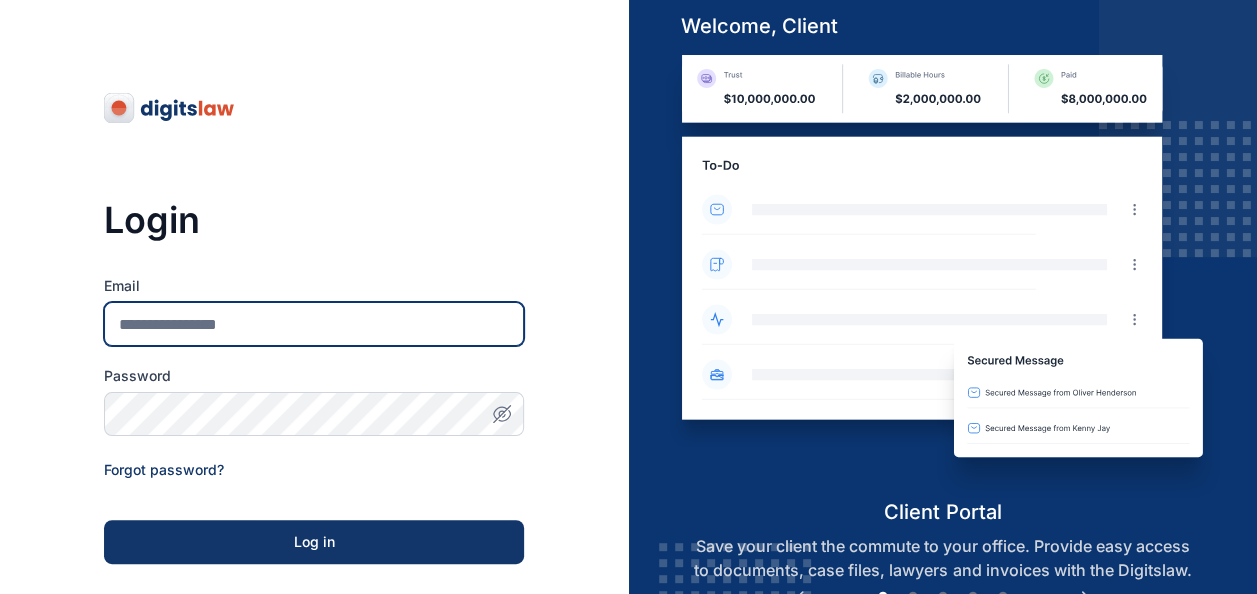 type on "**********" 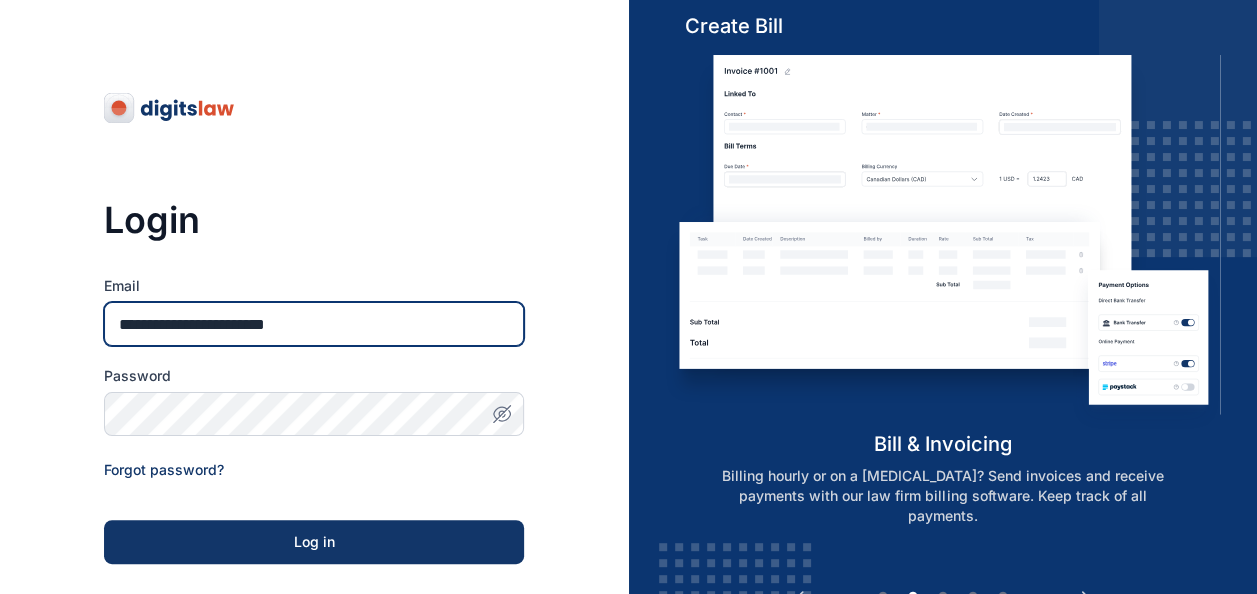 click on "**********" at bounding box center [314, 324] 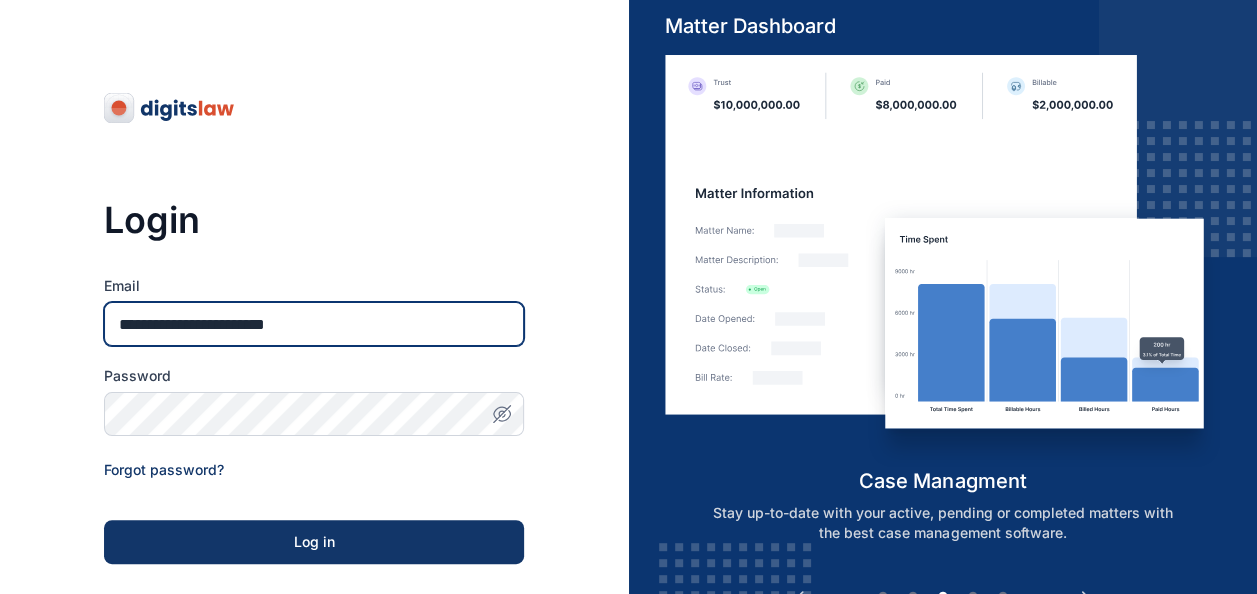 click on "**********" at bounding box center [314, 324] 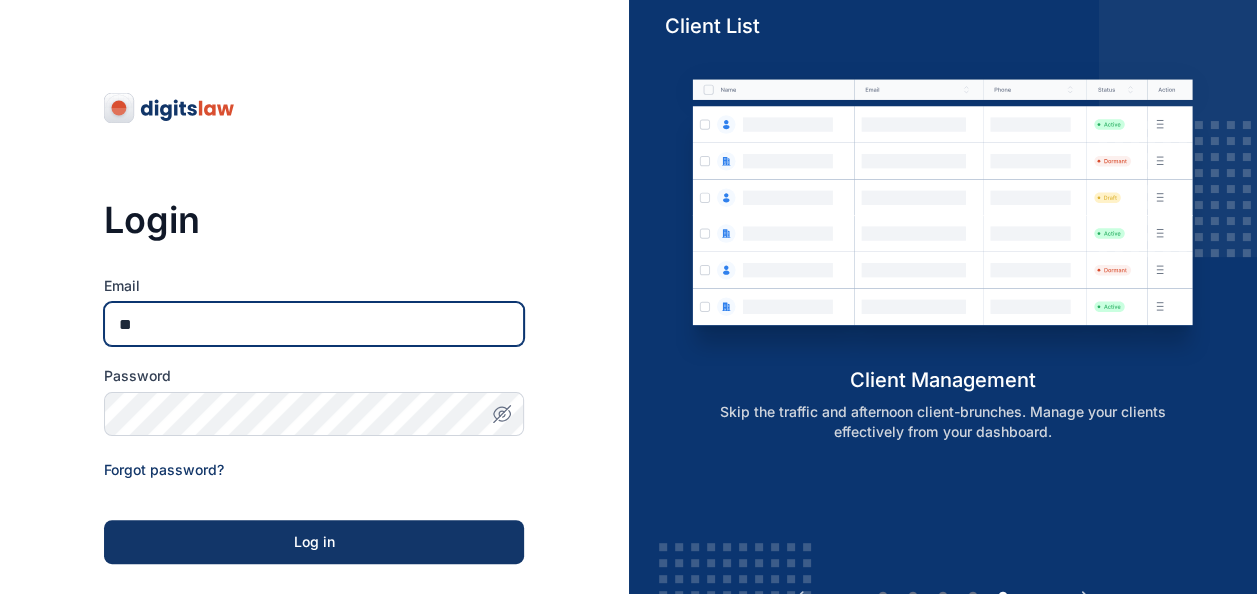 type on "**********" 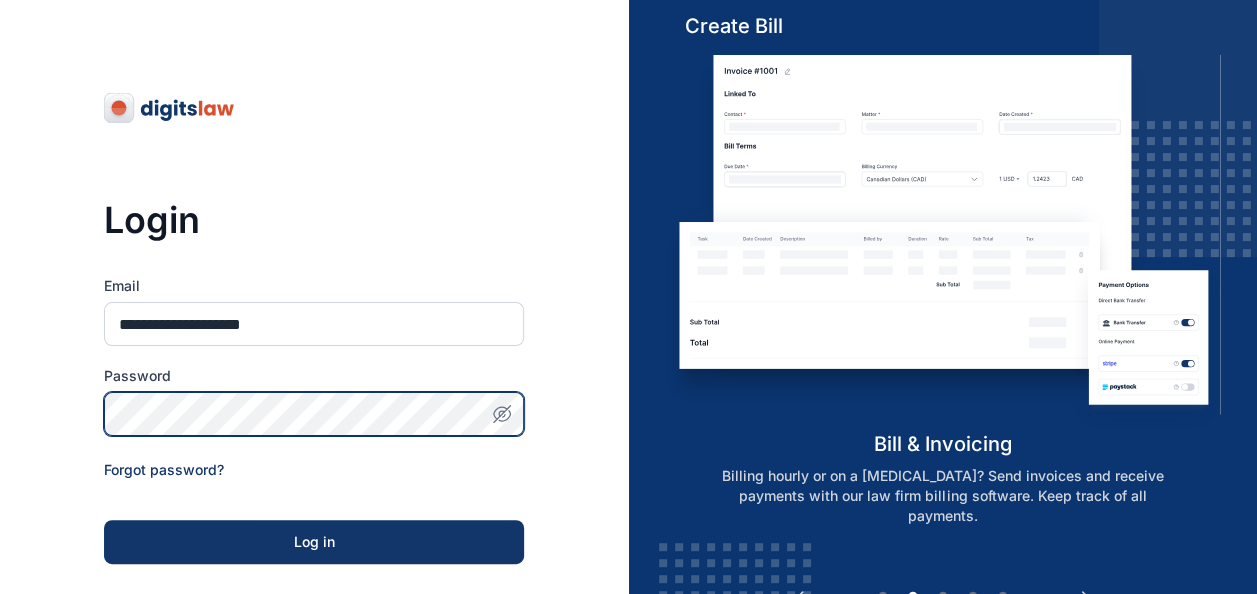 click on "Log in" at bounding box center [314, 542] 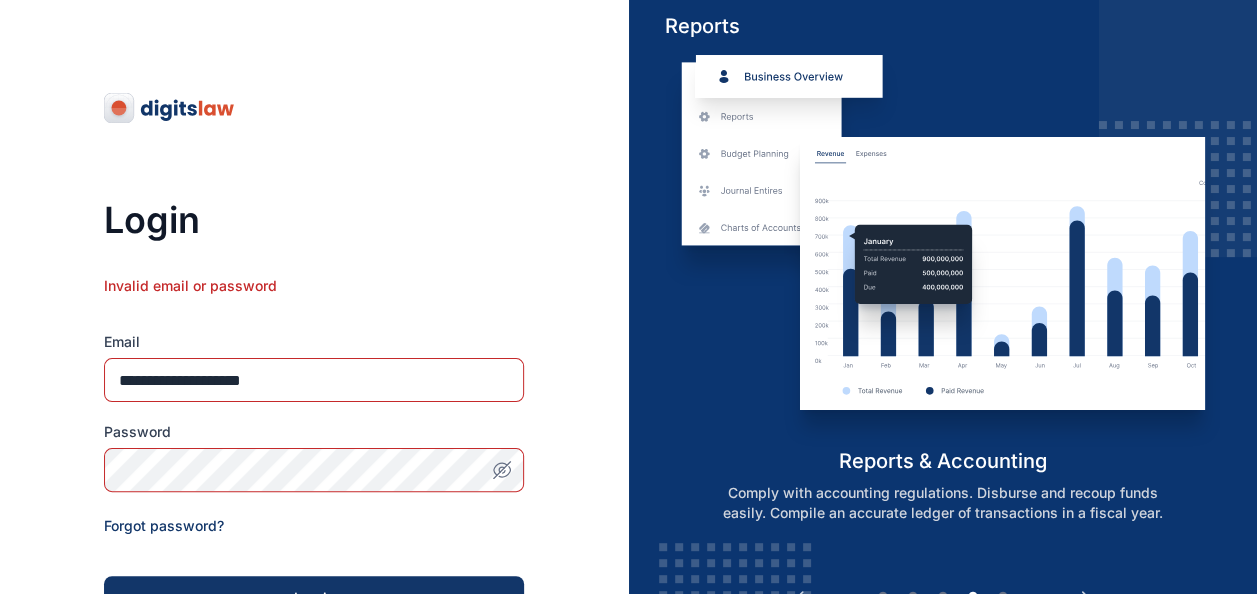 click 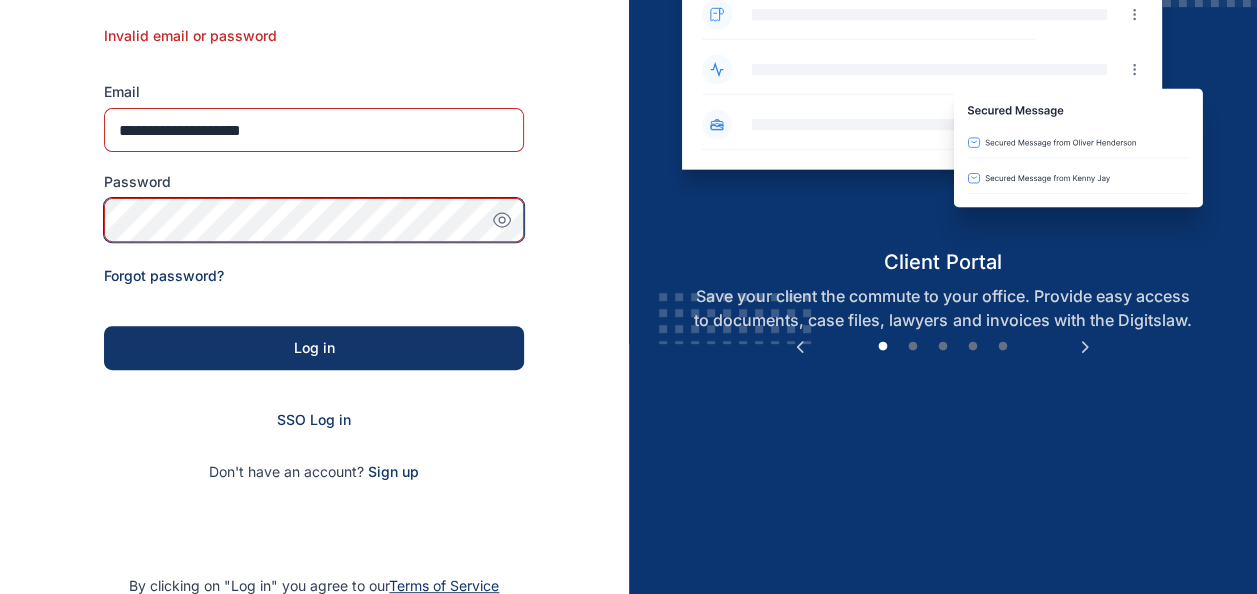 scroll, scrollTop: 329, scrollLeft: 0, axis: vertical 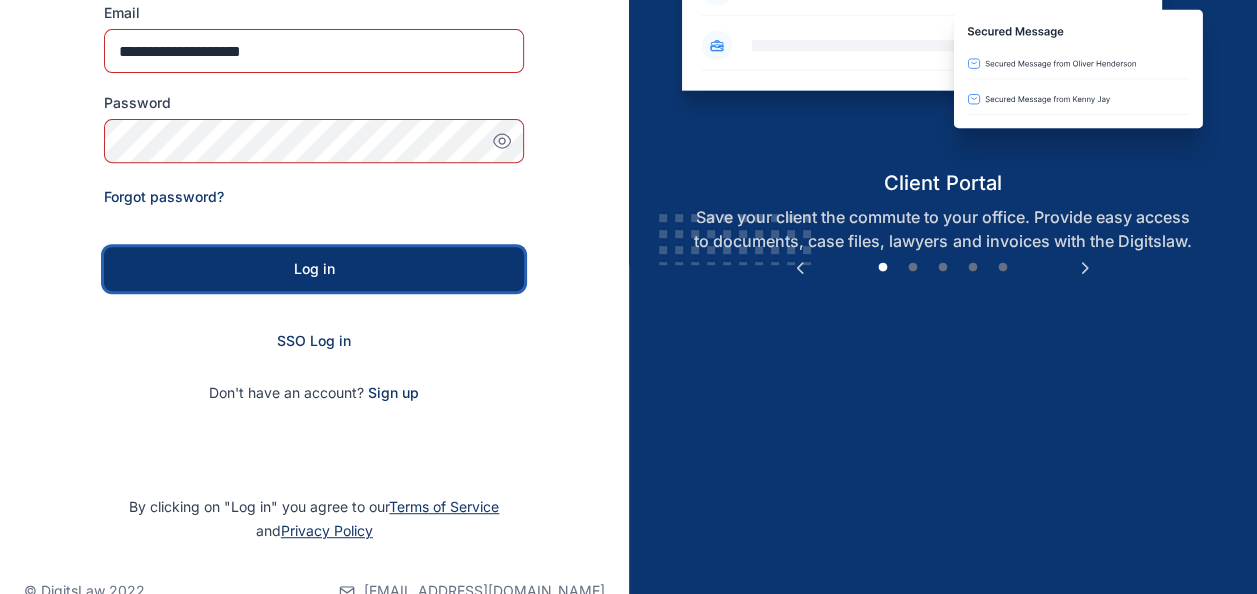 click on "Log in" at bounding box center (314, 269) 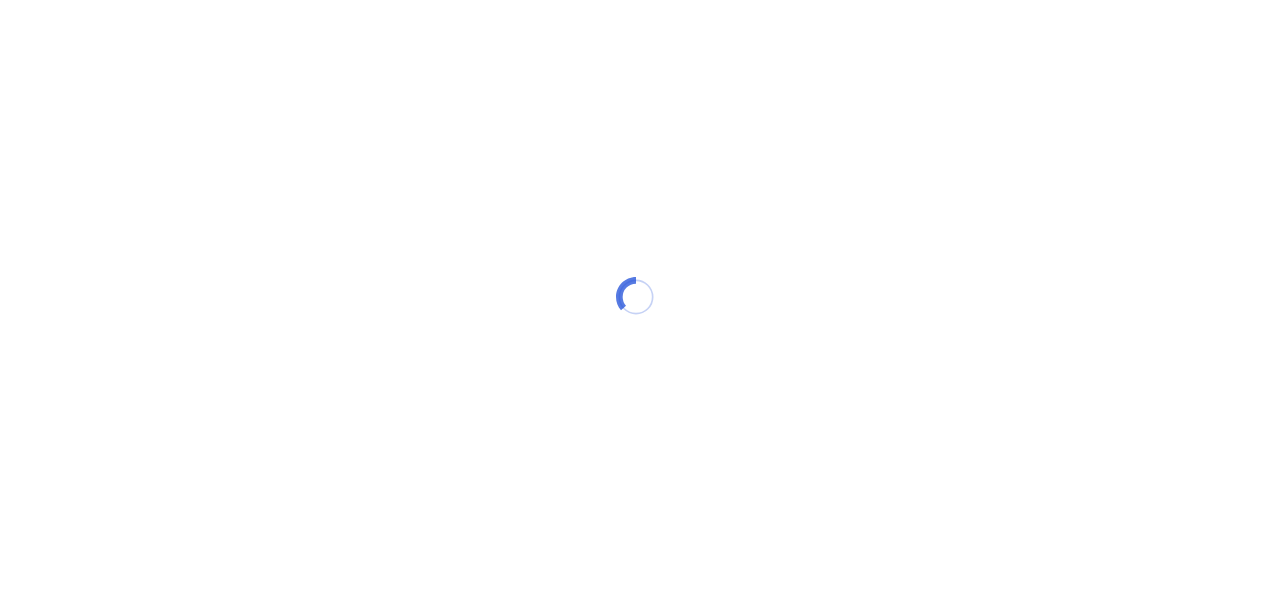 scroll, scrollTop: 0, scrollLeft: 0, axis: both 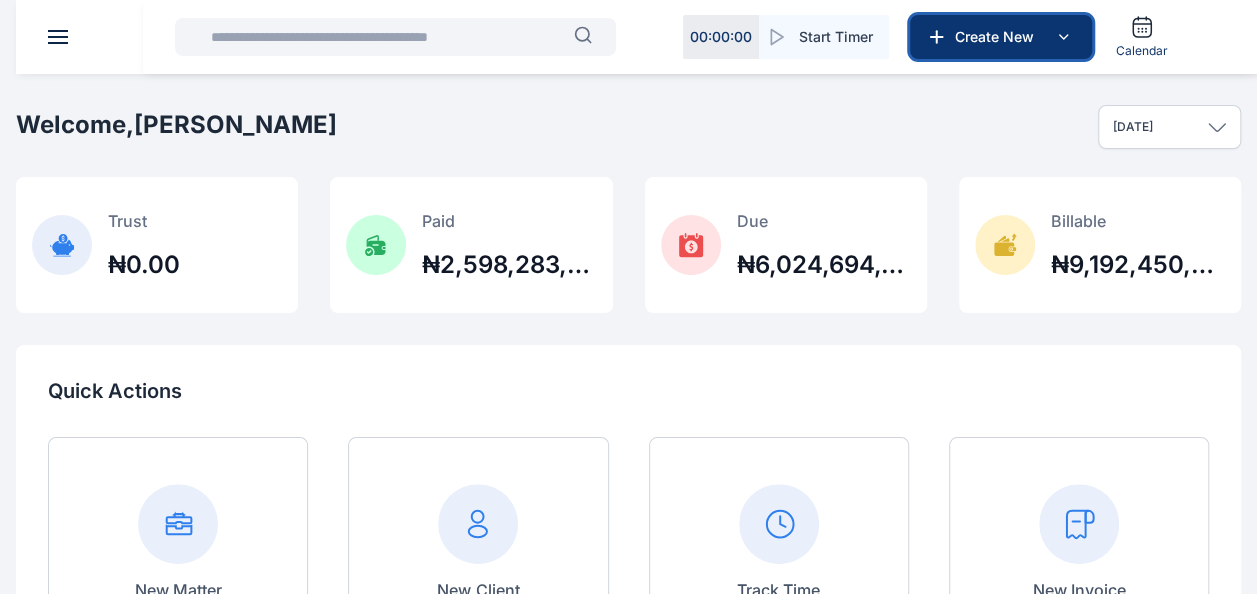 click 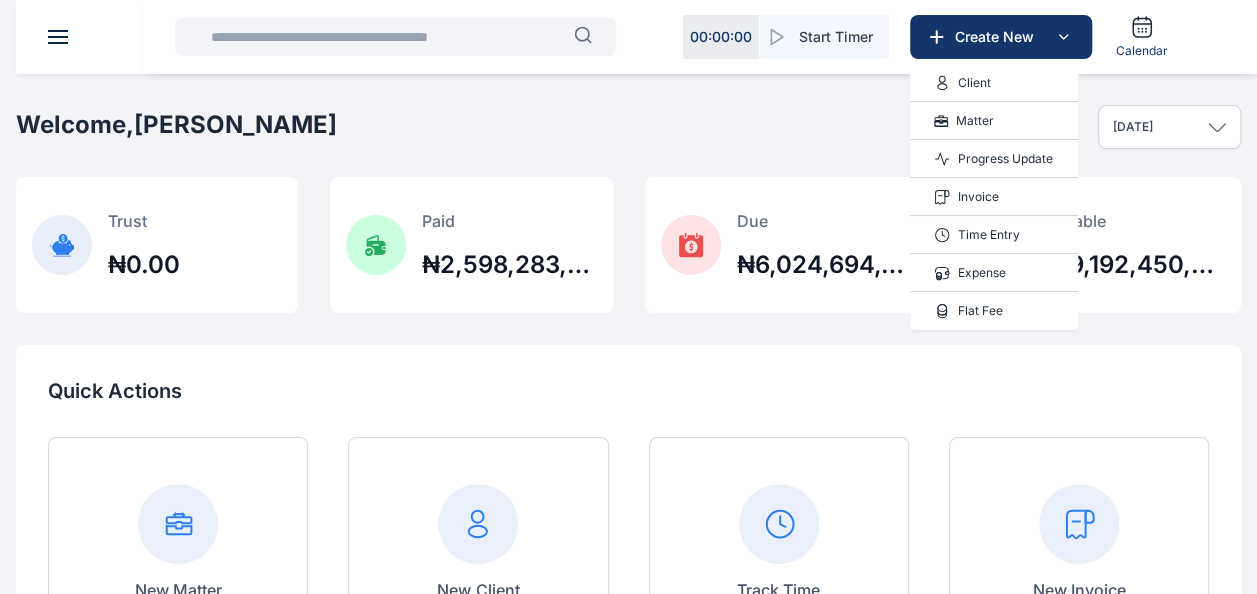 click on "Time Entry" at bounding box center (989, 235) 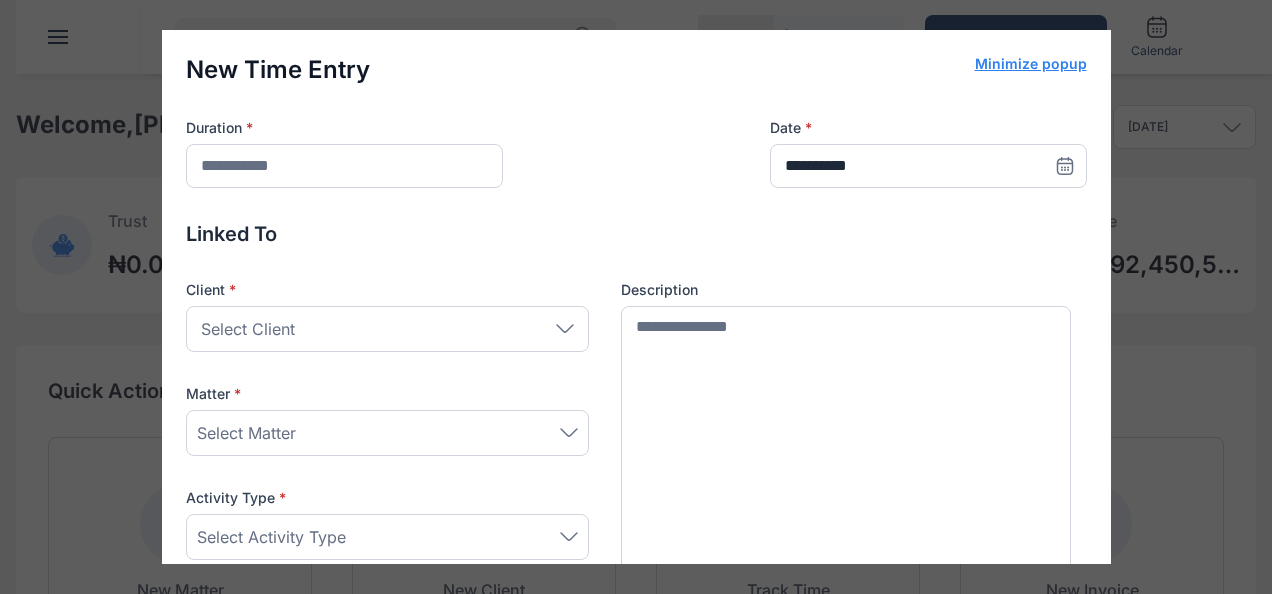 click 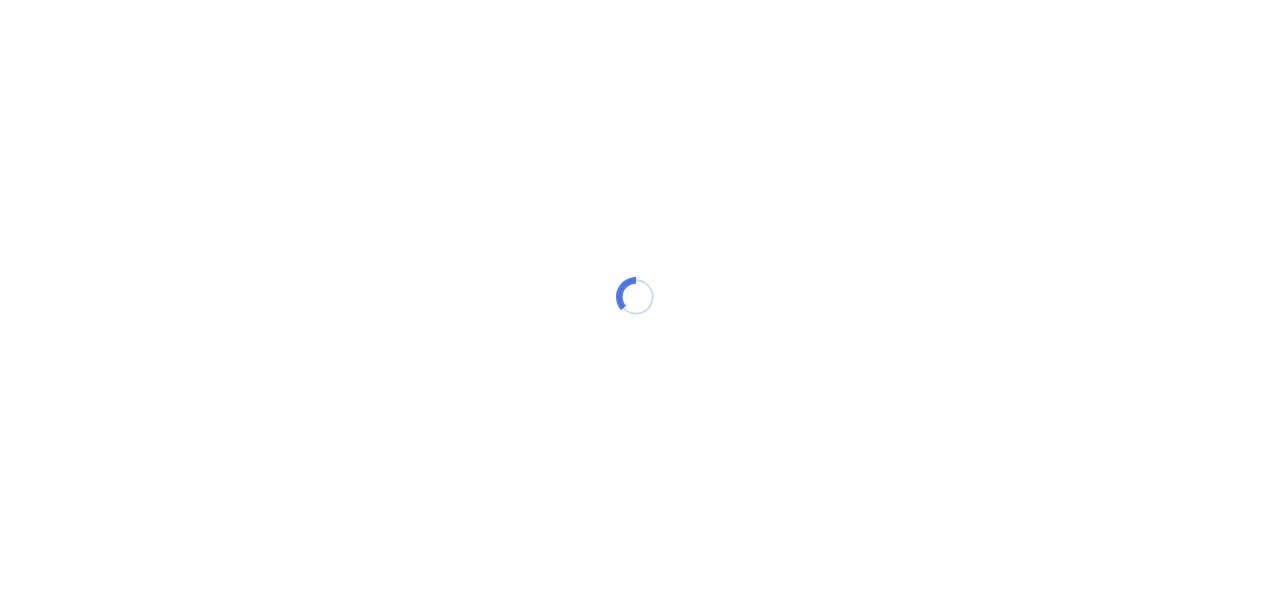 scroll, scrollTop: 0, scrollLeft: 0, axis: both 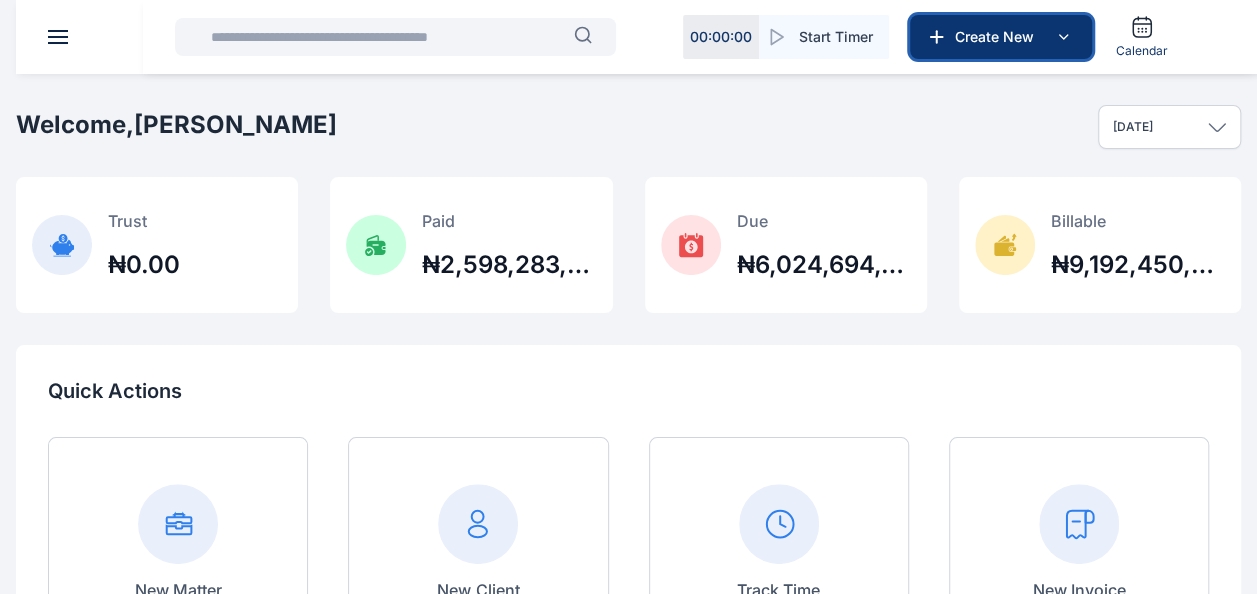 click 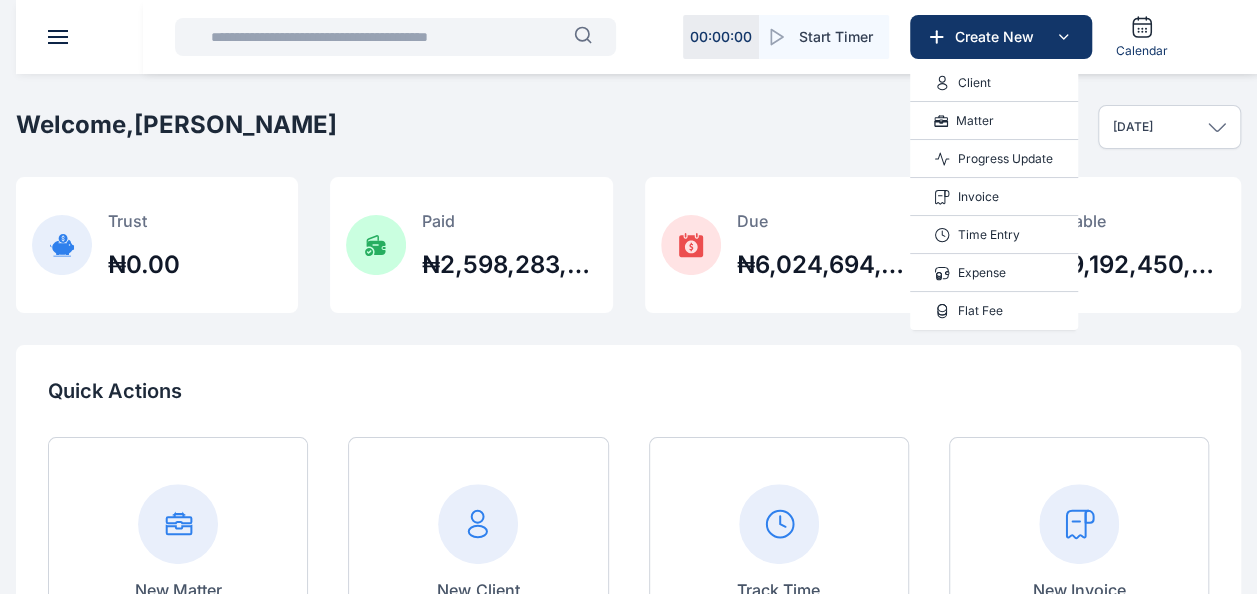 click on "Progress Update" at bounding box center (1005, 159) 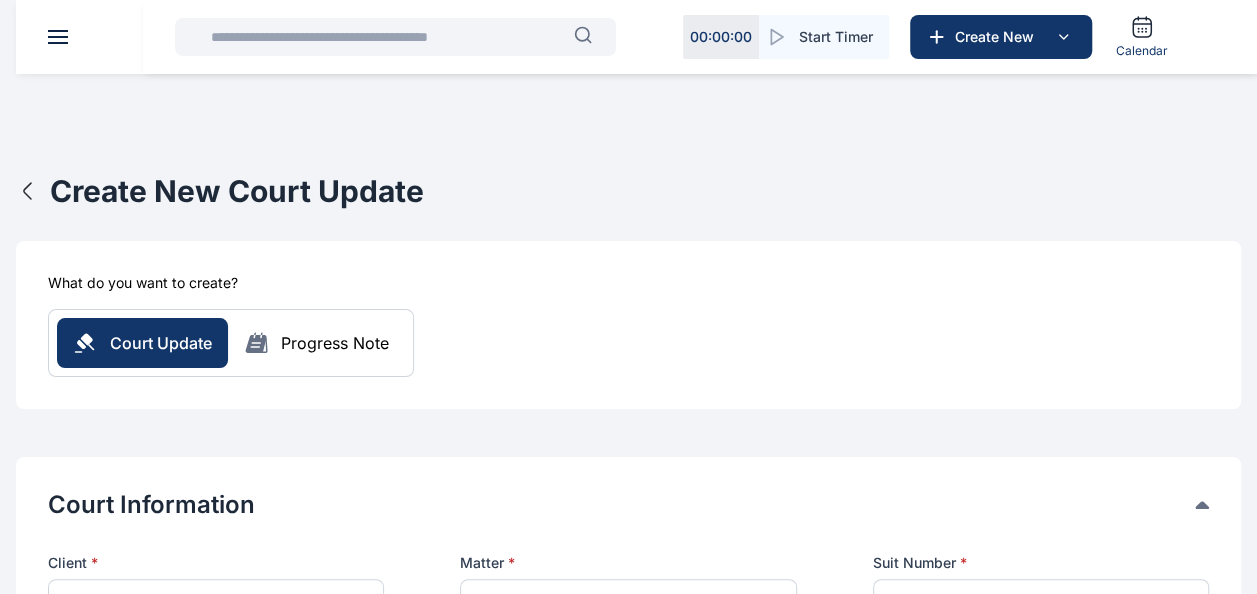 scroll, scrollTop: 84, scrollLeft: 0, axis: vertical 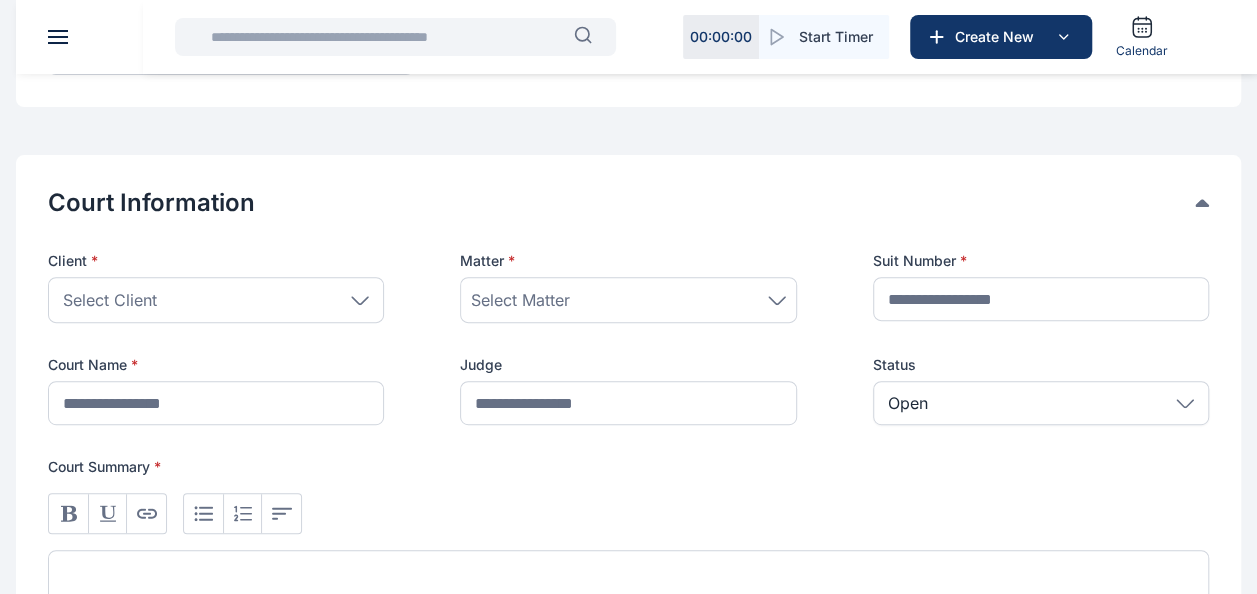 click 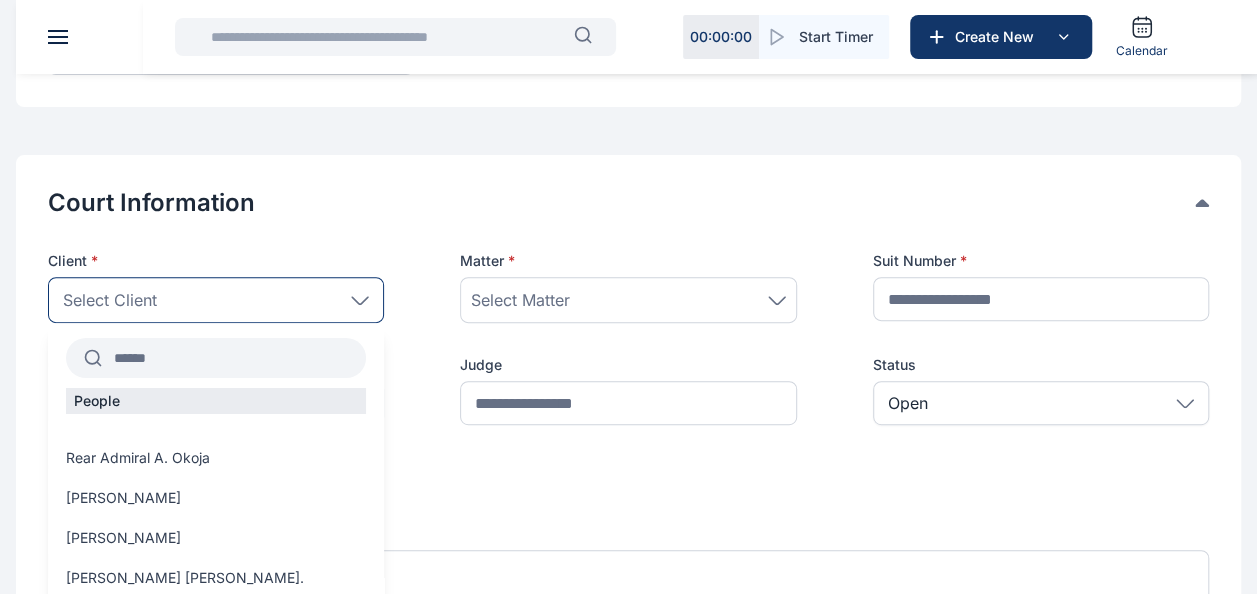 click at bounding box center (234, 358) 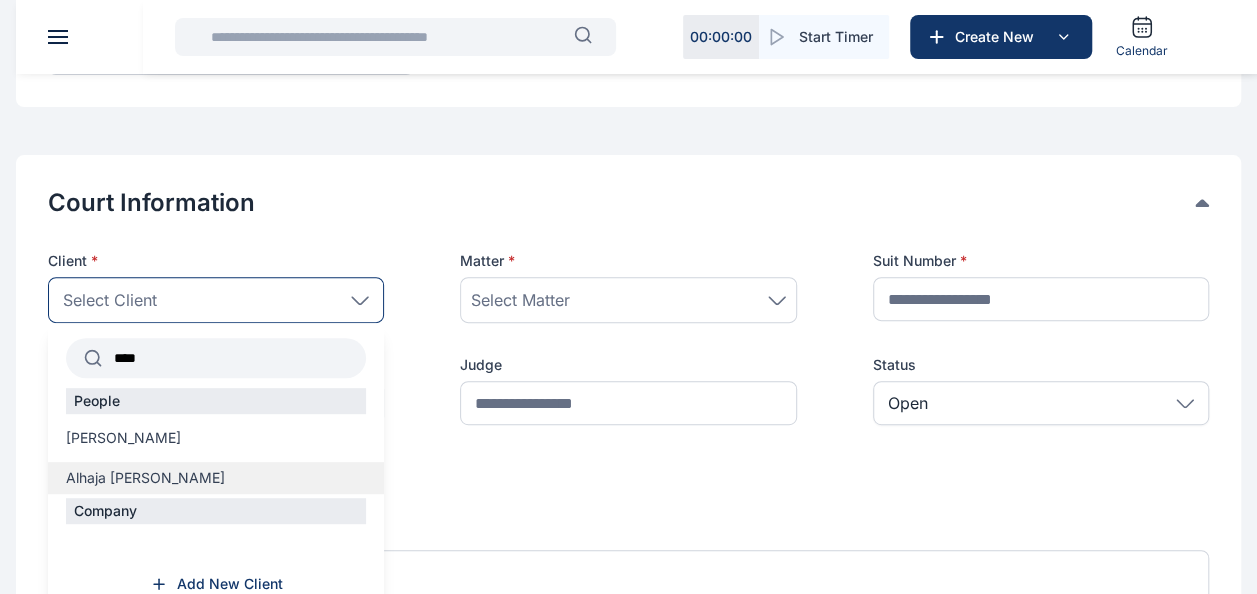 type on "****" 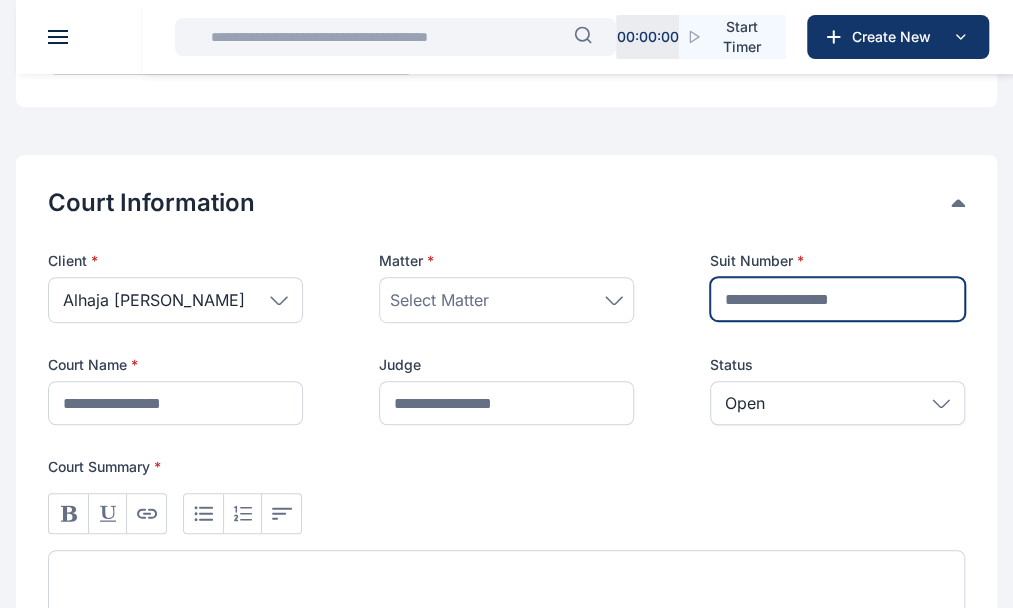 click at bounding box center (837, 299) 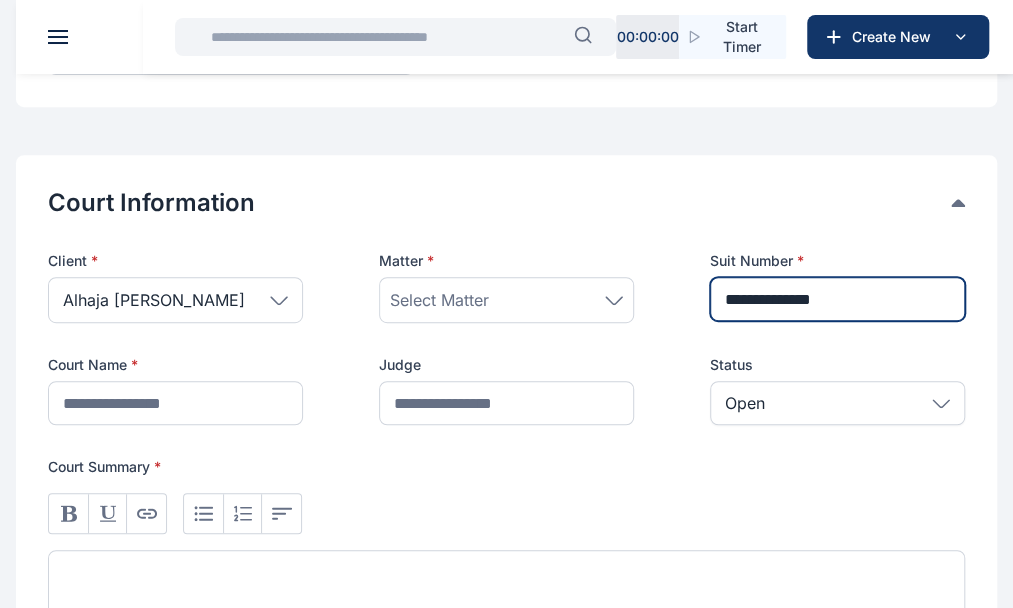 click on "**********" at bounding box center [837, 299] 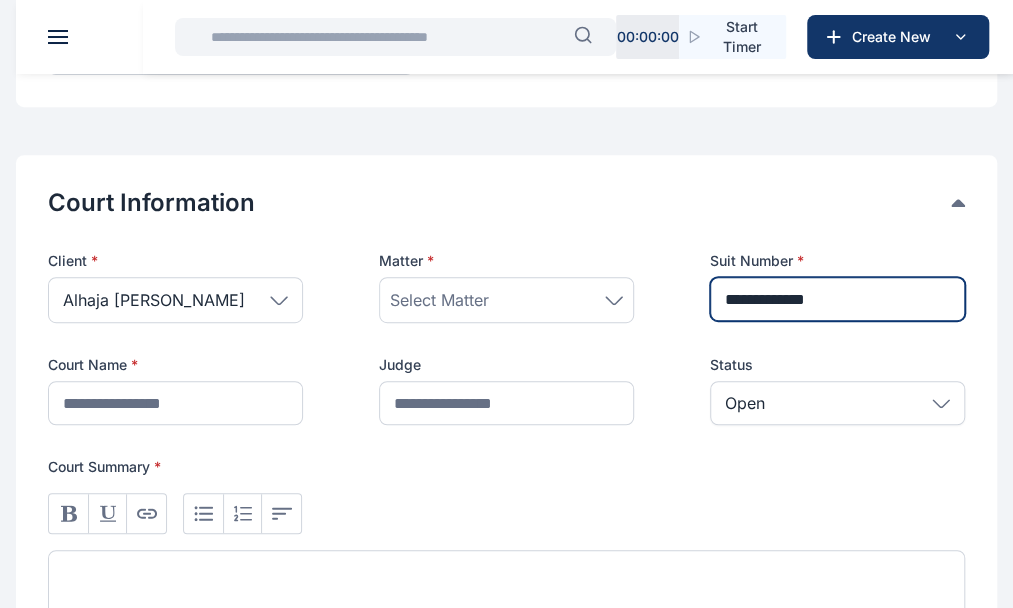 type on "**********" 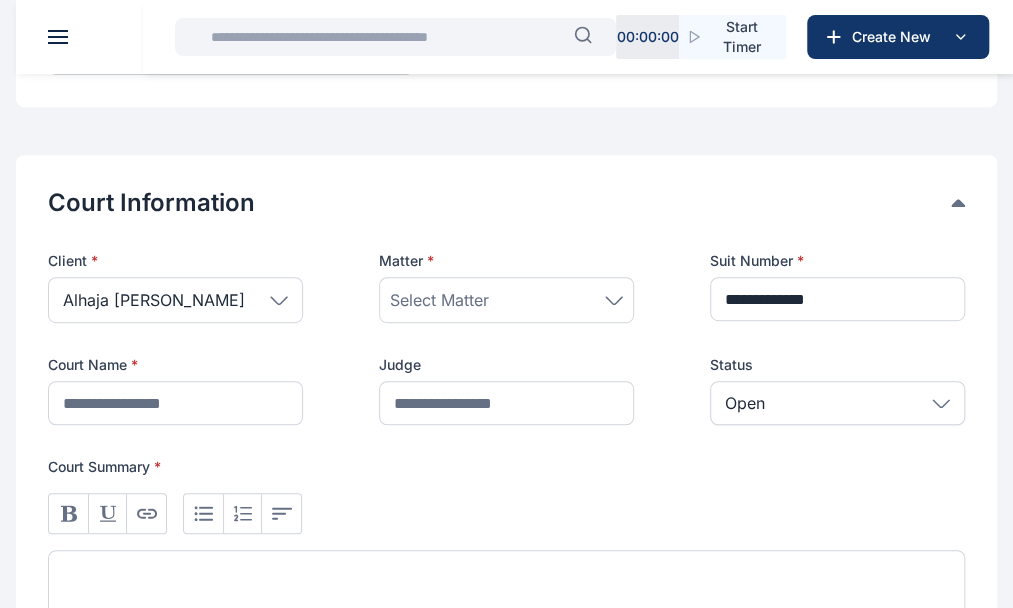 click on "Select Matter" at bounding box center (506, 300) 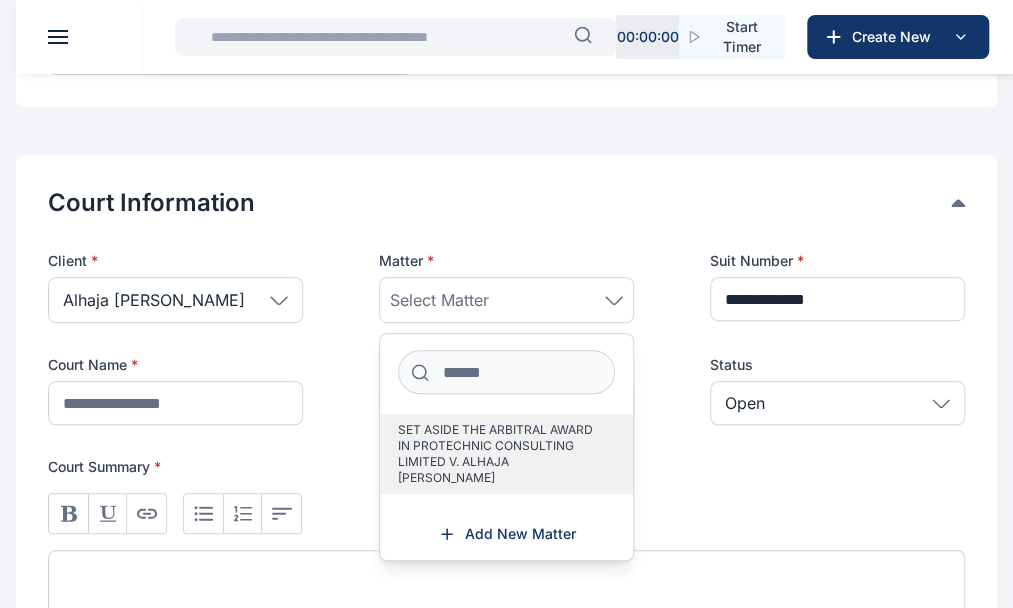 click on "SET ASIDE THE ARBITRAL AWARD IN PROTECHNIC CONSULTING LIMITED V. ALHAJA SINATU OJIKUTU" at bounding box center (498, 454) 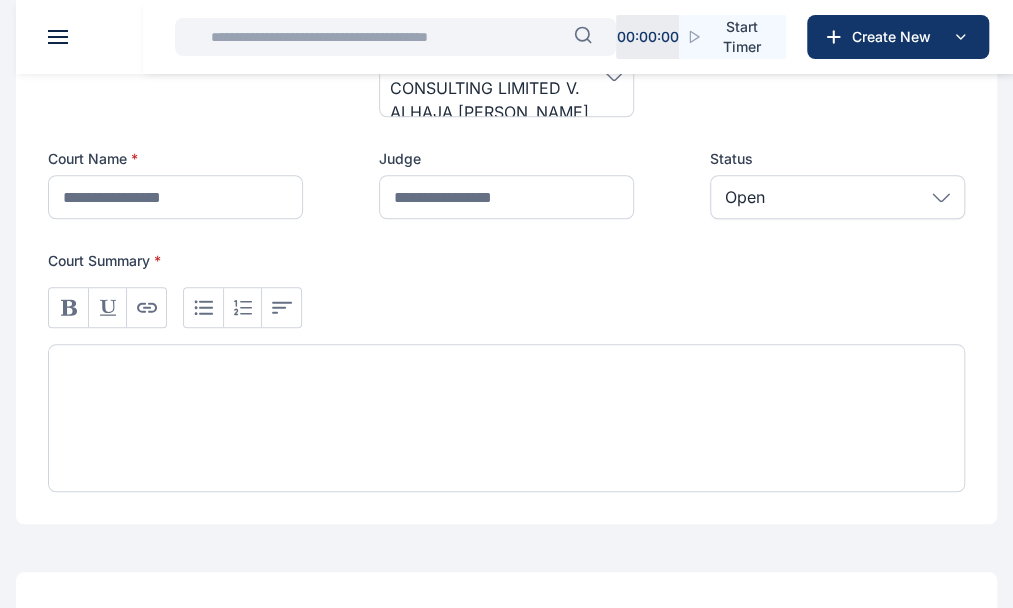 scroll, scrollTop: 566, scrollLeft: 0, axis: vertical 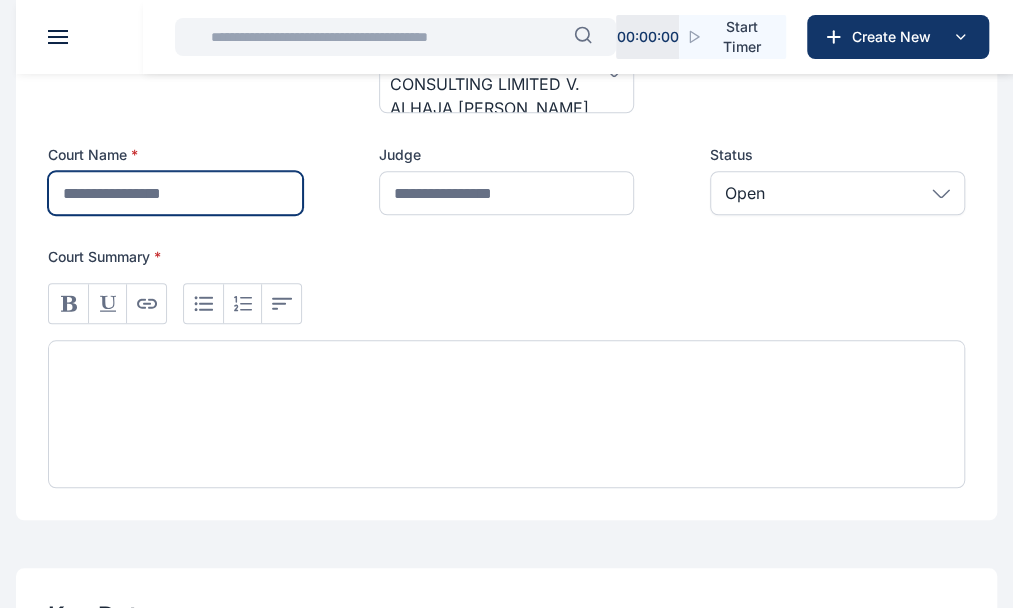 click at bounding box center [175, 193] 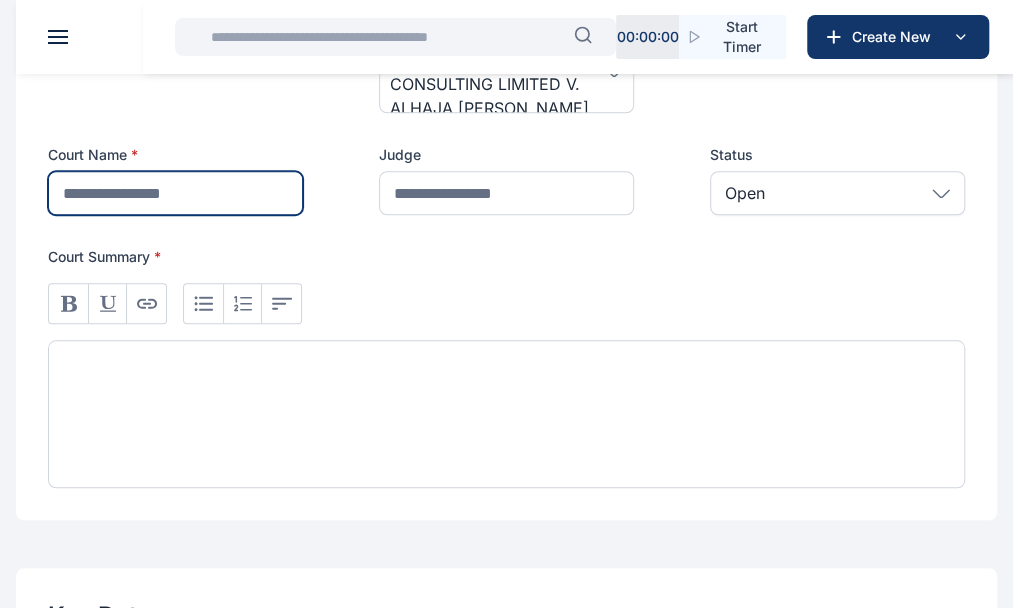type on "**********" 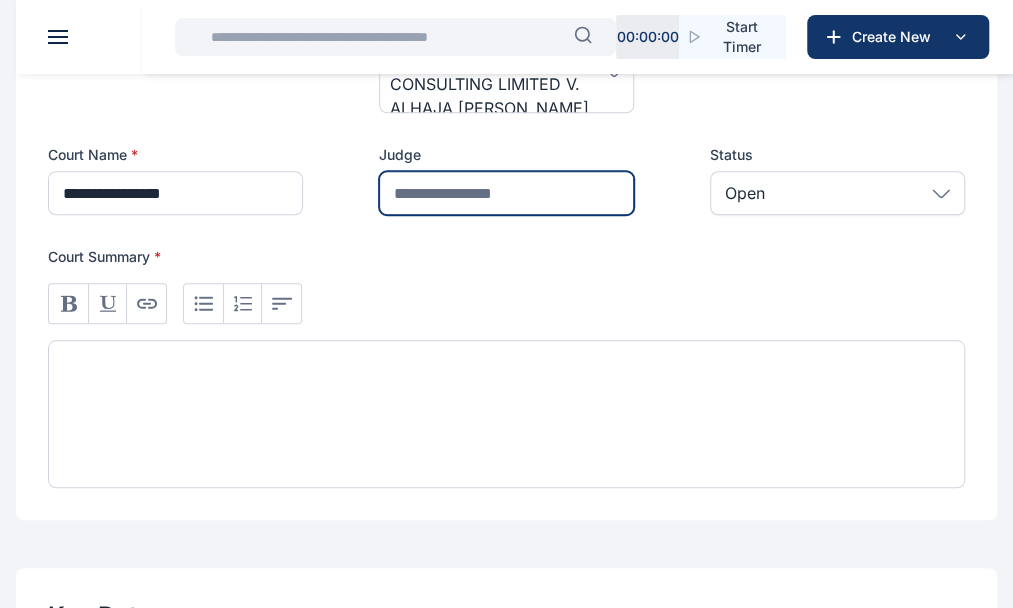click at bounding box center (506, 193) 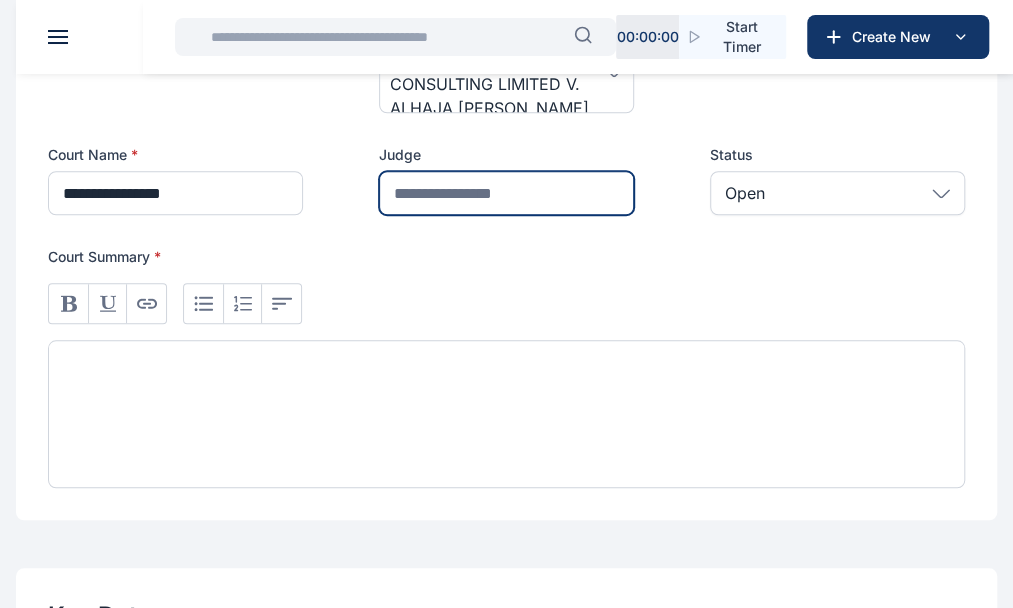 type on "*" 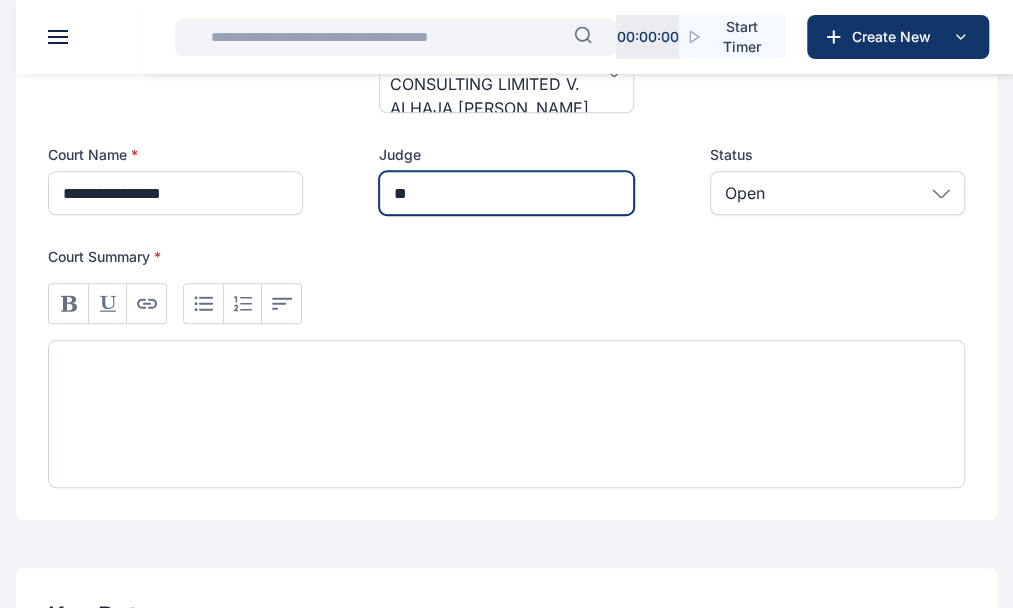 type on "*********" 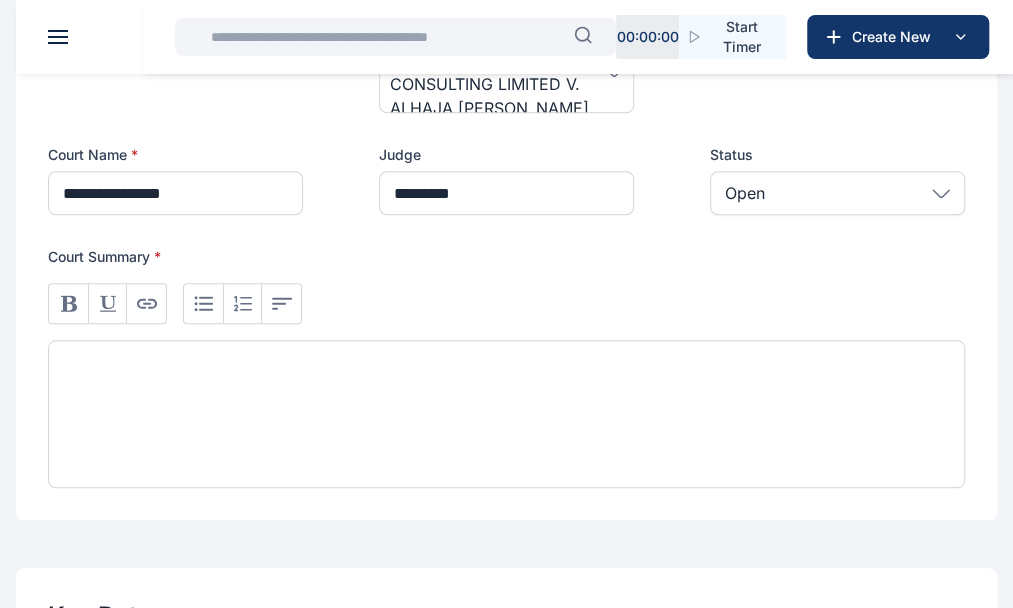 click at bounding box center [506, 414] 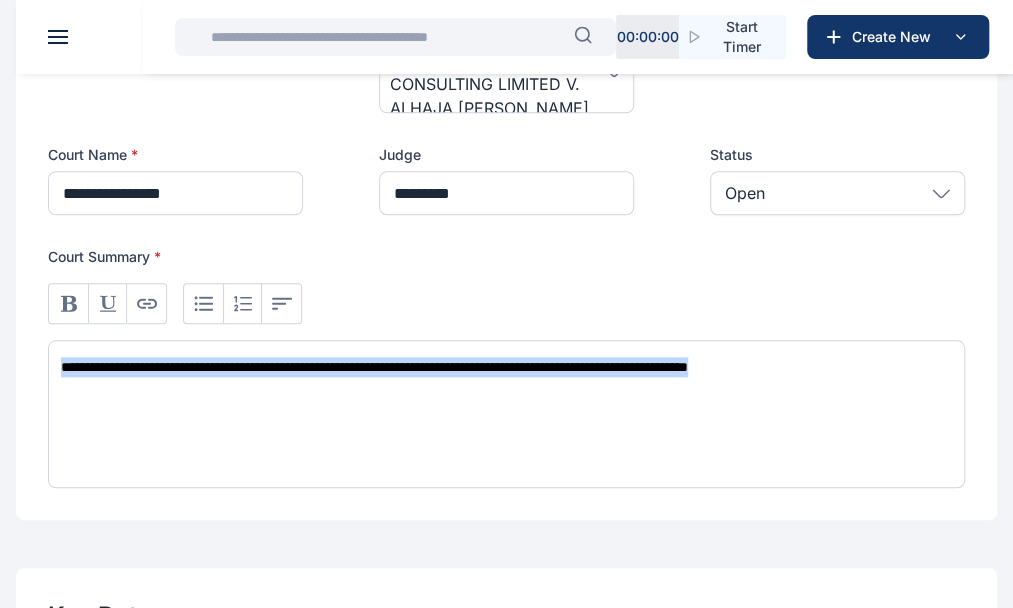 copy on "**********" 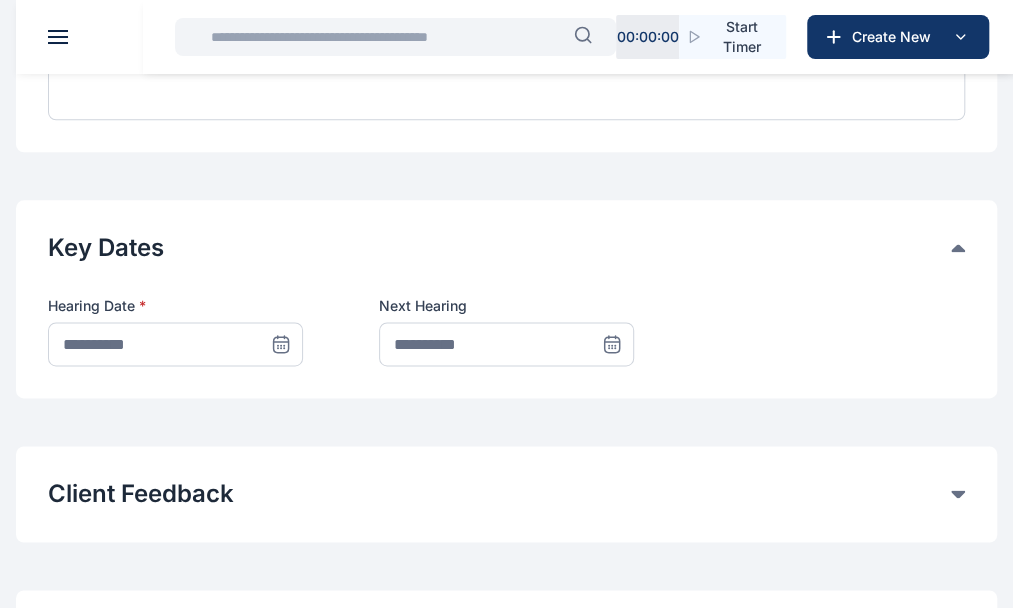 scroll, scrollTop: 938, scrollLeft: 0, axis: vertical 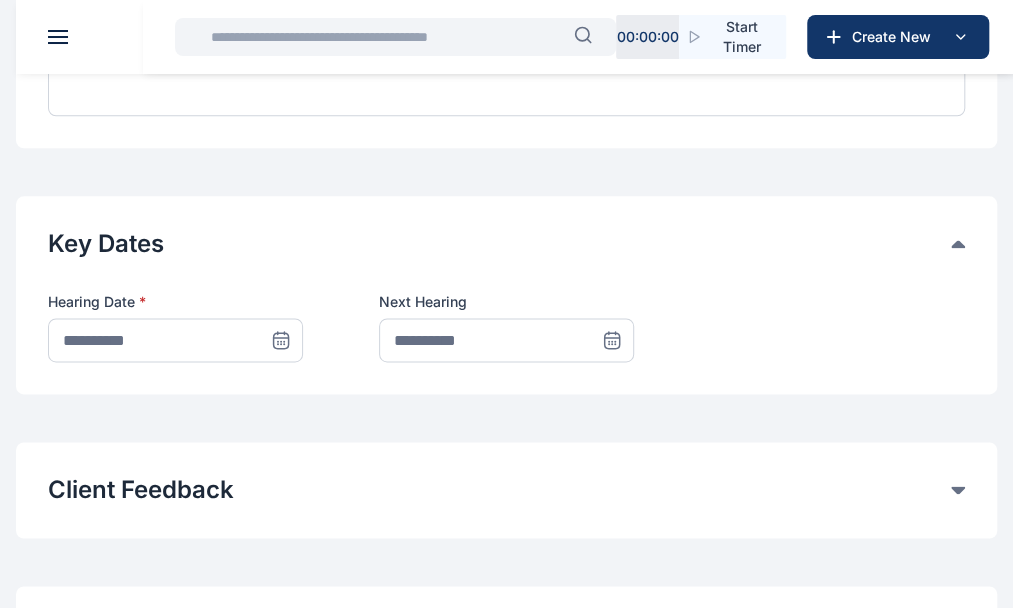click 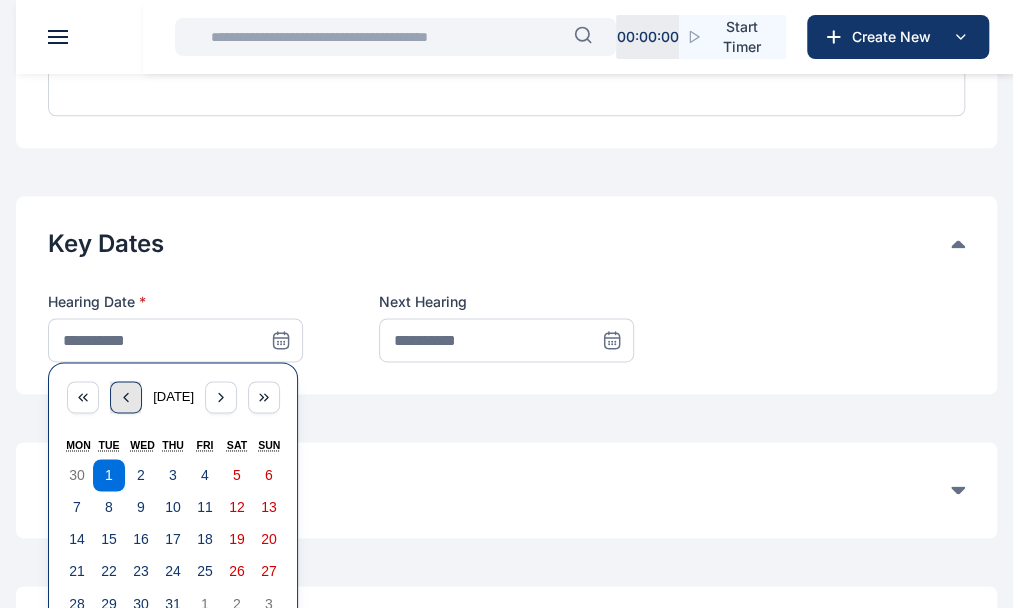 click at bounding box center (126, 397) 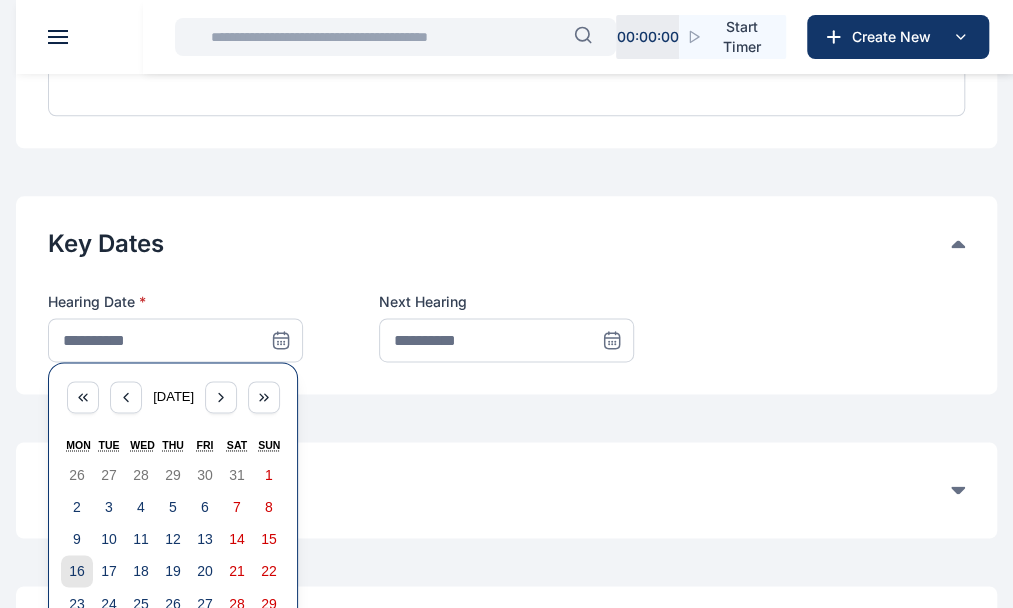 click on "16" at bounding box center [77, 571] 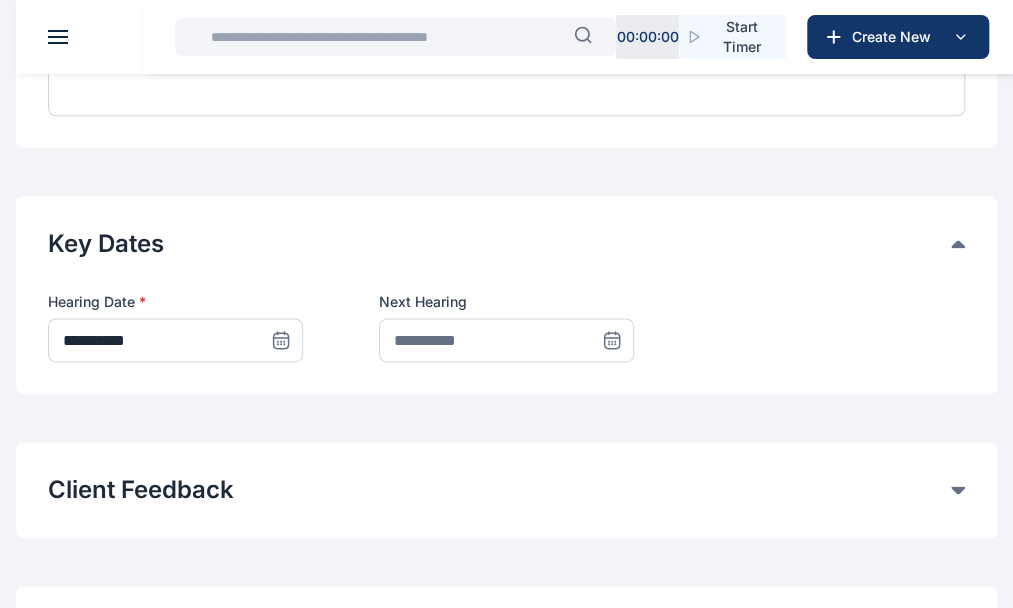 click 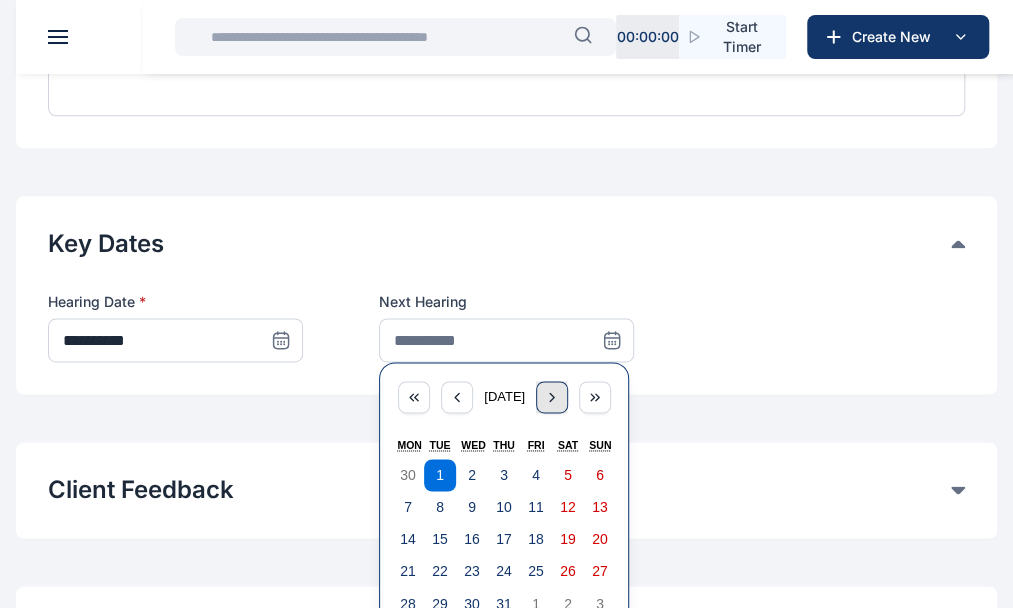 click 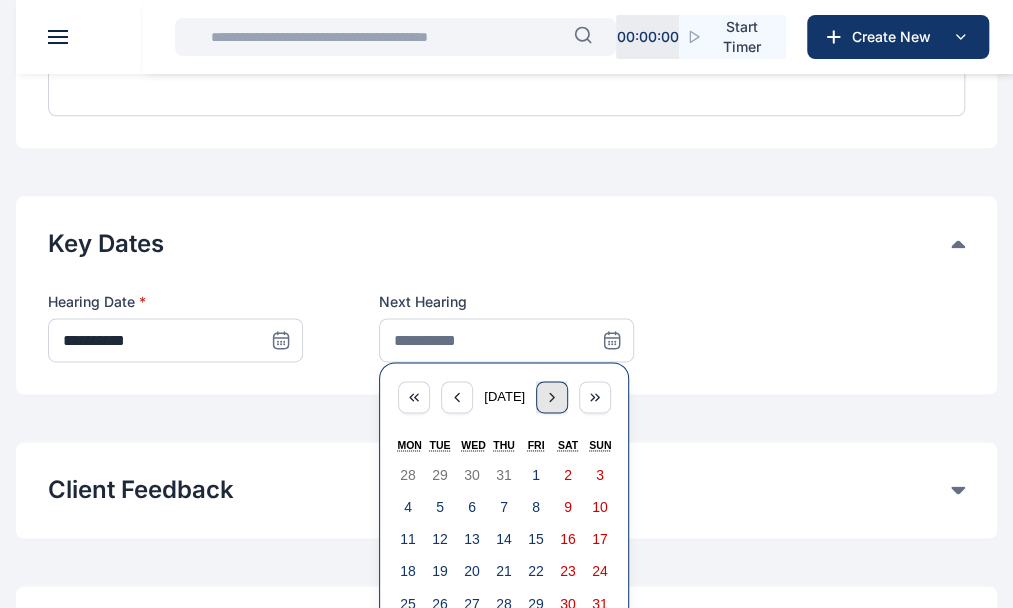 click 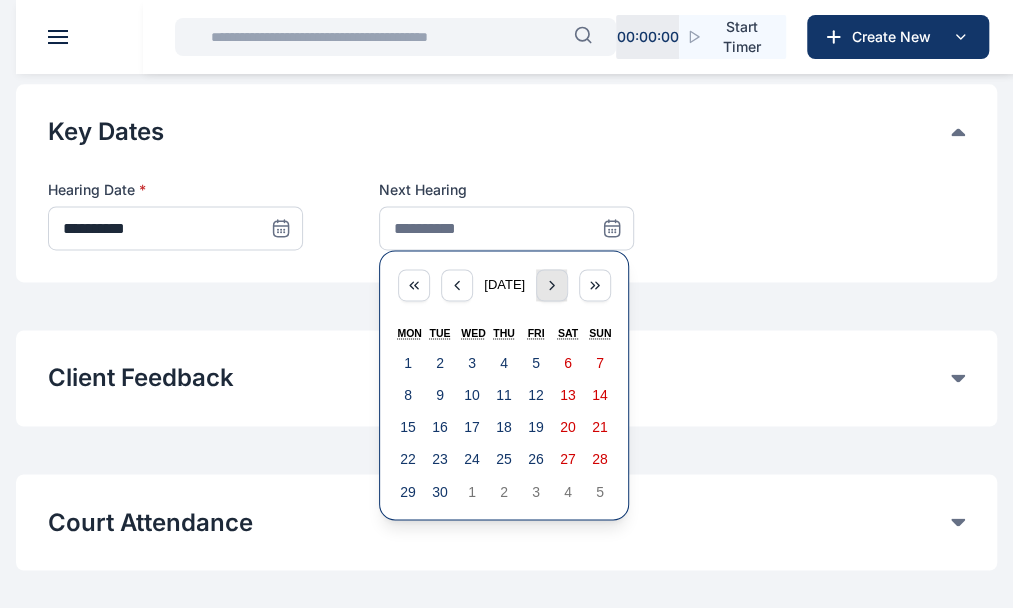 scroll, scrollTop: 1070, scrollLeft: 0, axis: vertical 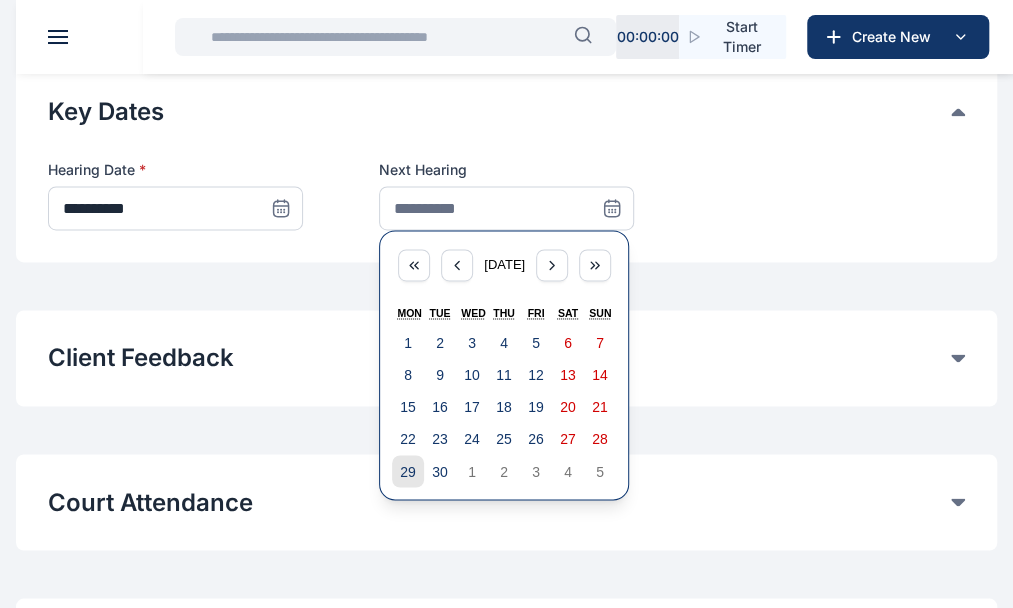 click on "29" at bounding box center (408, 471) 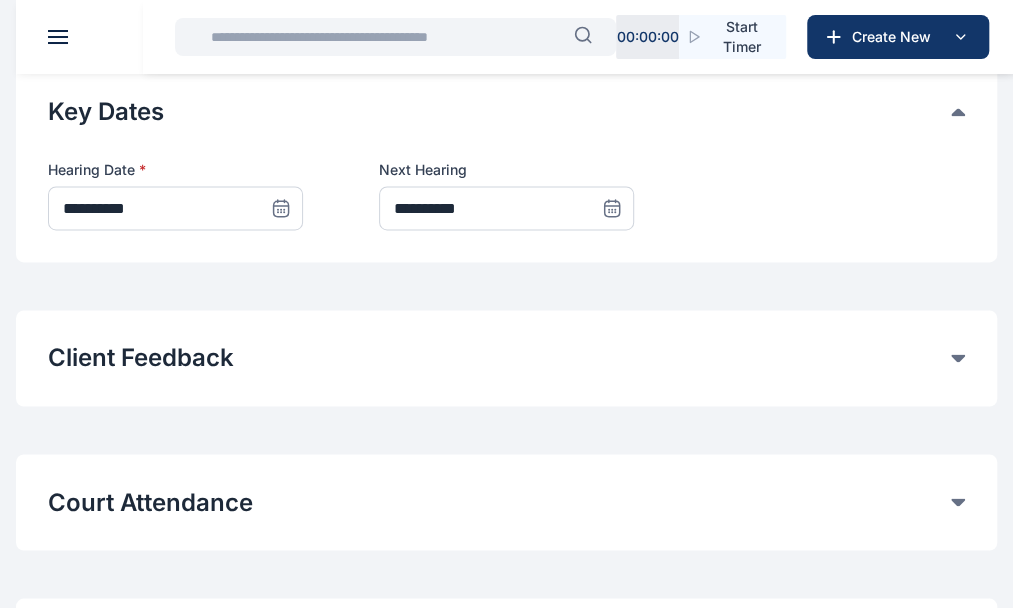 click on "Client Feedback" at bounding box center [499, -565] 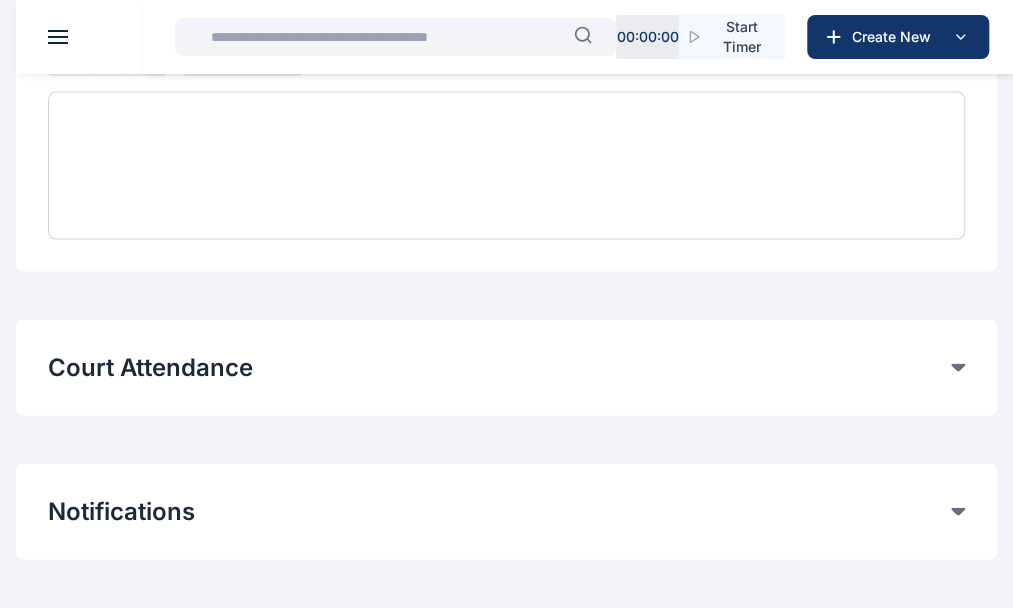 scroll, scrollTop: 1507, scrollLeft: 0, axis: vertical 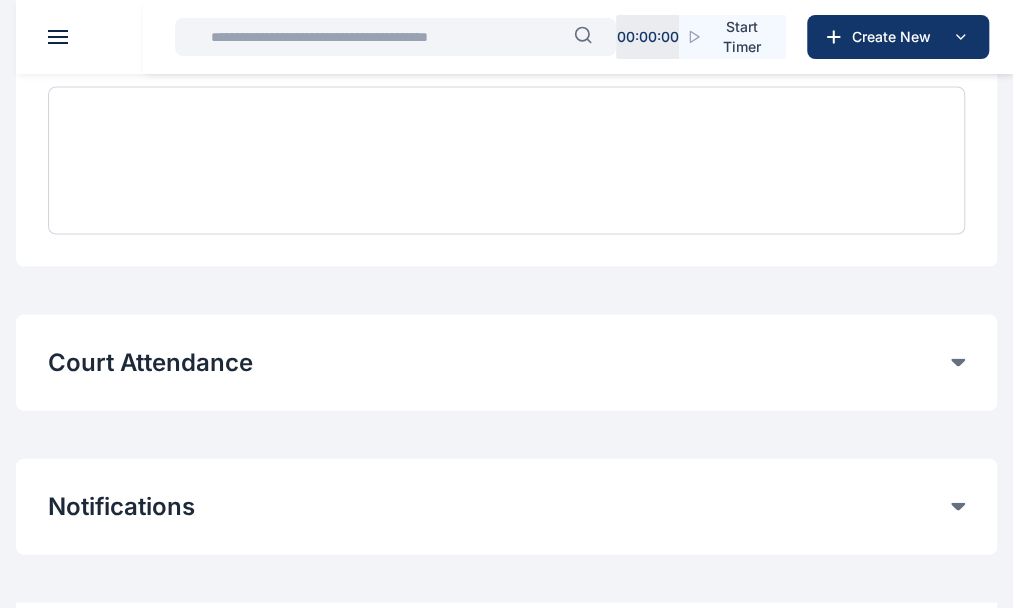 click on "Court Attendance" at bounding box center [499, -1002] 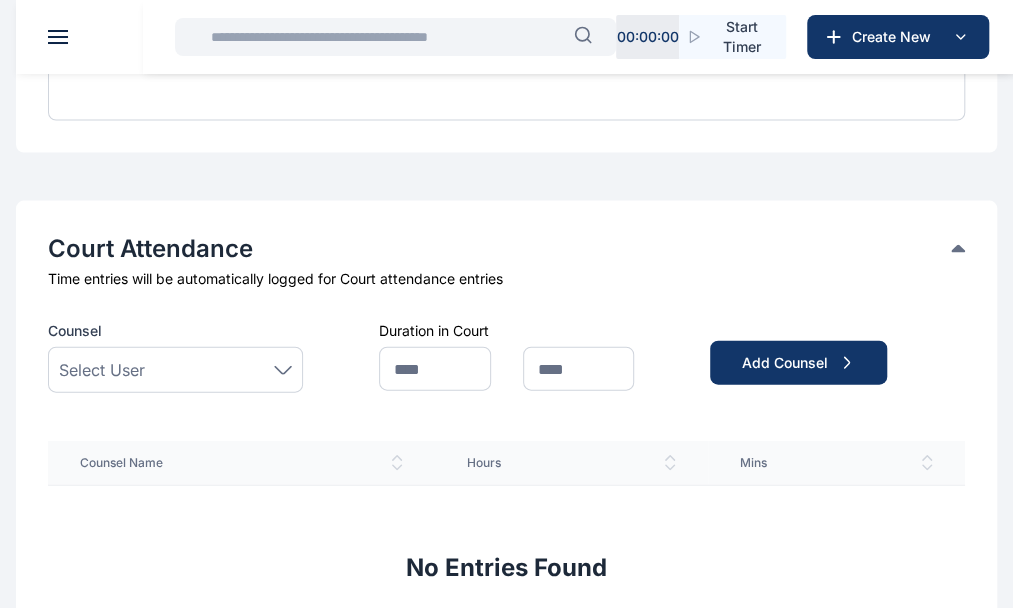 scroll, scrollTop: 1632, scrollLeft: 0, axis: vertical 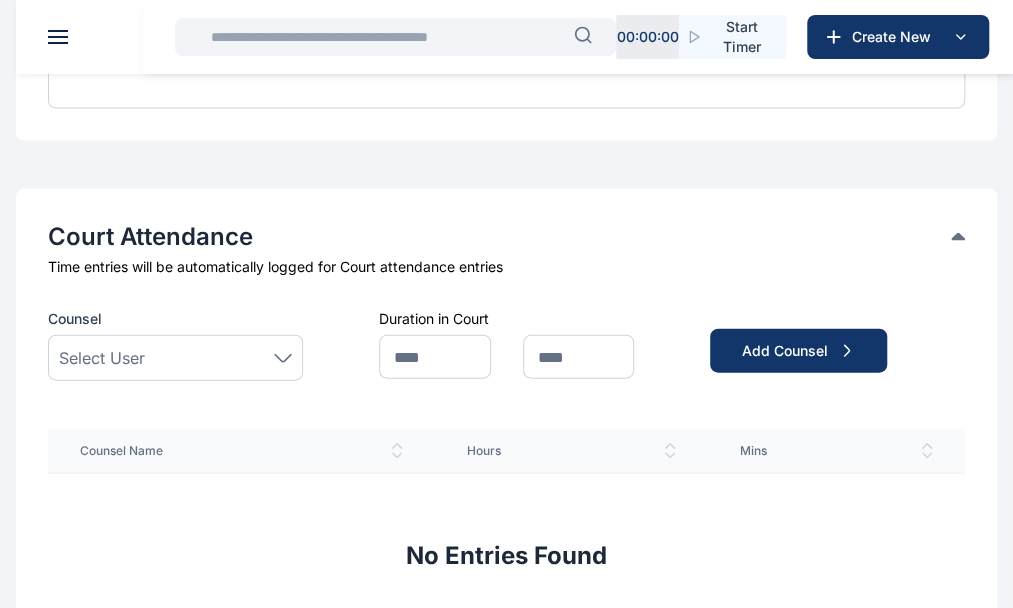 click 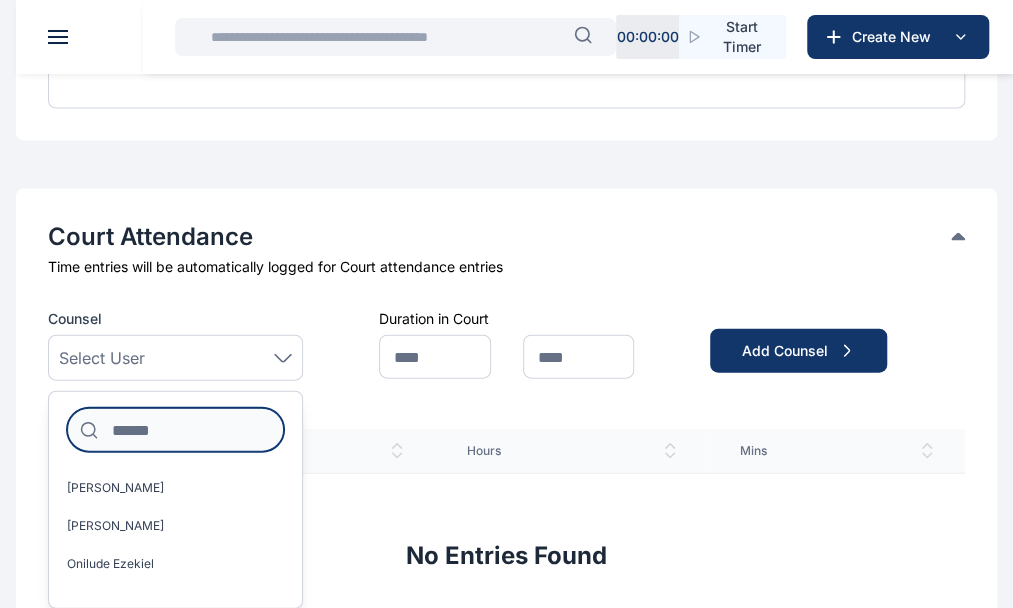 click at bounding box center [175, 430] 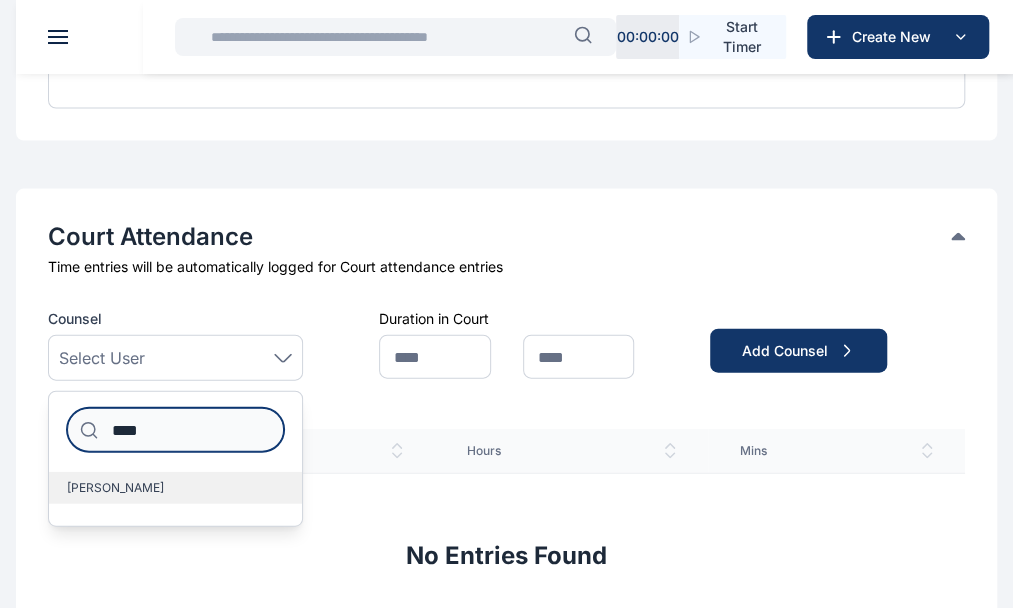 type on "****" 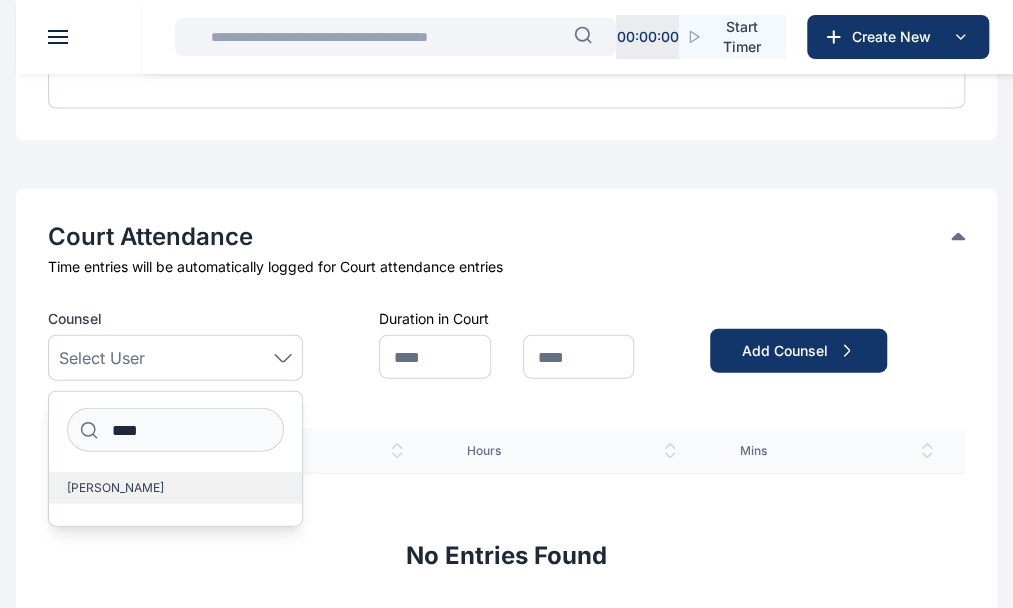 click on "[PERSON_NAME]" at bounding box center (115, 488) 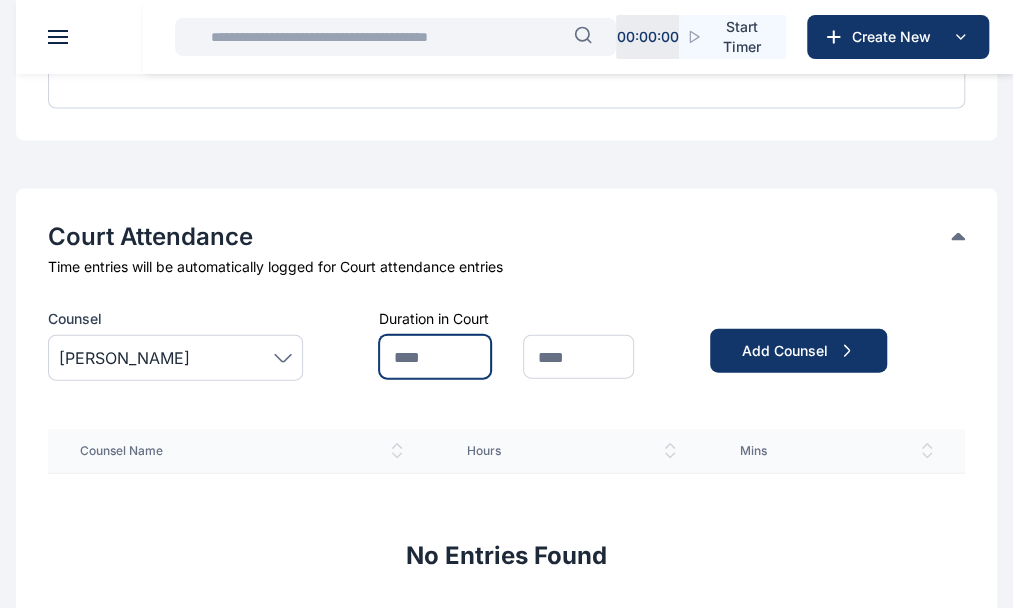 click at bounding box center (435, 357) 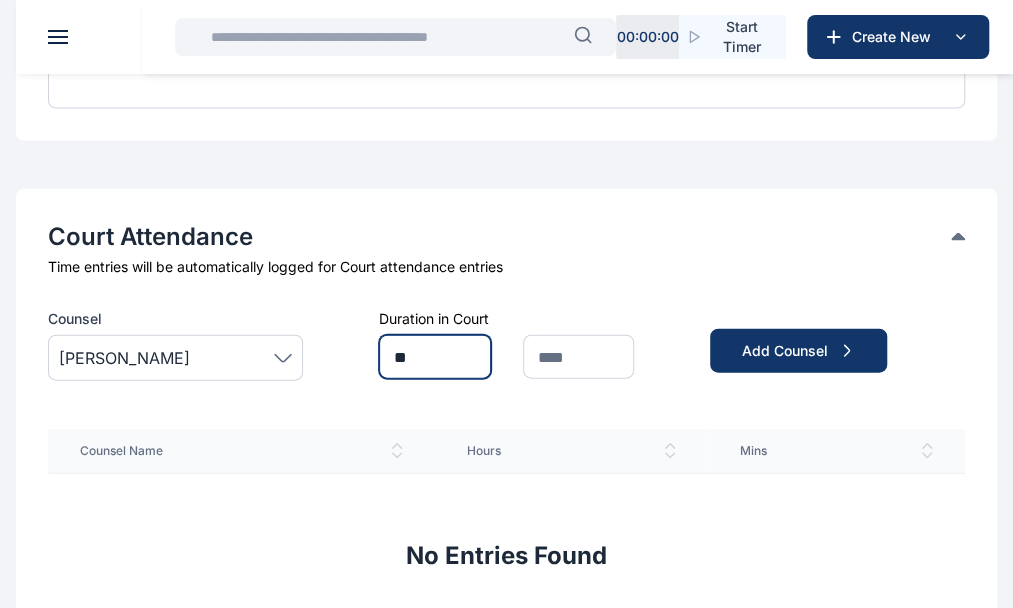 type on "**" 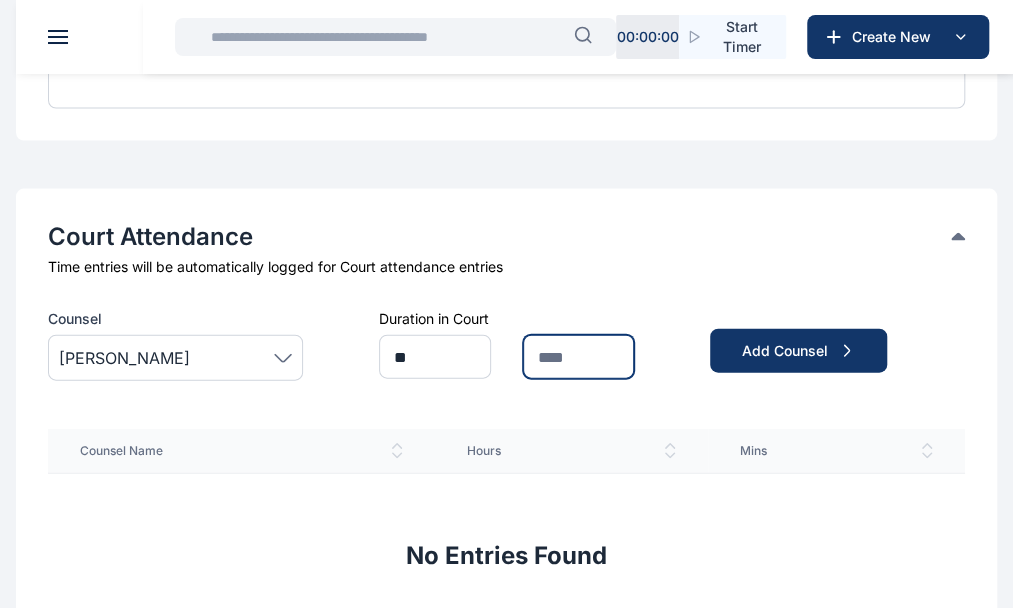 click at bounding box center (579, 357) 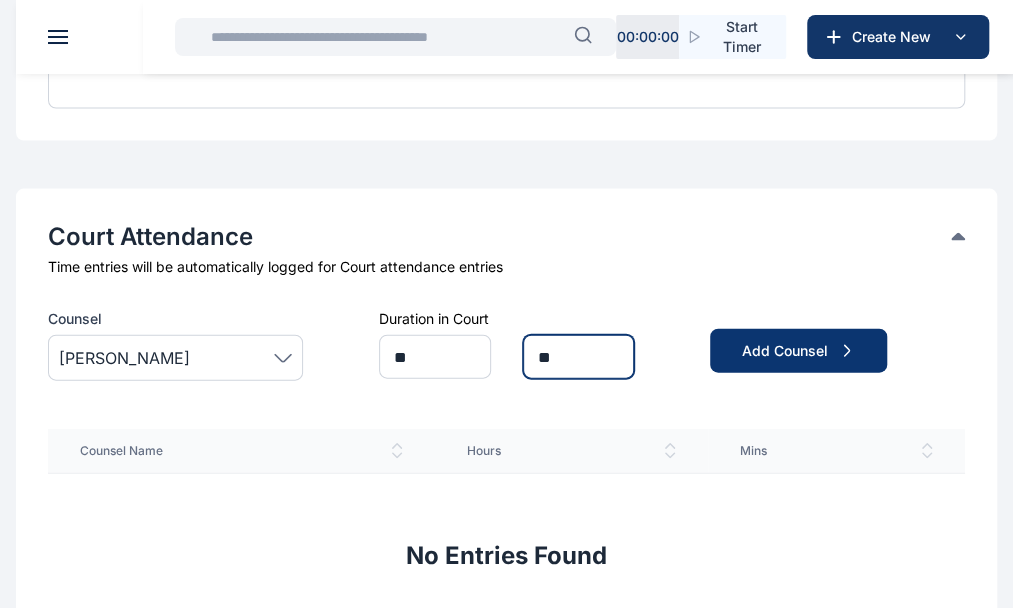 type on "**" 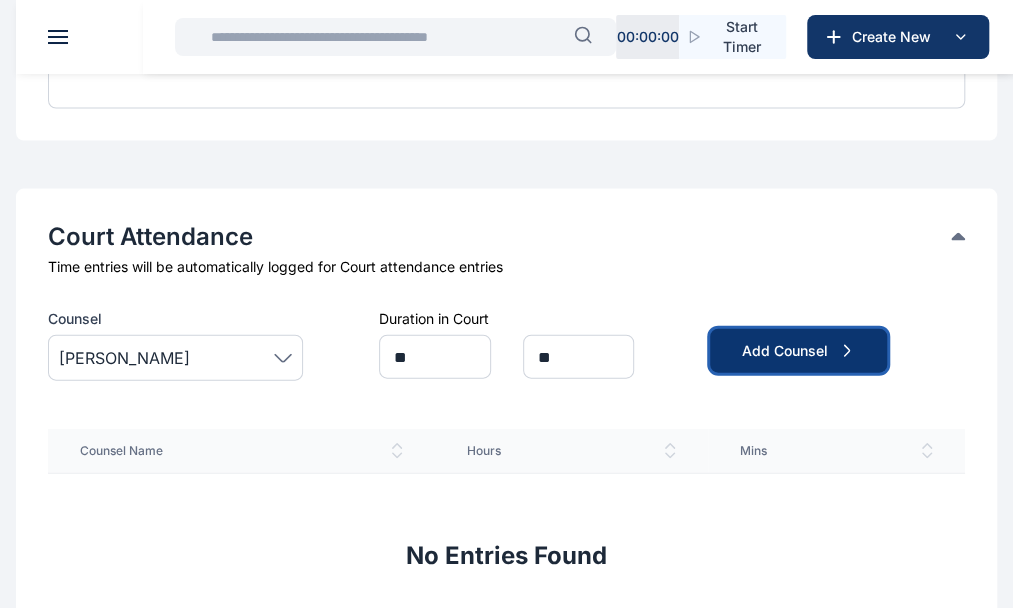 click on "Add Counsel" at bounding box center [798, 351] 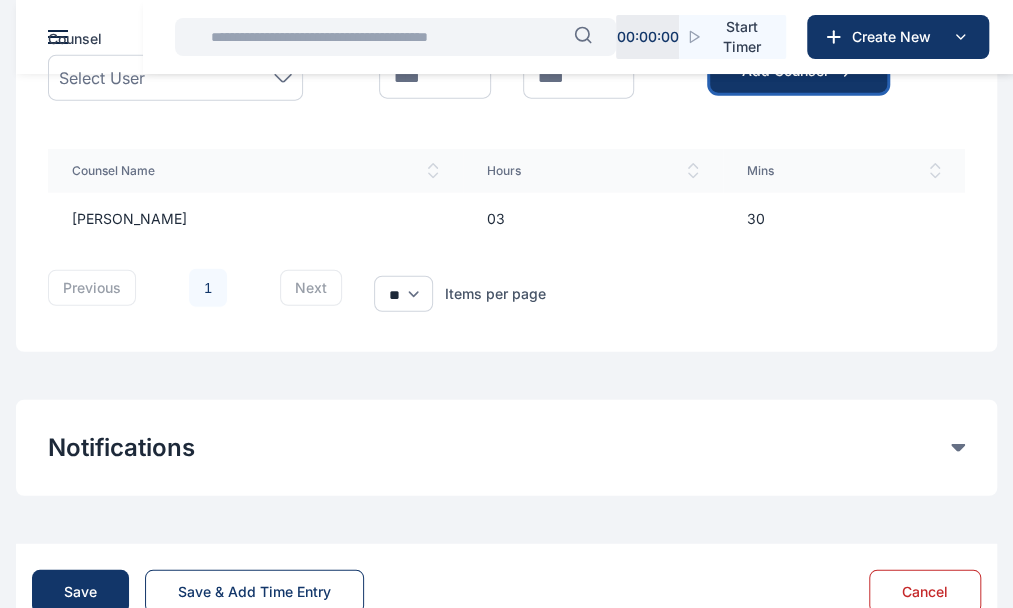 scroll, scrollTop: 2026, scrollLeft: 0, axis: vertical 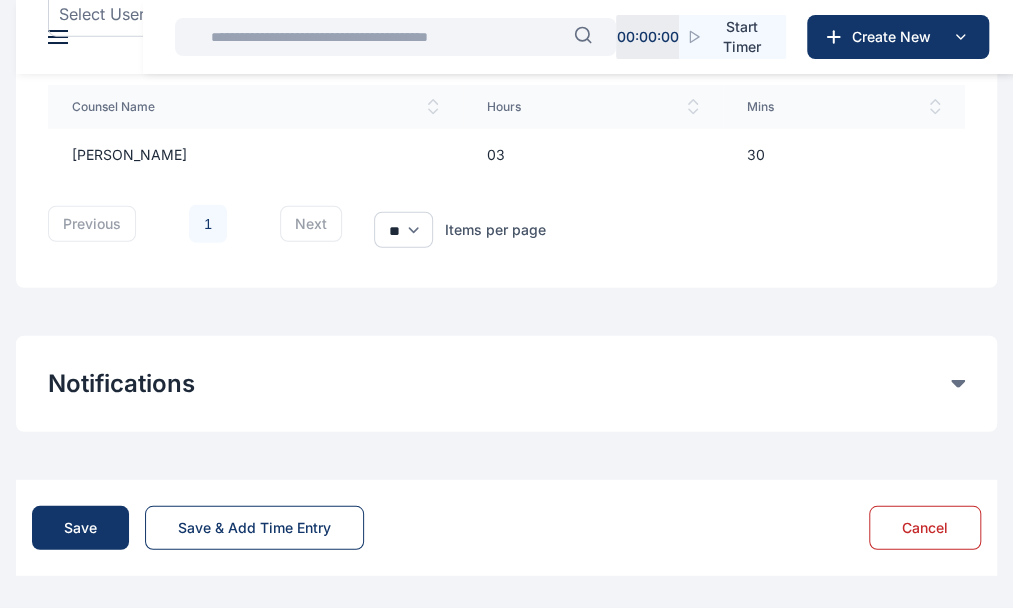 click on "Notifications" at bounding box center [499, -1471] 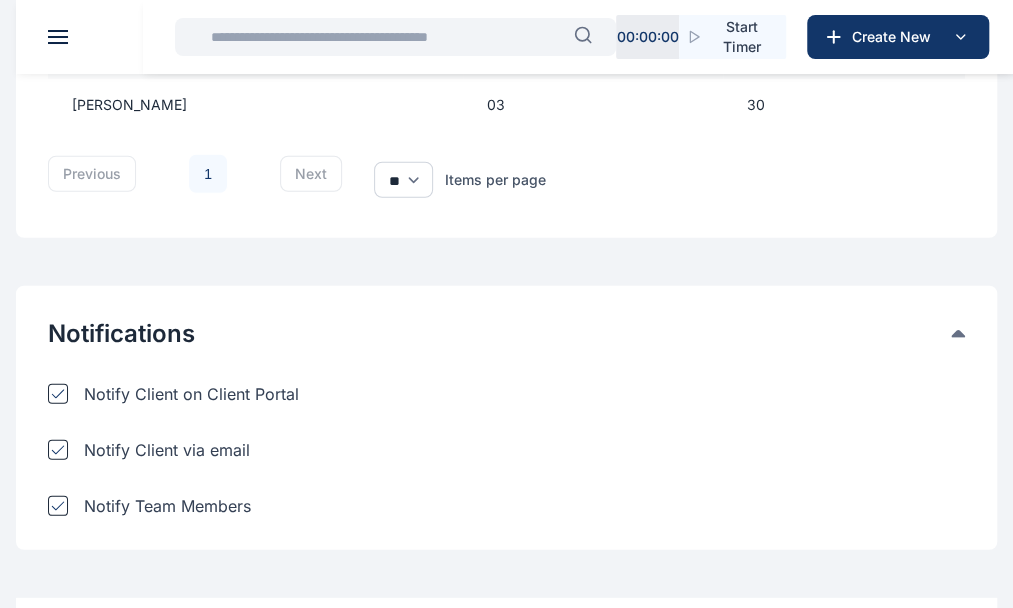 scroll, scrollTop: 2194, scrollLeft: 0, axis: vertical 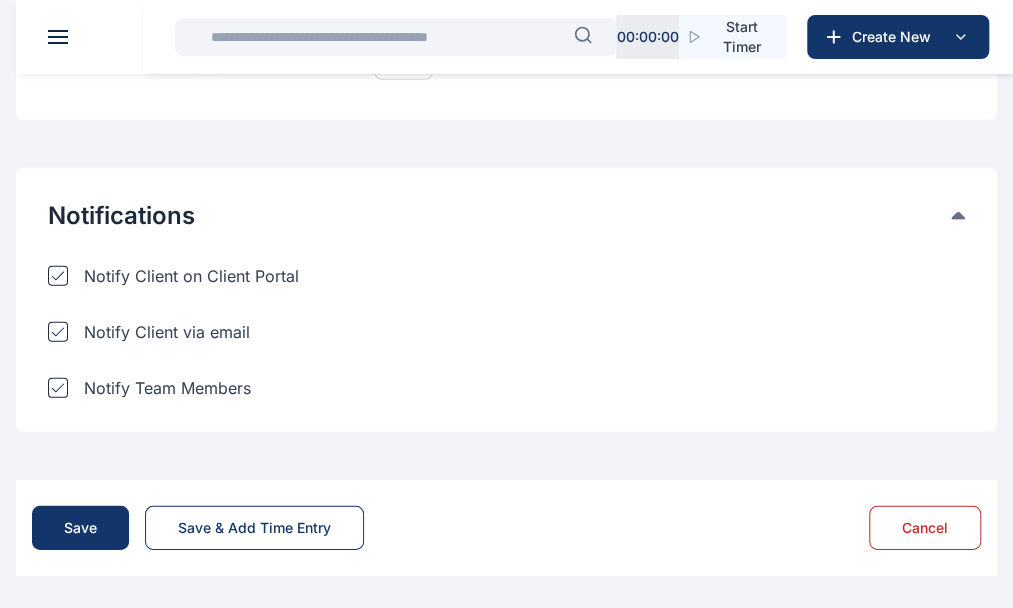 click 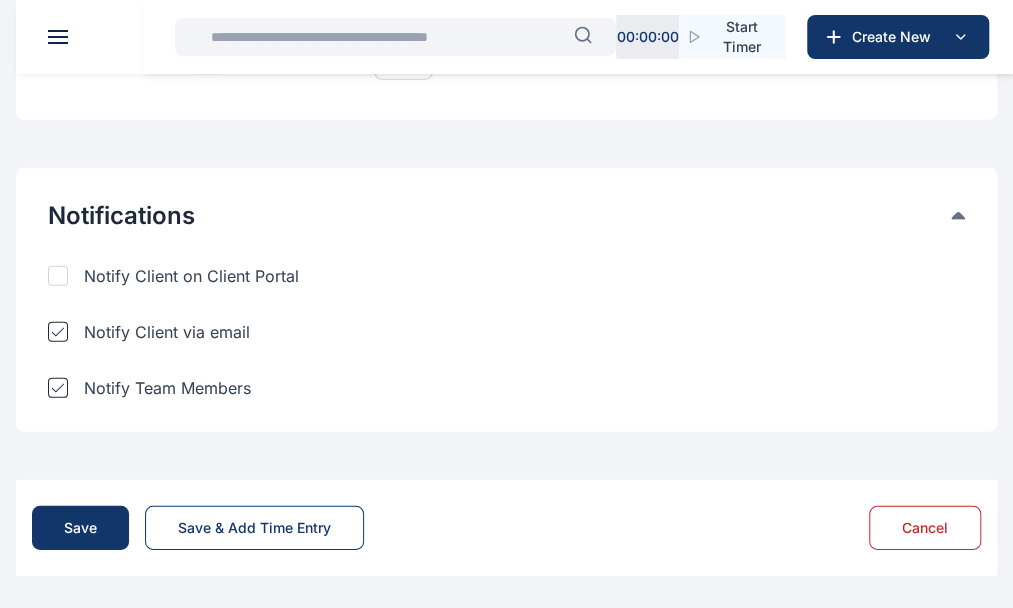 click 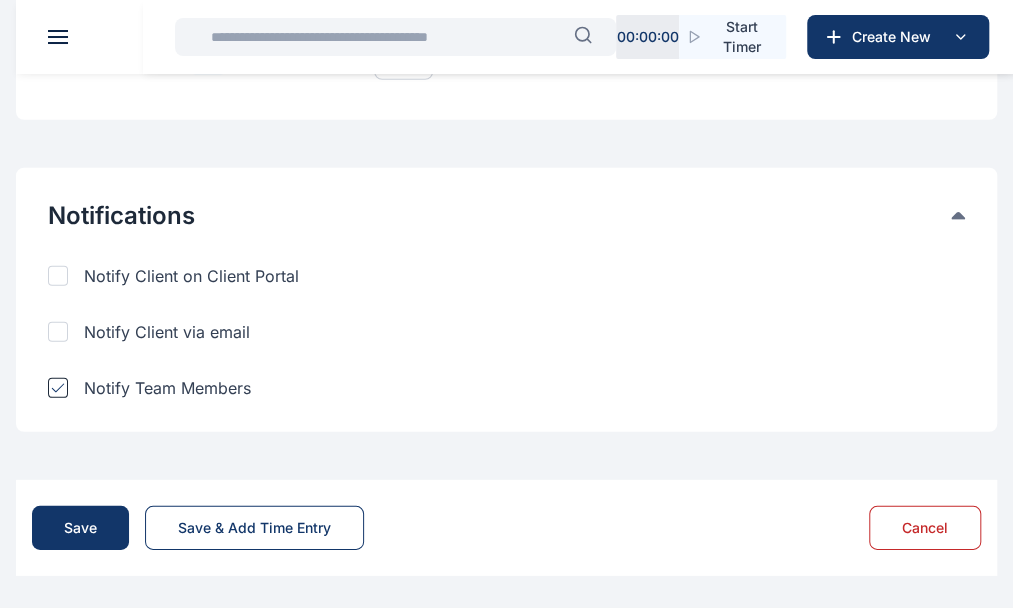 click at bounding box center [58, 388] 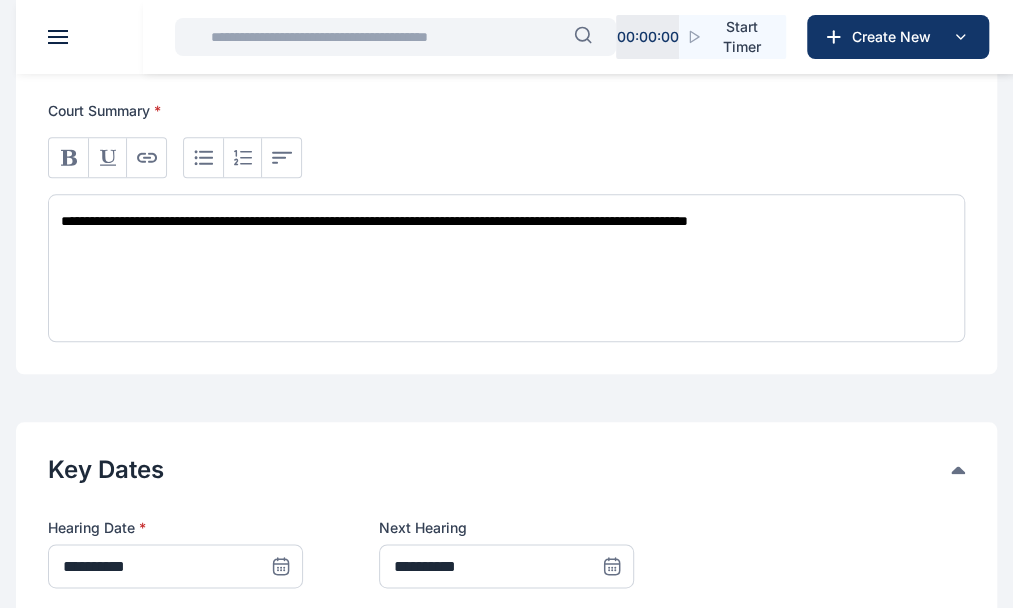 scroll, scrollTop: 699, scrollLeft: 0, axis: vertical 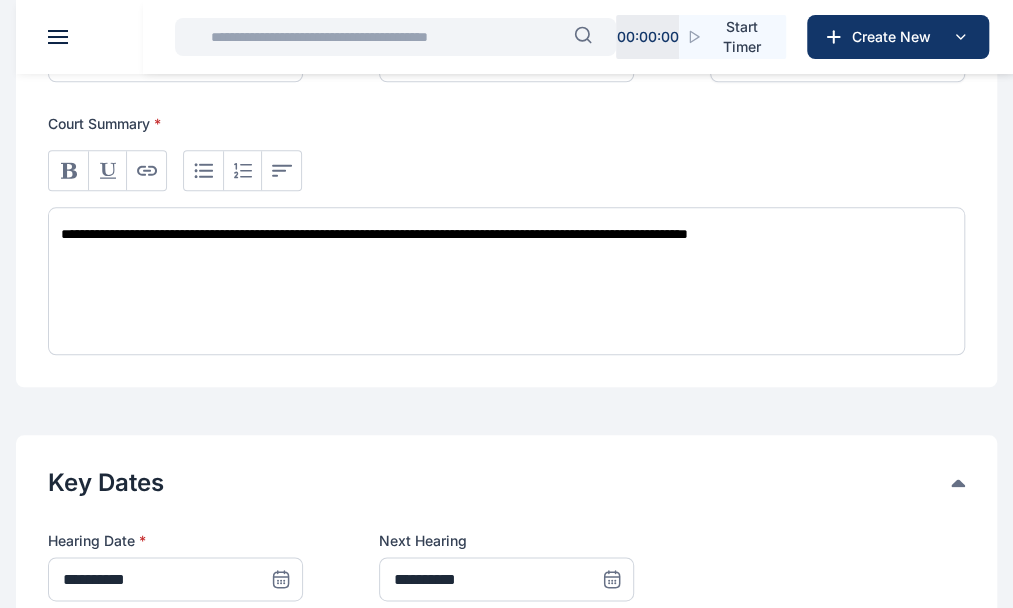 click on "**********" at bounding box center (506, 281) 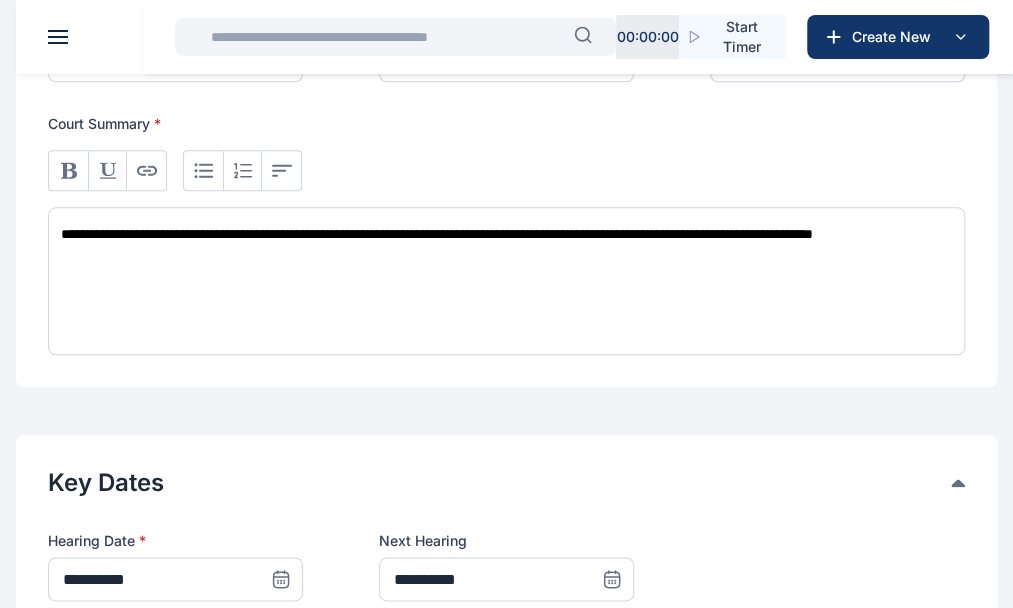 scroll, scrollTop: 567, scrollLeft: 0, axis: vertical 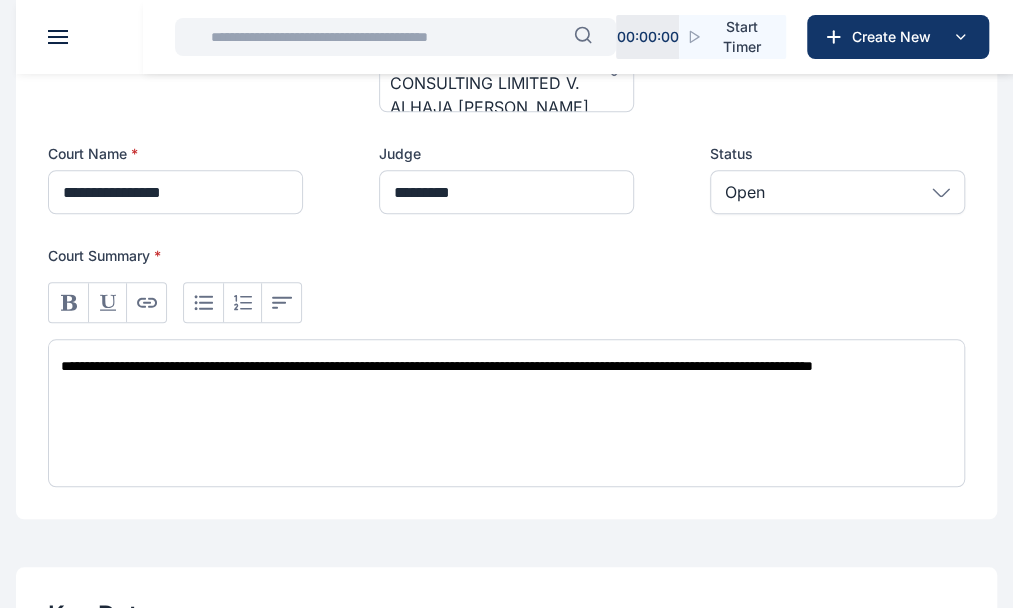 click on "**********" at bounding box center (506, 413) 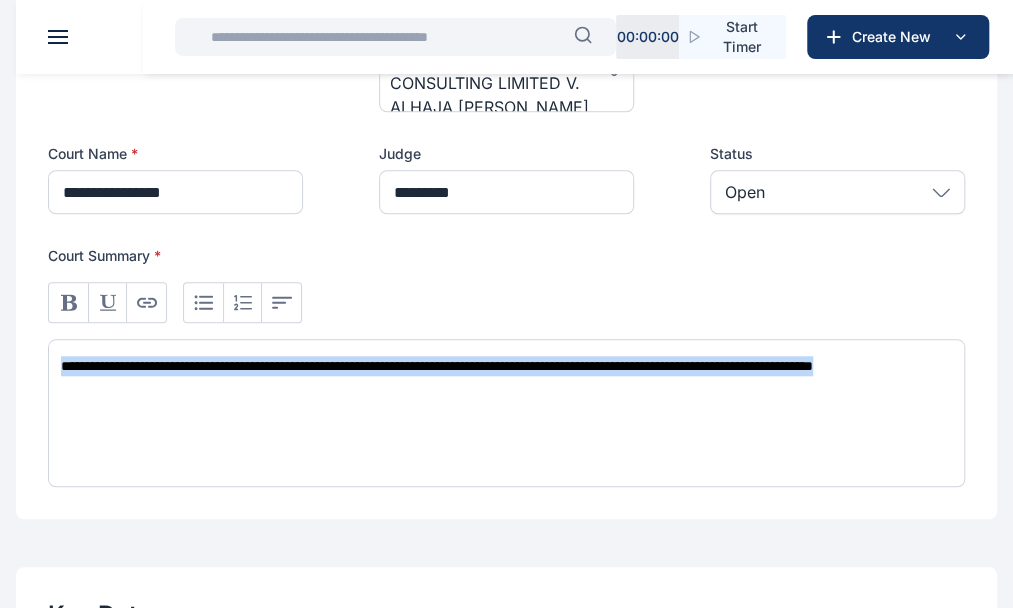 copy on "**********" 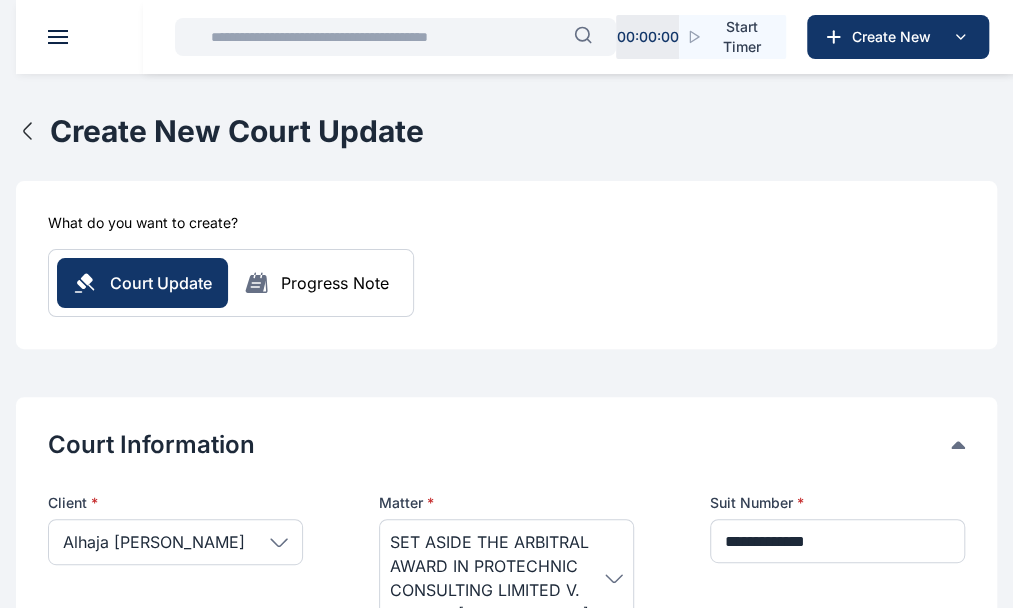 scroll, scrollTop: 0, scrollLeft: 0, axis: both 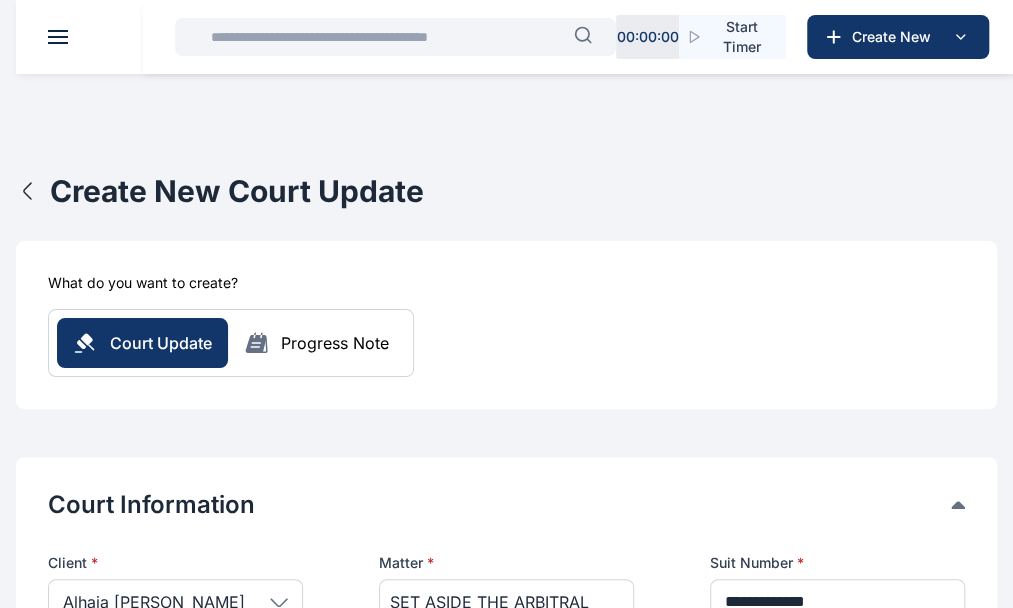 click on "Progress Note" at bounding box center (335, 343) 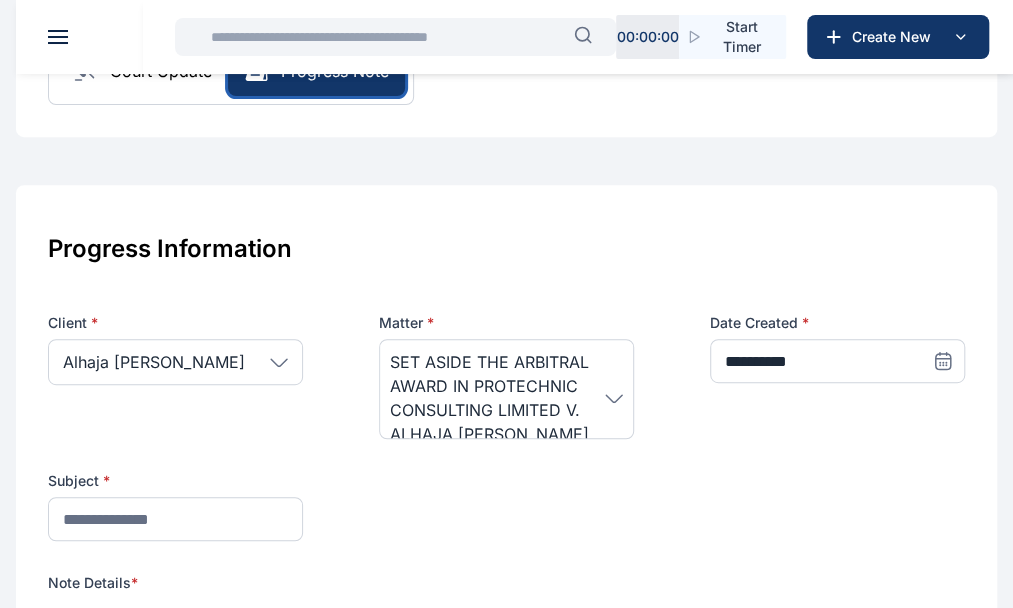 scroll, scrollTop: 309, scrollLeft: 0, axis: vertical 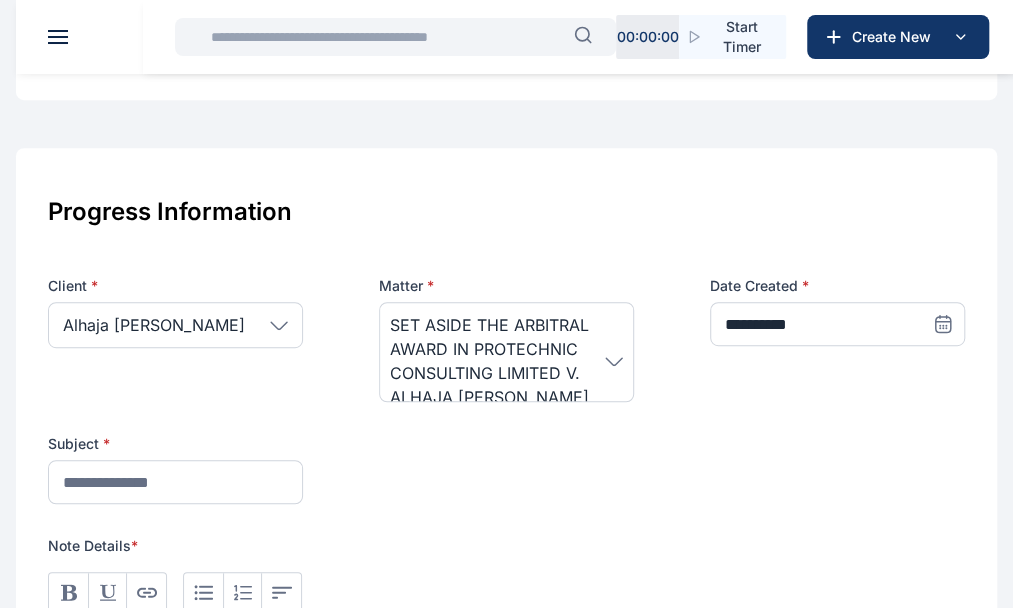 click at bounding box center [943, 324] 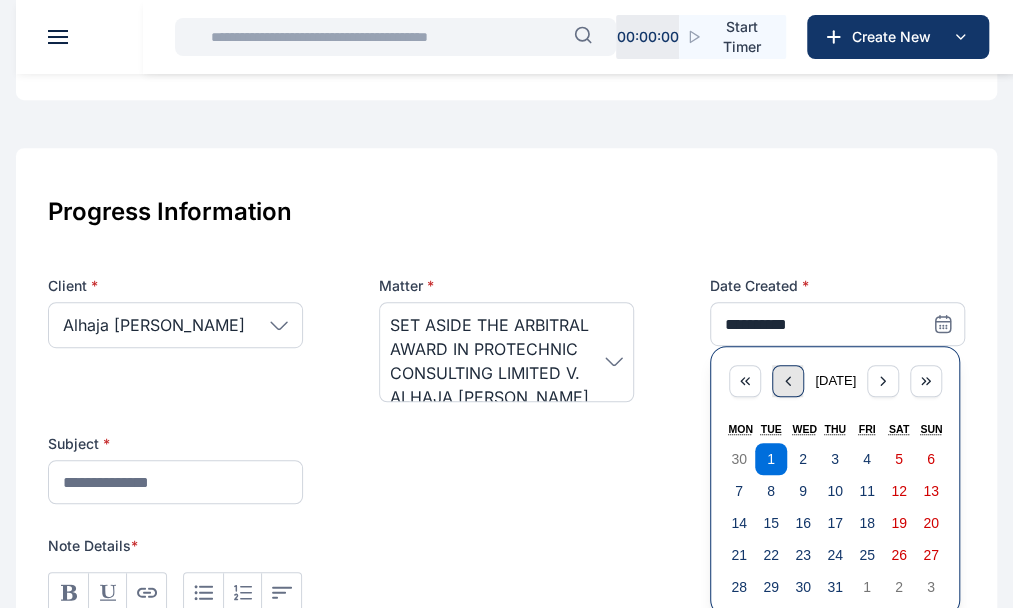 click 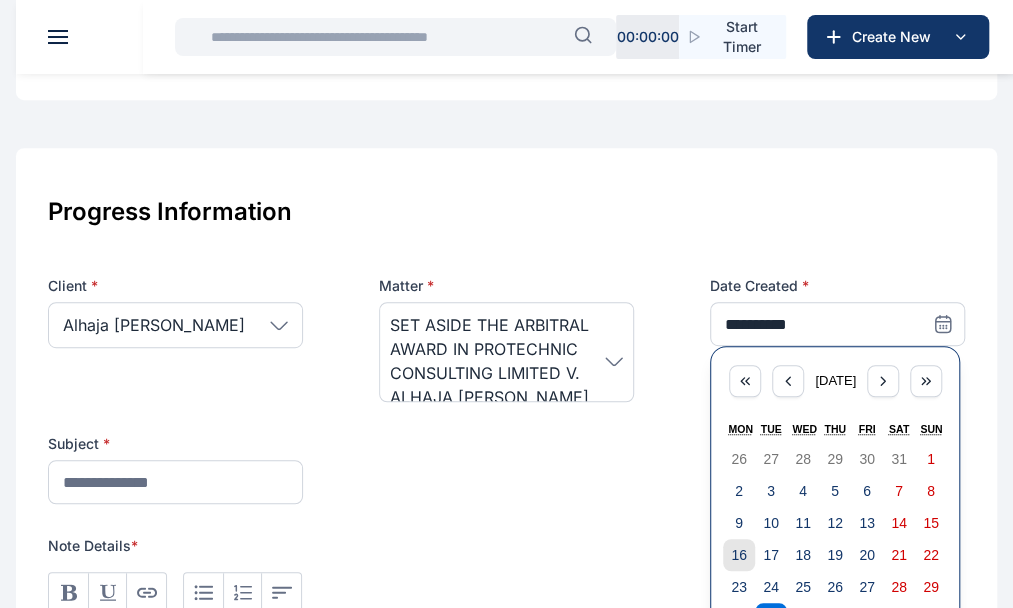 click on "16" at bounding box center [739, 555] 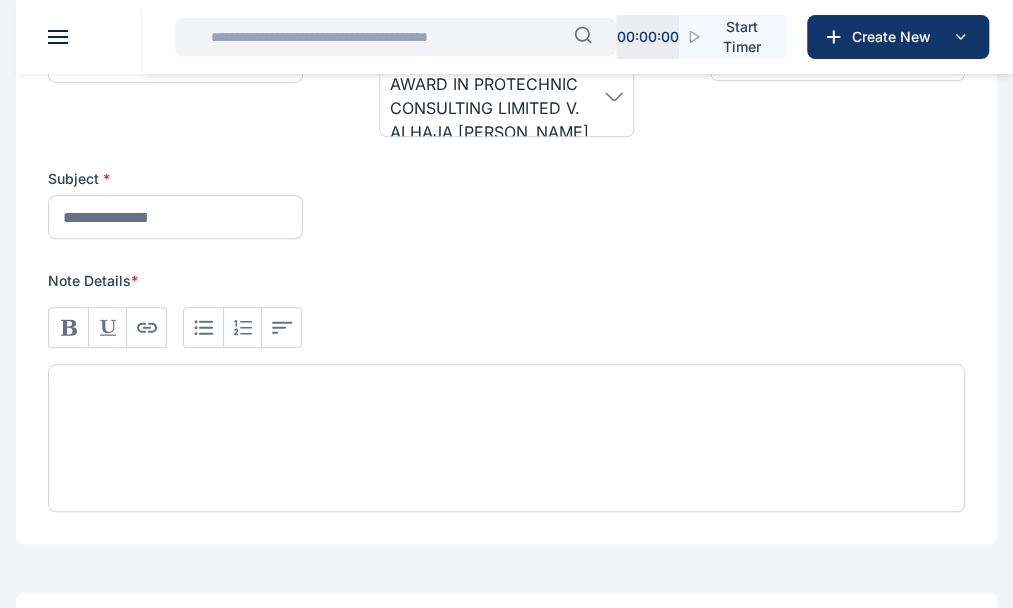 scroll, scrollTop: 576, scrollLeft: 0, axis: vertical 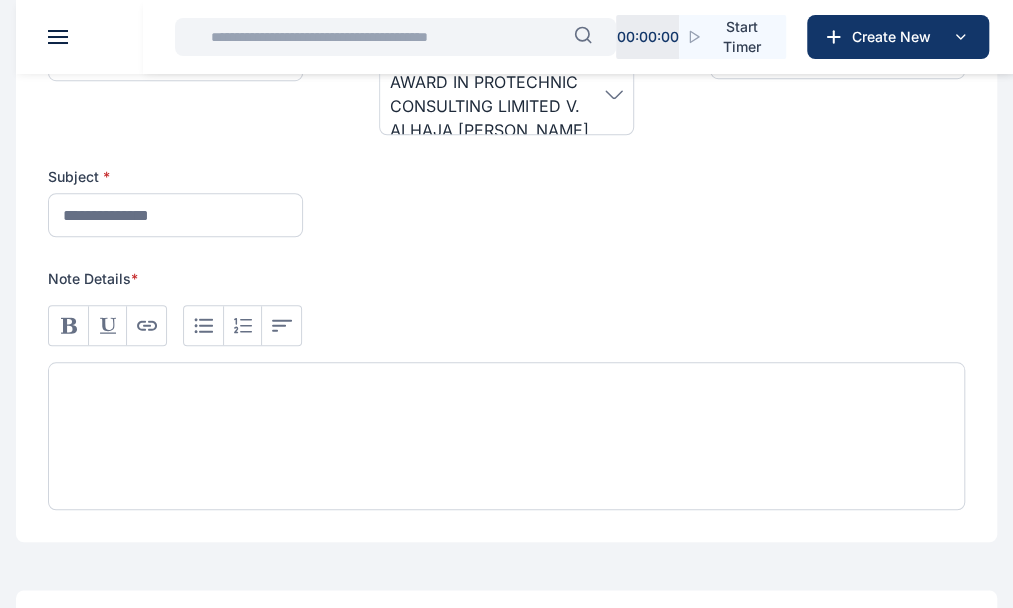 click at bounding box center (506, 436) 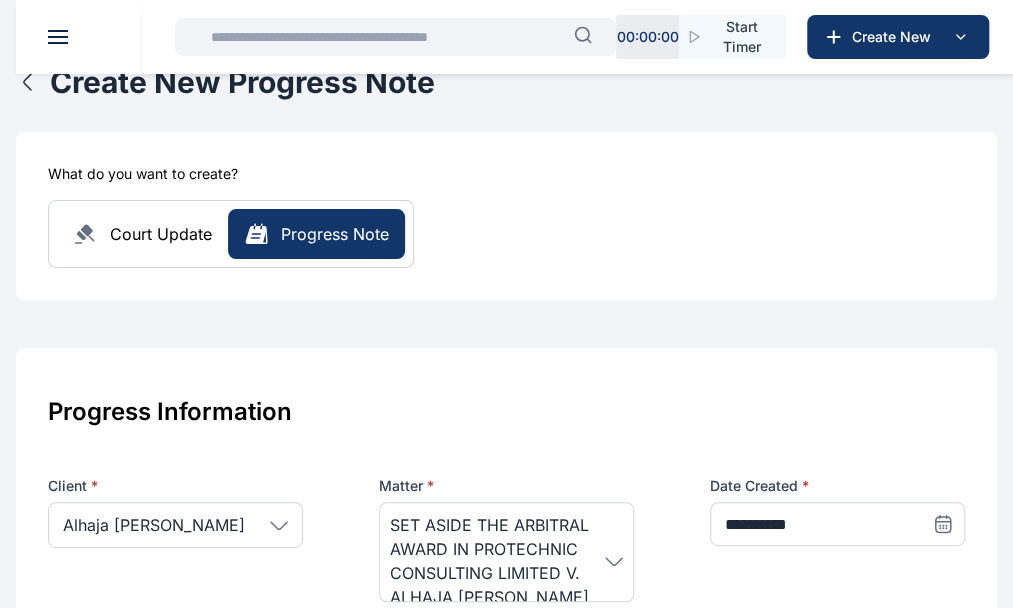 scroll, scrollTop: 68, scrollLeft: 0, axis: vertical 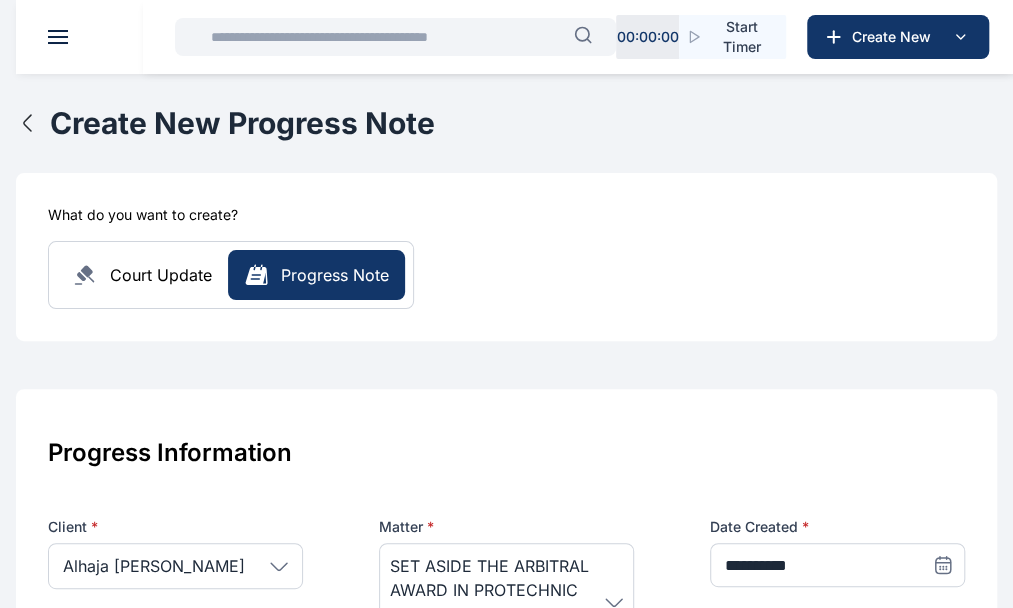 click on "Court Update" at bounding box center (161, 275) 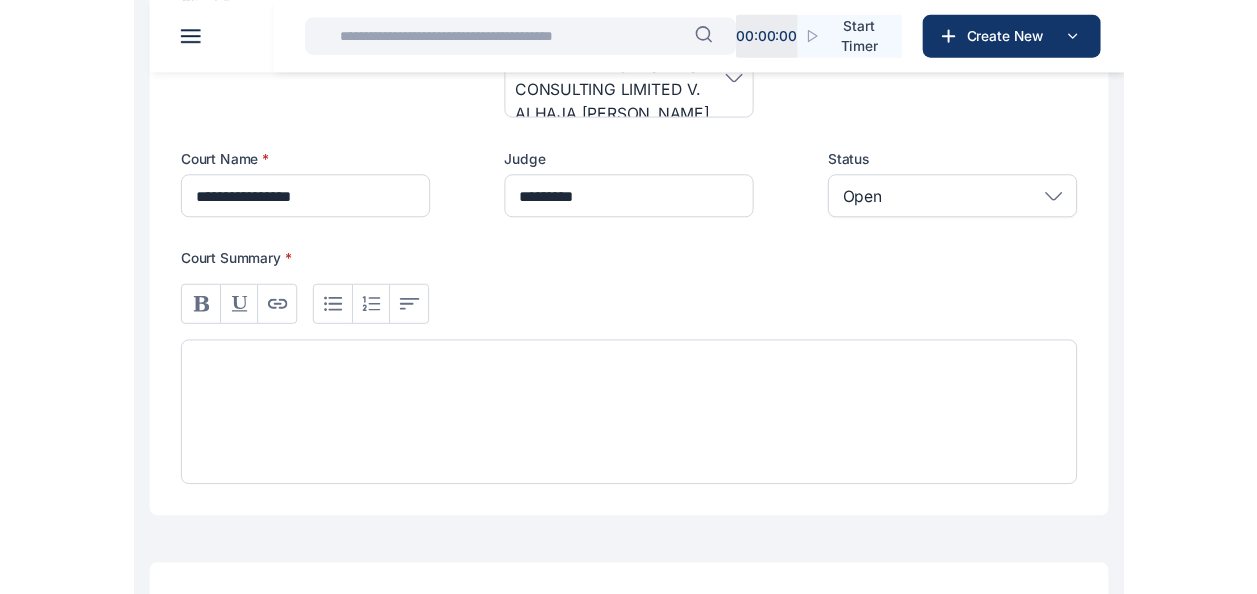 scroll, scrollTop: 564, scrollLeft: 0, axis: vertical 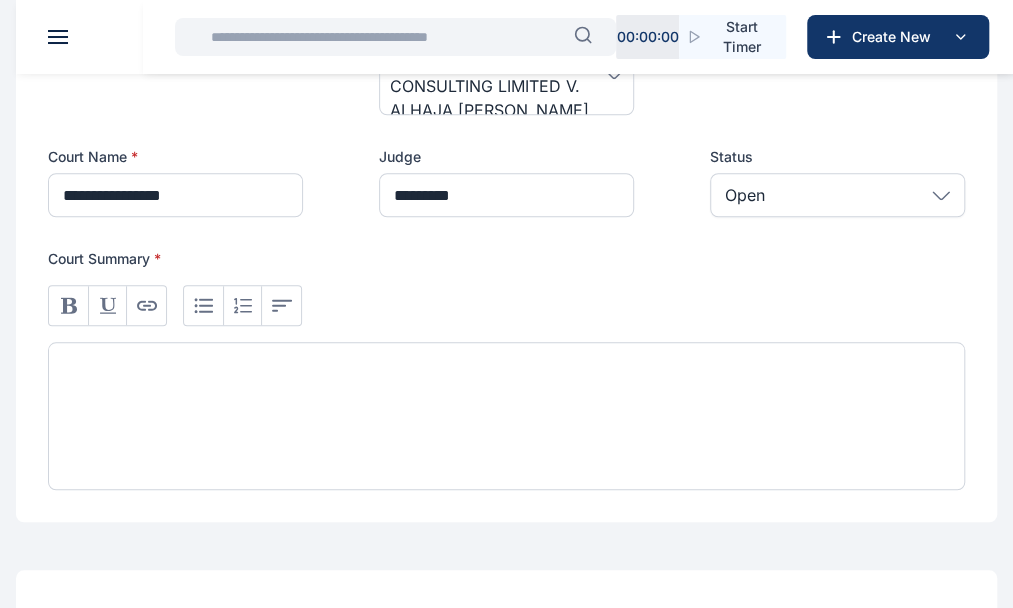 click at bounding box center [506, 416] 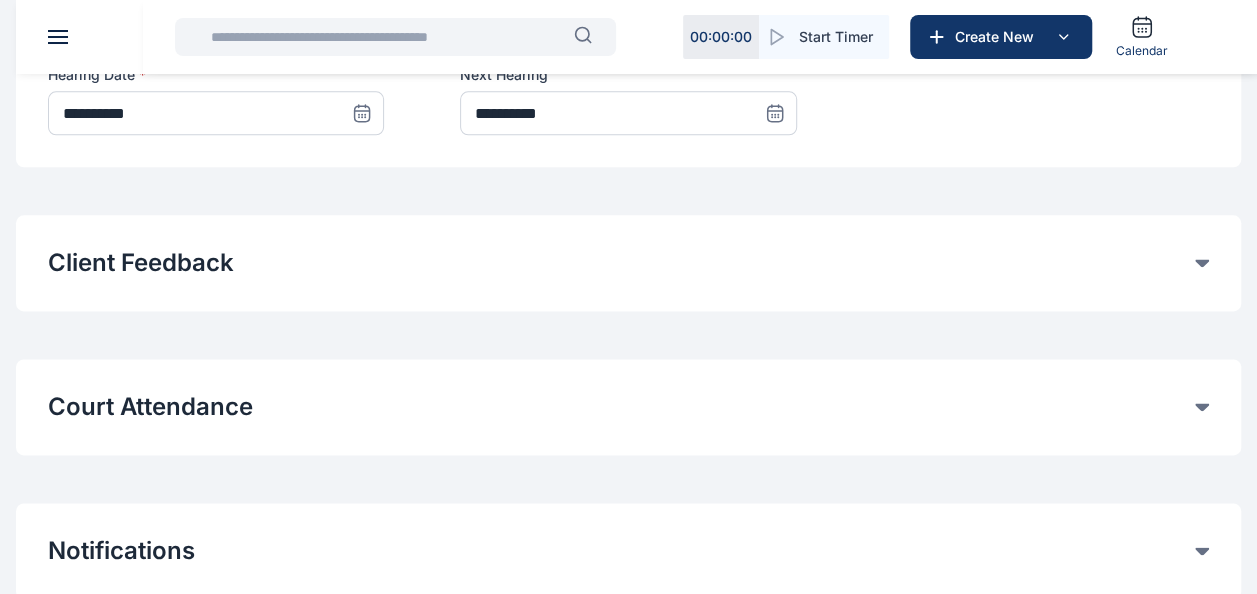 scroll, scrollTop: 1344, scrollLeft: 0, axis: vertical 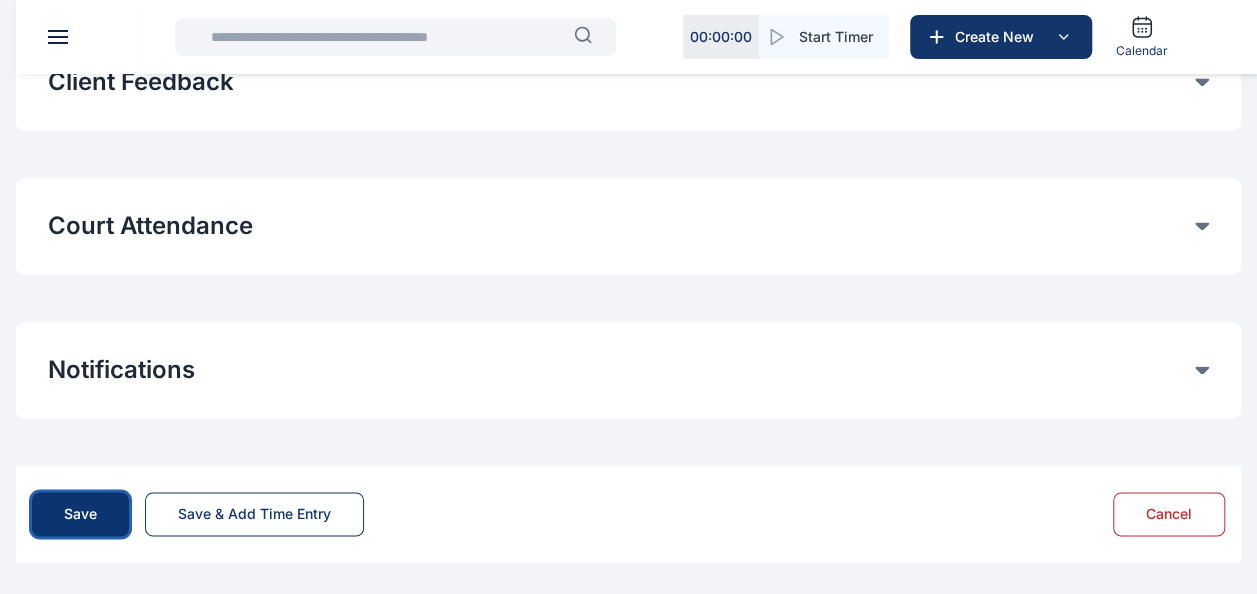 click on "Save" at bounding box center [80, 514] 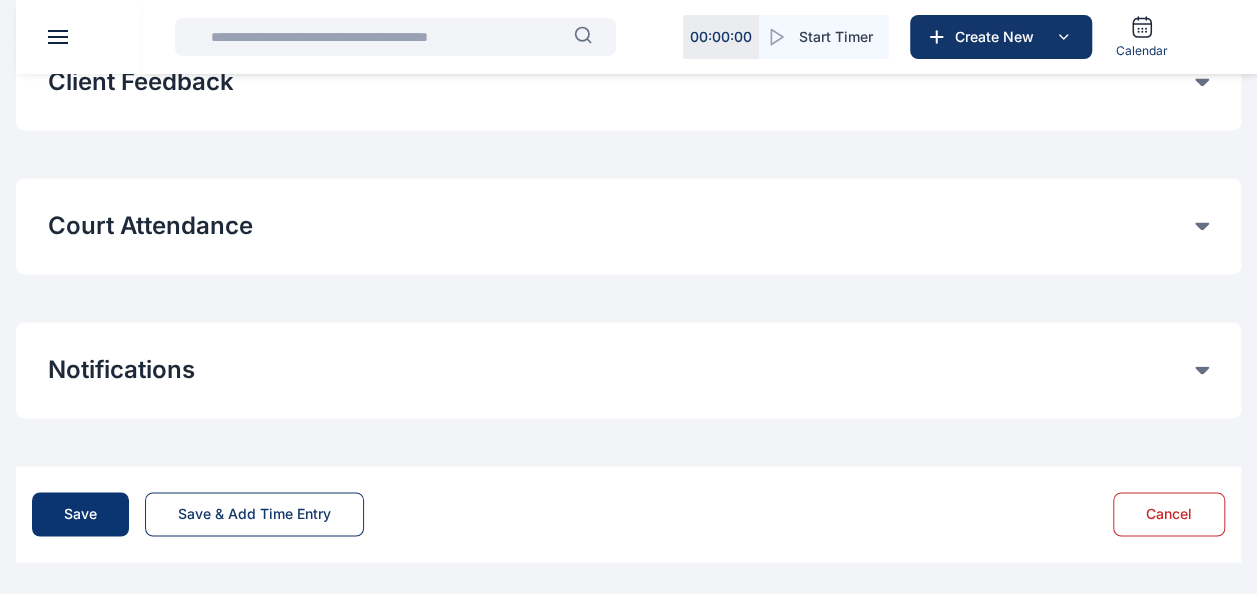 scroll, scrollTop: 0, scrollLeft: 0, axis: both 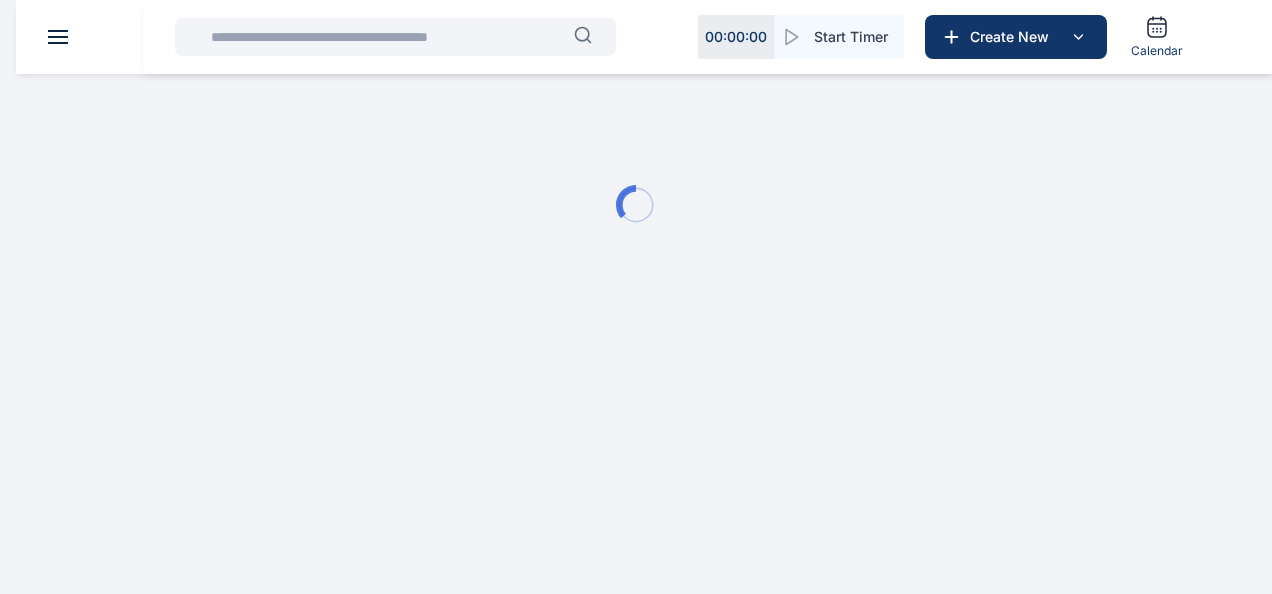 type 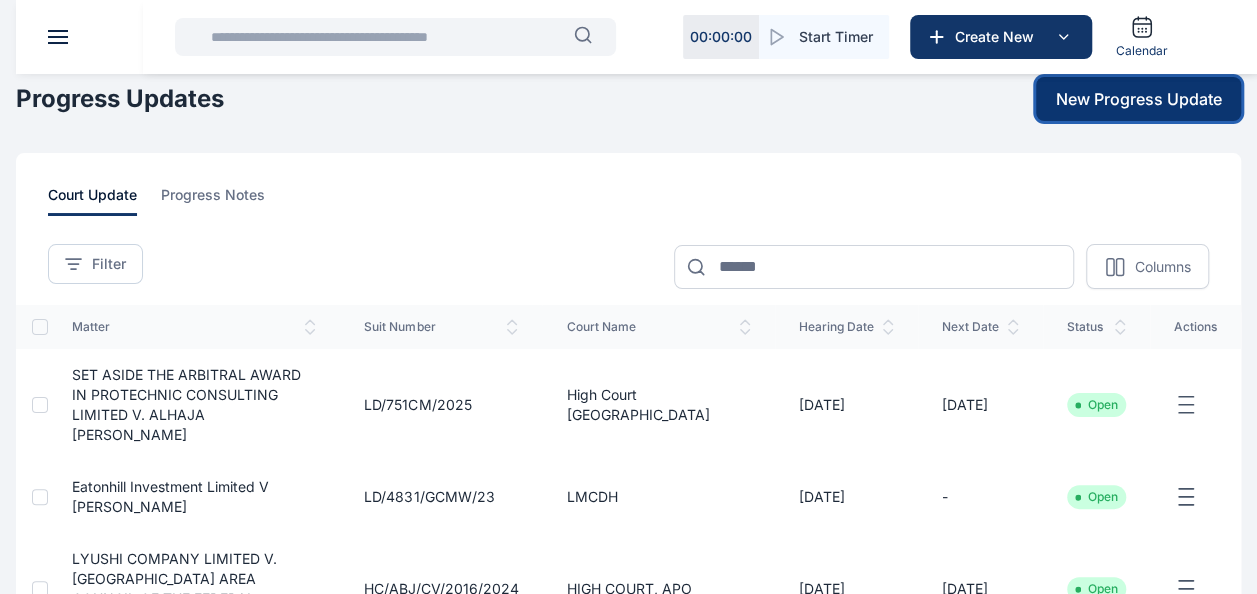 click on "New Progress Update" at bounding box center (1139, 99) 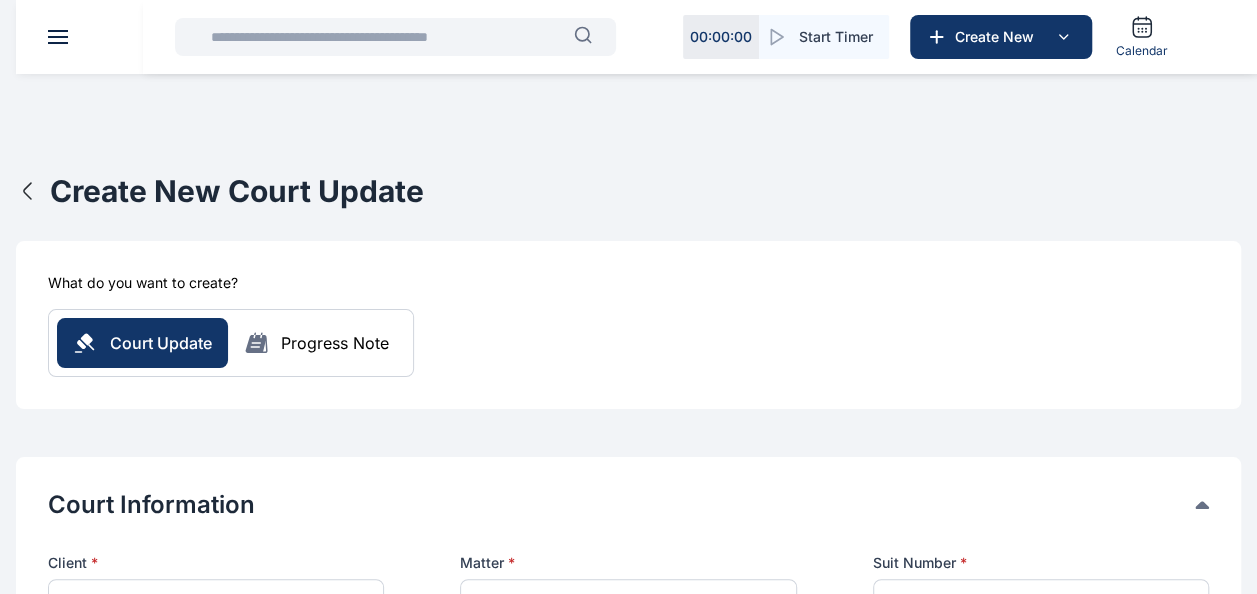 scroll, scrollTop: 280, scrollLeft: 0, axis: vertical 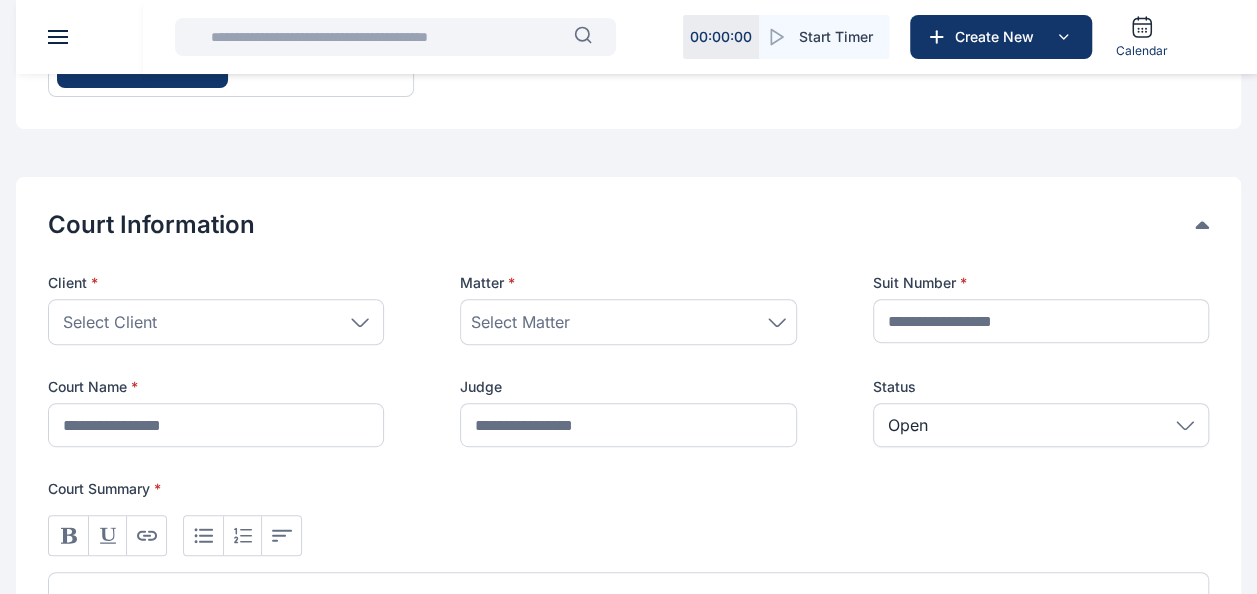 click 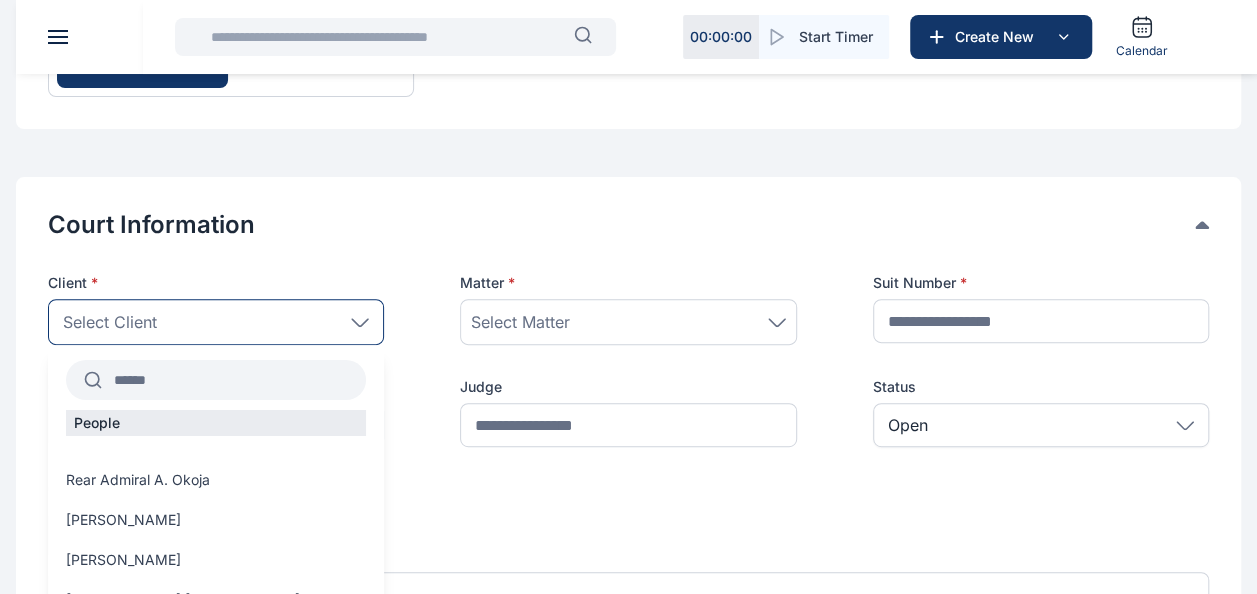 click on "People Rear Admiral A. Okoja Raymond Obiakor Mr Ufuoma Ewherido Mr Toluwalase Badejo. Mr Thomas Inebui Mr Teddy Jalo Mr Philip Obiofuma Mr Patrick Nwandu Mr Jacob Djorhogba Mr Igwe Onuma Abiagom Josephine Promise Egekwu Peter Ejiofor Gambo Zingtim Funmi Adeoye Freeman Agho Frank Ifedi Francis Atuche Chimeri Ukoji Chike Nwanze Chika Mordi Chief Philip C. Asiodu Chief Oladeinde Coker Chief Odogwu Sunny Chief Aforka Chief Lambert Akinyede Chief James Onyeme Campbell Chief James Odubanjo Chief Anthony Idigbe Chief Hope Abijor Chief Dr. Ifeanyi Emmanuel Mmagu Chief Anthony Obinwa Chief A. A. Ajufo Chibuzor Odita Mgbe Mgbe Cecilia Nonyem Maijeh Catherine David Cassandra Uzo-Ogbugh Martha Mordi-Black Margaret Omonua Marcel Eze Mallam Nuhu Ribadu Maduike Maduike Lord-Mallam Nugwan Ernest Oji Enwonwu Ezinna Enitan Hassan Engr. Kingsley Isioma Obiazi Engr Egbosimba Emmanuella Onose Bagudu Emeka Iheme Emeka C. Nwosu Emeka Anadu Ejike Arinze Edith Chioma Ezeala Dr. S. A. Okolo Dr. Orji Uzor Kalu Dr. Leke Pitan Ana Ana" at bounding box center [216, 28405] 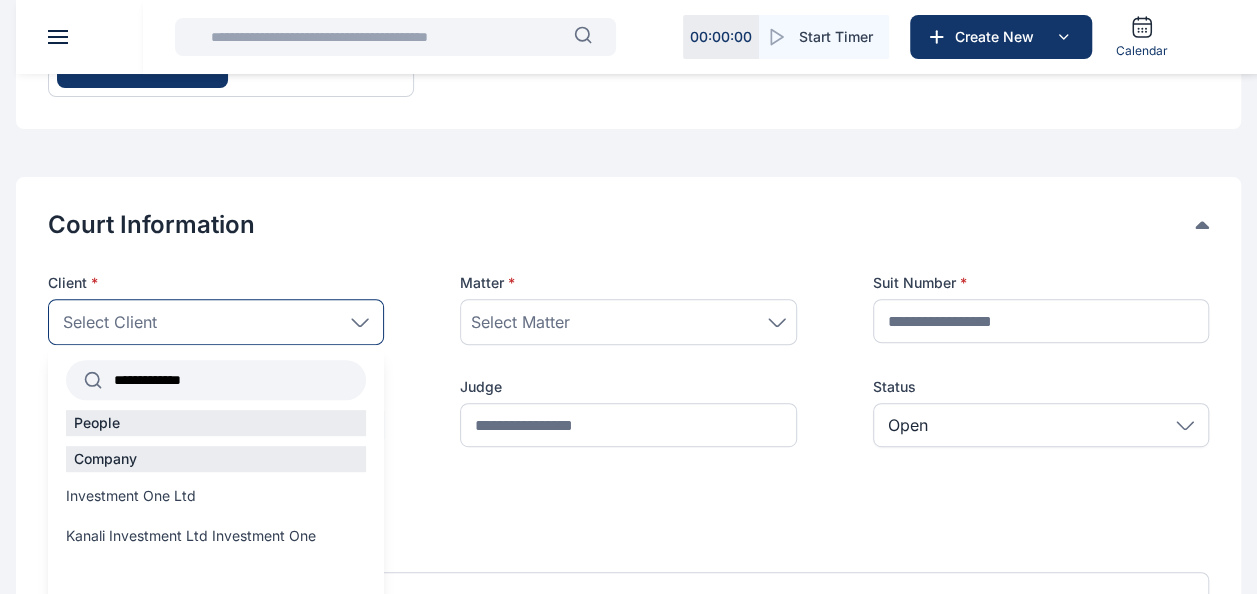 type on "**********" 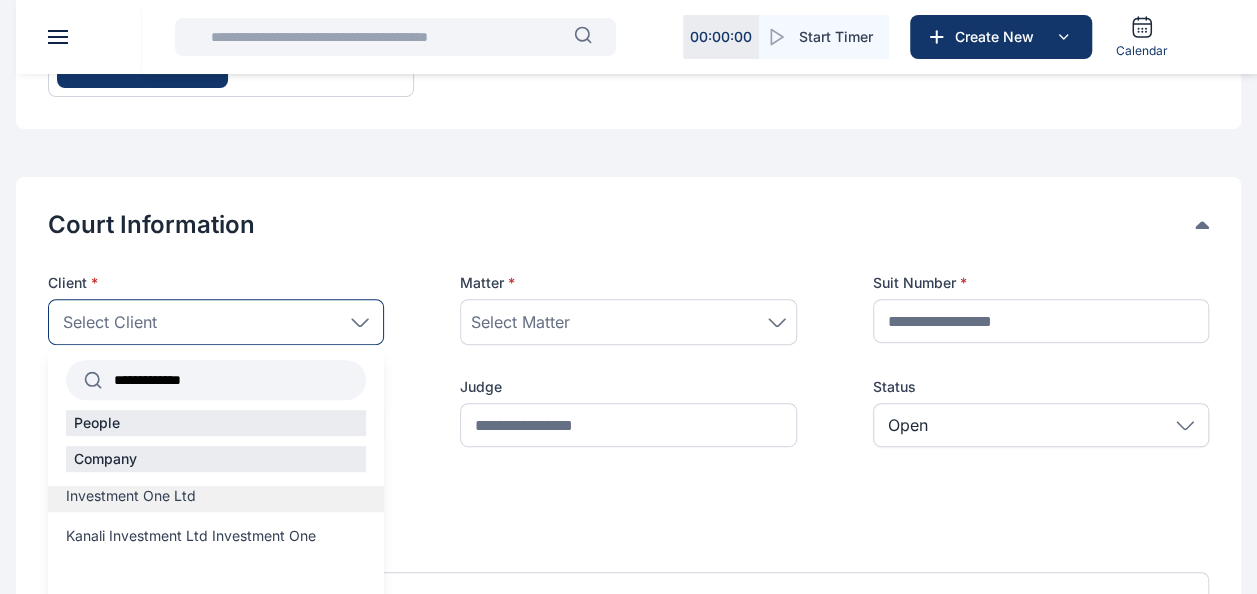 click on "Investment One Ltd" at bounding box center [131, 496] 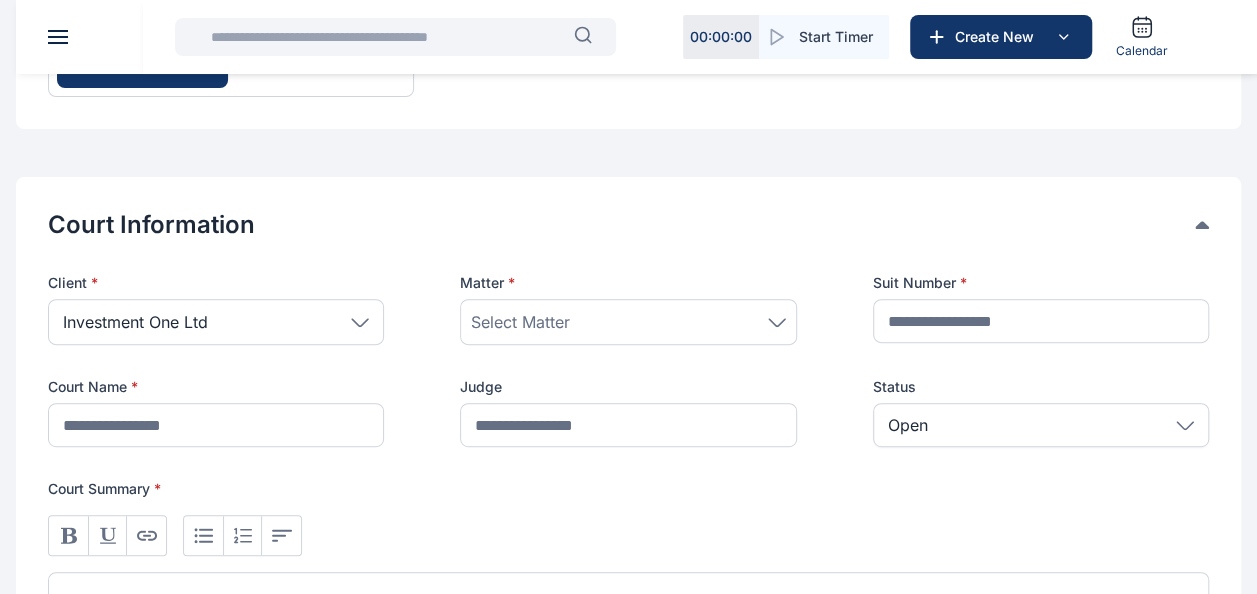 click on "Court Information" at bounding box center (621, 225) 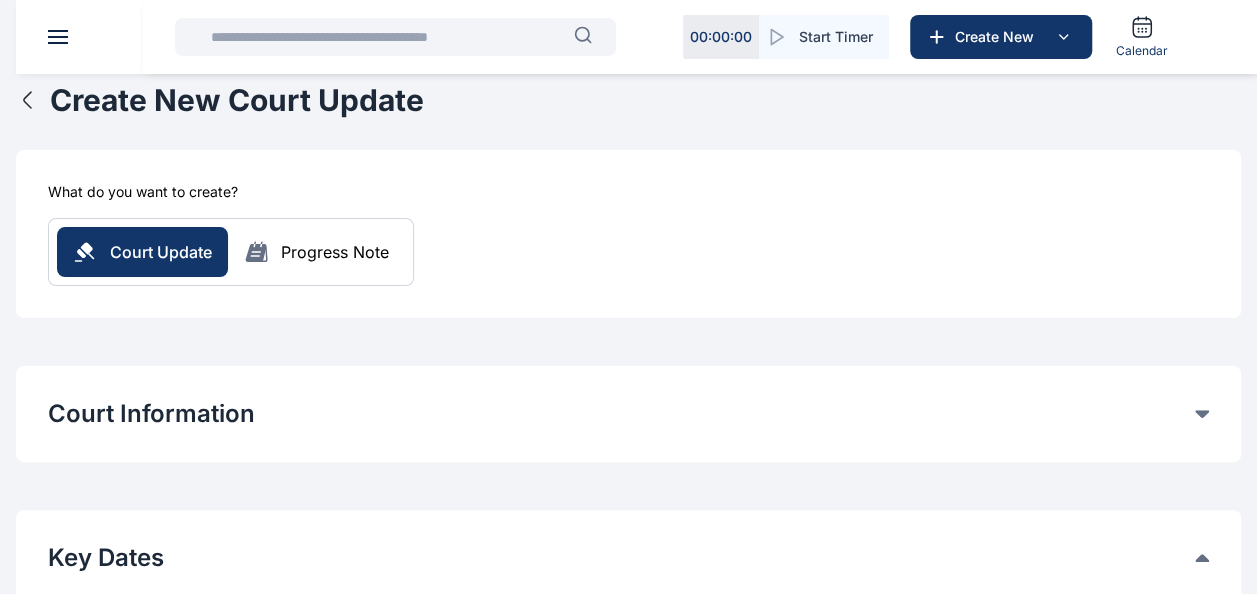 scroll, scrollTop: 0, scrollLeft: 0, axis: both 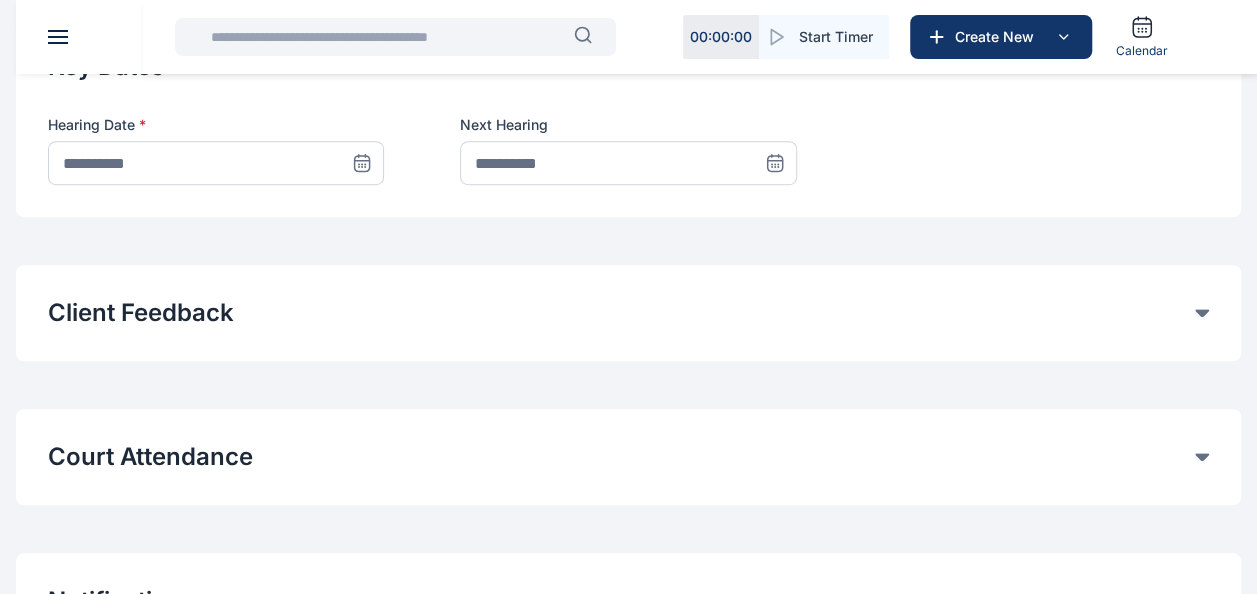 click on "Client Feedback" at bounding box center [621, -77] 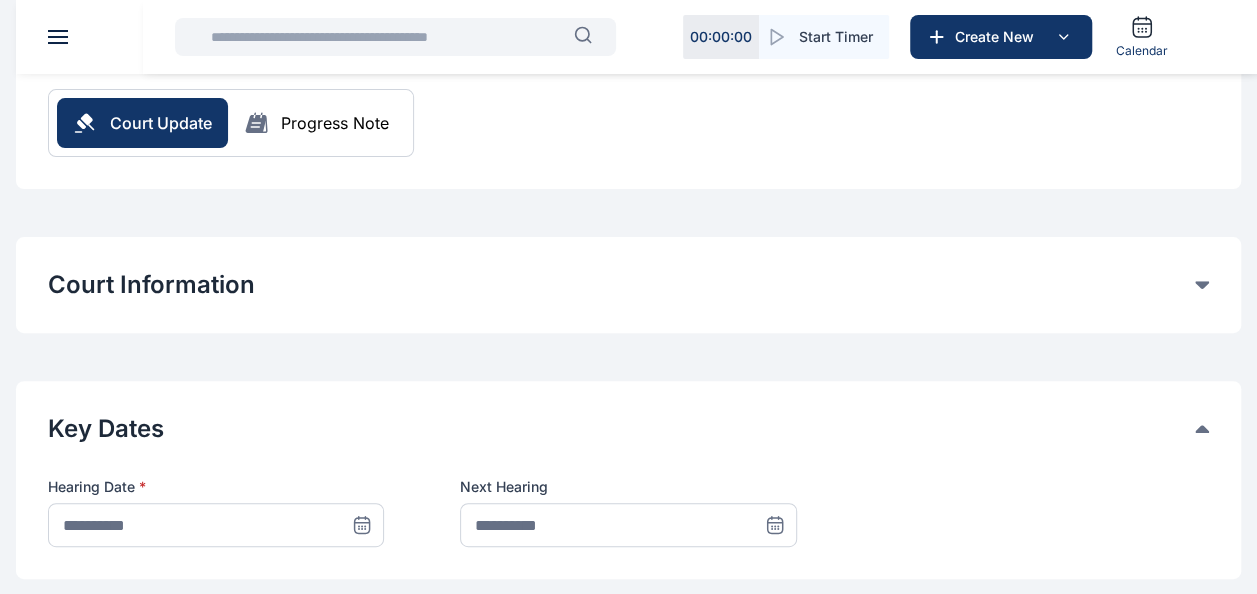 scroll, scrollTop: 264, scrollLeft: 0, axis: vertical 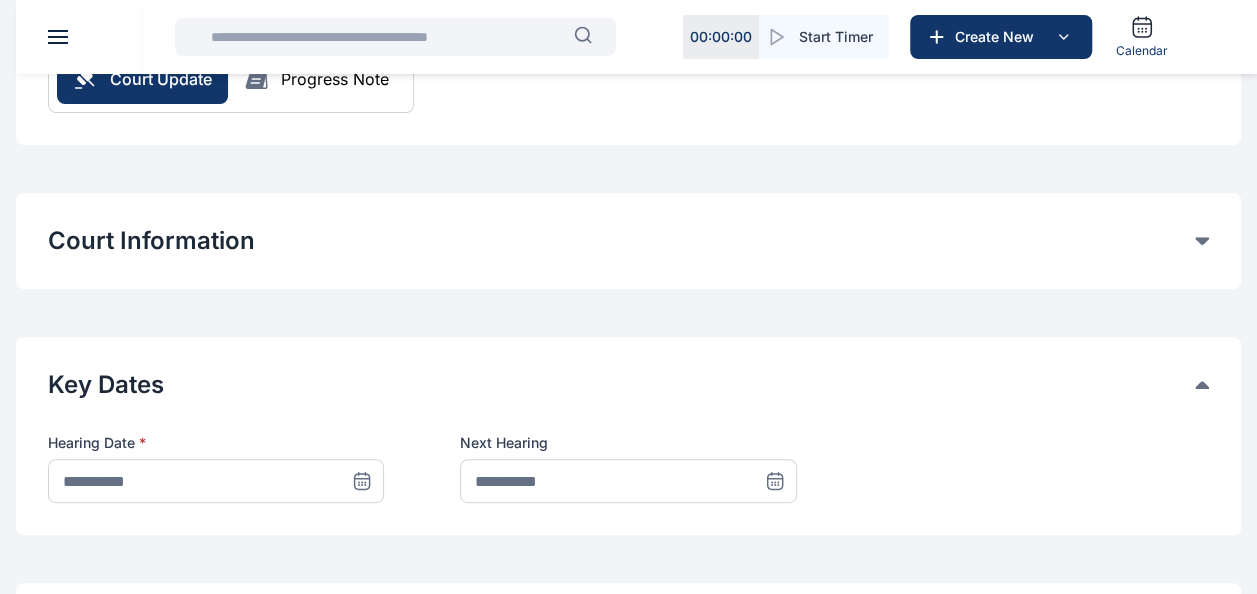 click on "**********" at bounding box center [628, 241] 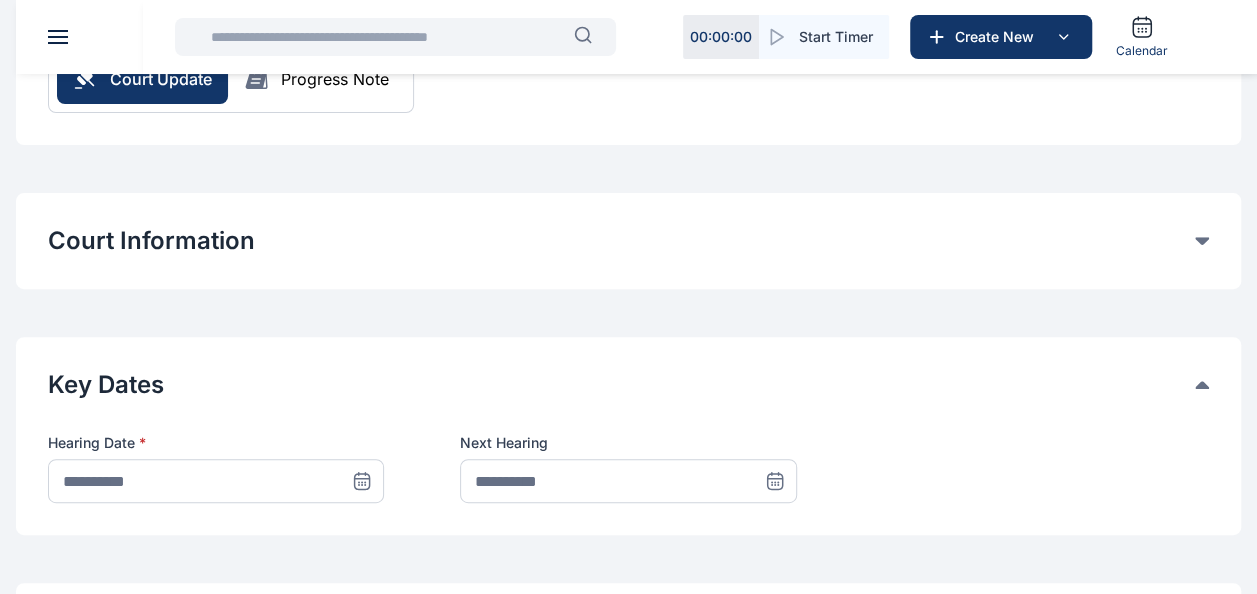 click on "Court Information" at bounding box center [621, 241] 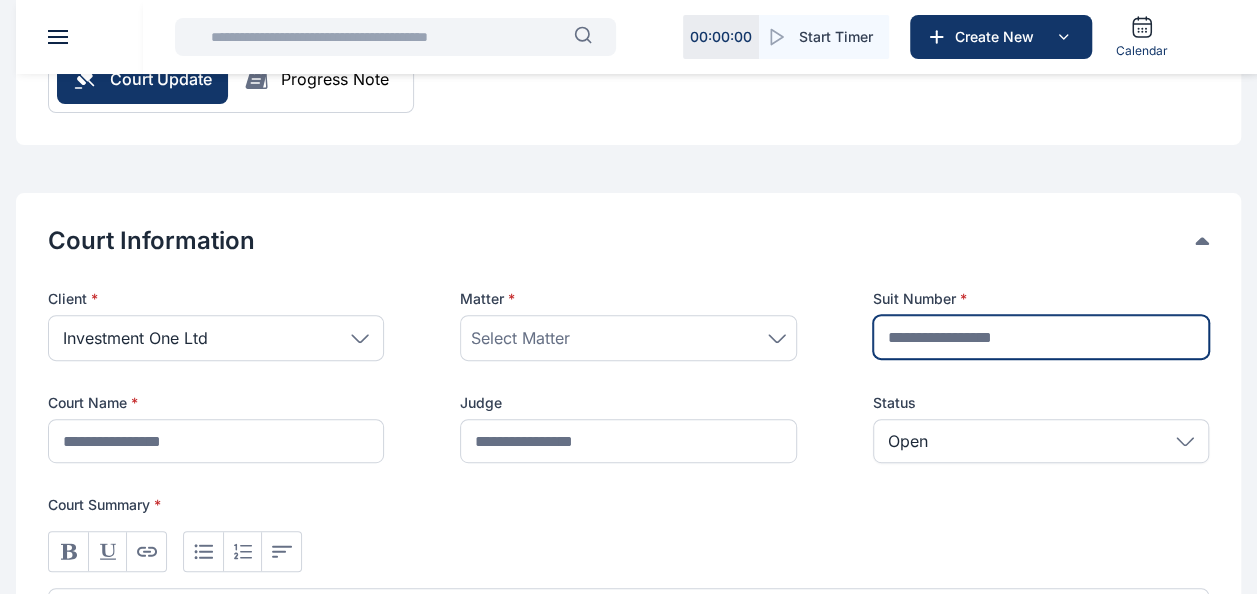 click at bounding box center [1041, 337] 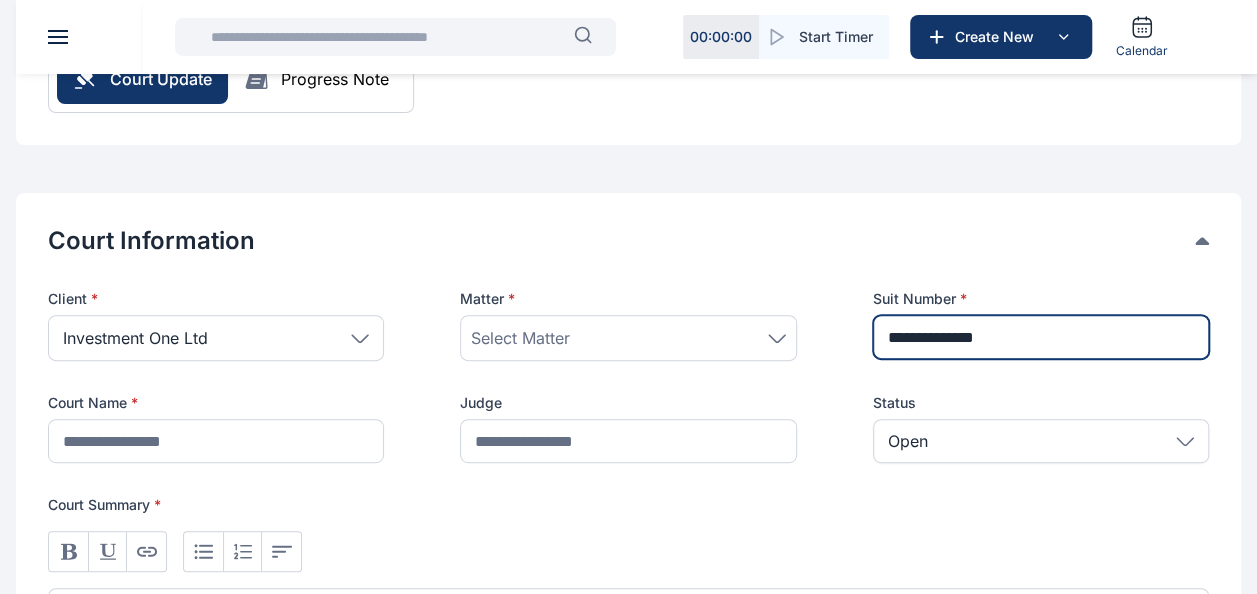 type on "**********" 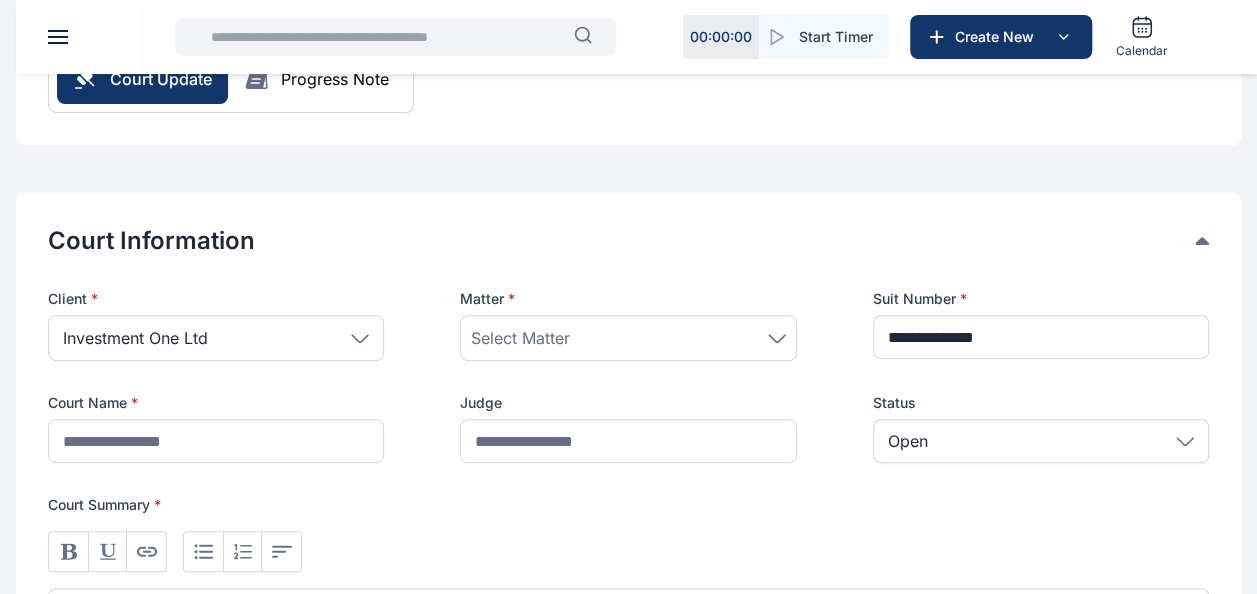 click 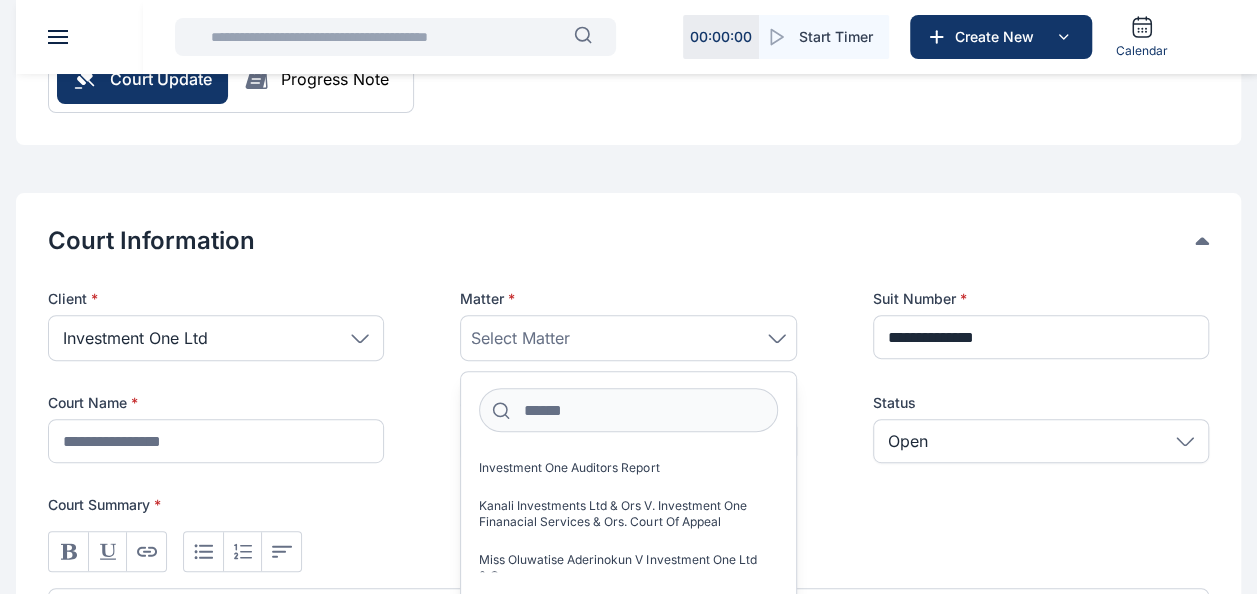 scroll, scrollTop: 436, scrollLeft: 0, axis: vertical 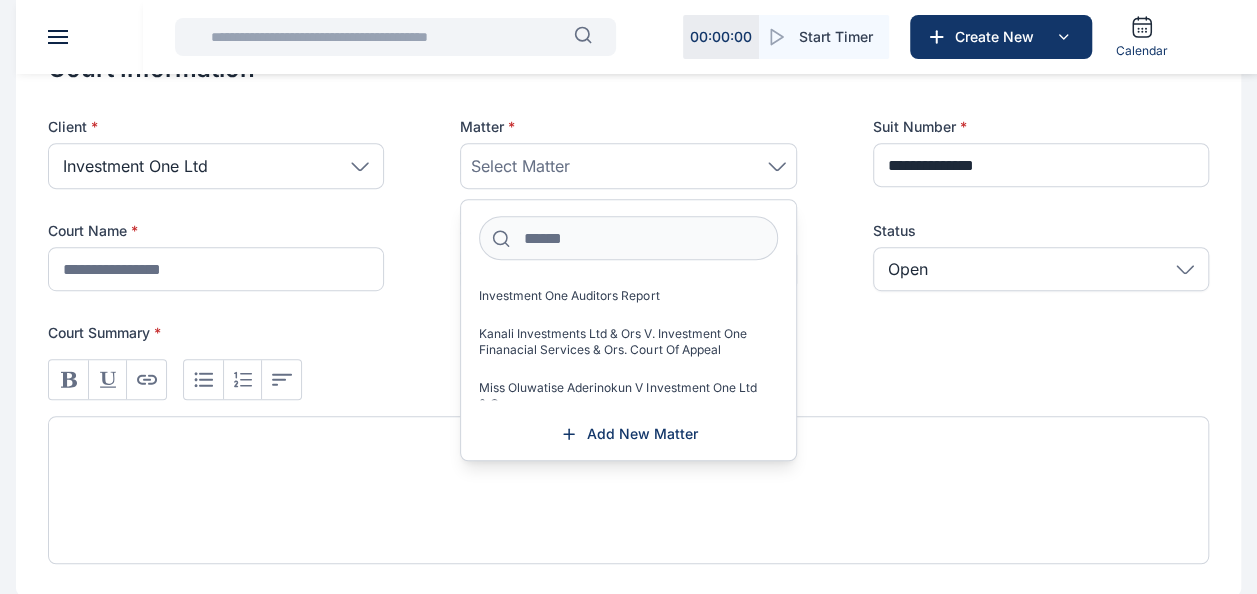 click on "Investment One Auditors Report Kanali Investments Ltd & Ors V. Investment One Finanacial Services & Ors. Court Of Appeal Miss Oluwatise Aderinokun V Investment One Ltd & Ors Investment One V. Babatunwa Aderinokun Investment One Trust Account Project Sunset2 Project Sunset Project Sunset3 Parthian Partners Limited v Investment One Financial Service Limited  Add New Matter" at bounding box center (628, 330) 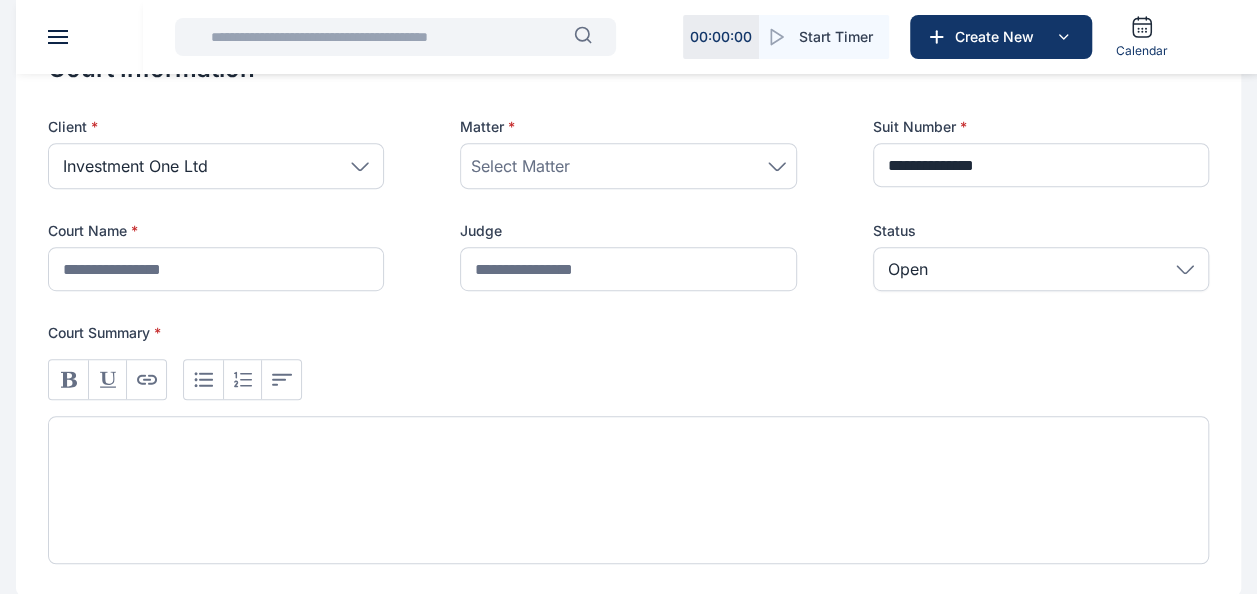 click on "Select Matter" at bounding box center (628, 166) 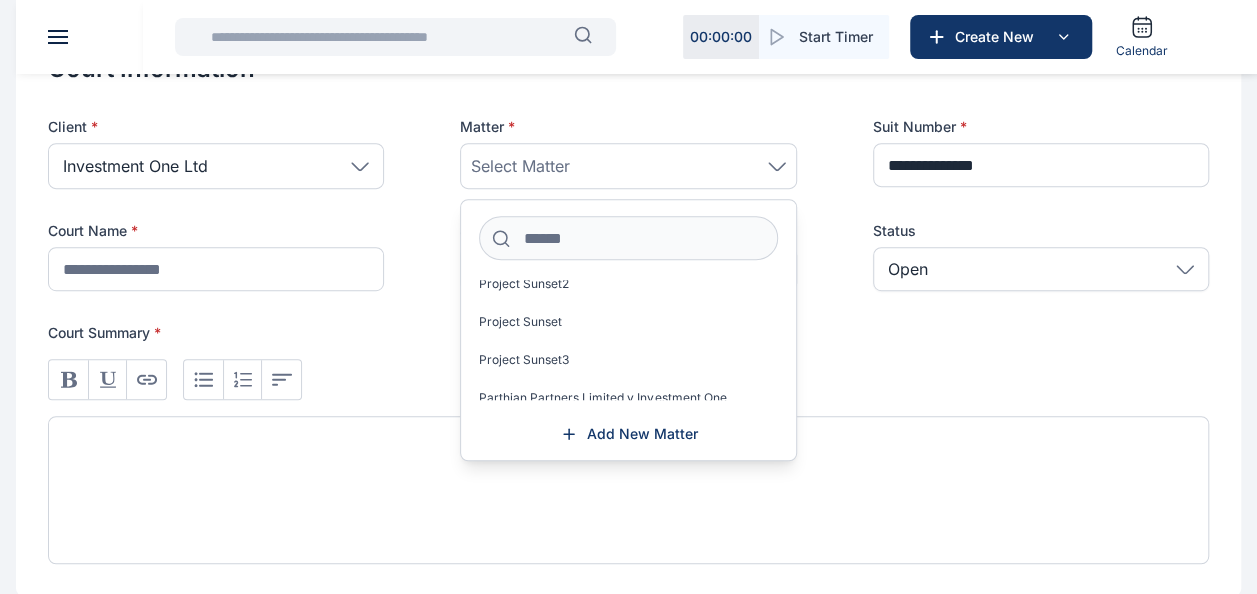scroll, scrollTop: 286, scrollLeft: 0, axis: vertical 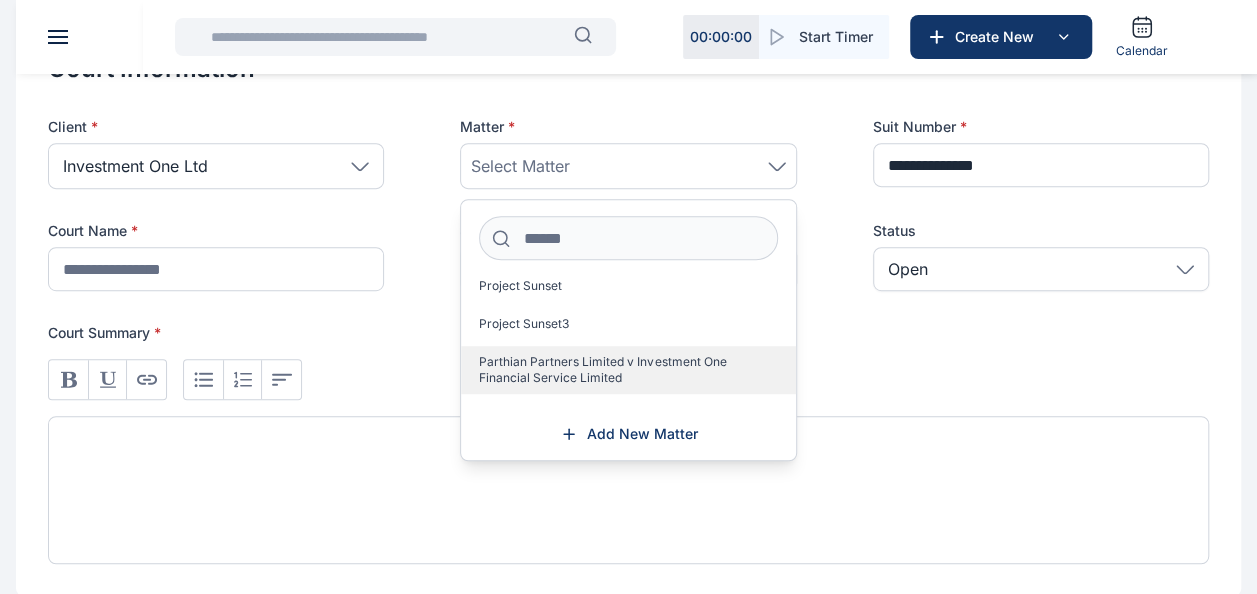 click on "Parthian Partners Limited v Investment One Financial Service Limited" at bounding box center [620, 370] 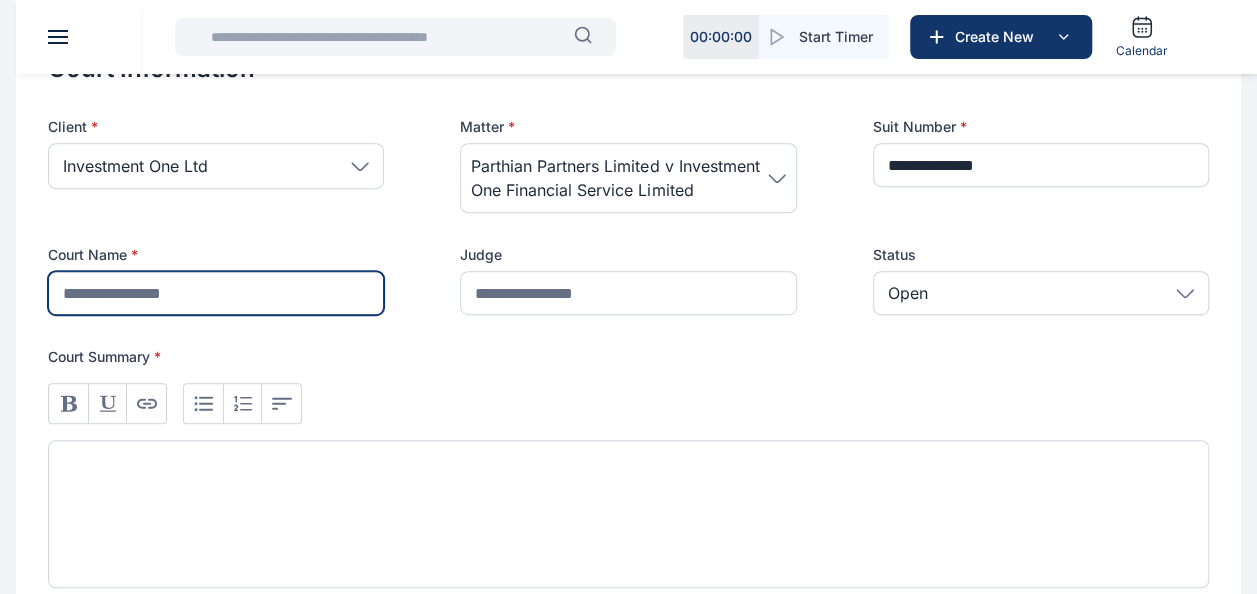 click at bounding box center (216, 293) 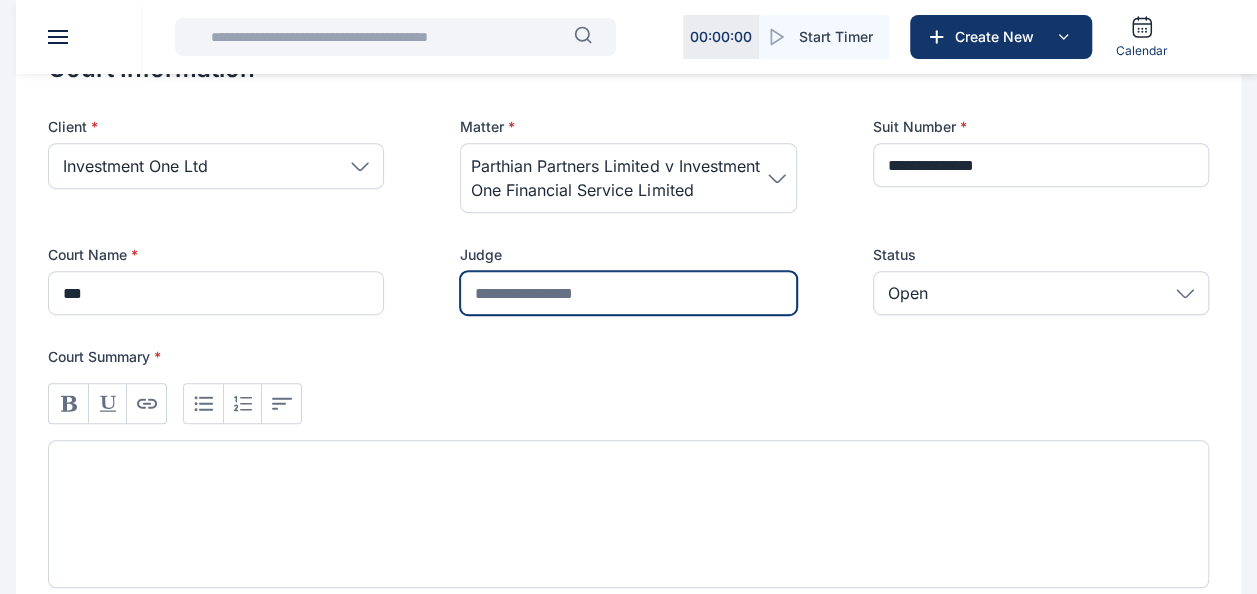 click at bounding box center (628, 293) 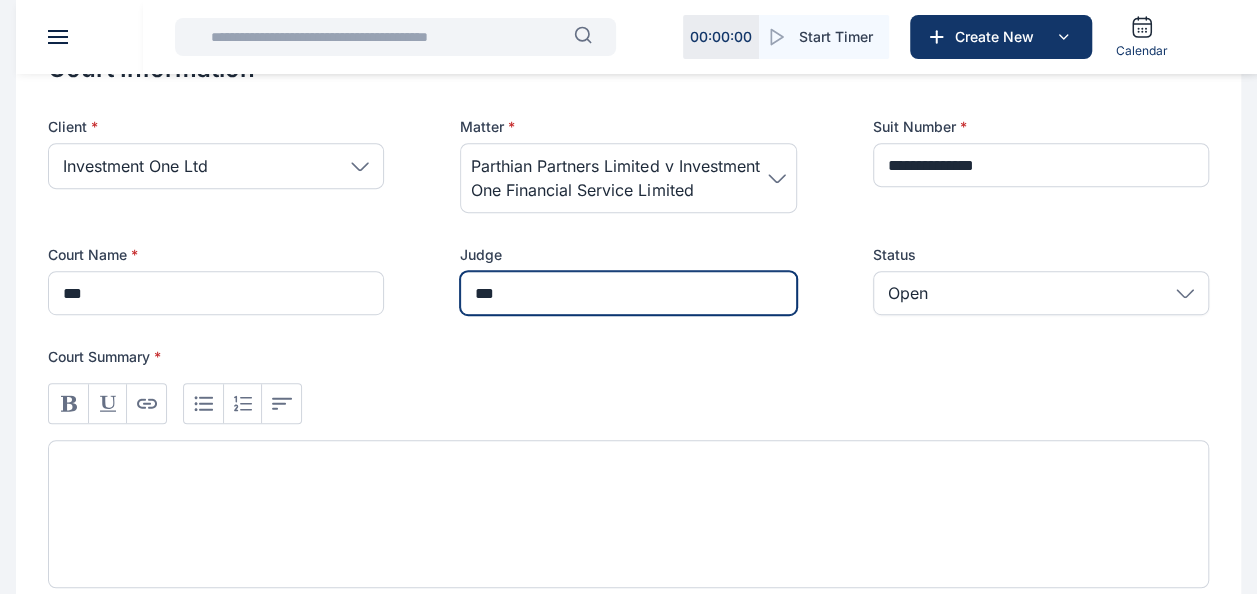 type on "******" 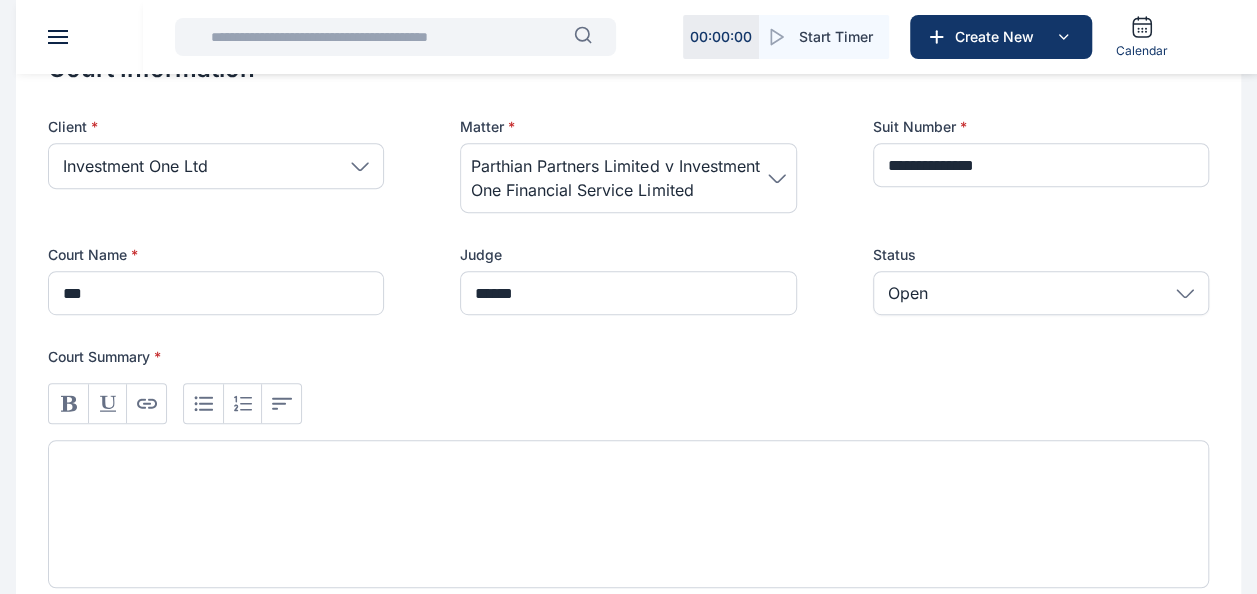click at bounding box center (628, 514) 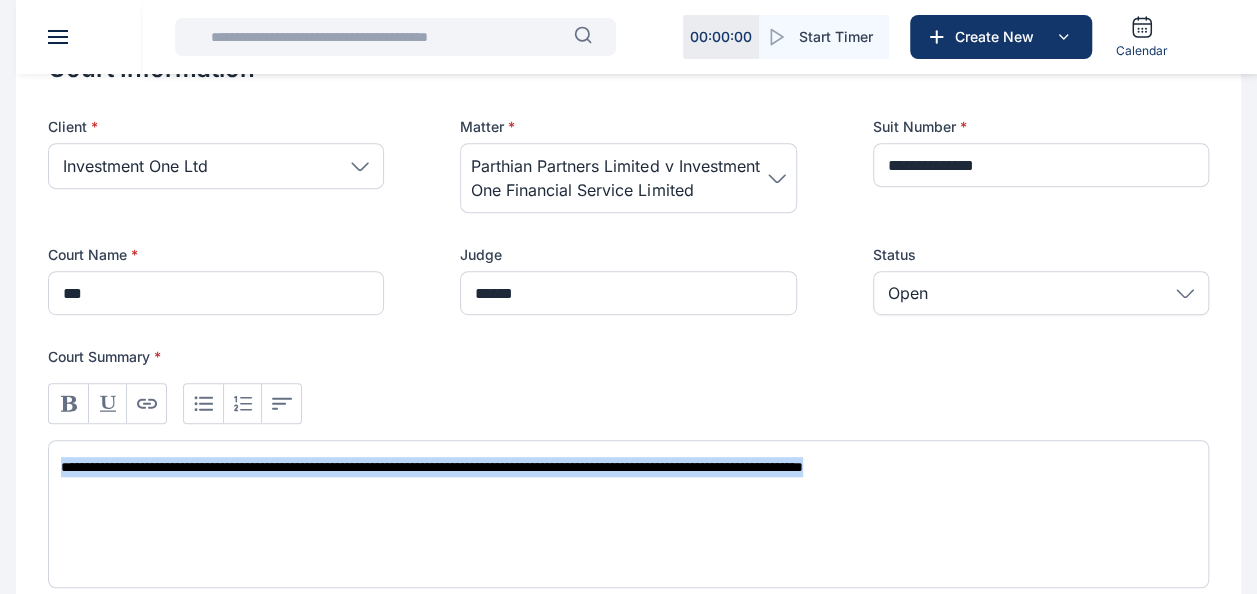 copy on "**********" 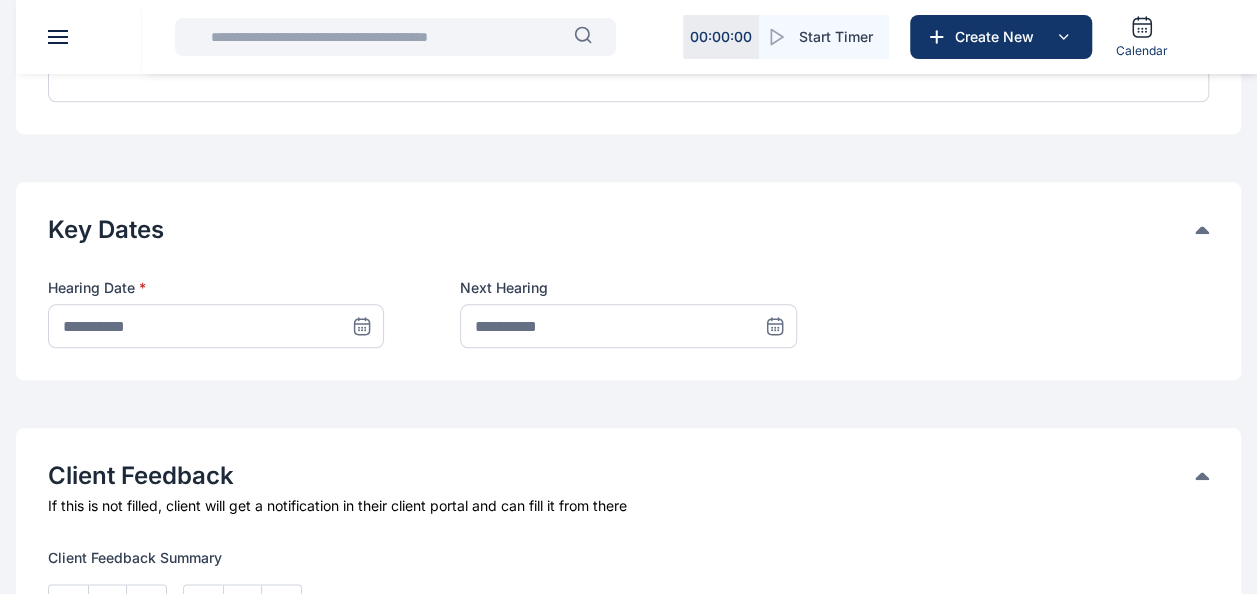 scroll, scrollTop: 1014, scrollLeft: 0, axis: vertical 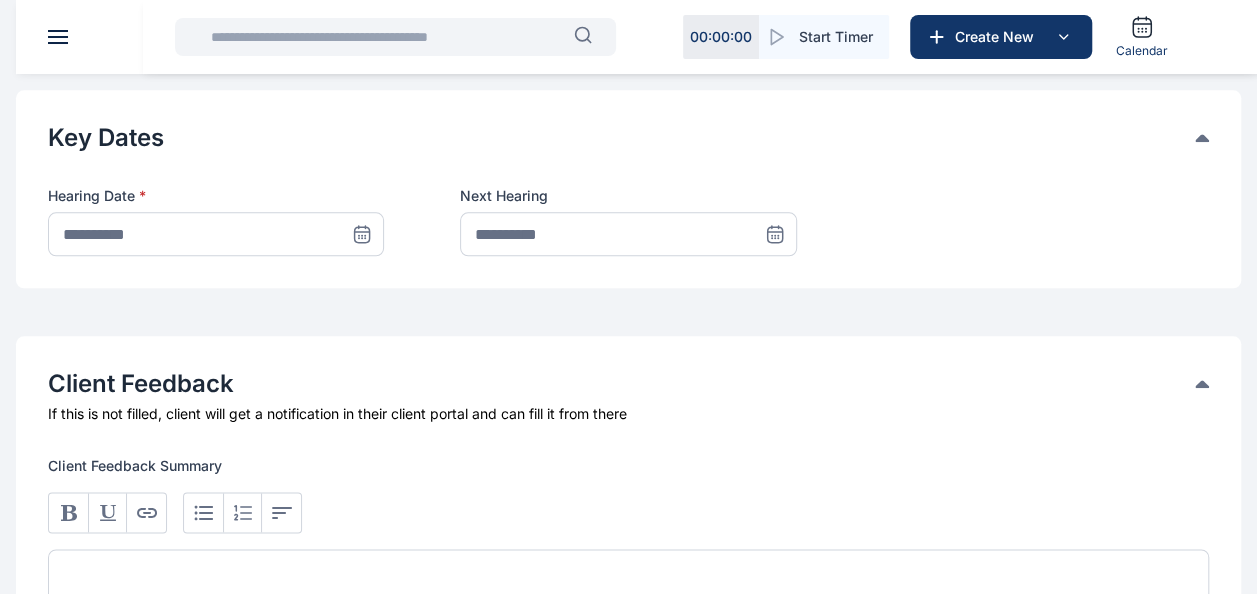 click 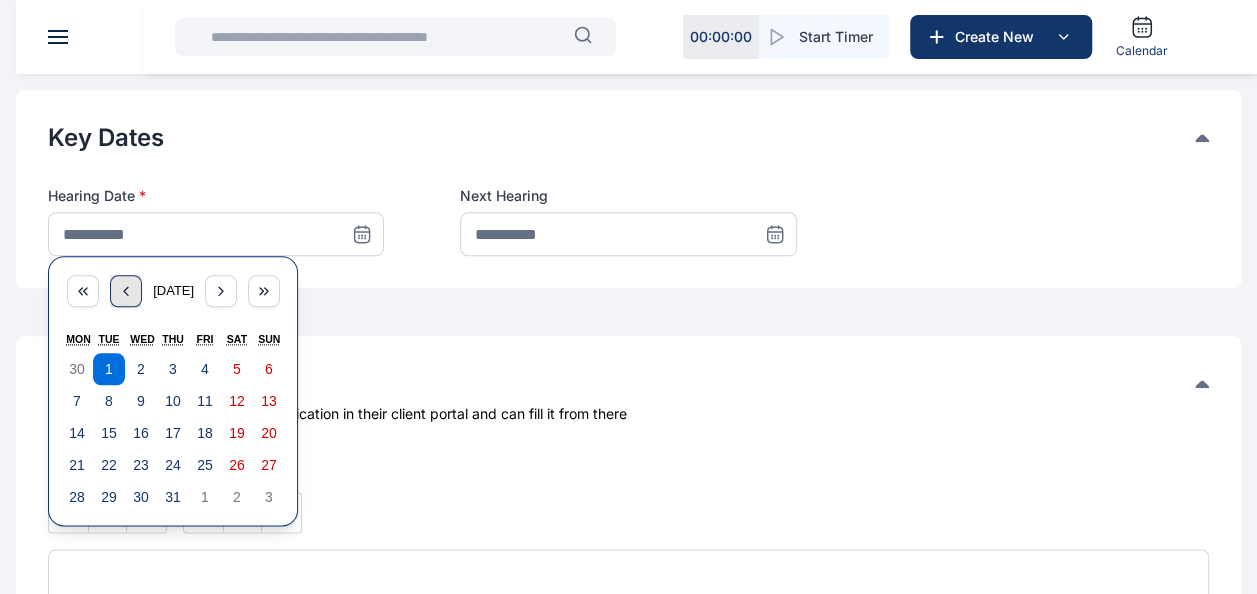 click at bounding box center [126, 291] 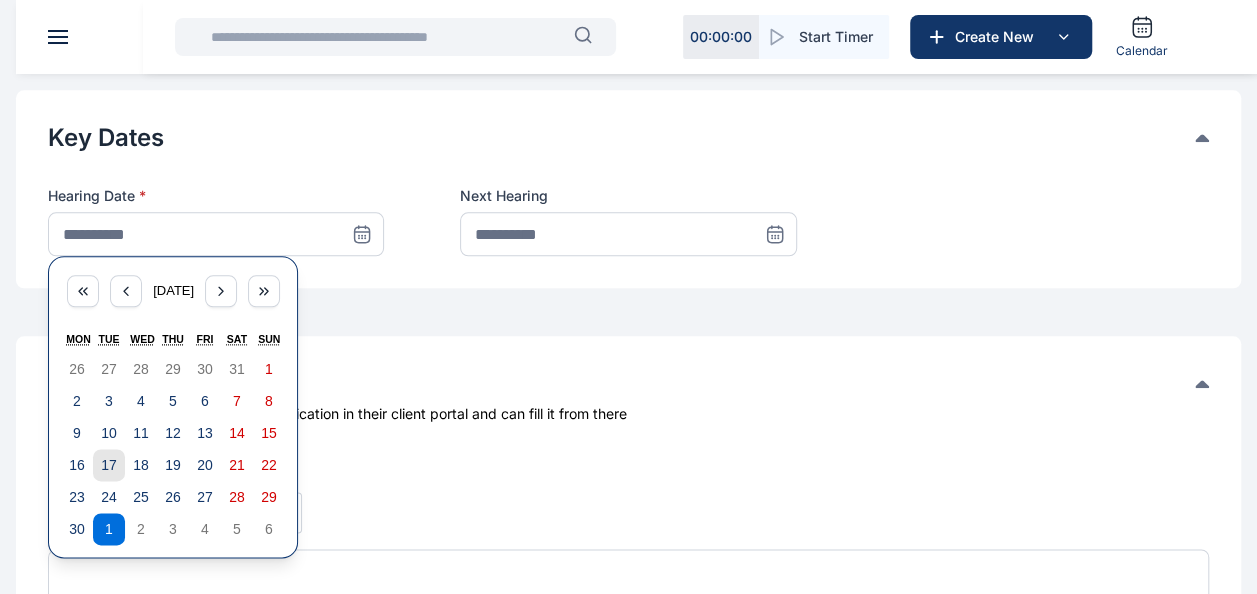 click on "17" at bounding box center [109, 465] 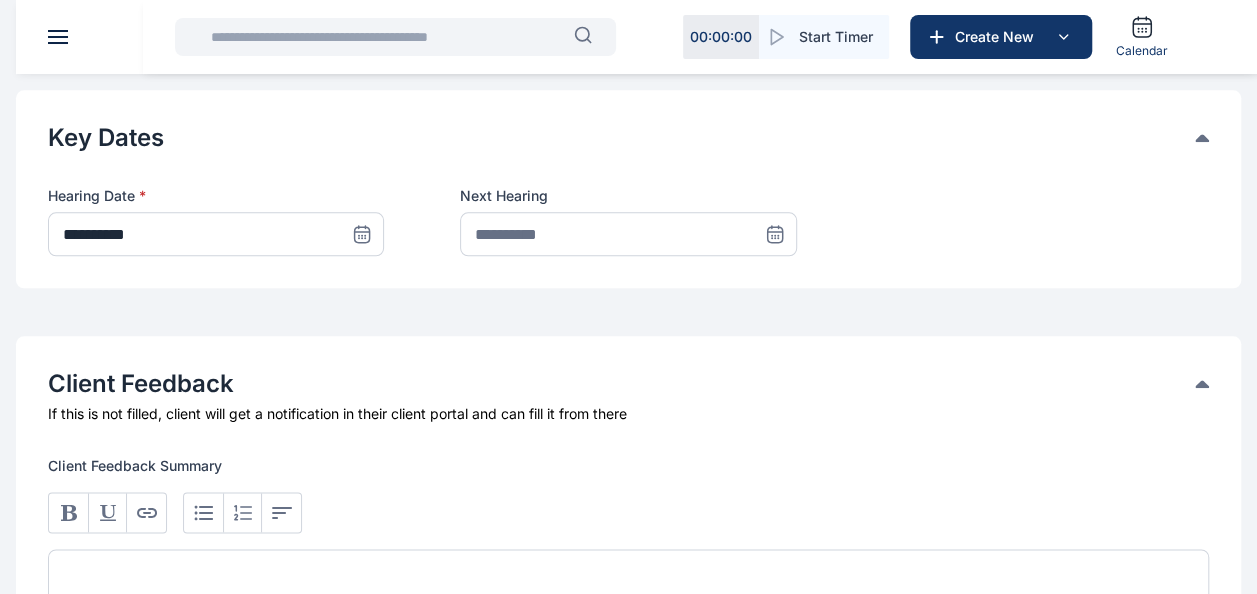 click 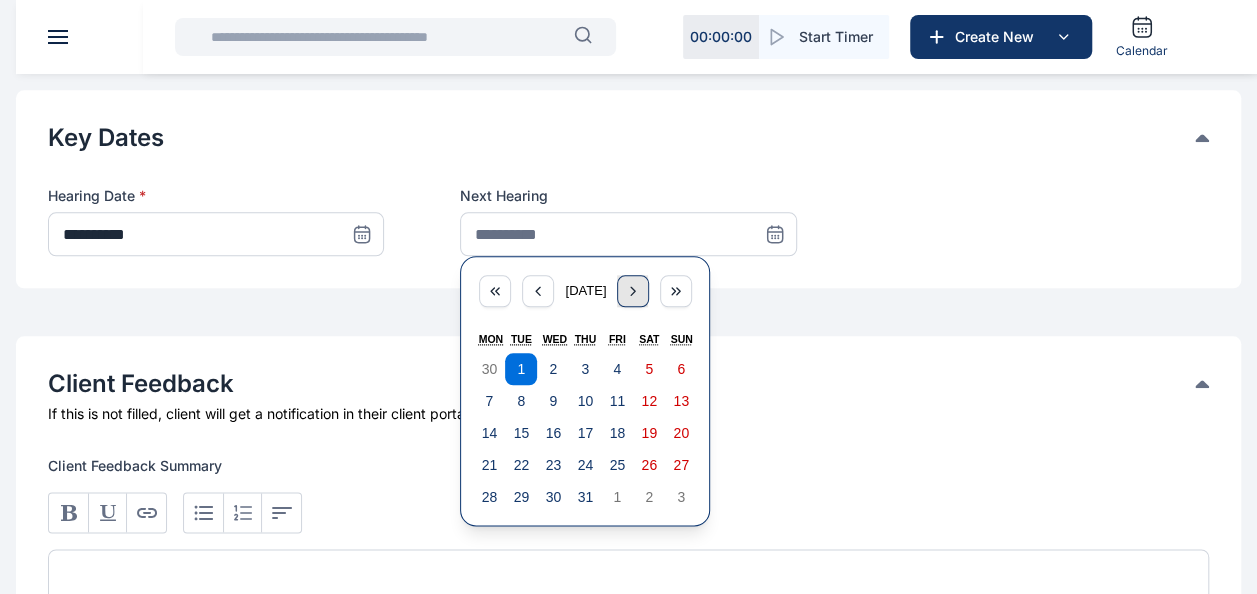 click 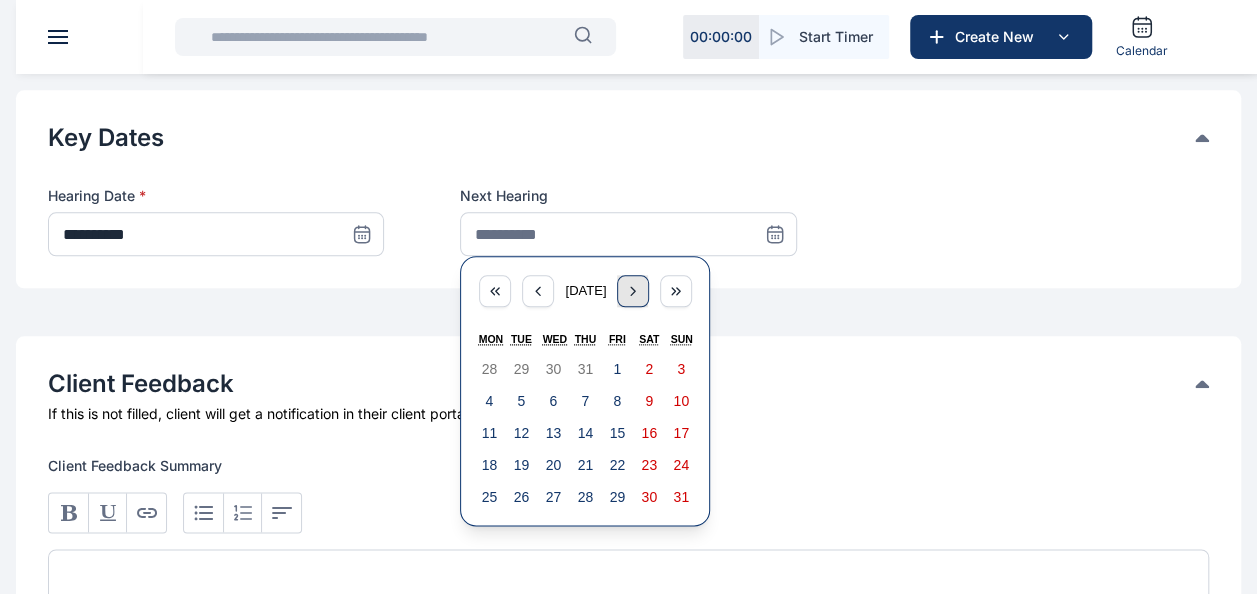 click 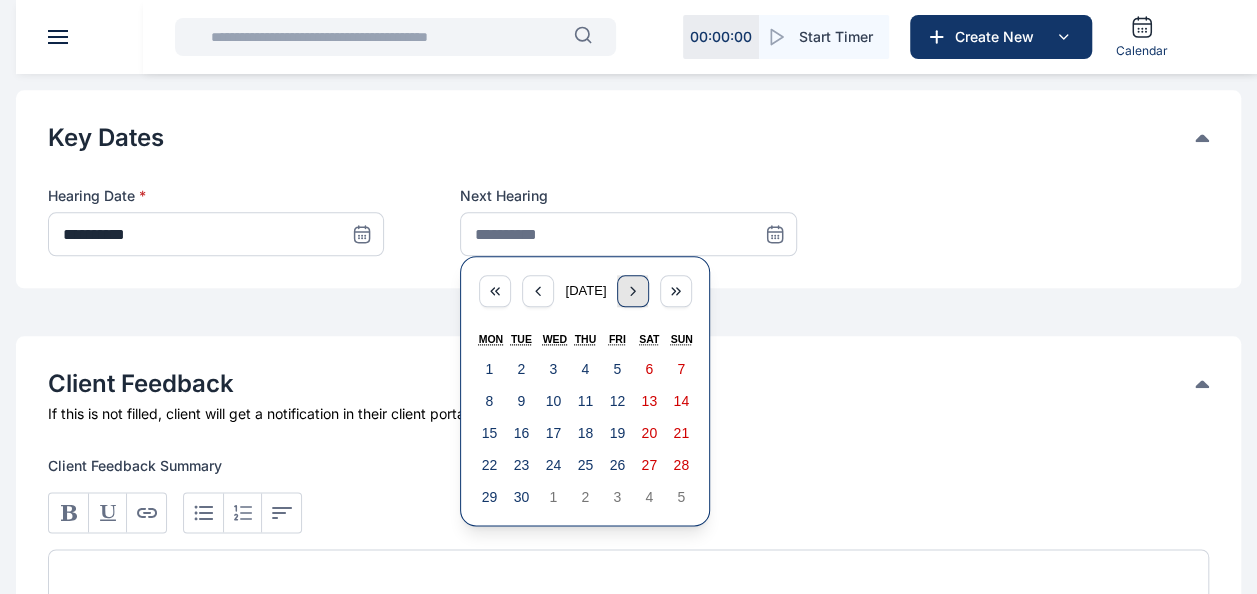 click 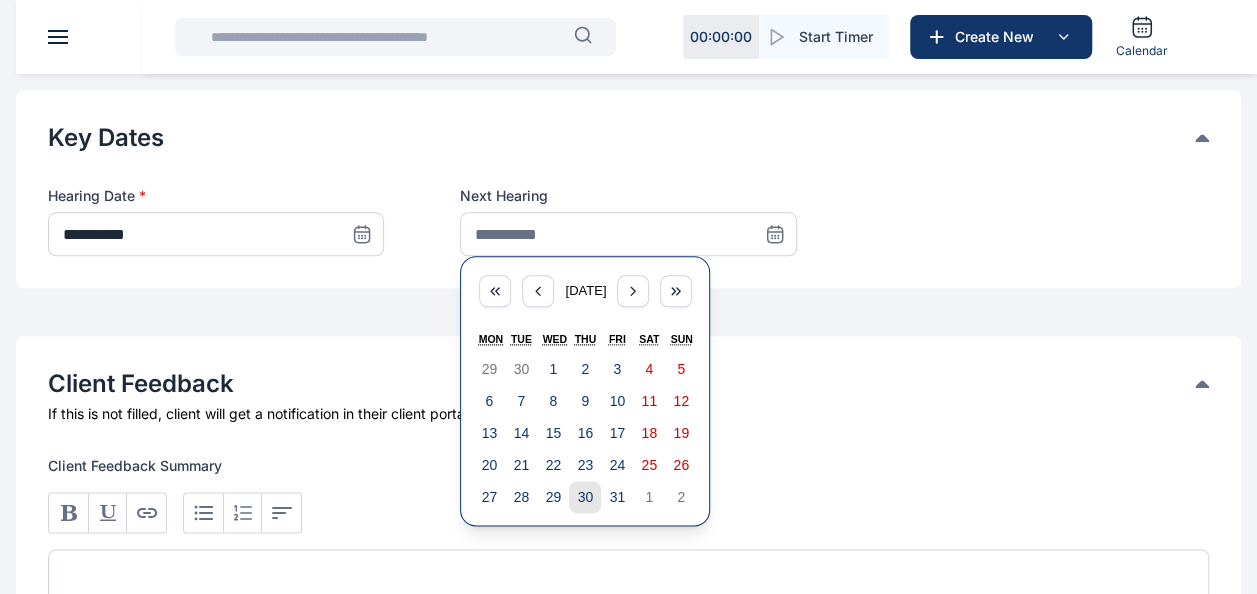 click on "30" at bounding box center (585, 497) 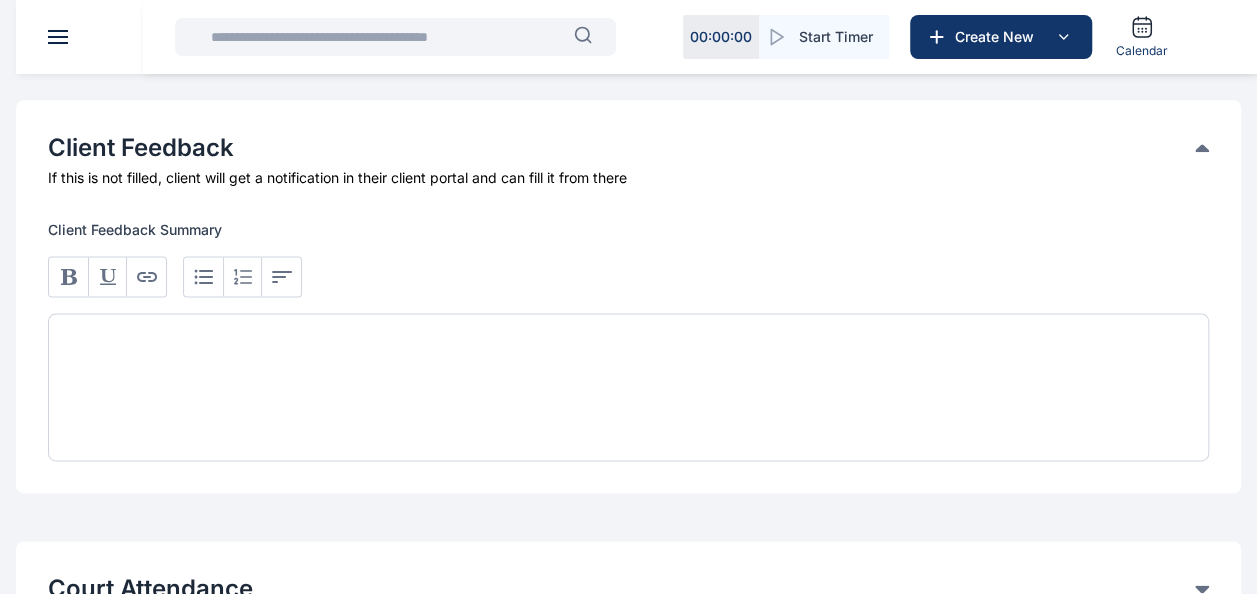 scroll, scrollTop: 1255, scrollLeft: 0, axis: vertical 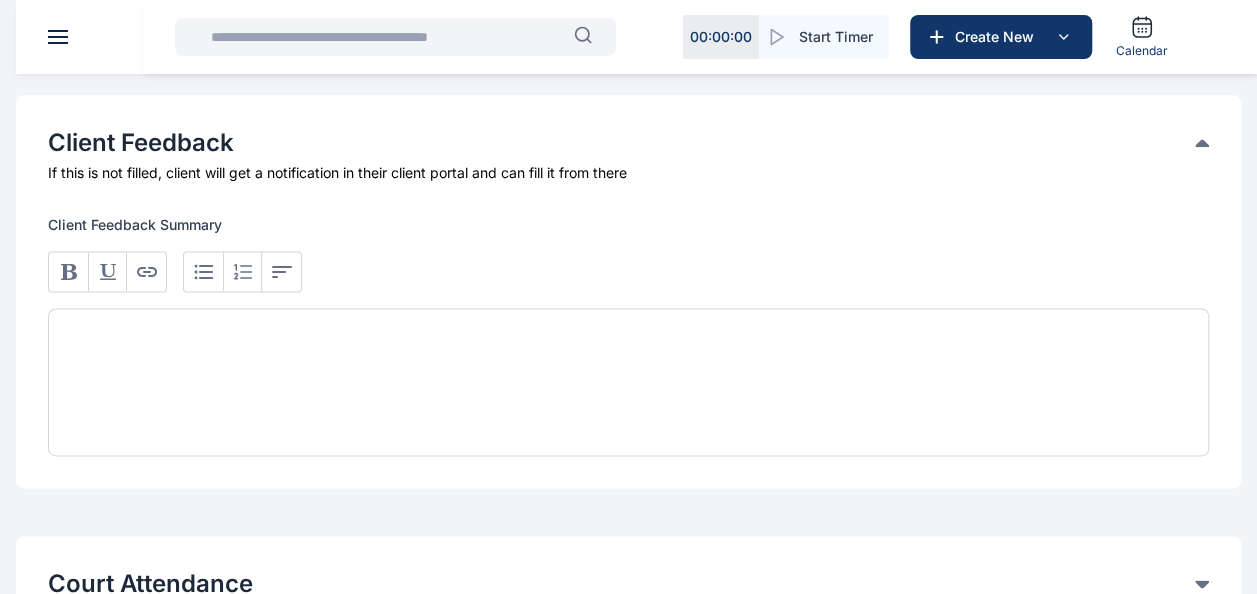 click at bounding box center (628, 382) 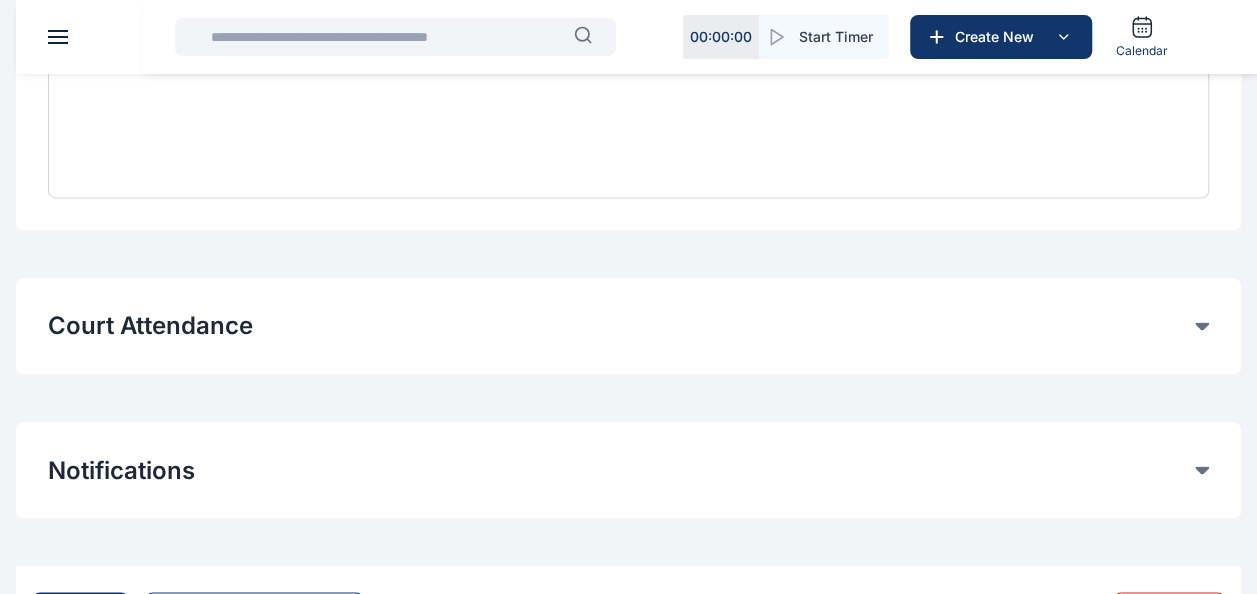 click on "Court Attendance" at bounding box center [621, -1008] 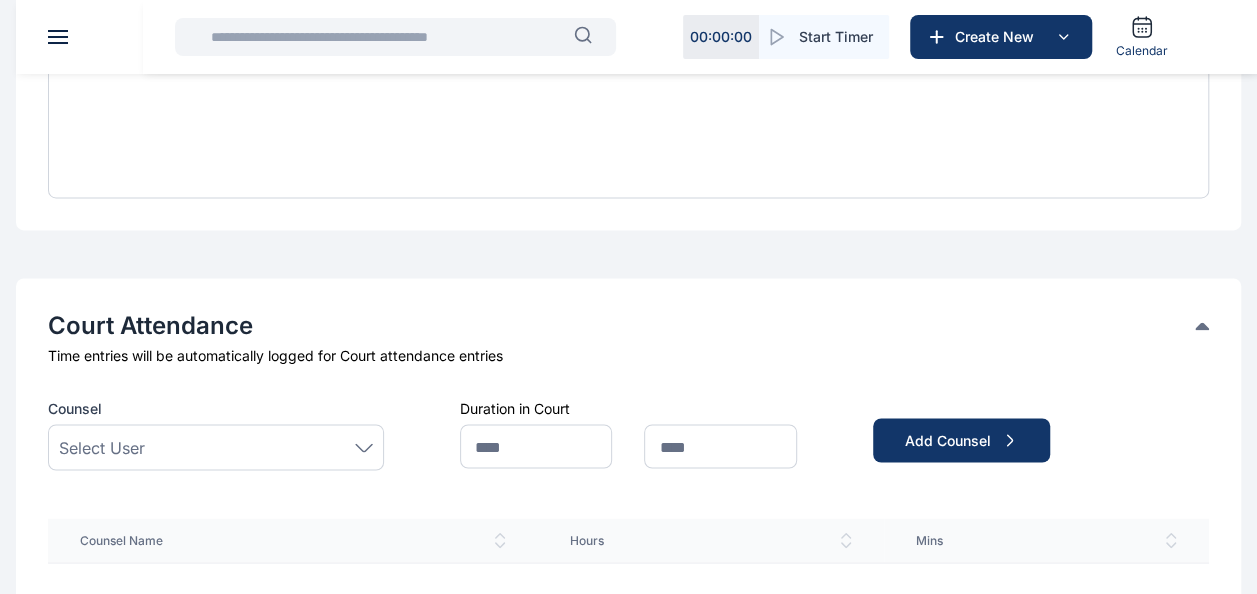 click on "Select User" at bounding box center (216, 447) 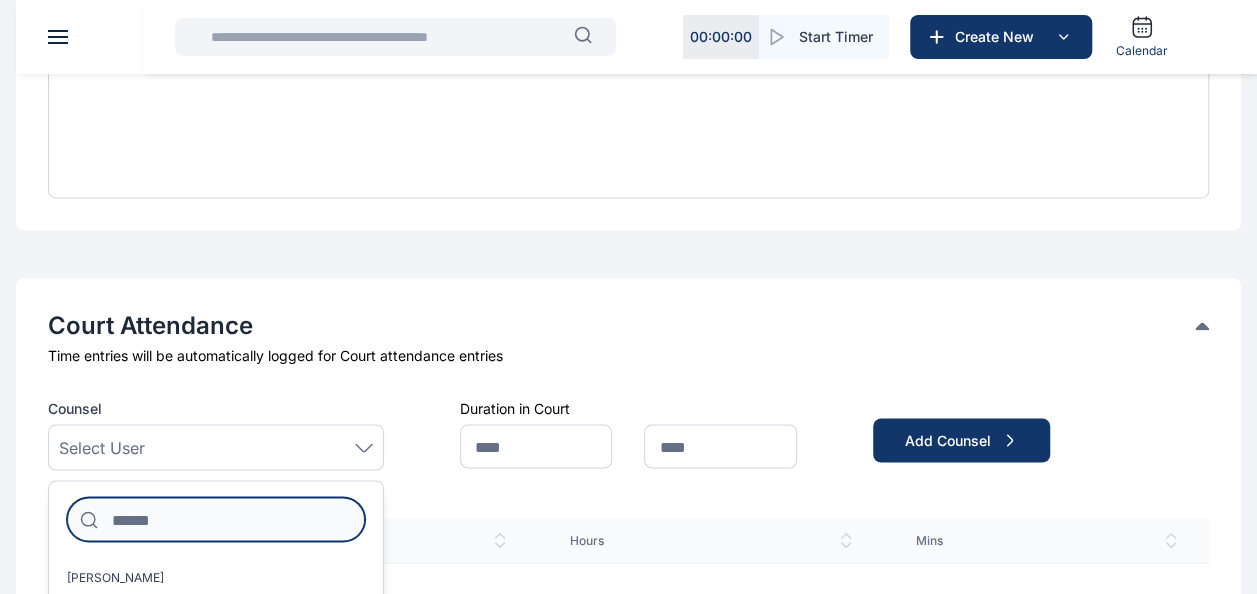 click at bounding box center (216, 519) 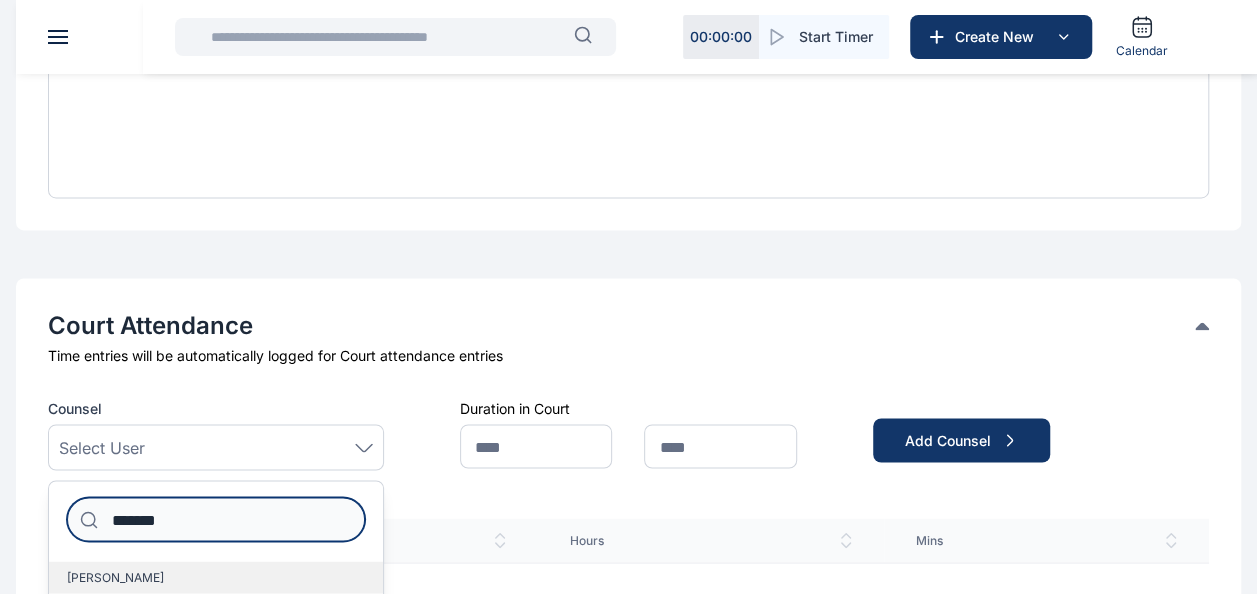 type on "*******" 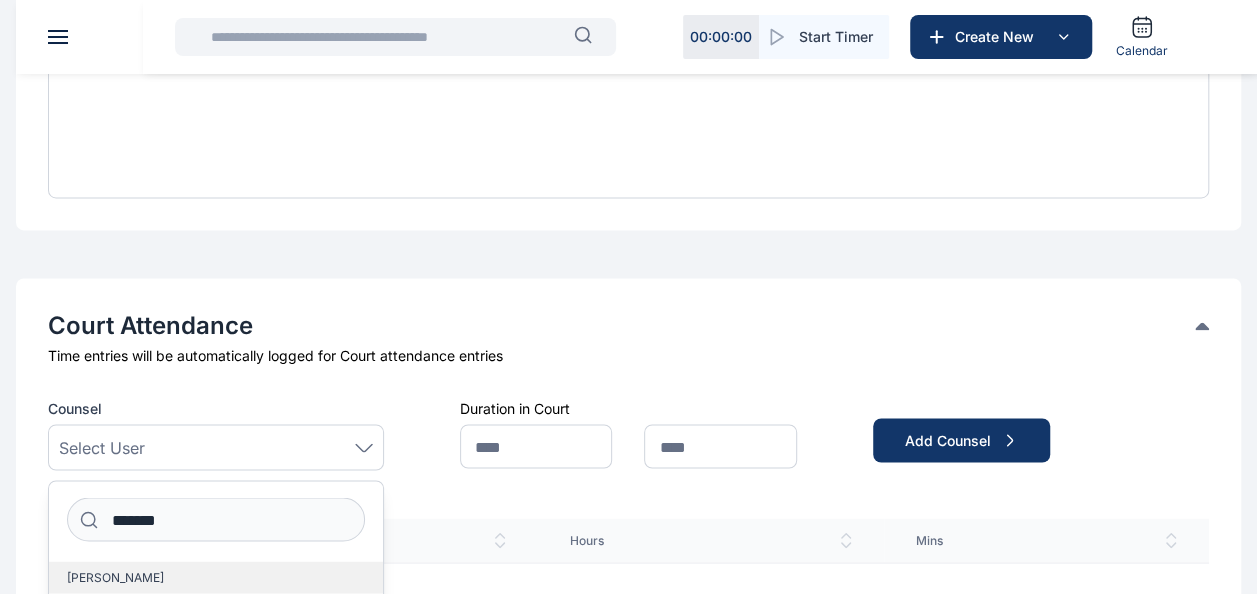 click on "[PERSON_NAME]" at bounding box center [216, 577] 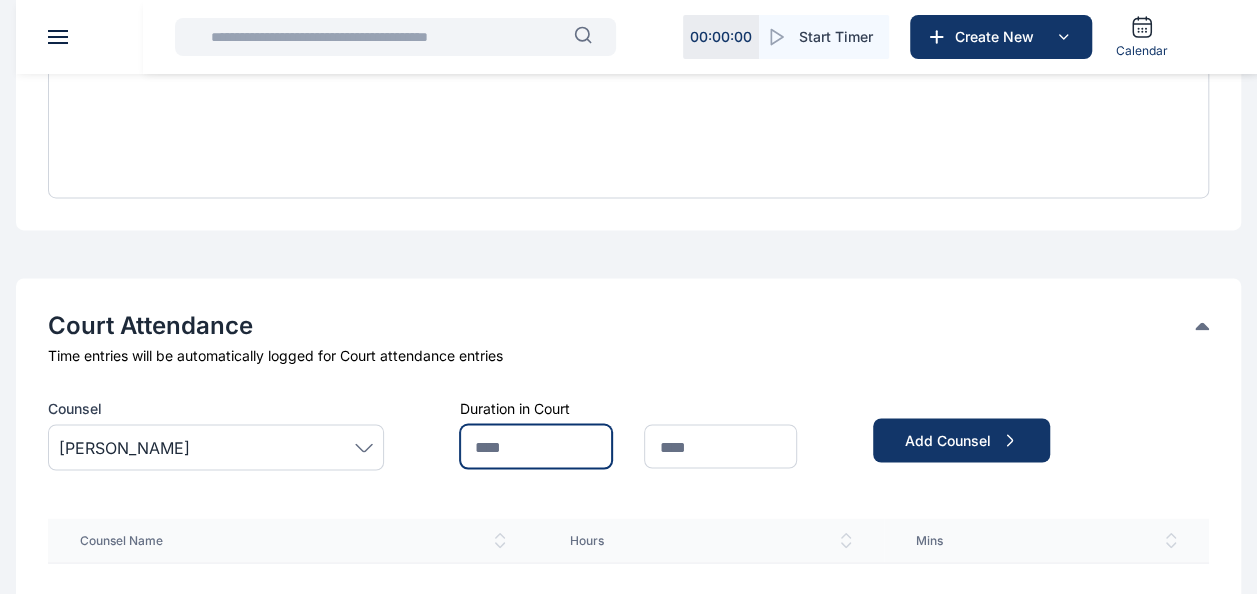 click at bounding box center [536, 446] 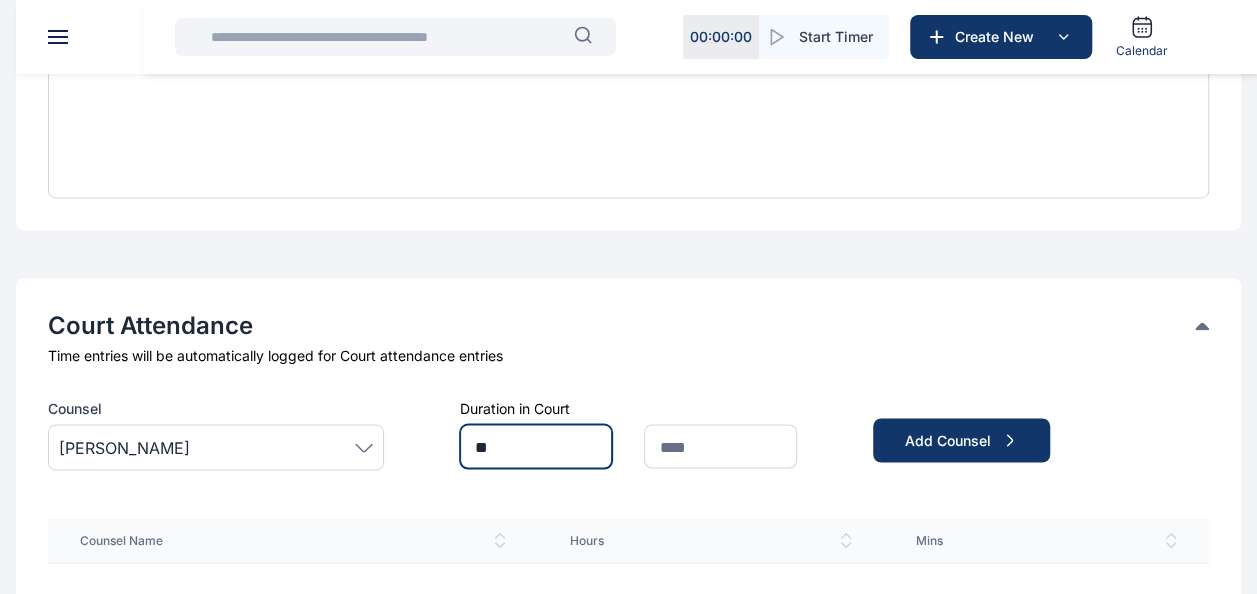 type on "**" 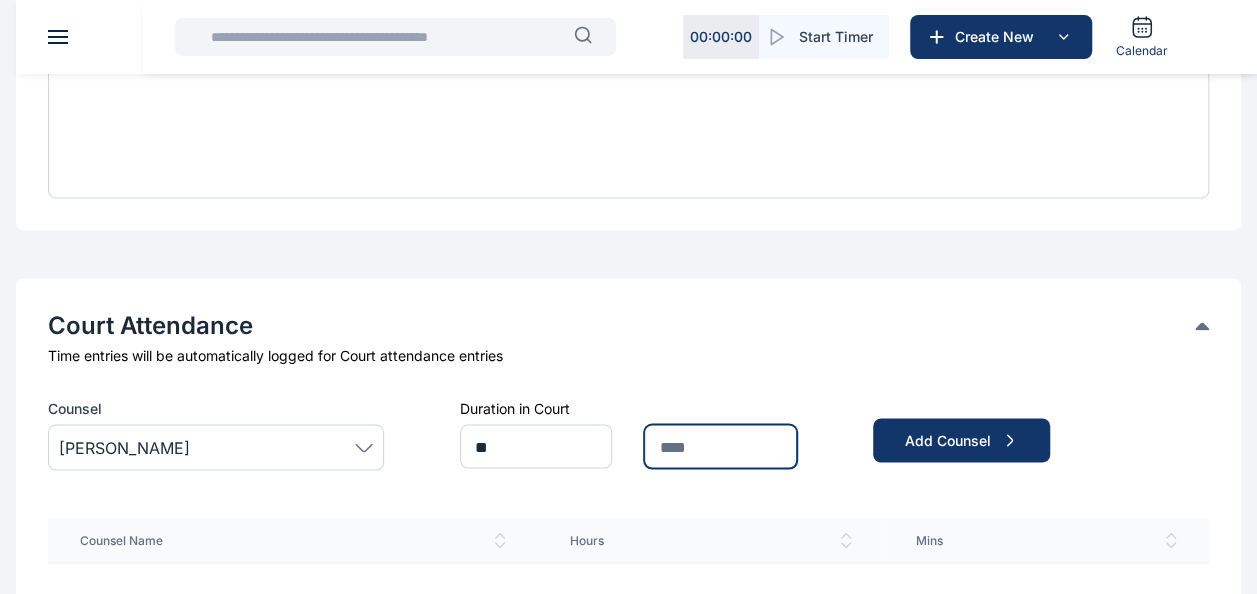 click at bounding box center (720, 446) 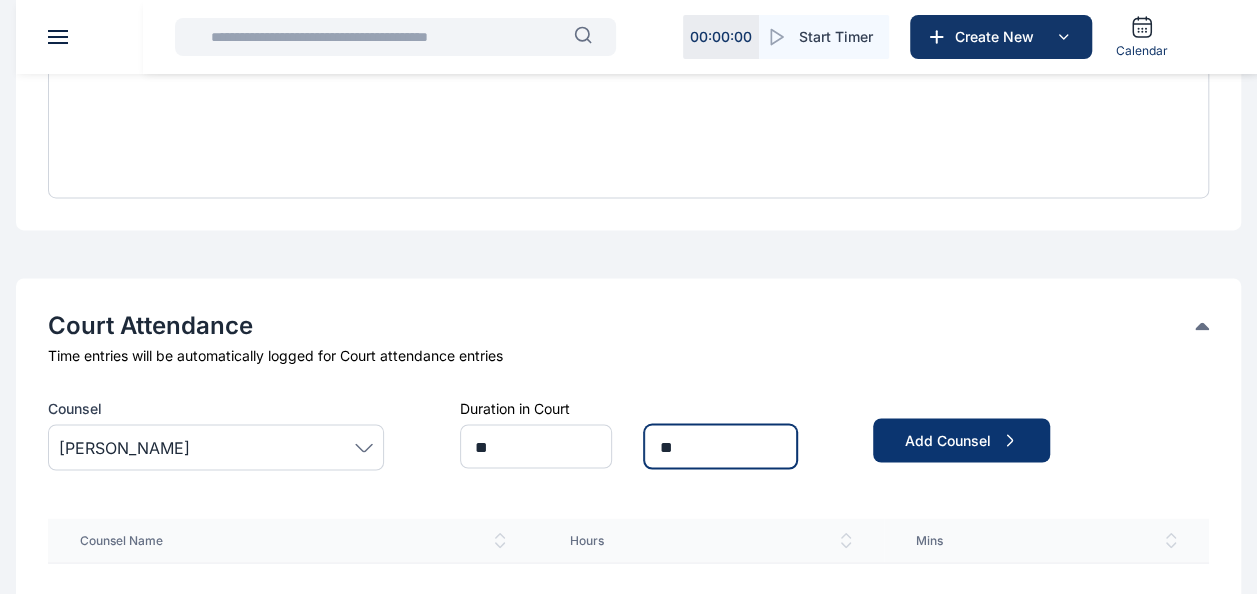 type on "**" 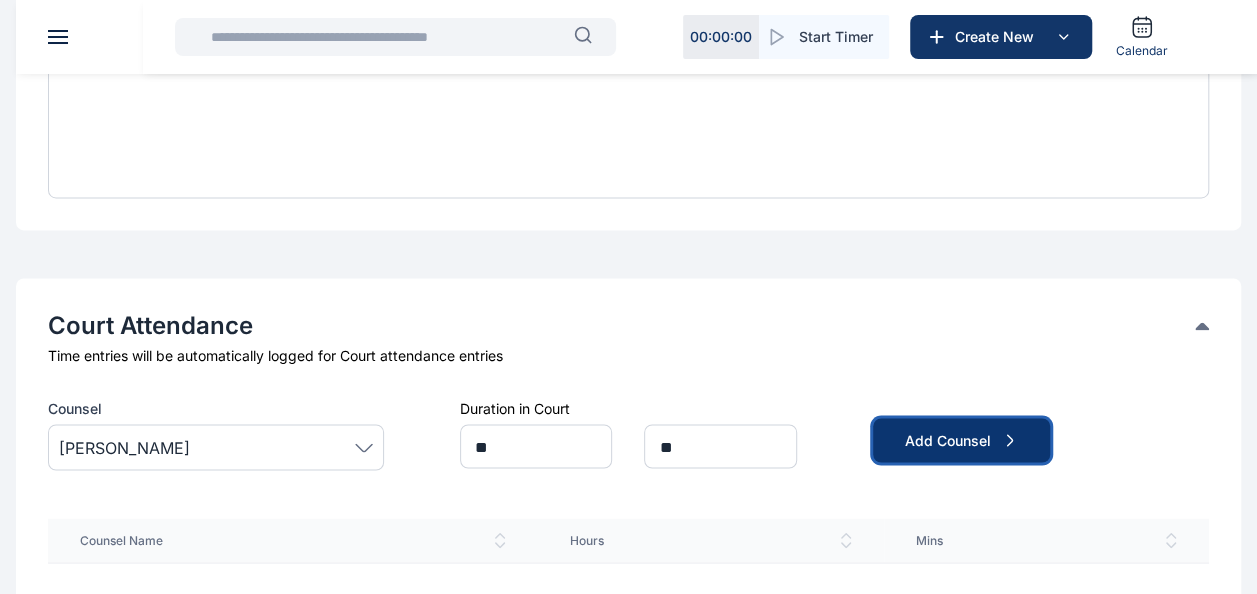 click on "Add Counsel" at bounding box center (961, 440) 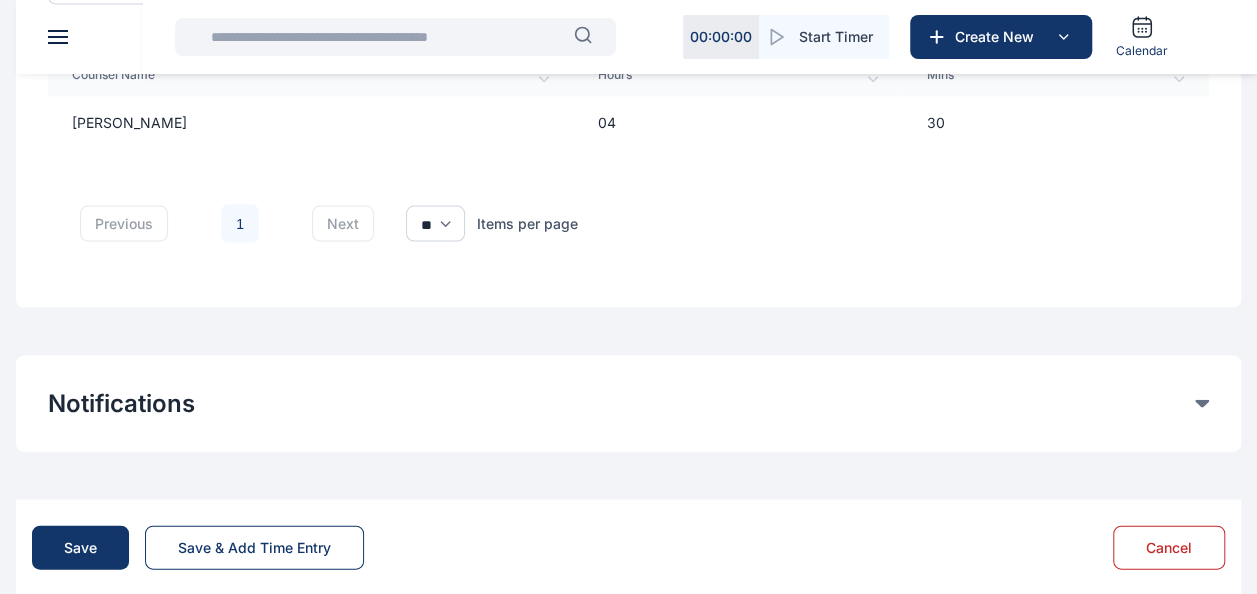 scroll, scrollTop: 2009, scrollLeft: 0, axis: vertical 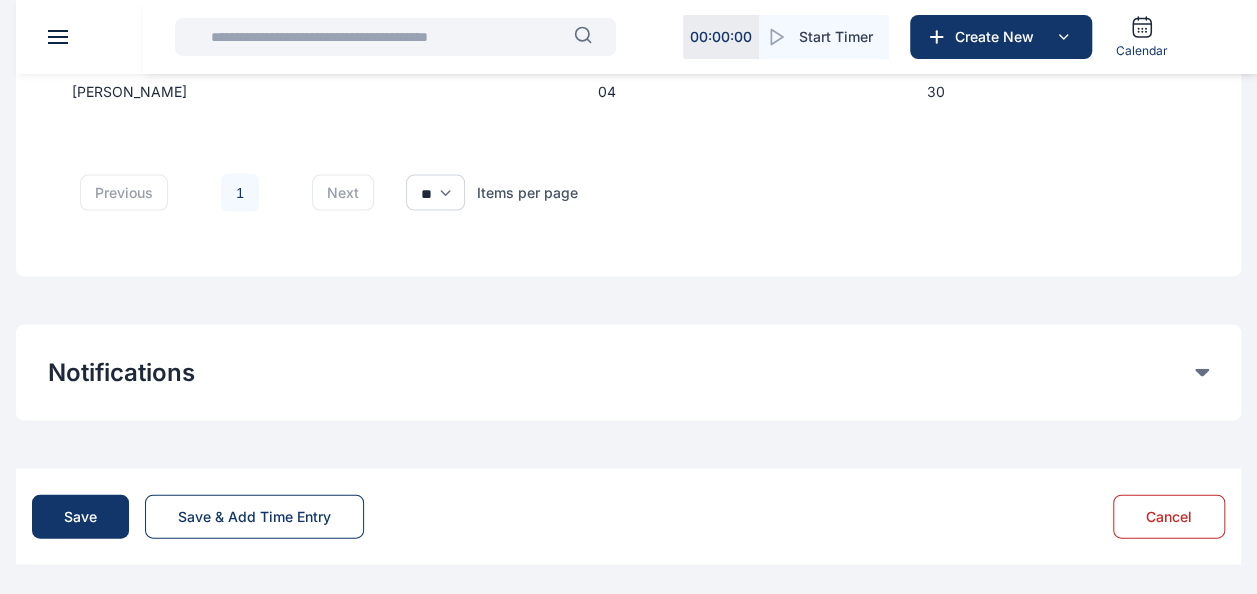 click on "Notifications" at bounding box center (621, -1504) 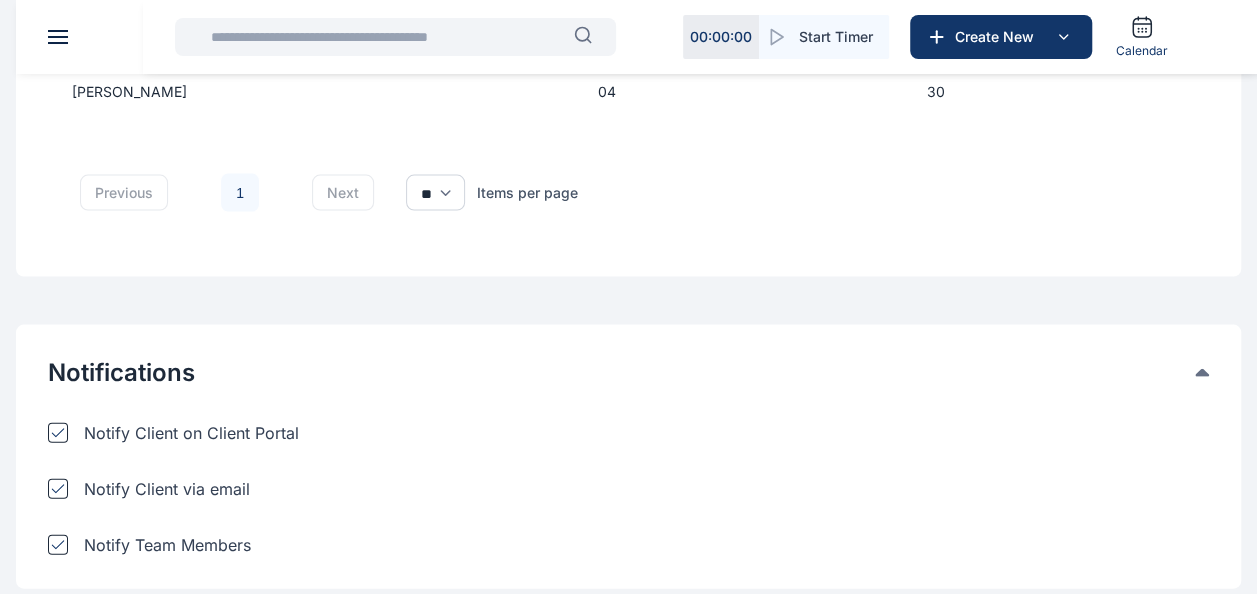 click at bounding box center [58, 545] 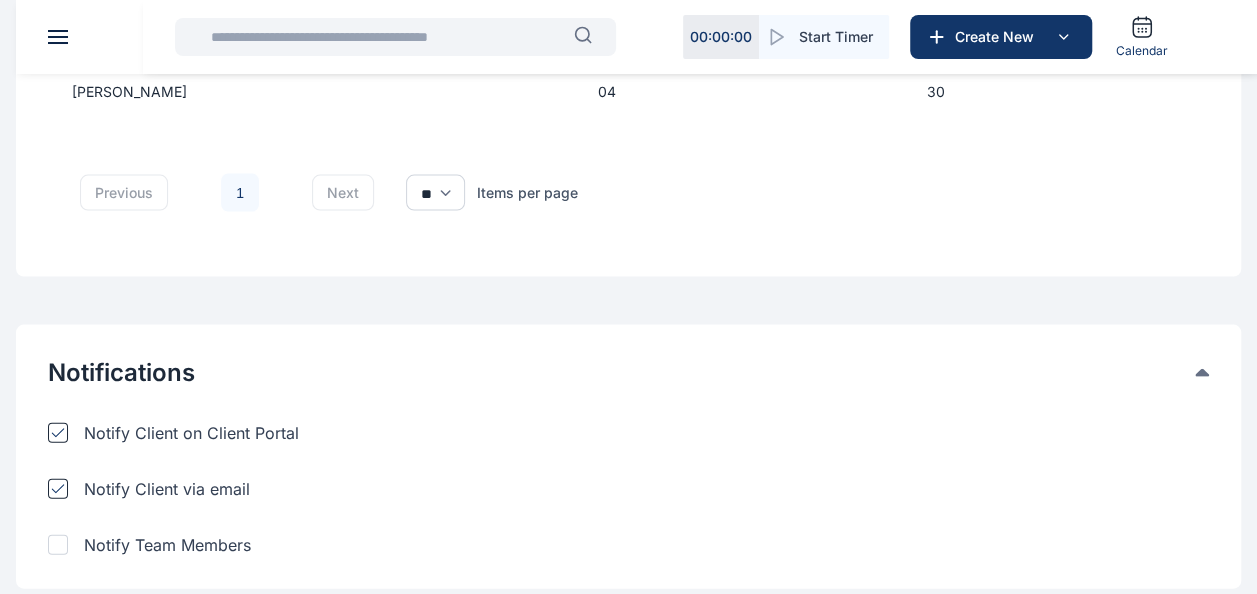 click at bounding box center (58, 489) 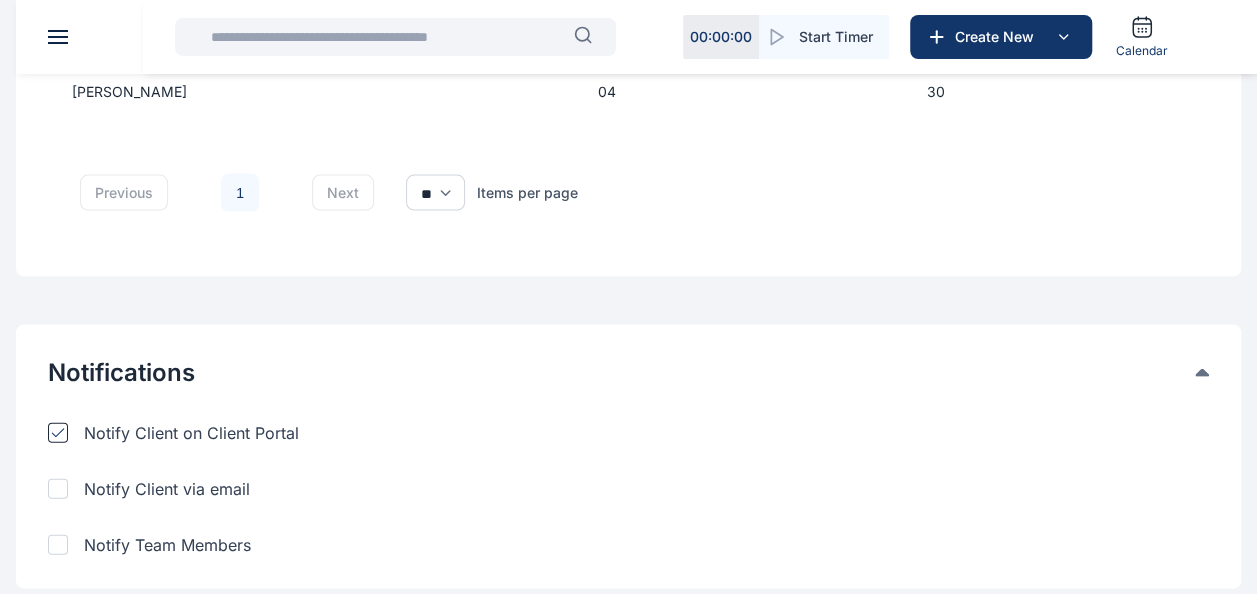 click 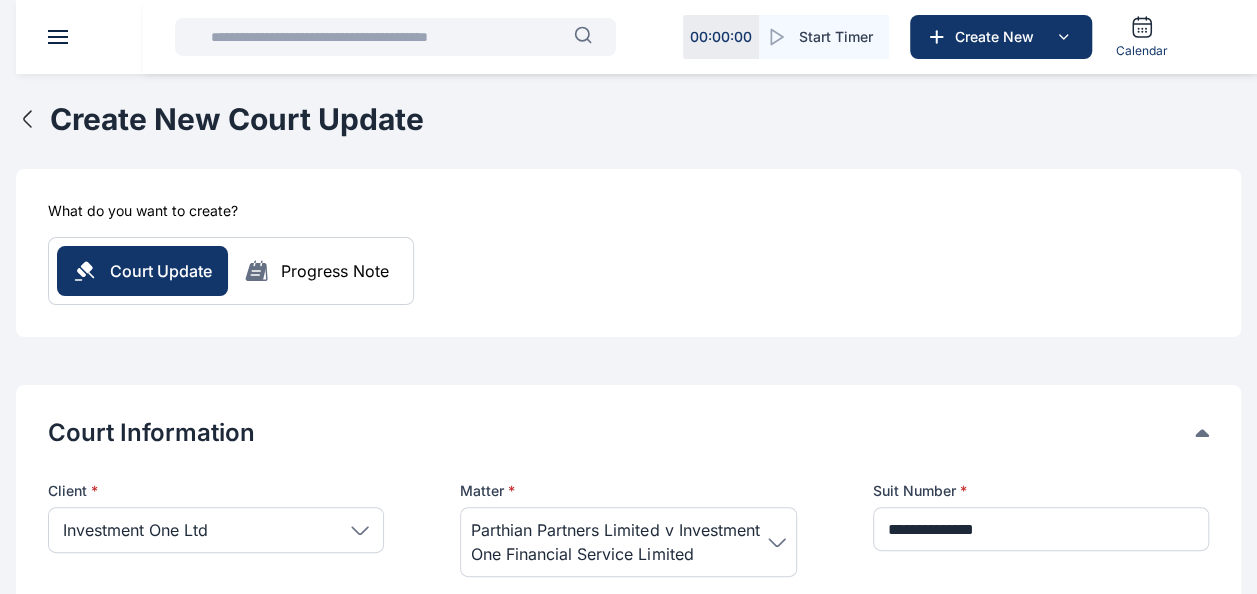 scroll, scrollTop: 0, scrollLeft: 0, axis: both 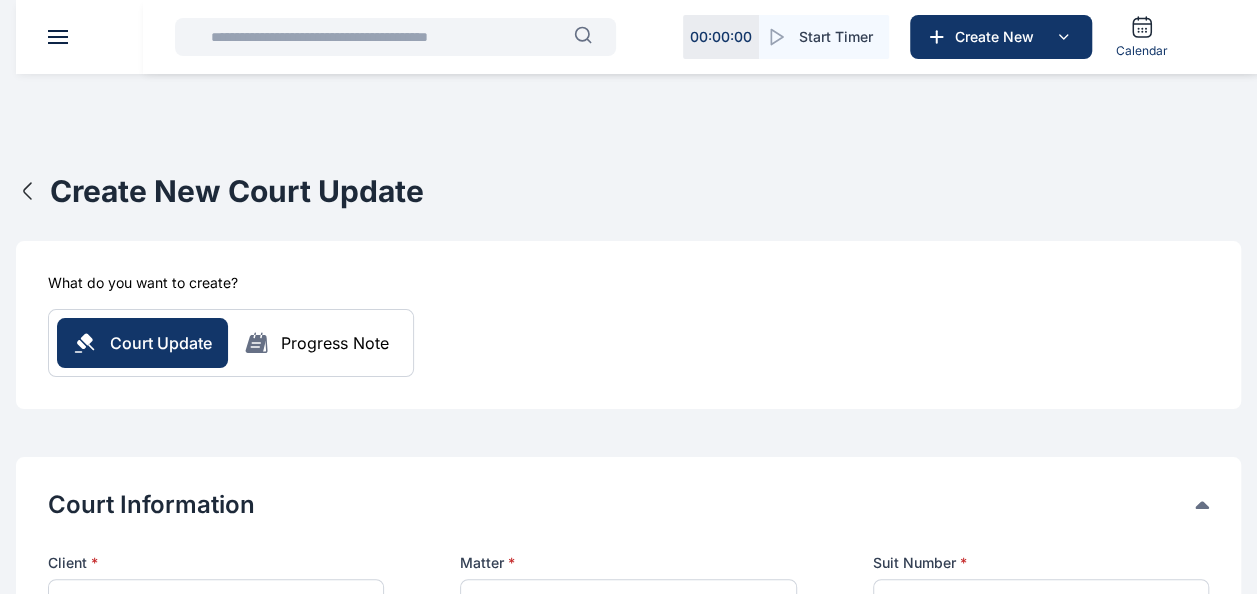 click on "Progress Note" at bounding box center (316, 343) 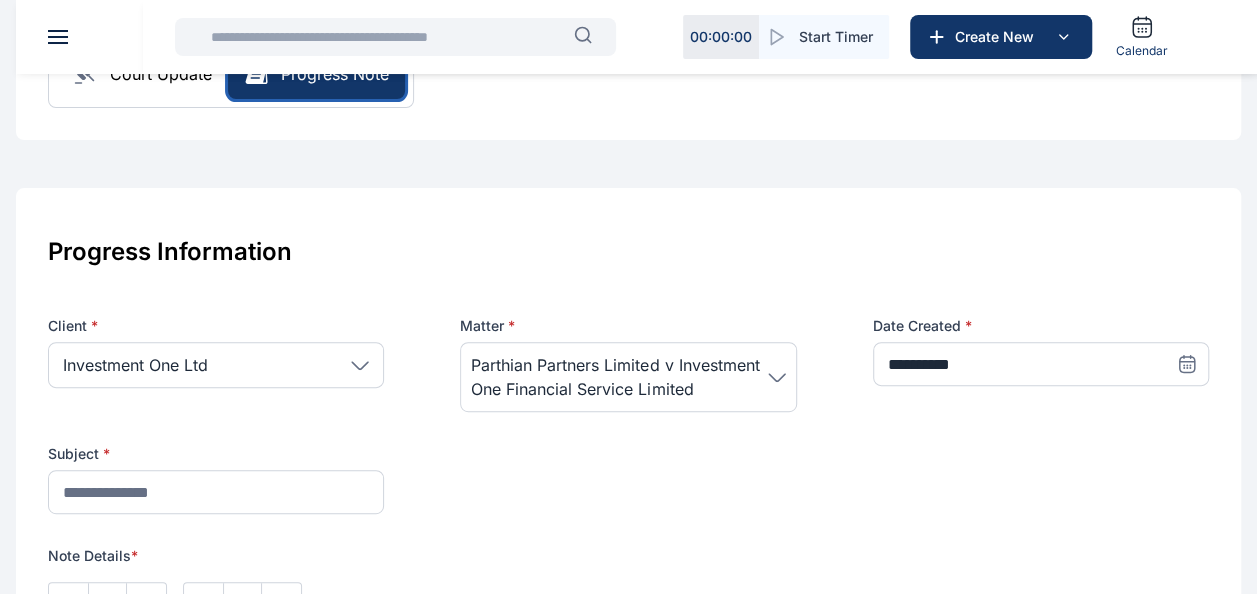 scroll, scrollTop: 281, scrollLeft: 0, axis: vertical 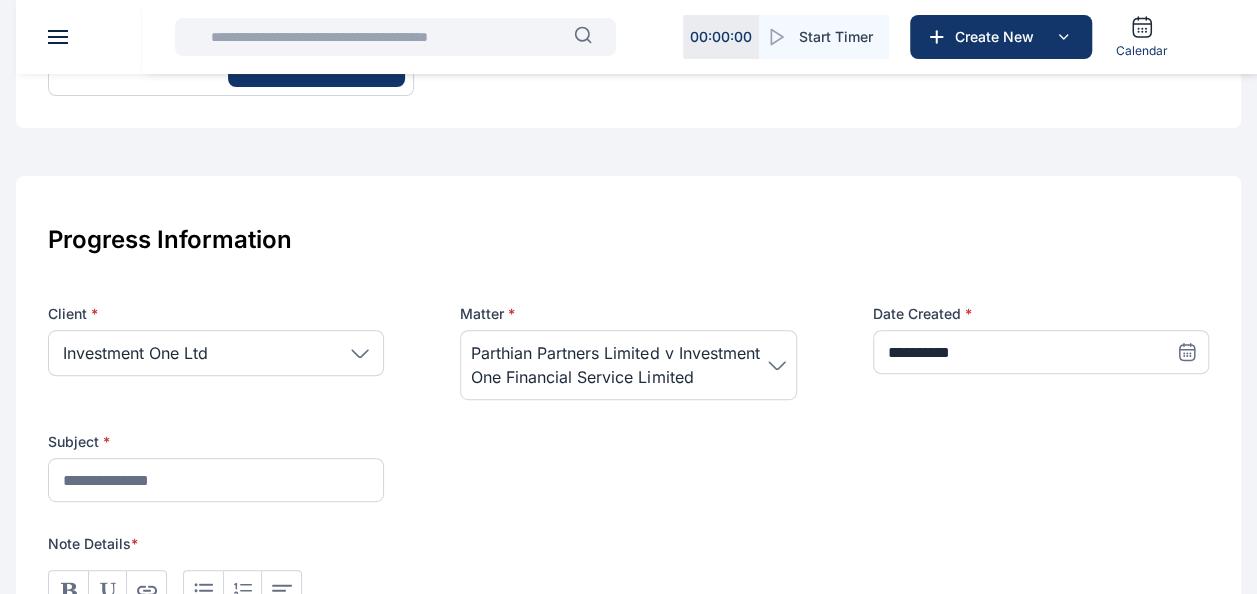 click 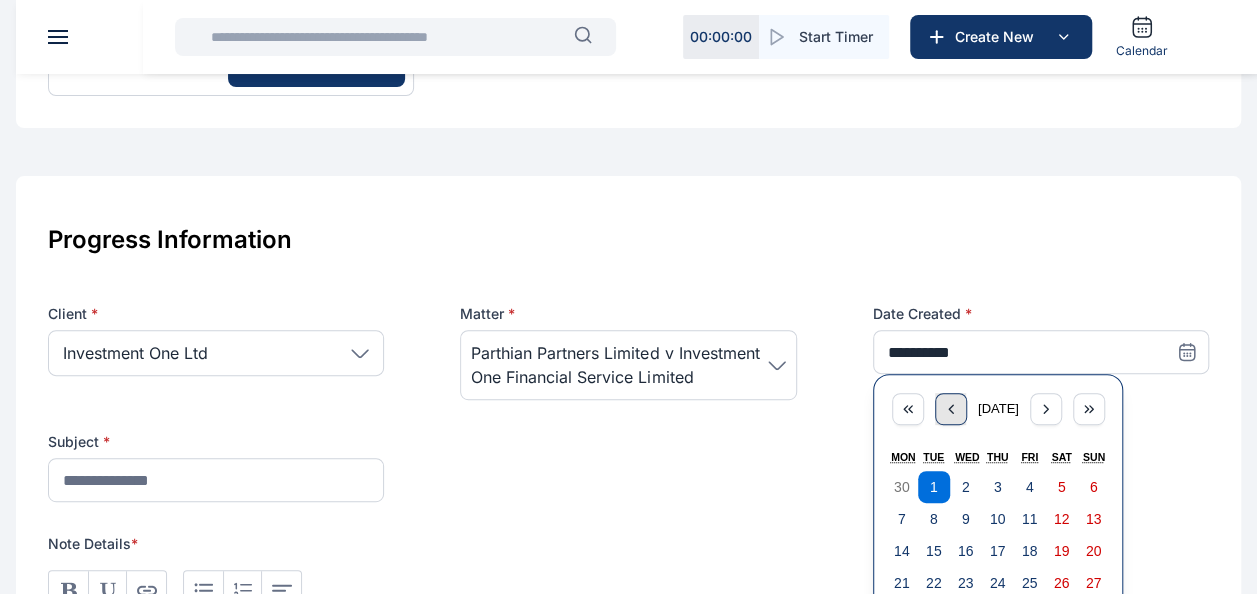 click 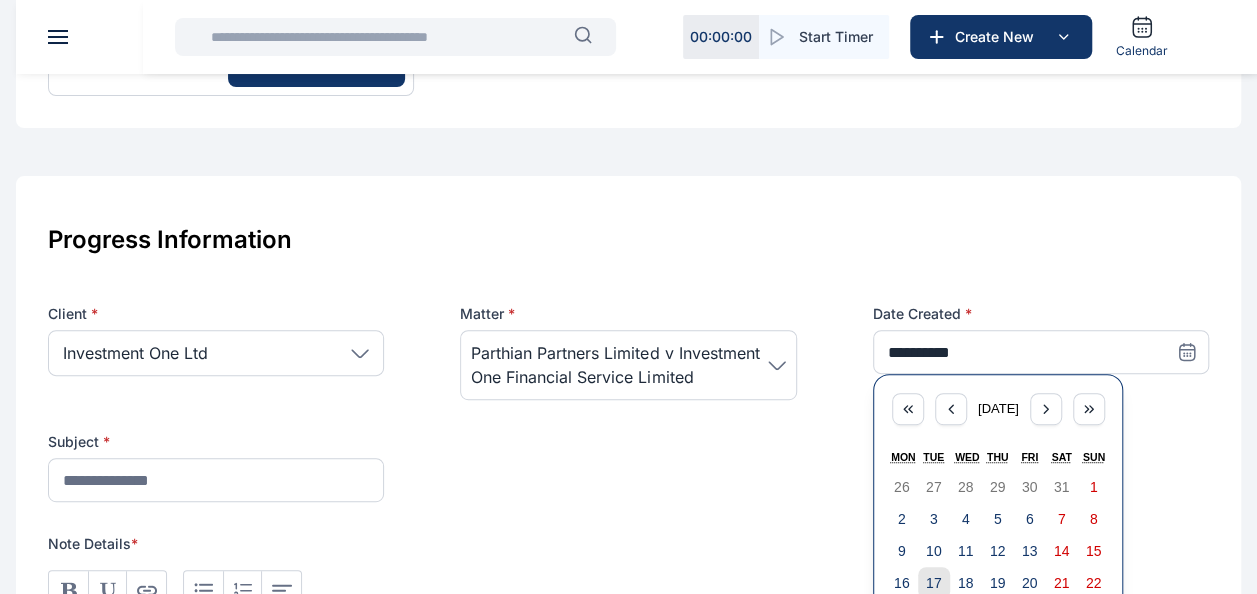 click on "17" at bounding box center (934, 583) 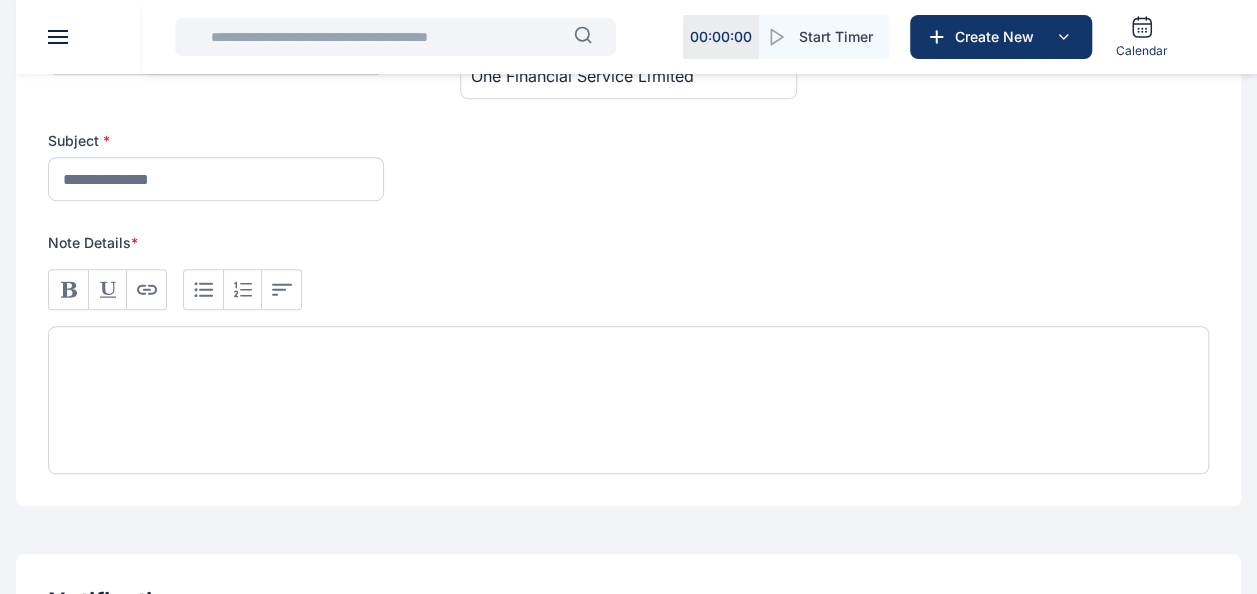 scroll, scrollTop: 616, scrollLeft: 0, axis: vertical 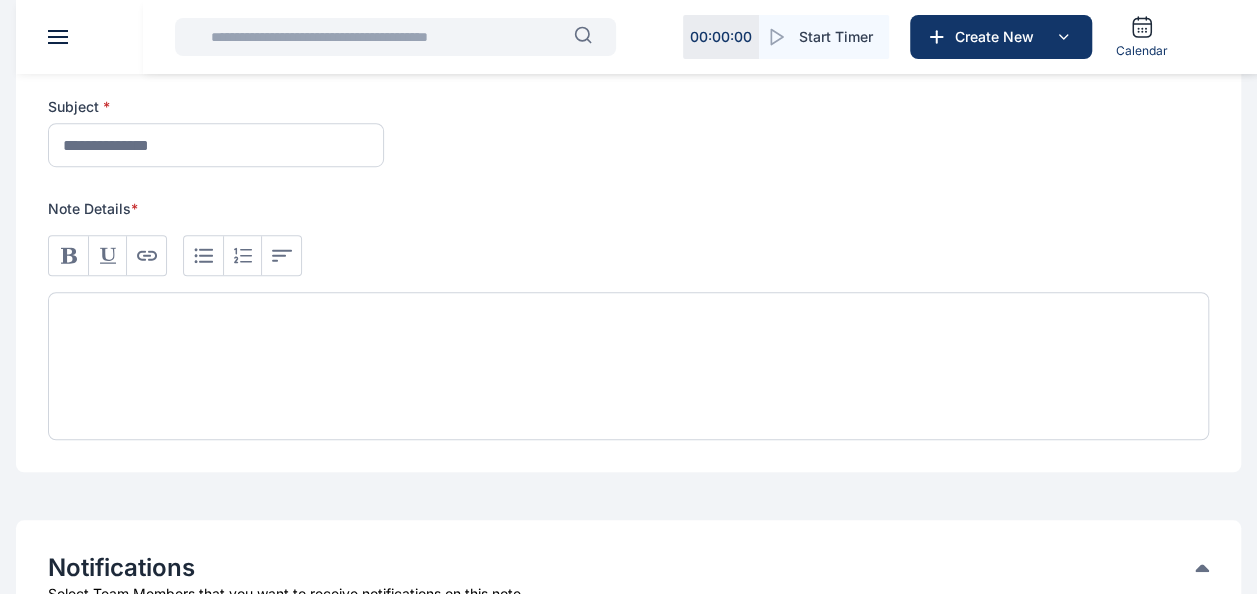 click at bounding box center (628, 366) 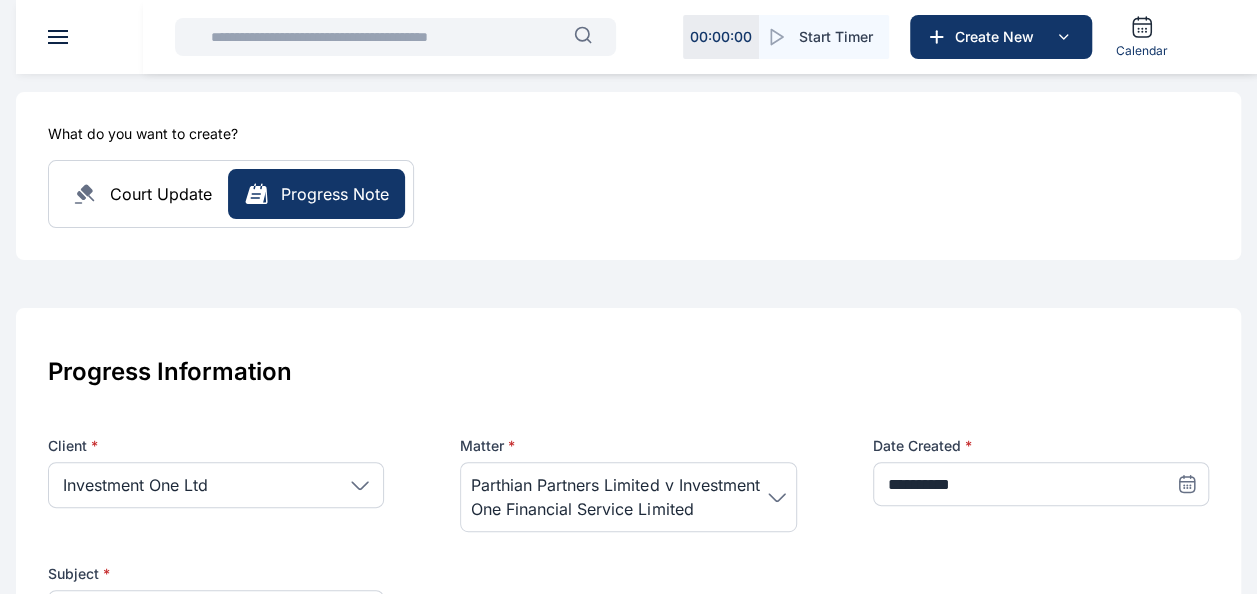 scroll, scrollTop: 140, scrollLeft: 0, axis: vertical 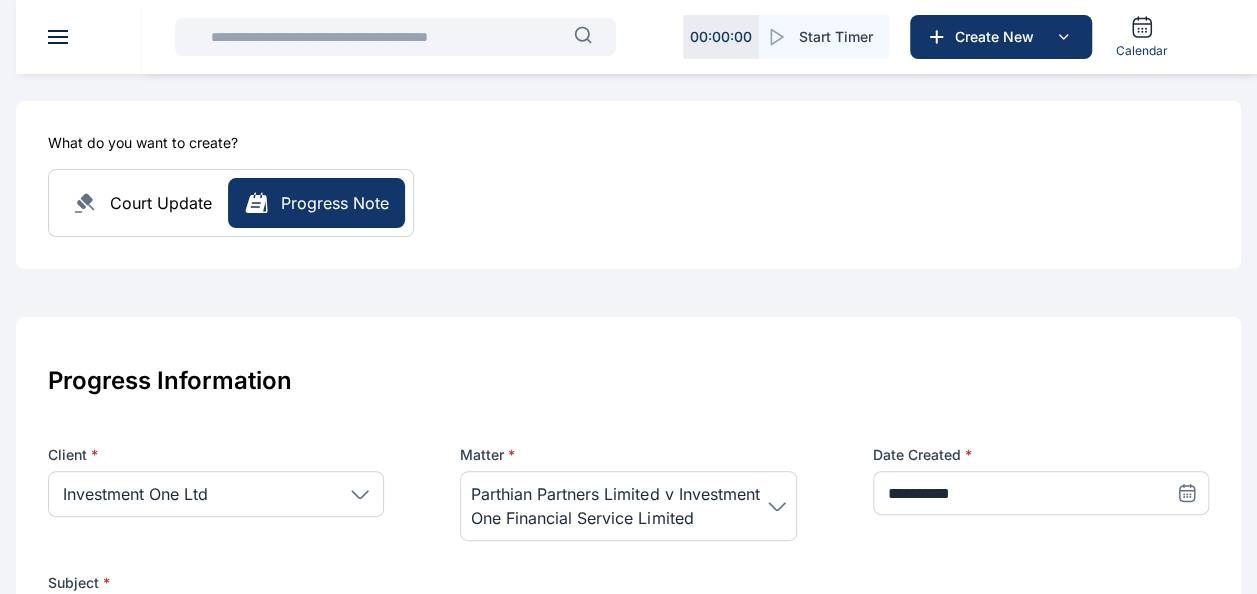 click on "Court Update" at bounding box center (142, 203) 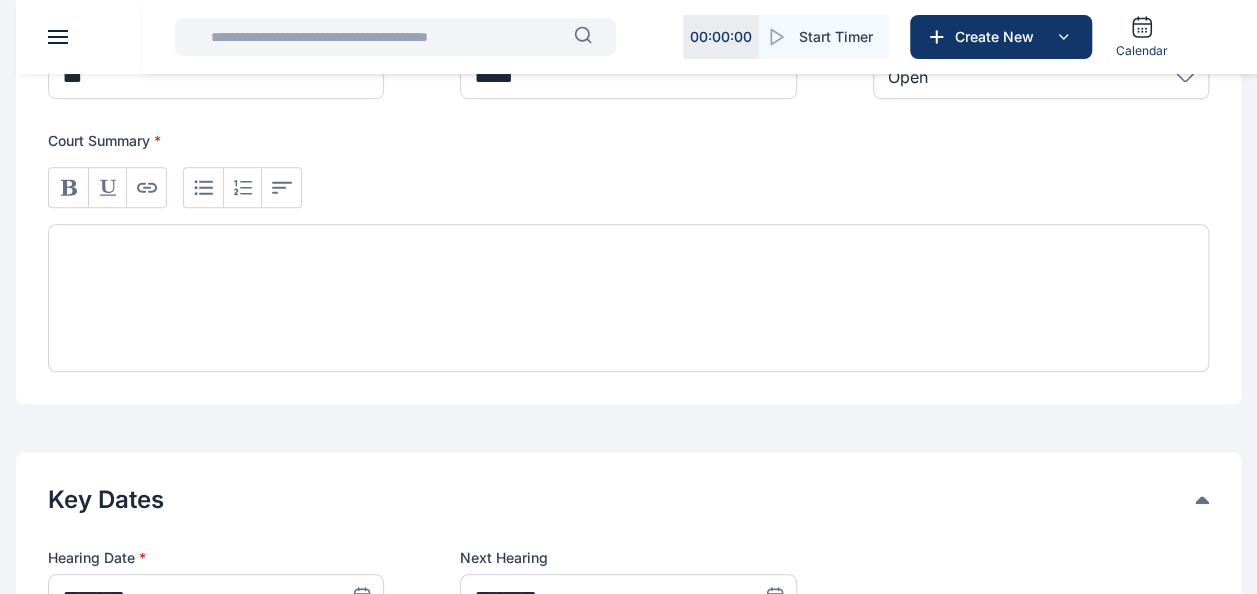 scroll, scrollTop: 714, scrollLeft: 0, axis: vertical 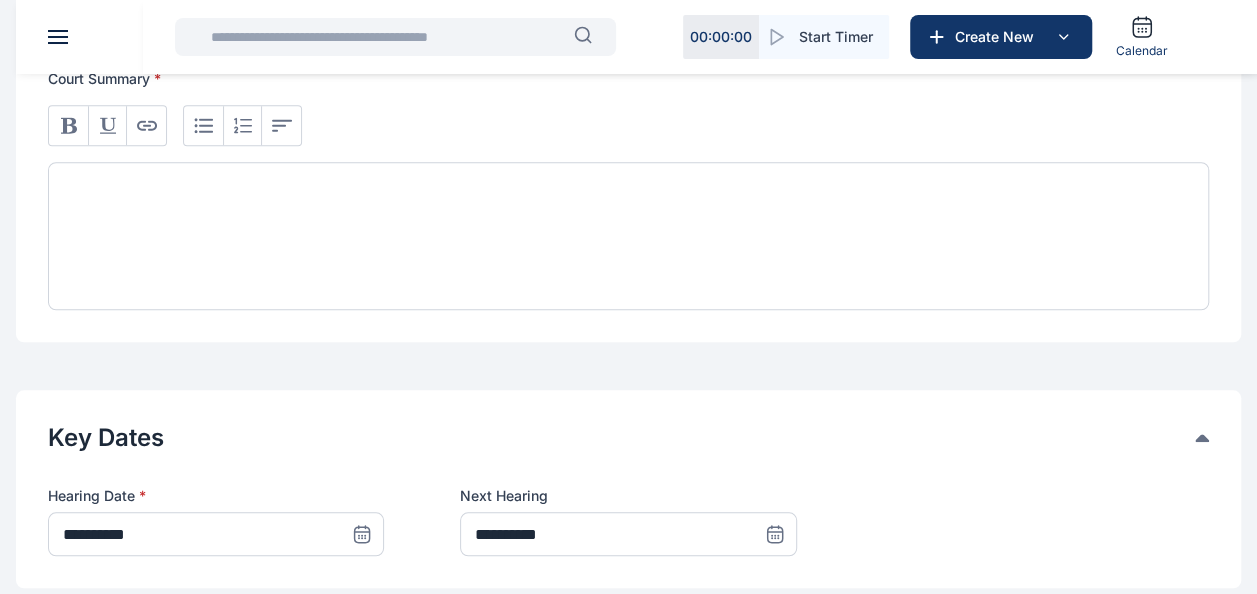 click at bounding box center (628, 236) 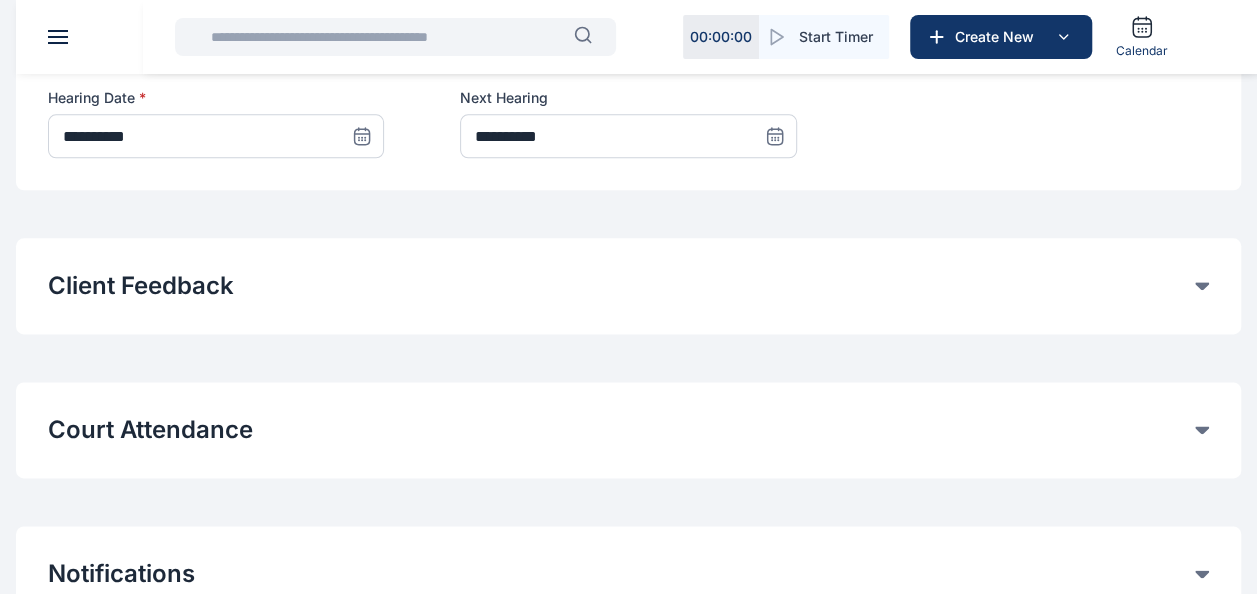 scroll, scrollTop: 1314, scrollLeft: 0, axis: vertical 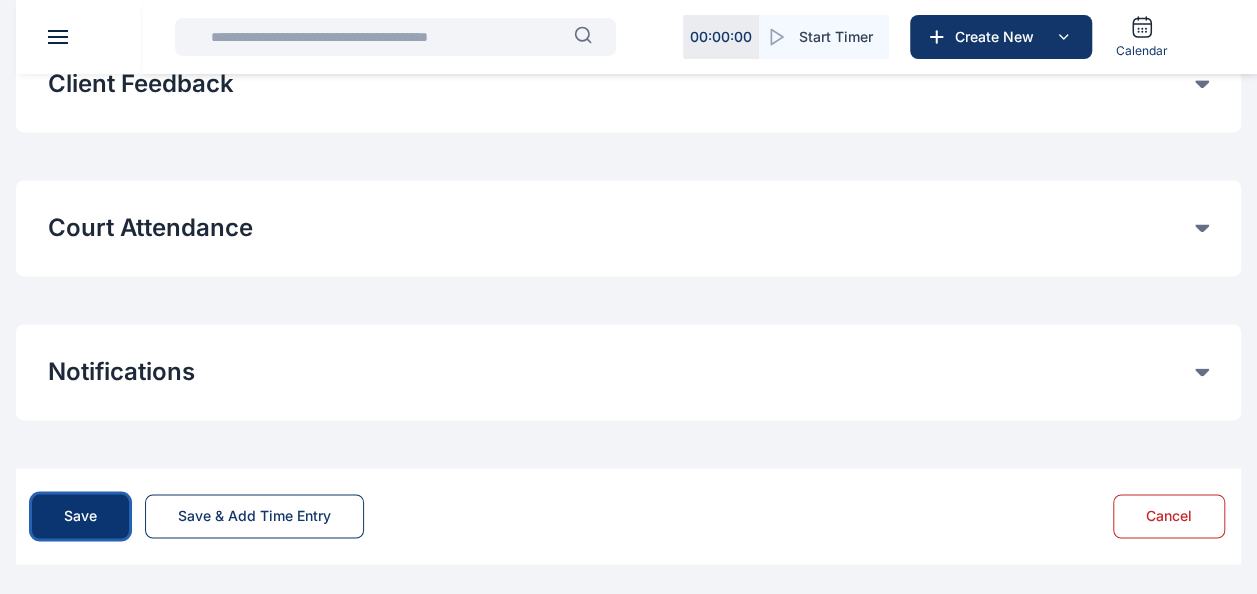 click on "Save" at bounding box center [80, 516] 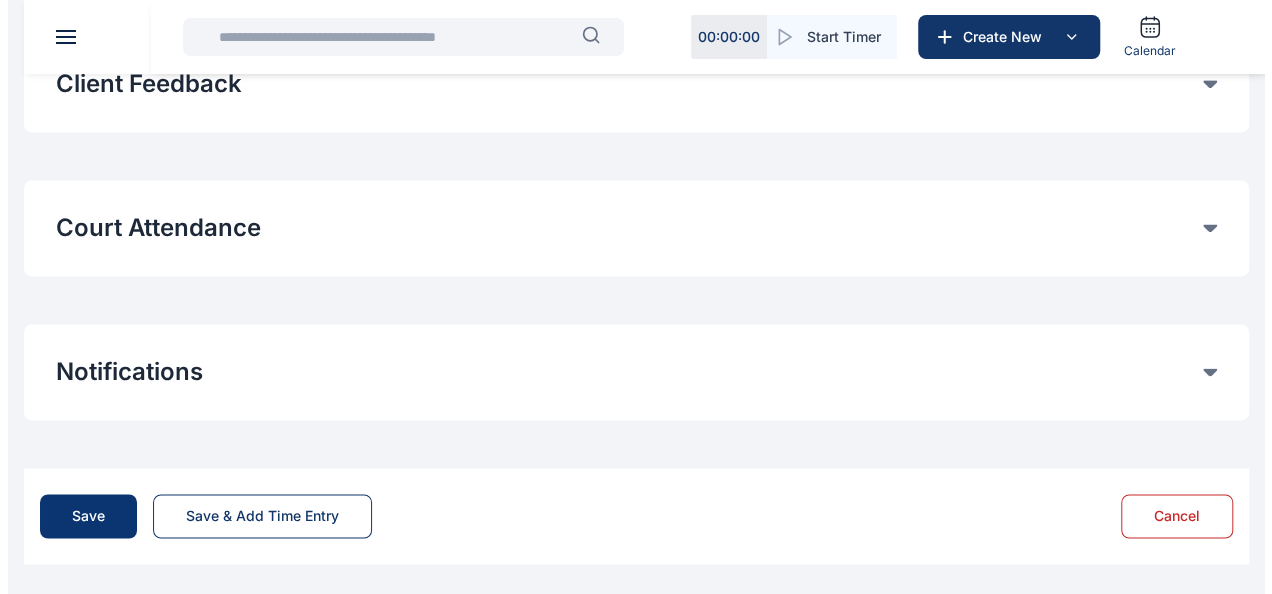 scroll, scrollTop: 0, scrollLeft: 0, axis: both 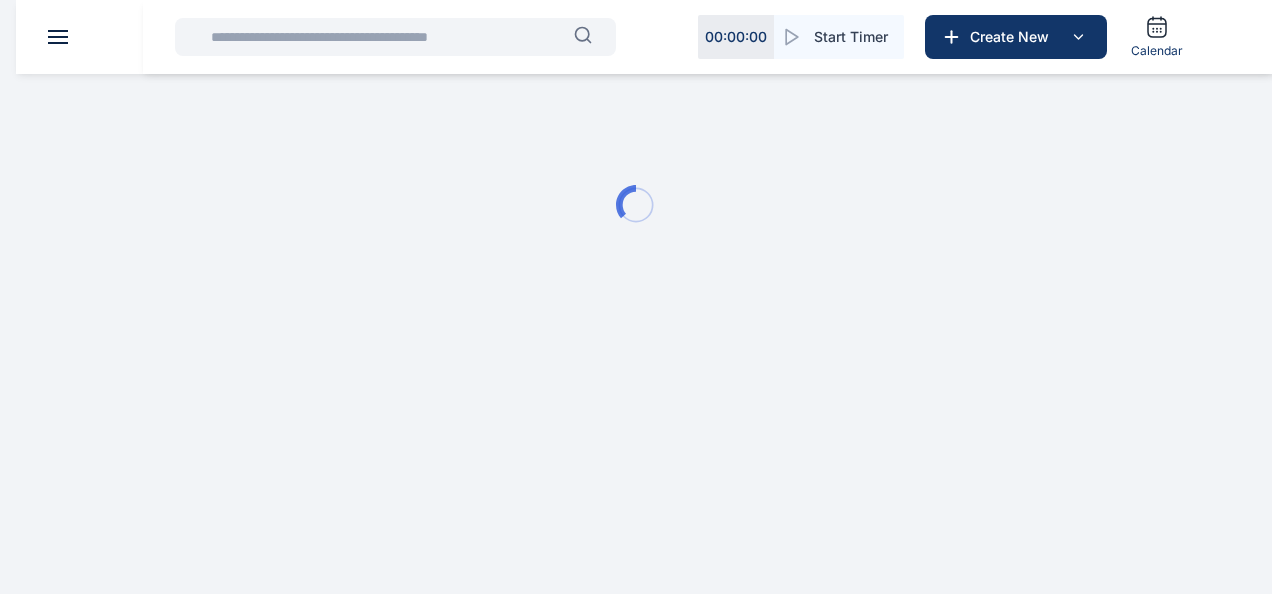 type 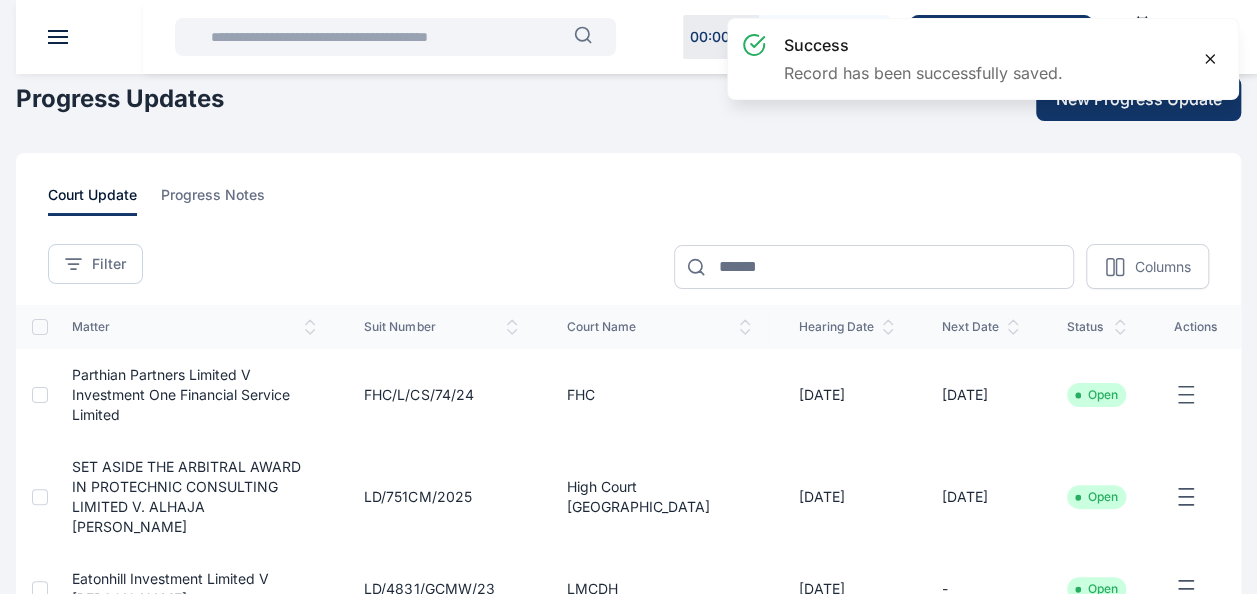 click 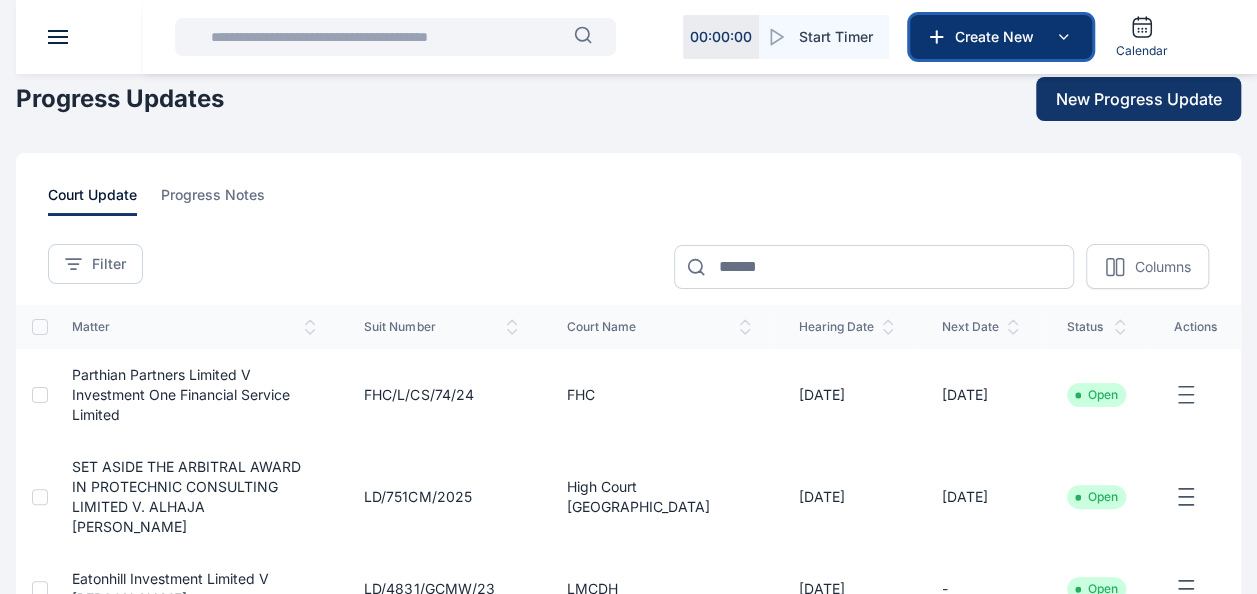 click 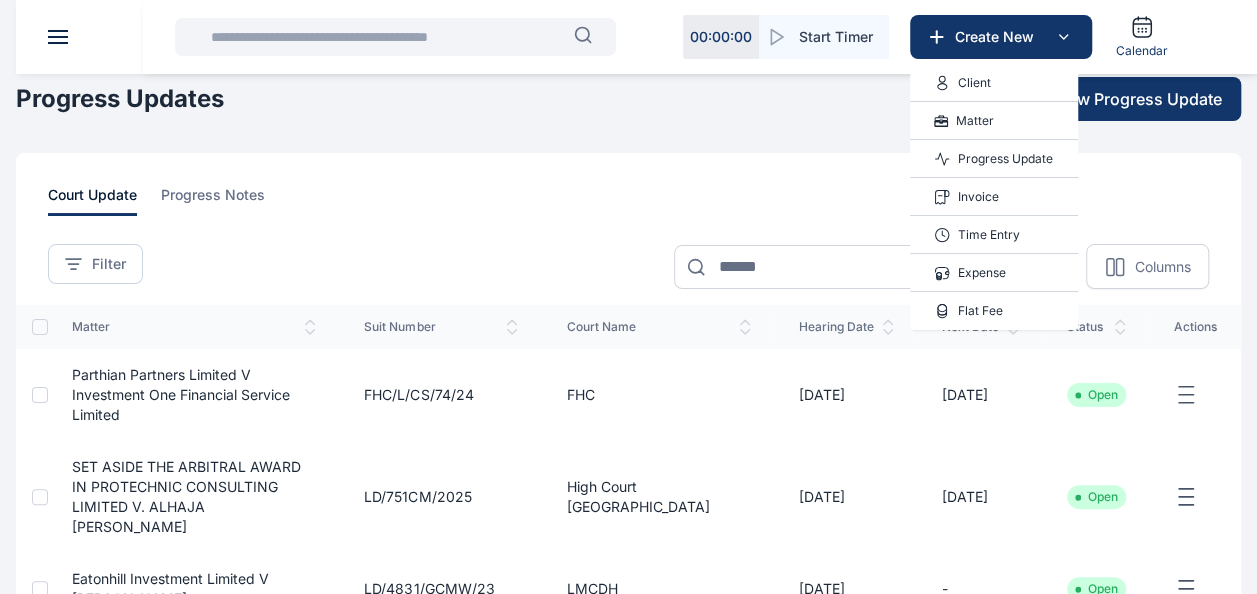 click on "Time Entry" at bounding box center (989, 235) 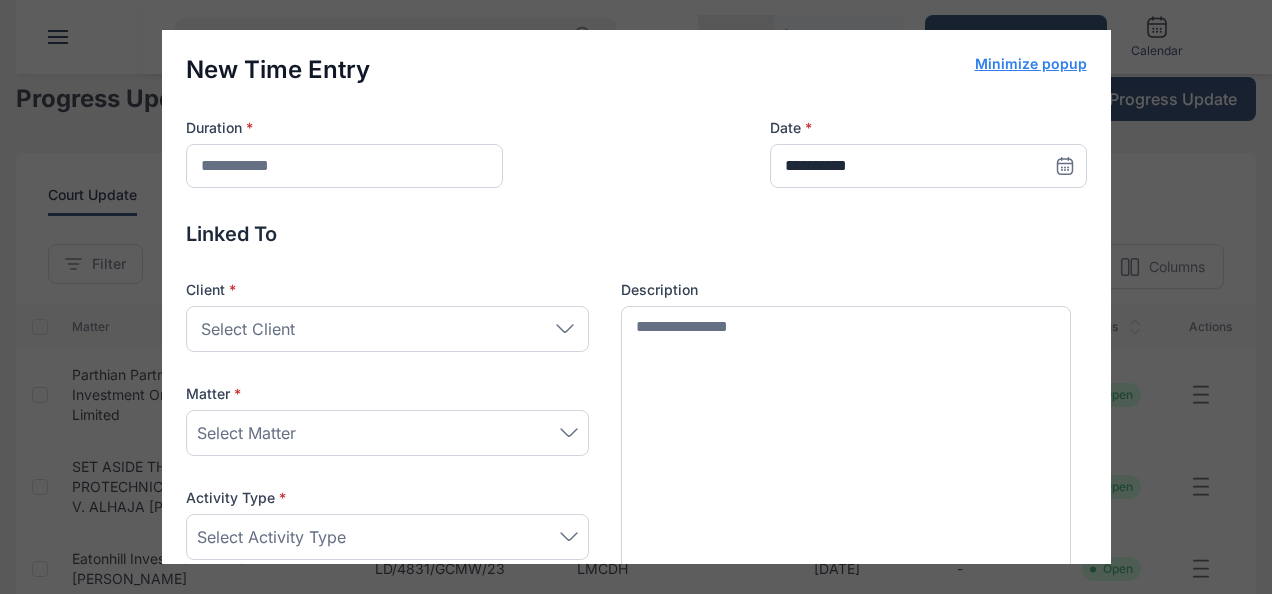 click 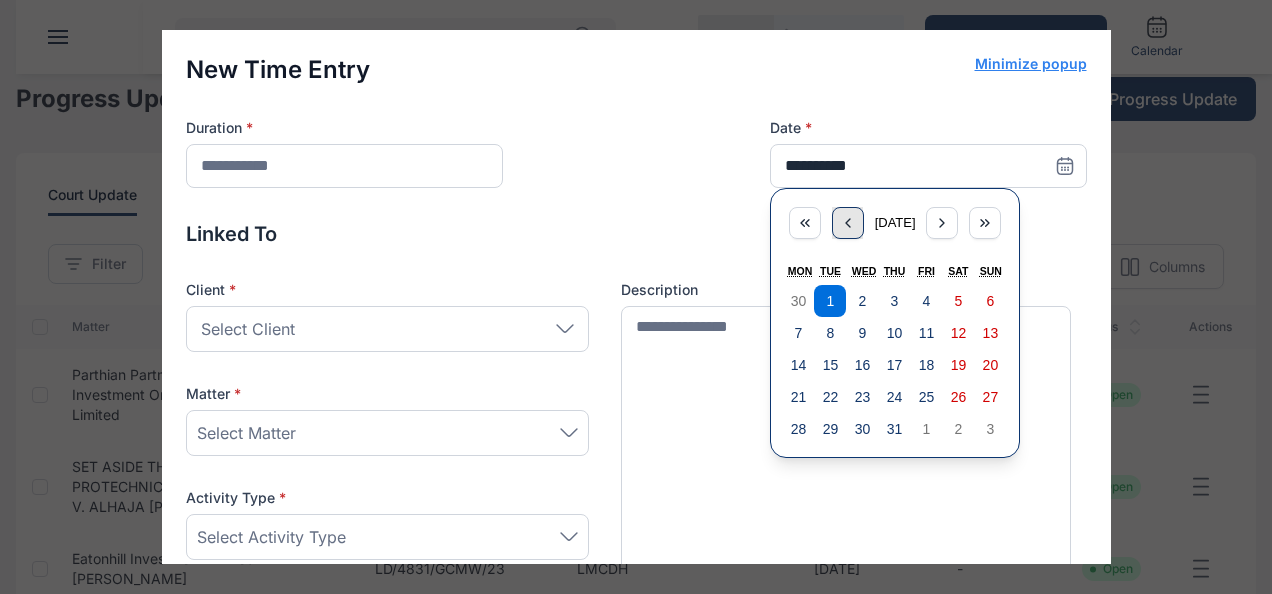 click at bounding box center [848, 223] 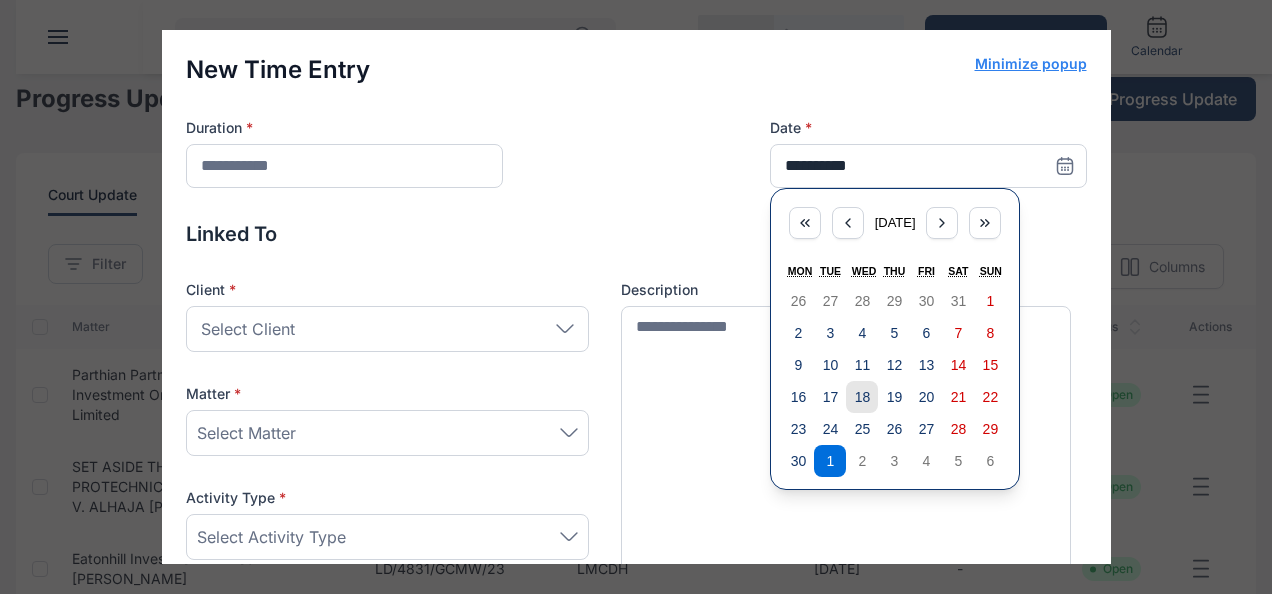 click on "18" at bounding box center (863, 397) 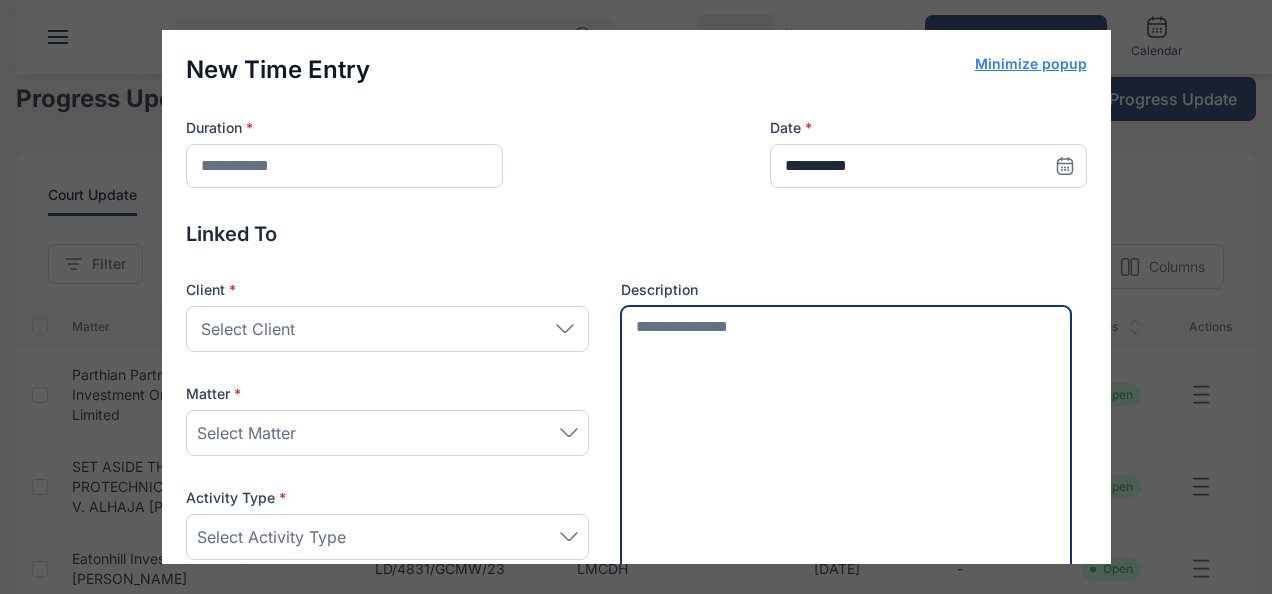 click at bounding box center [846, 445] 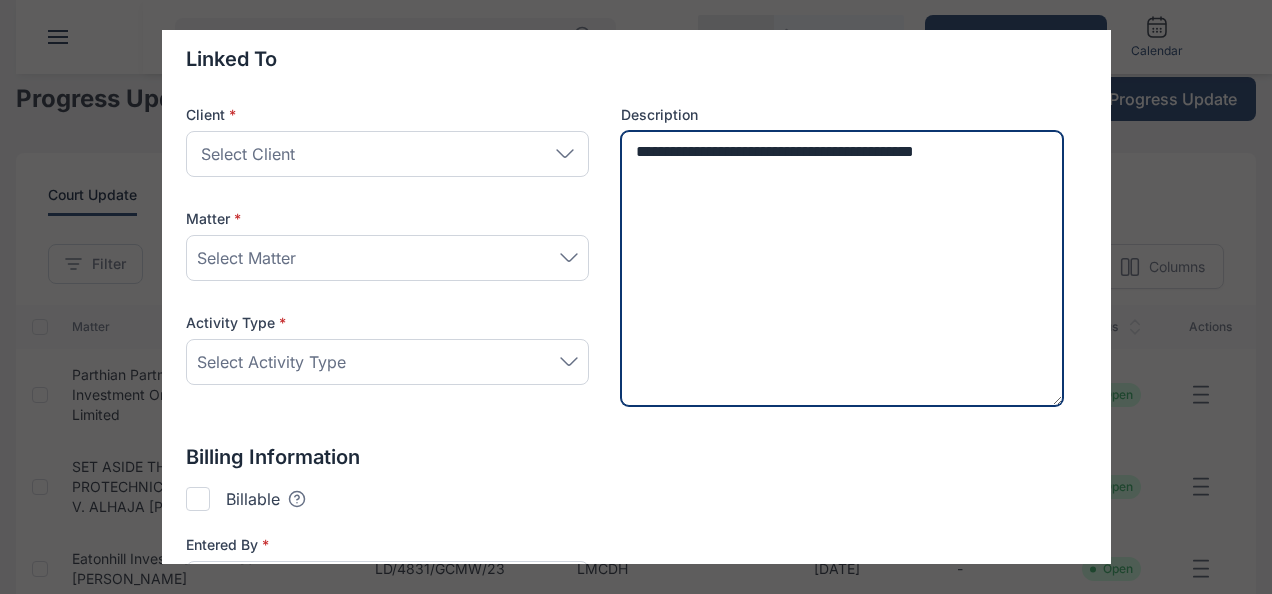 scroll, scrollTop: 176, scrollLeft: 0, axis: vertical 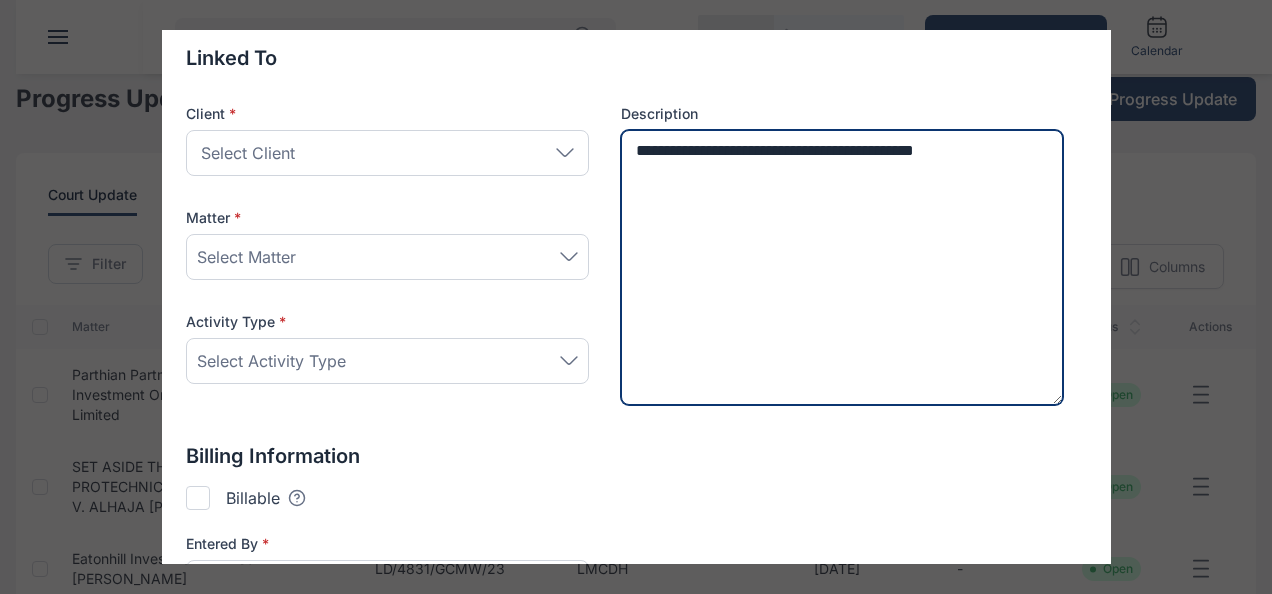 type on "**********" 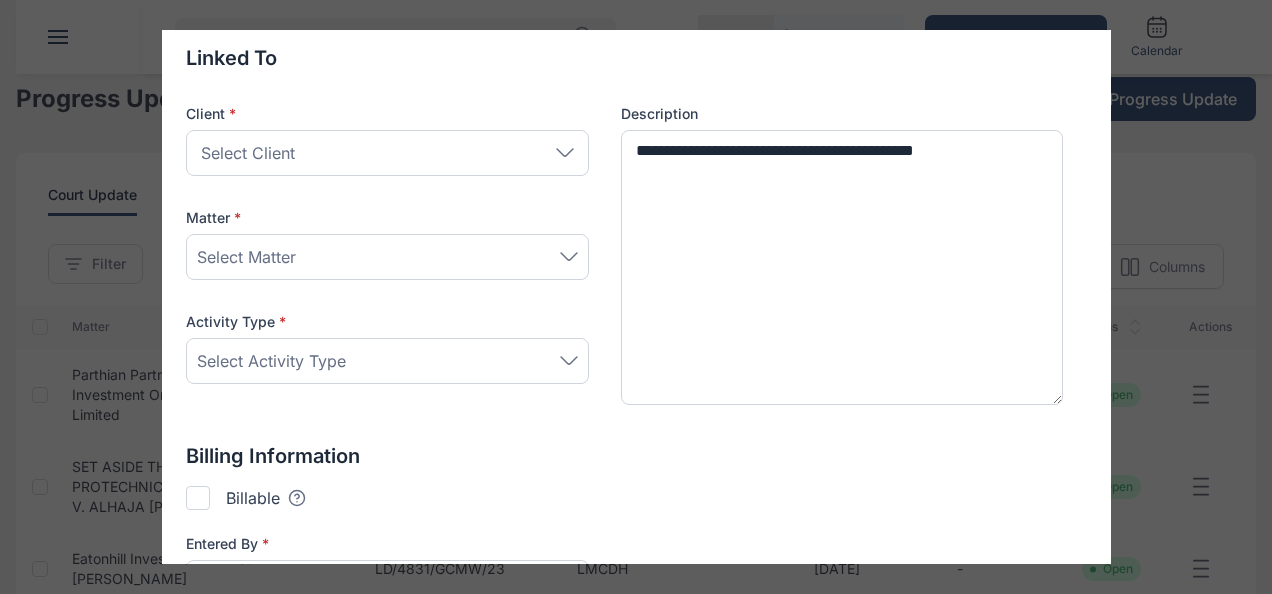 click on "Select Activity Type" at bounding box center (387, 361) 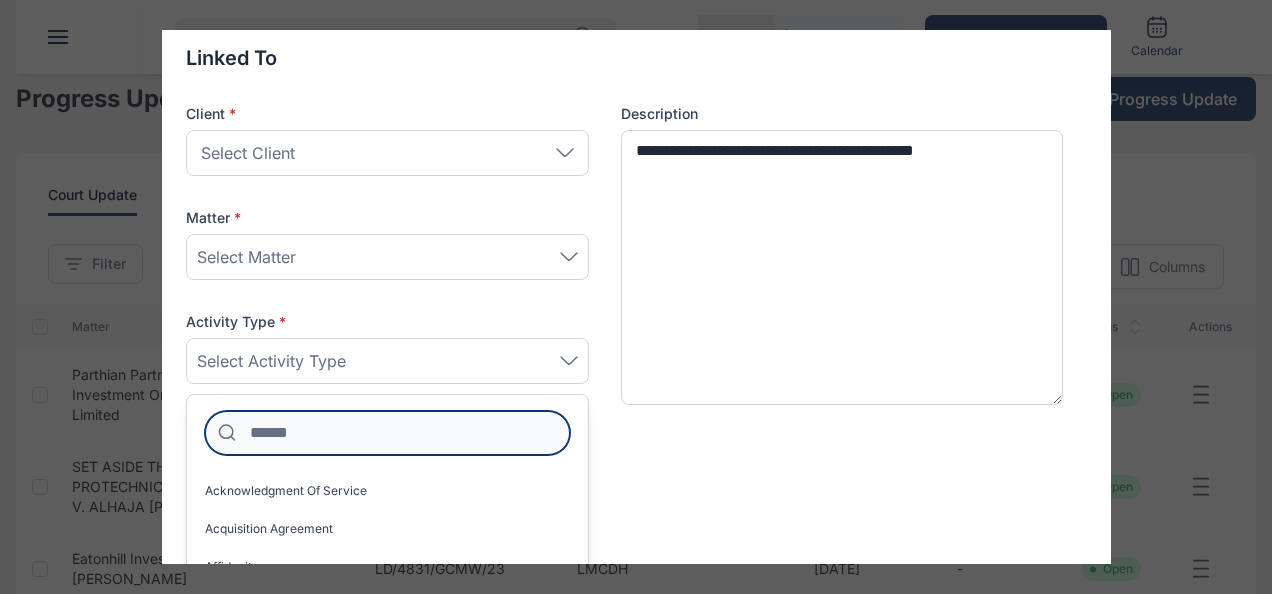 click at bounding box center [387, 433] 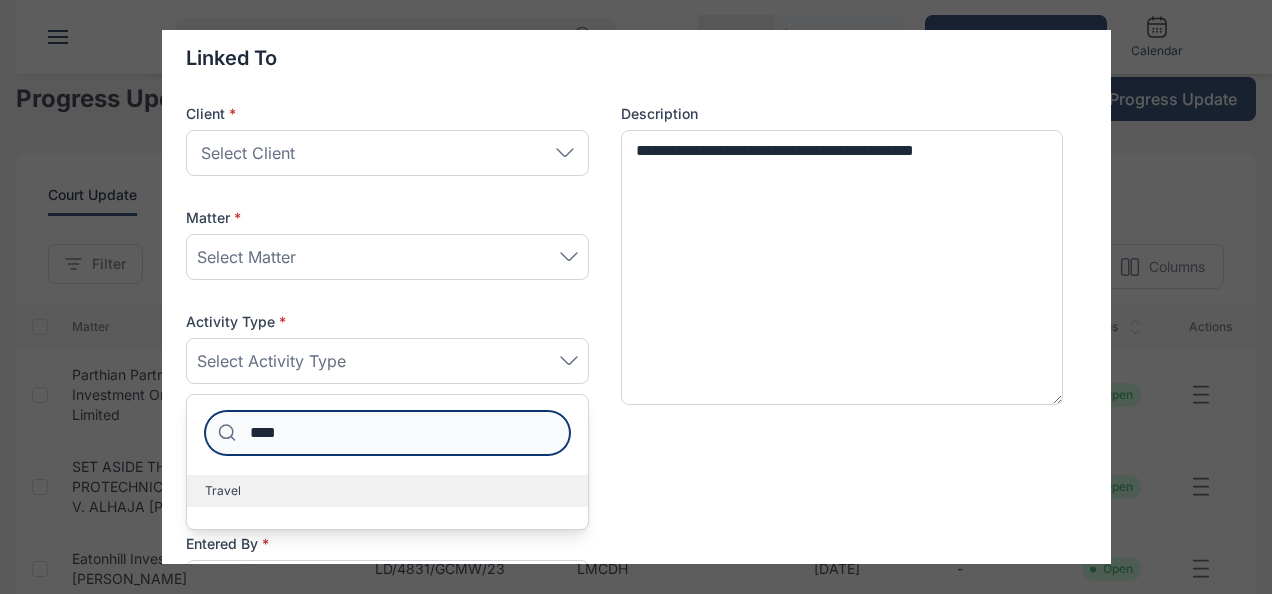 type on "****" 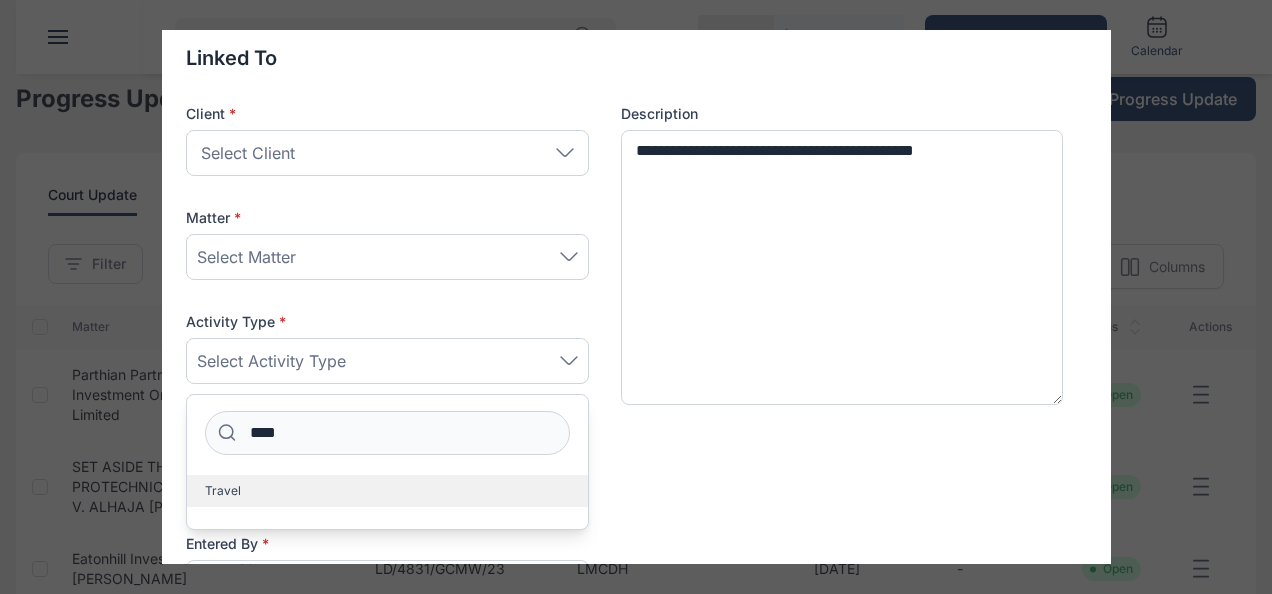 click on "Travel" at bounding box center (387, 491) 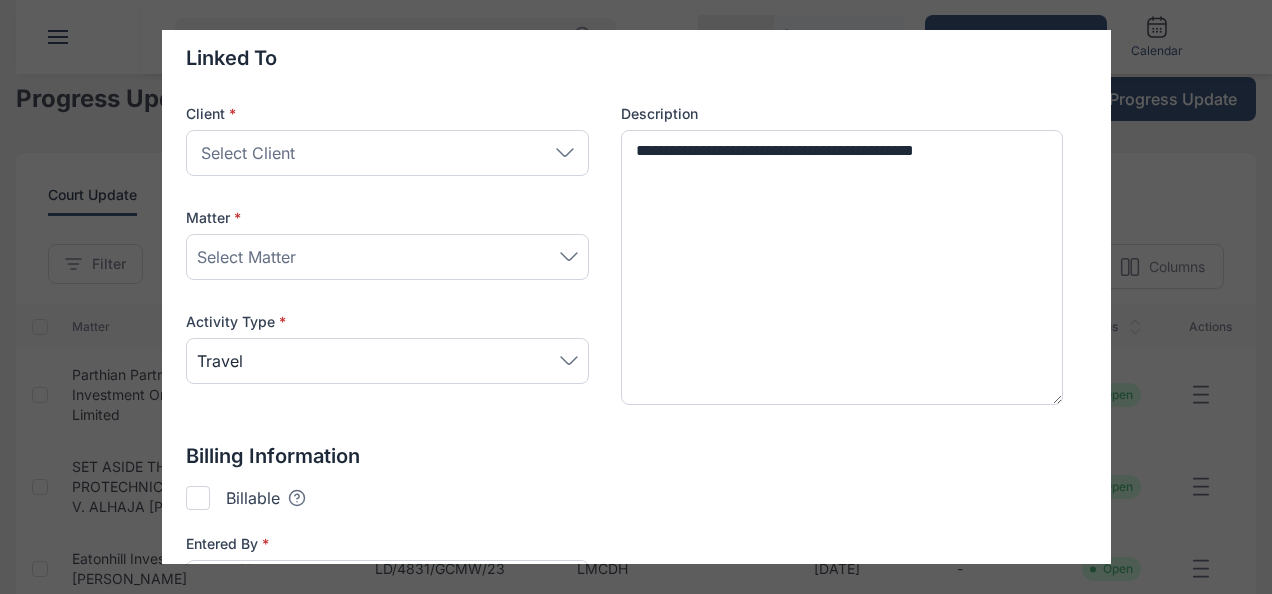 click on "Select Client" at bounding box center (387, 153) 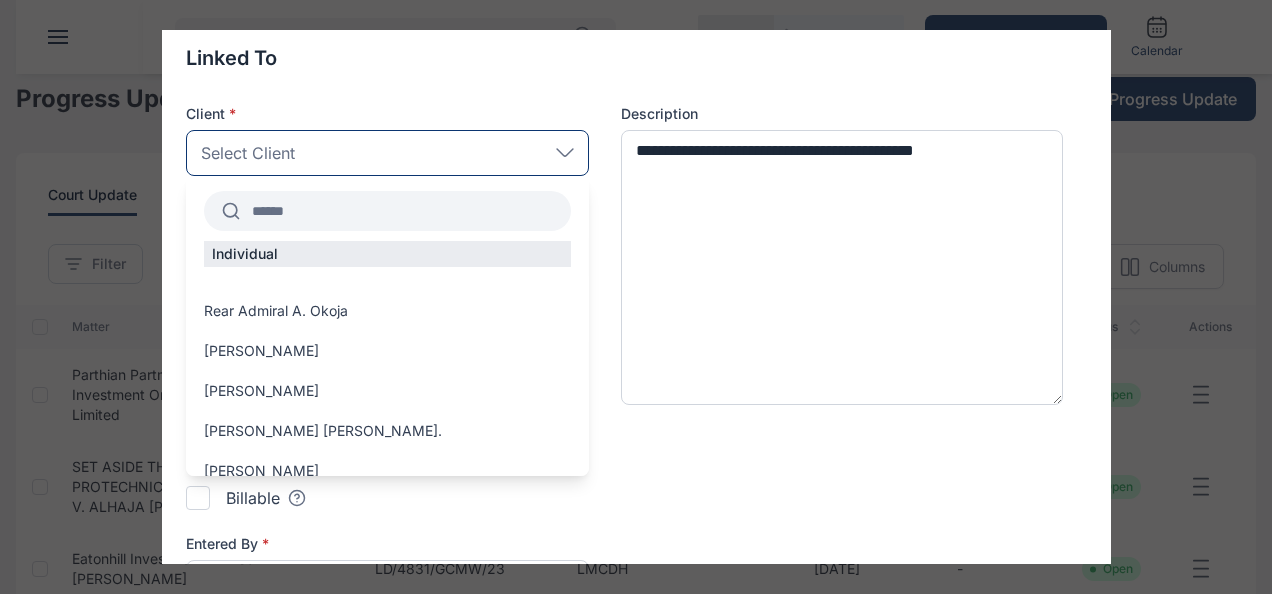 click at bounding box center [405, 211] 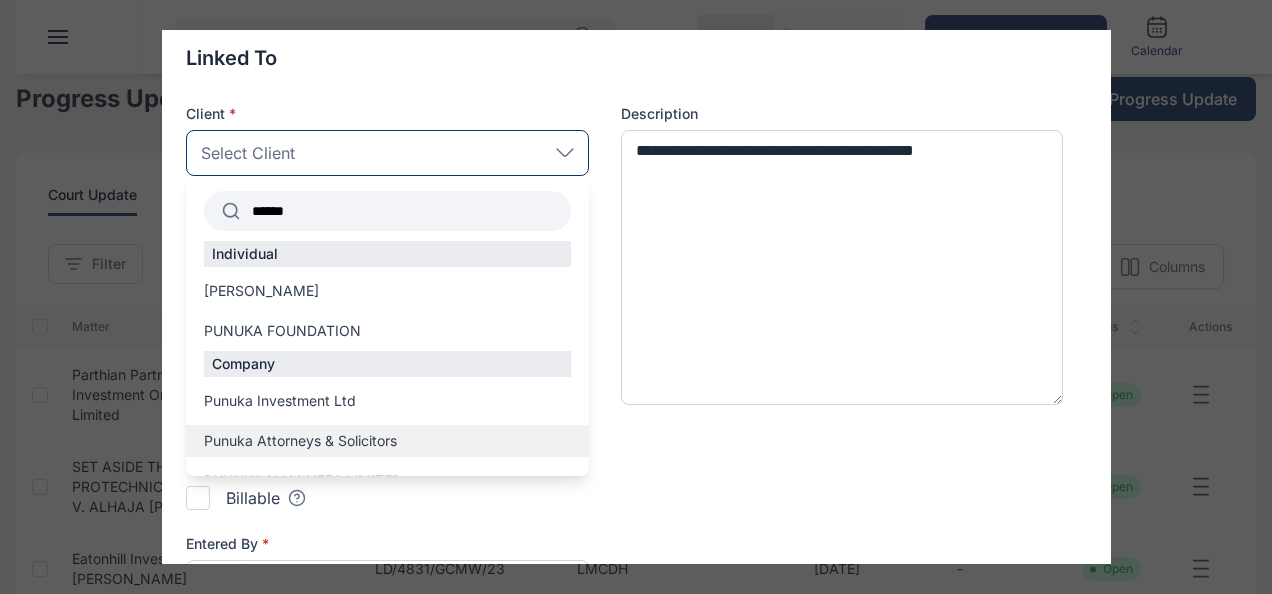 type on "******" 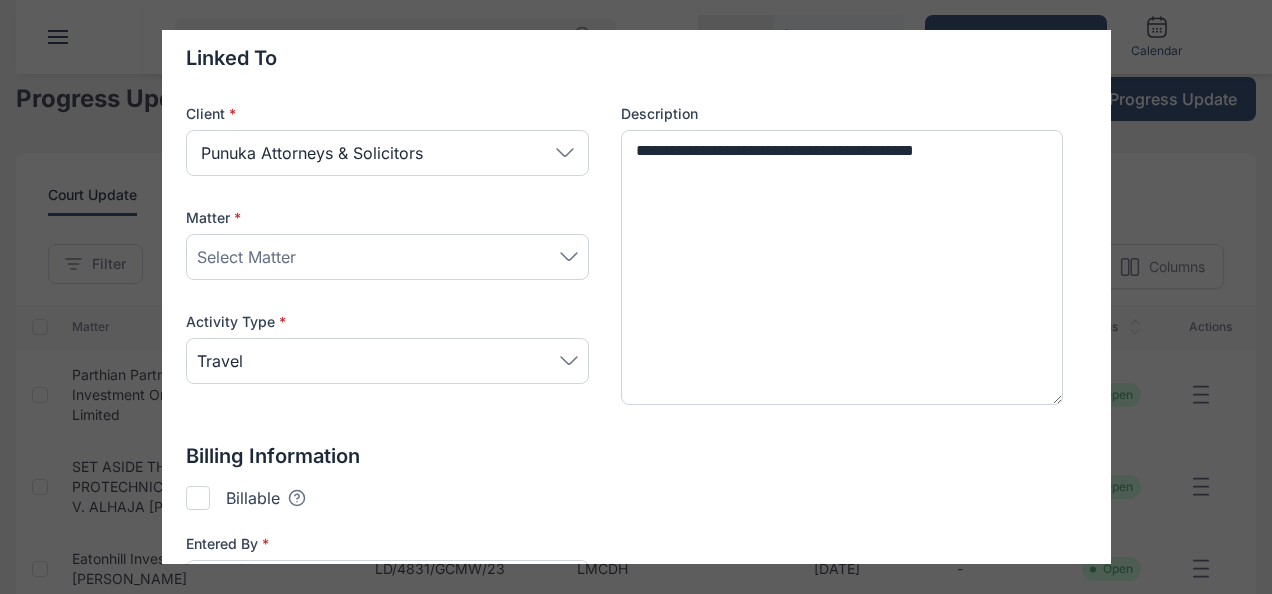 click on "Select Matter" at bounding box center (387, 257) 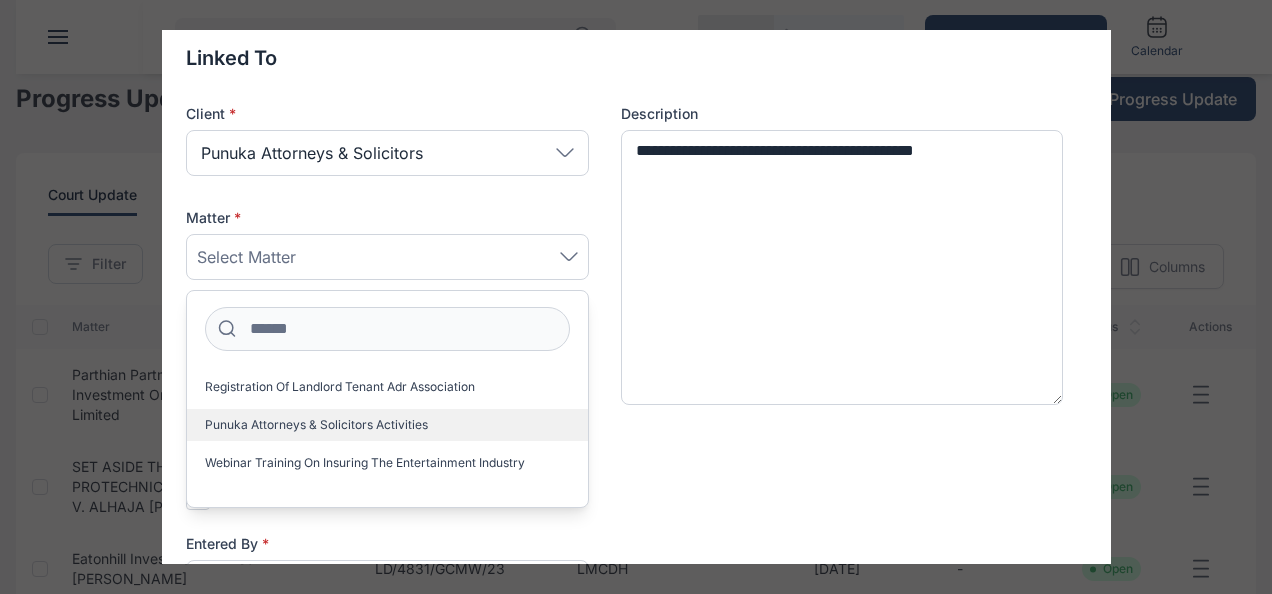 click on "Punuka Attorneys & Solicitors Activities" at bounding box center (316, 425) 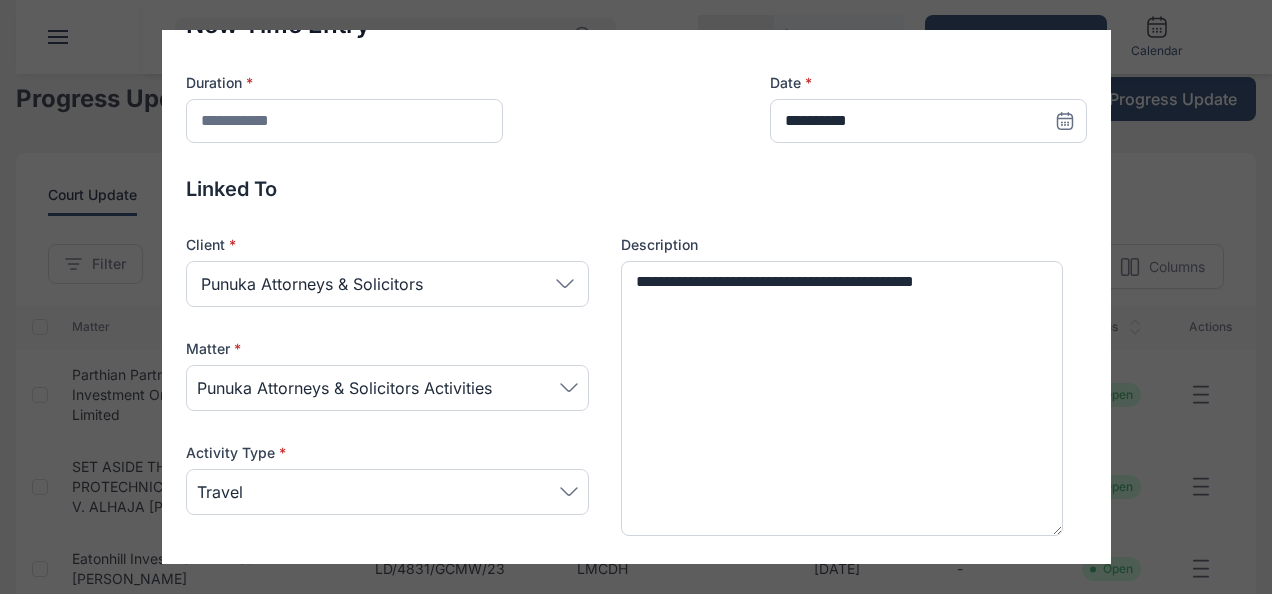 scroll, scrollTop: 0, scrollLeft: 0, axis: both 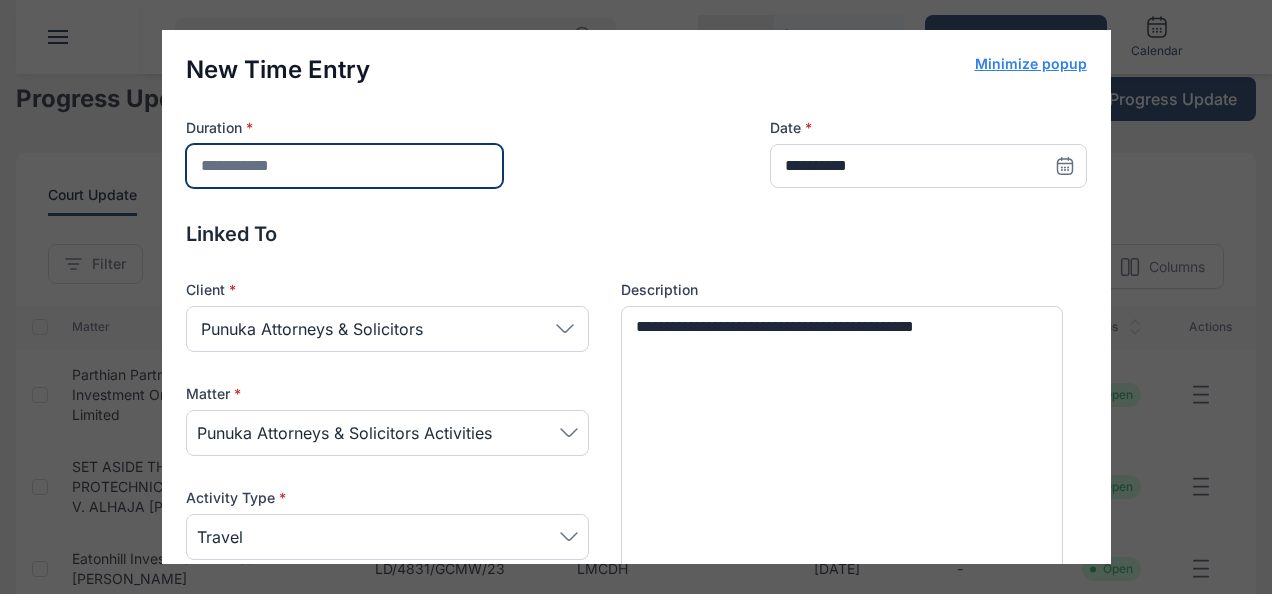 click at bounding box center (344, 166) 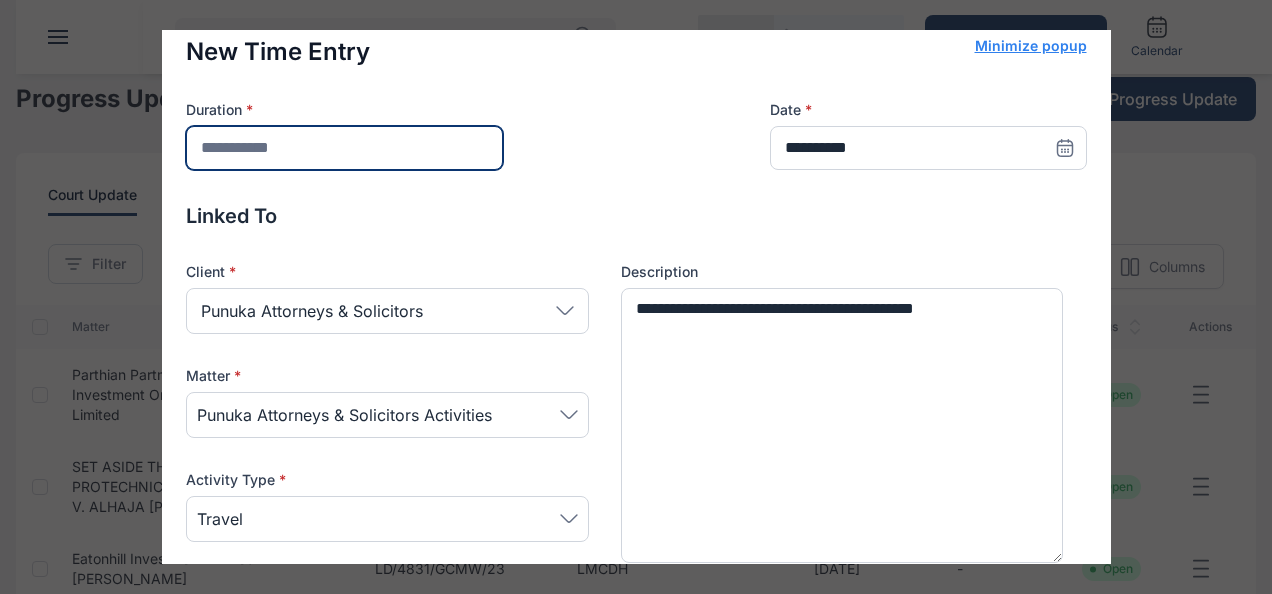 scroll, scrollTop: 0, scrollLeft: 0, axis: both 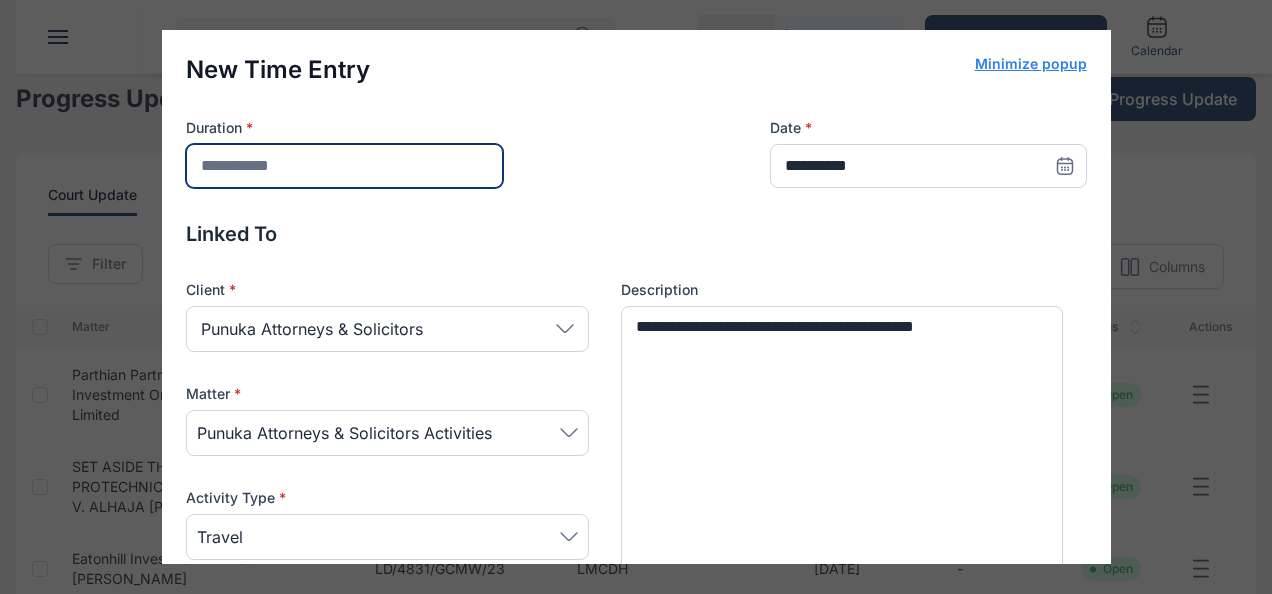 type on "***" 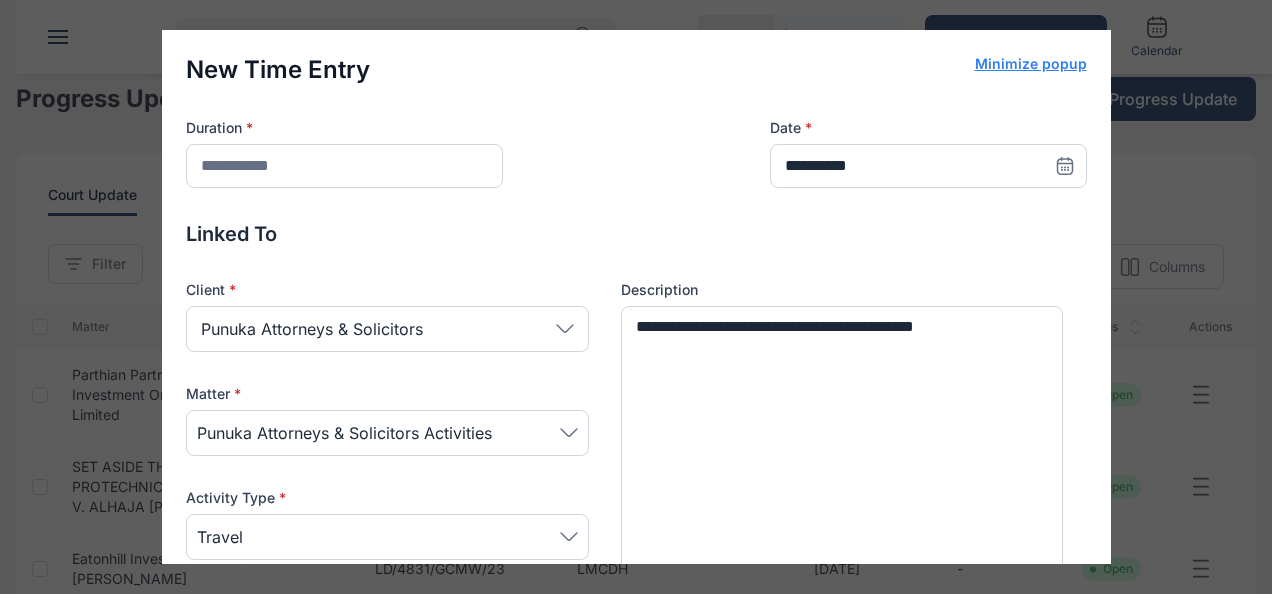 click 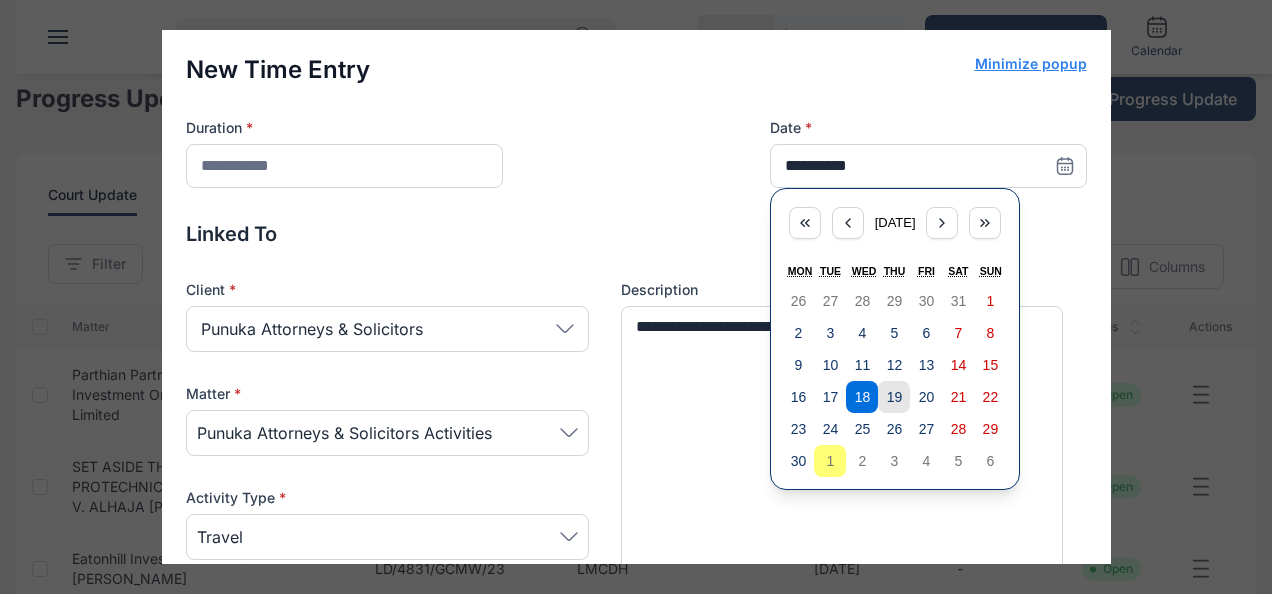 click on "19" at bounding box center (895, 397) 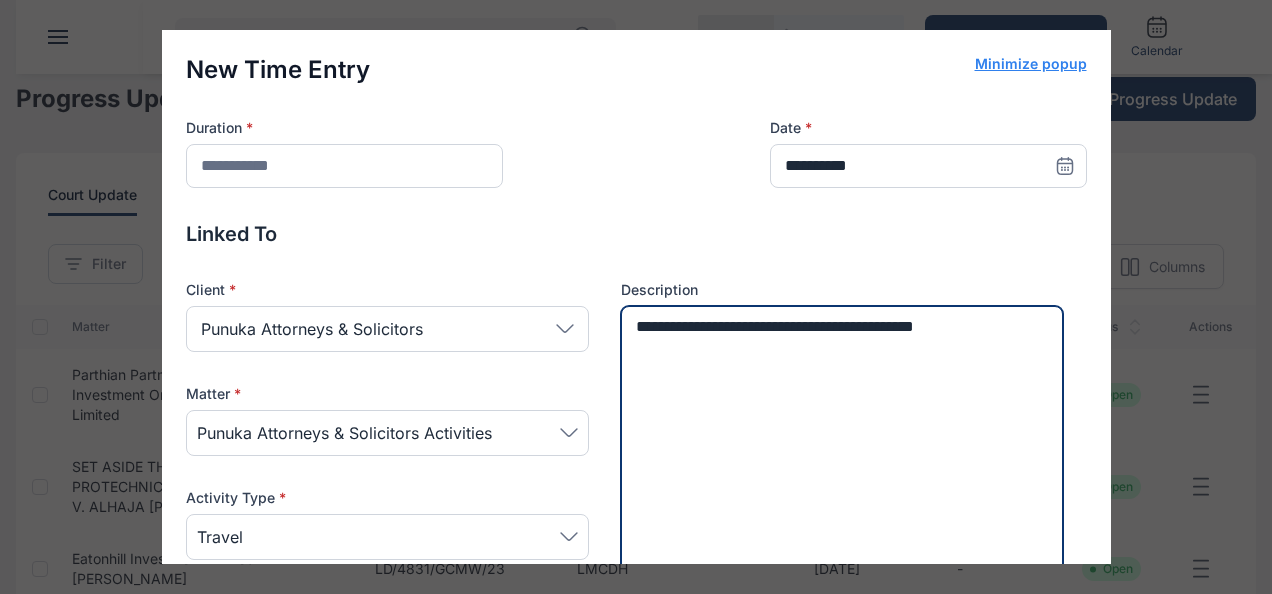 click on "**********" at bounding box center (842, 444) 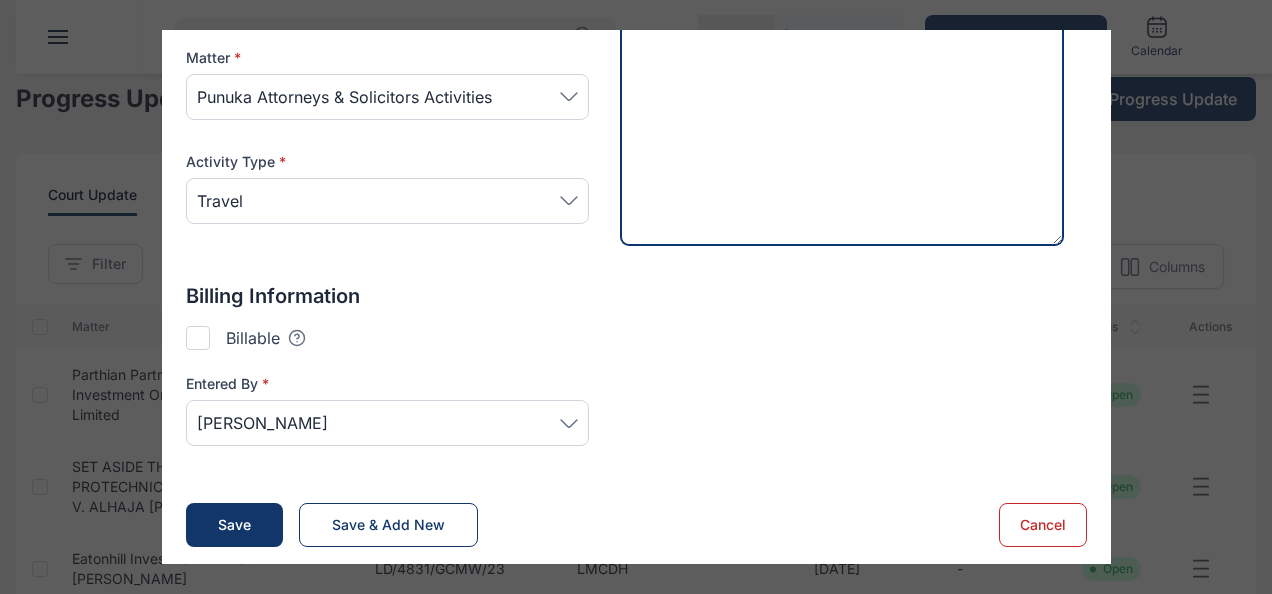 scroll, scrollTop: 338, scrollLeft: 0, axis: vertical 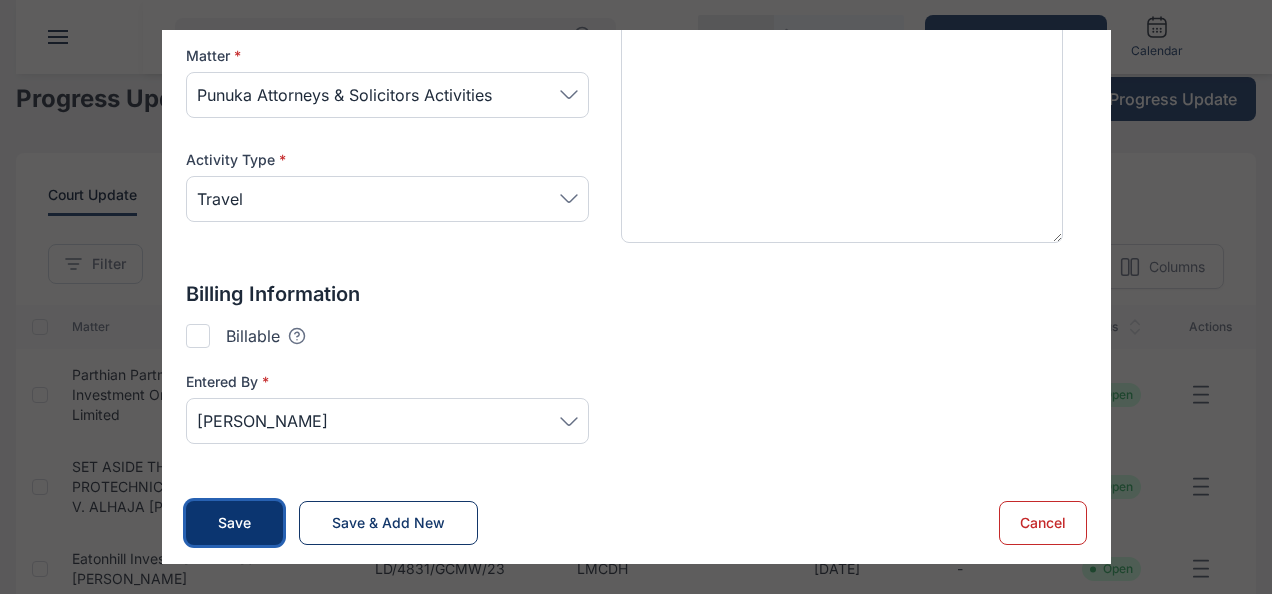 click on "Save" at bounding box center [234, 523] 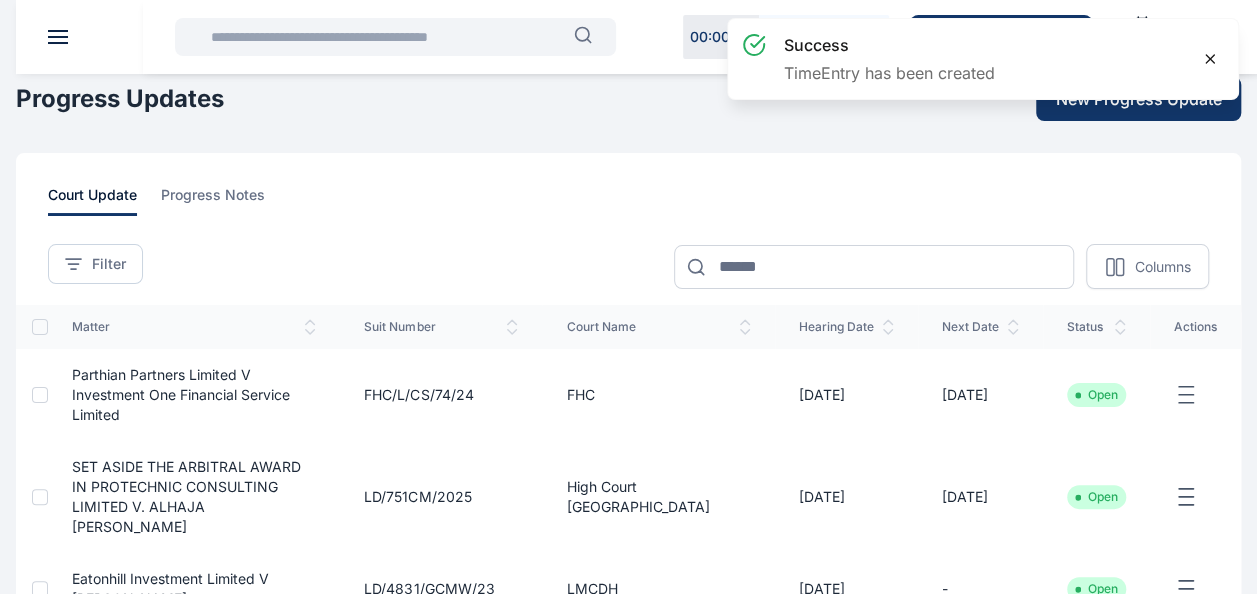 click 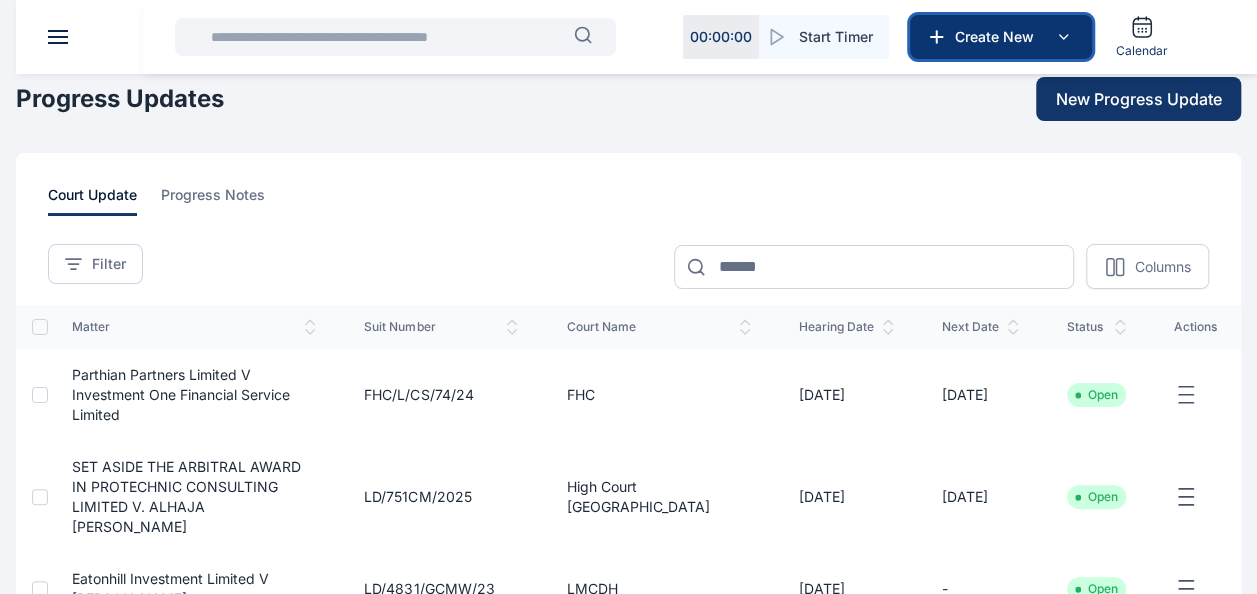 click 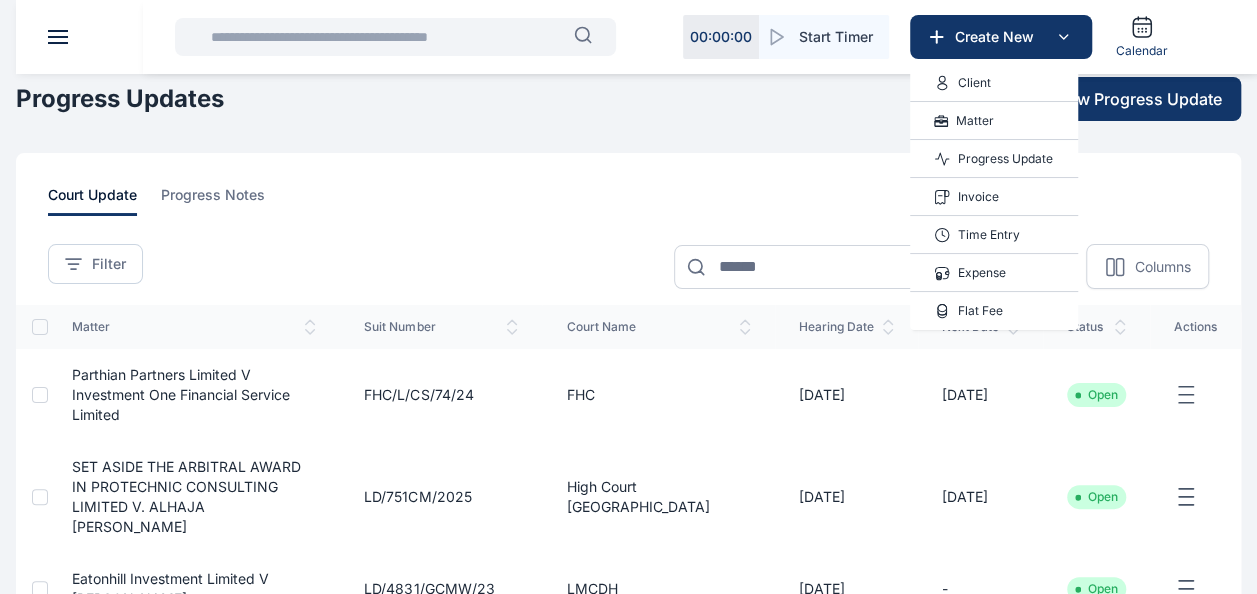 click on "Time Entry" at bounding box center (989, 235) 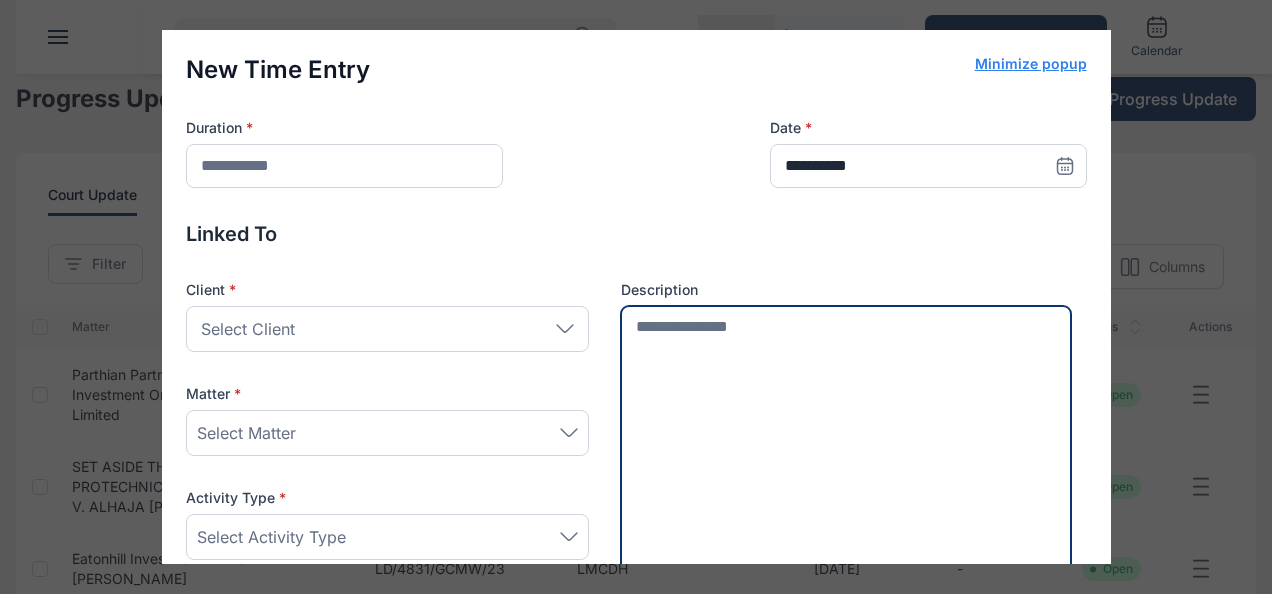 click at bounding box center (846, 445) 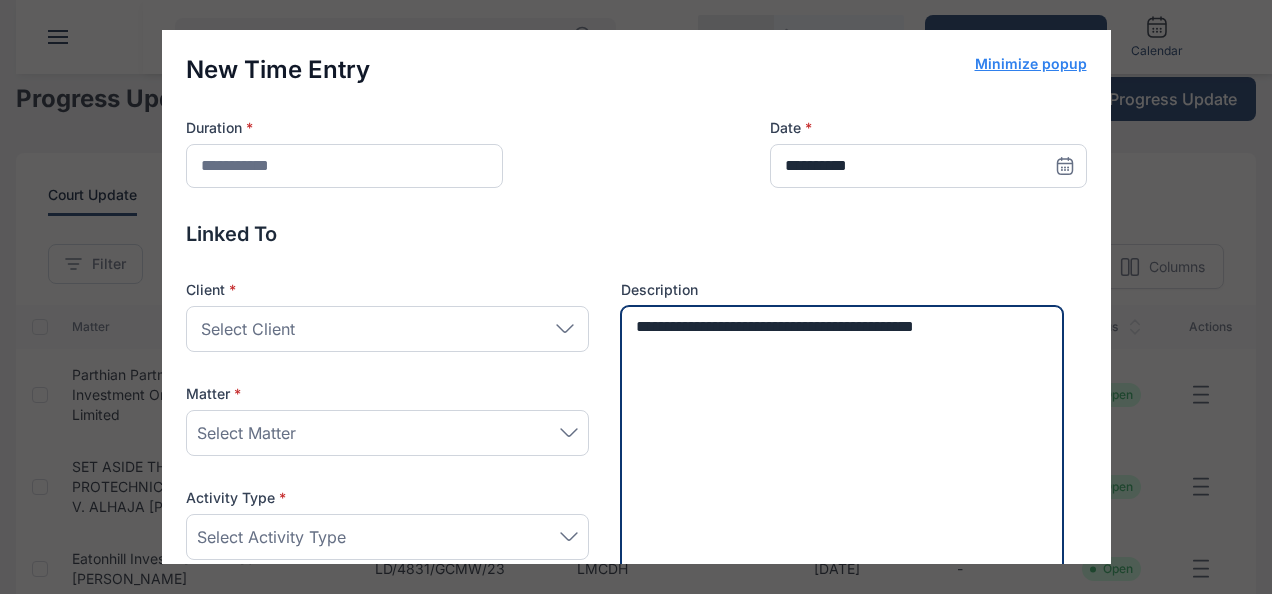 type on "**********" 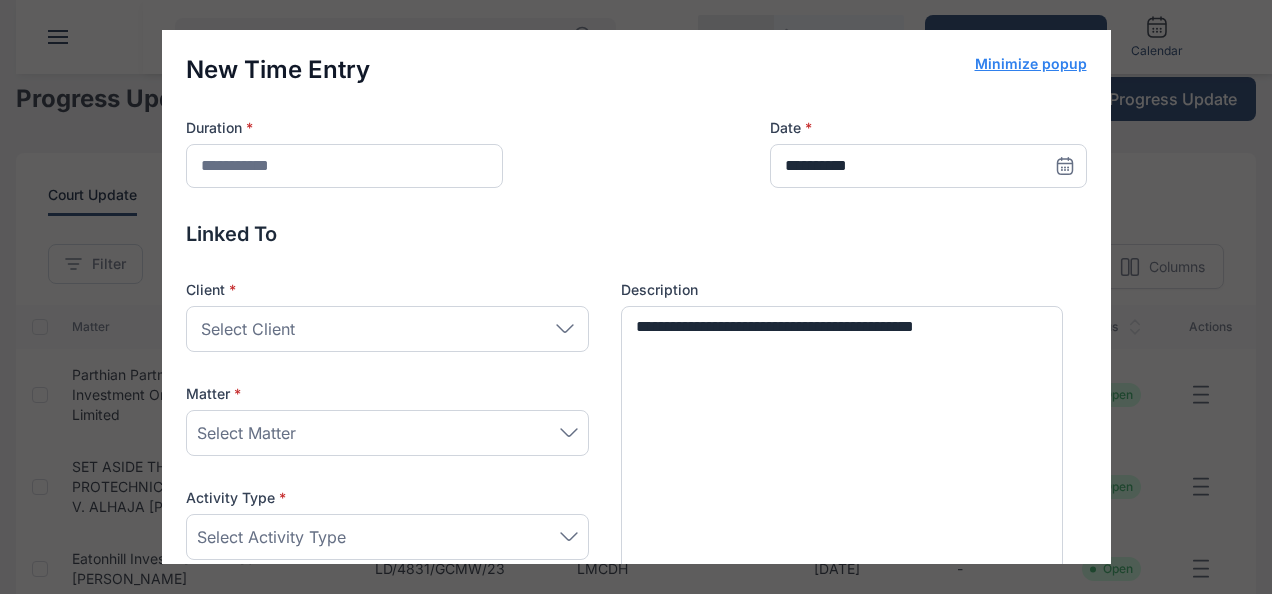 click 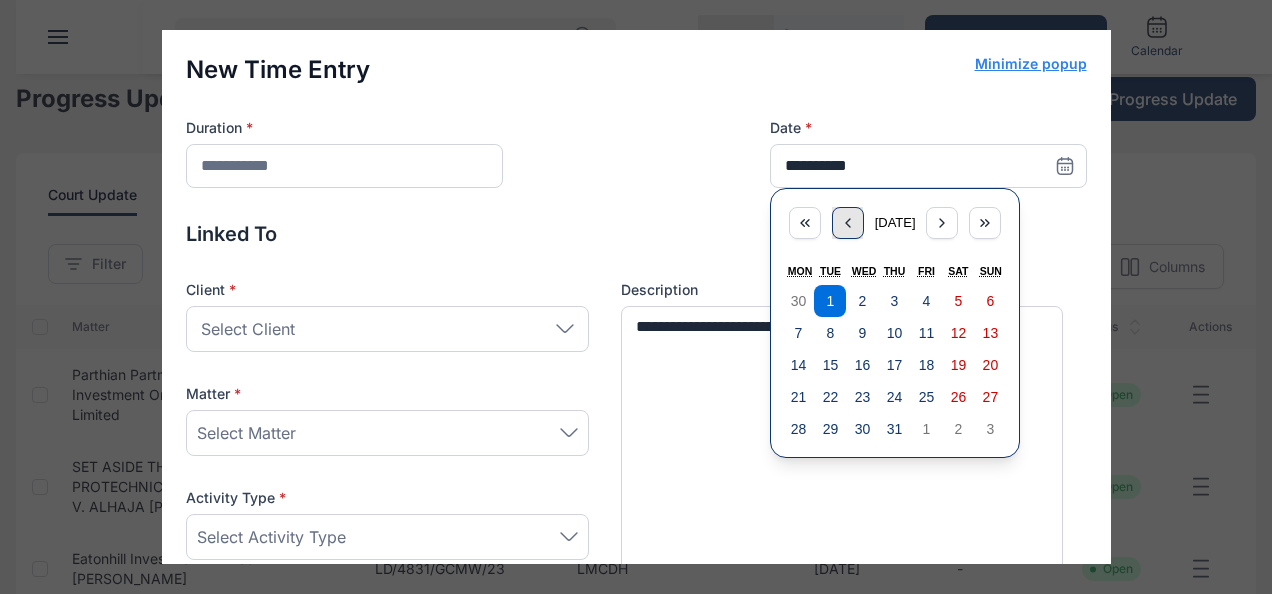 click at bounding box center (848, 223) 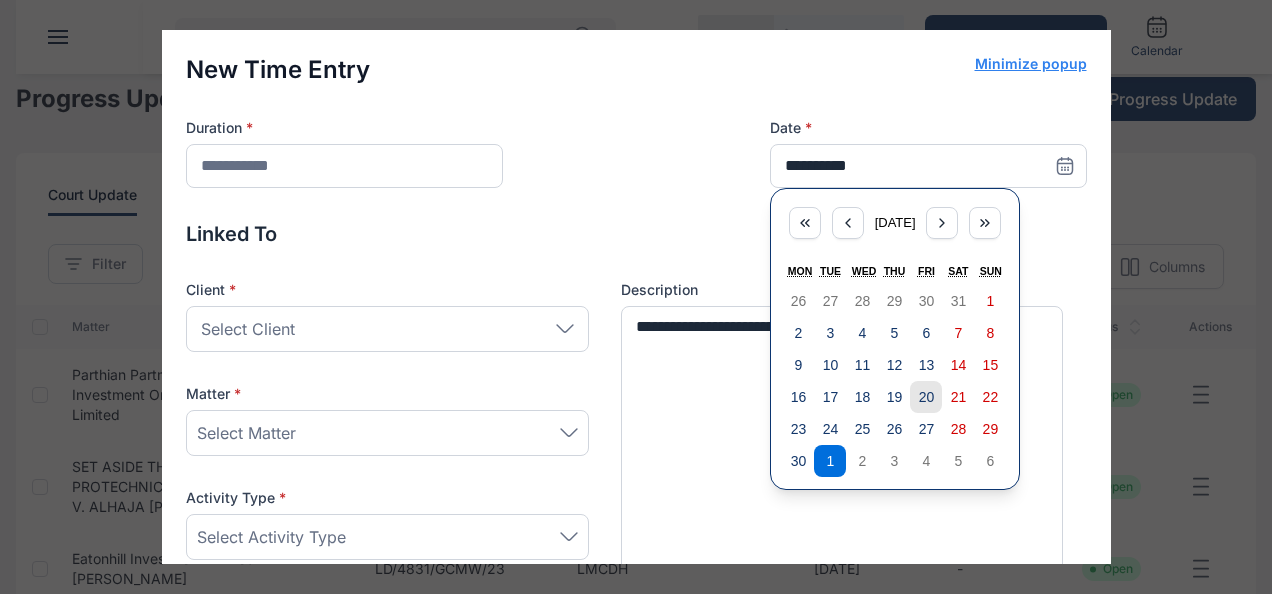 click on "20" at bounding box center [927, 397] 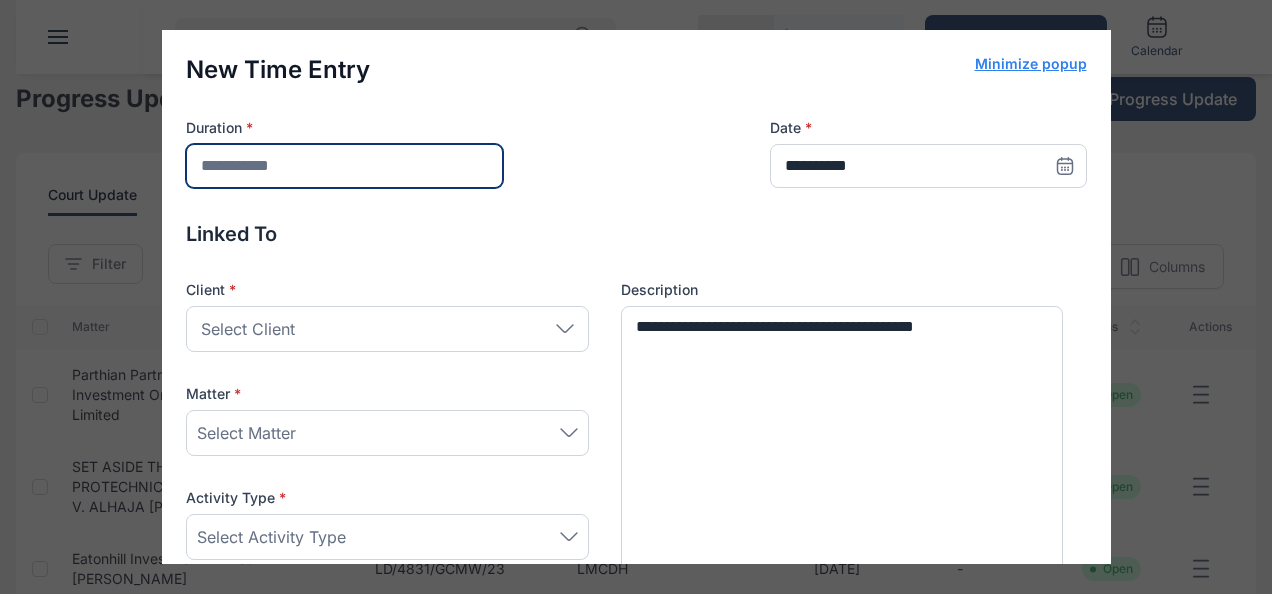click at bounding box center [344, 166] 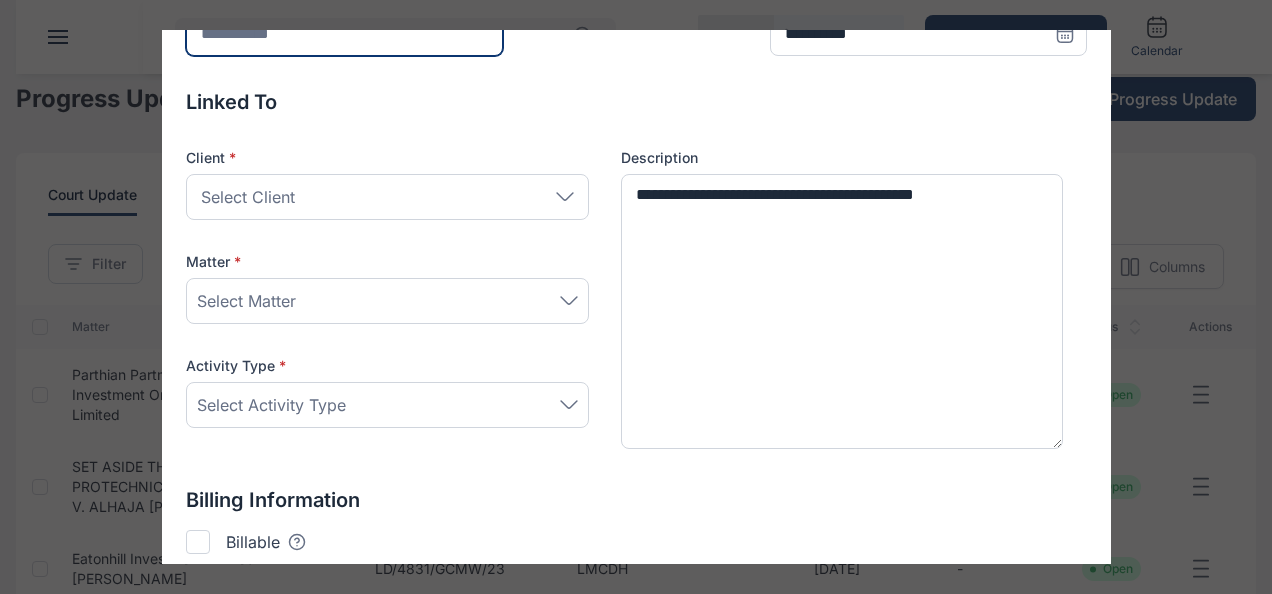 type on "***" 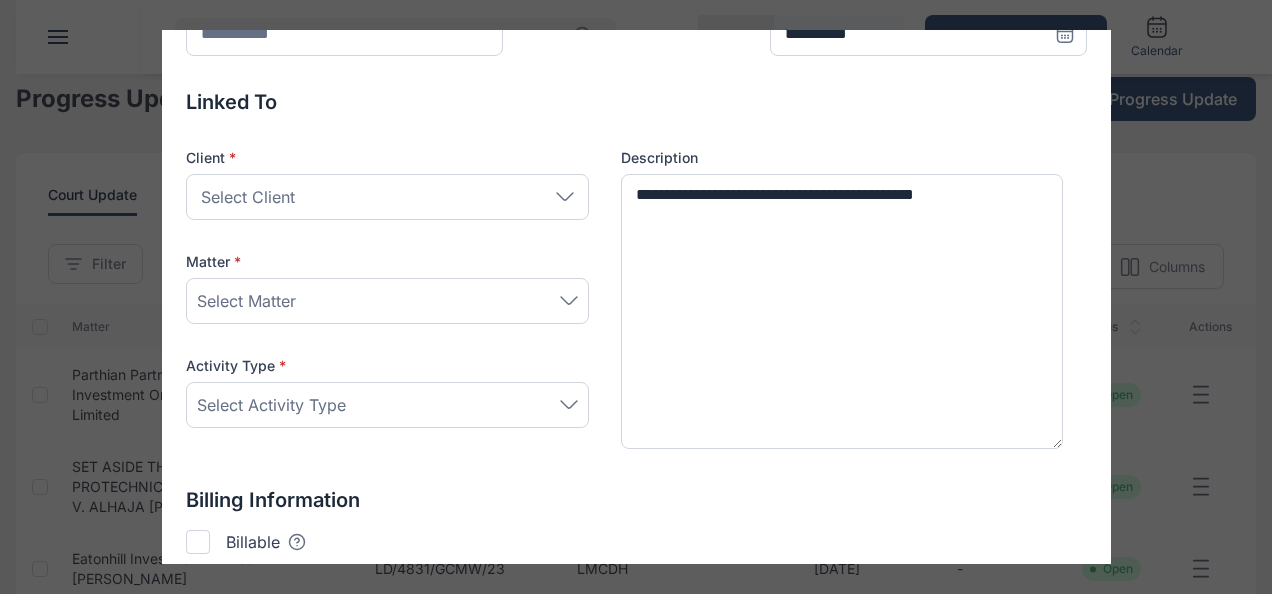 click on "Select Client" at bounding box center (387, 197) 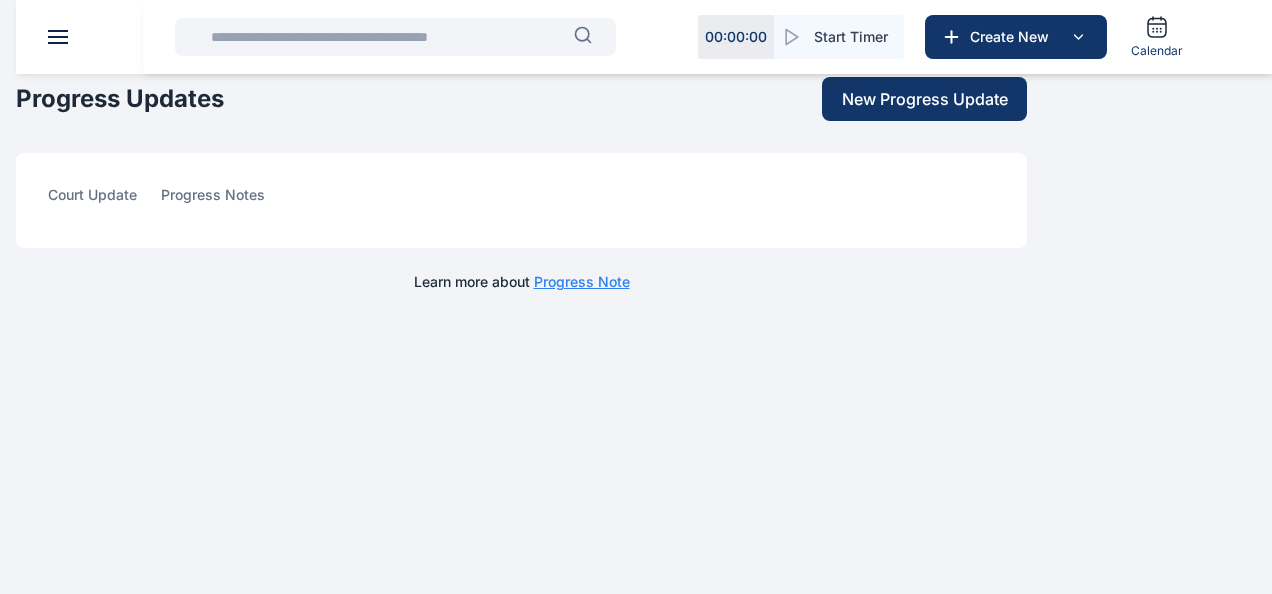 scroll, scrollTop: 0, scrollLeft: 0, axis: both 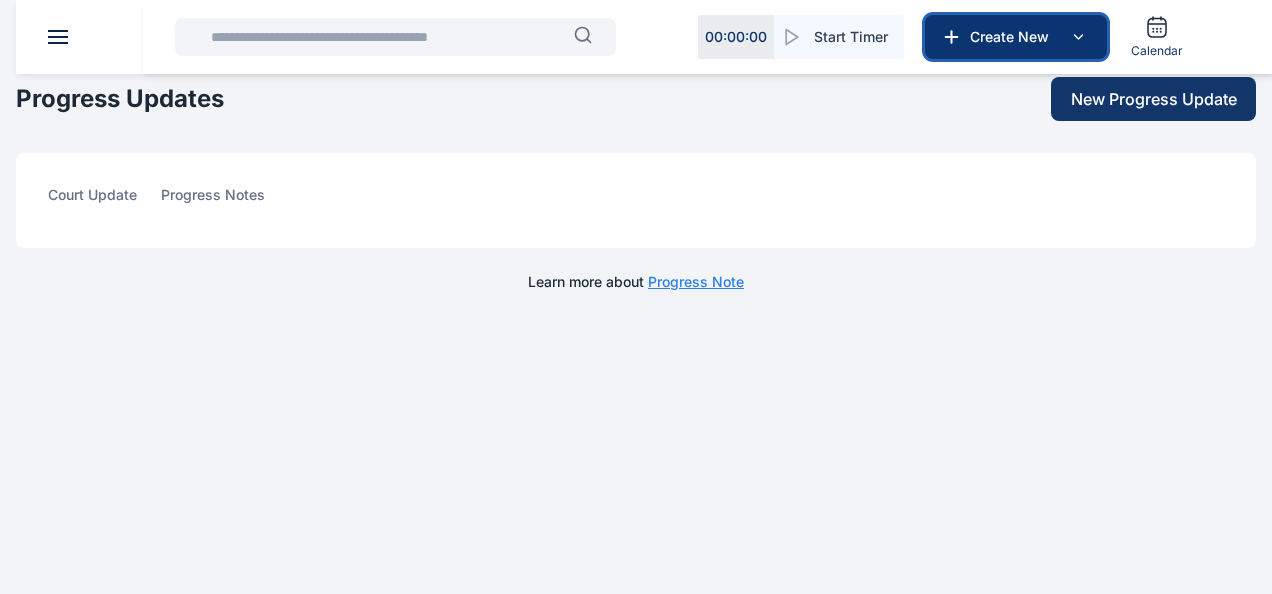 click 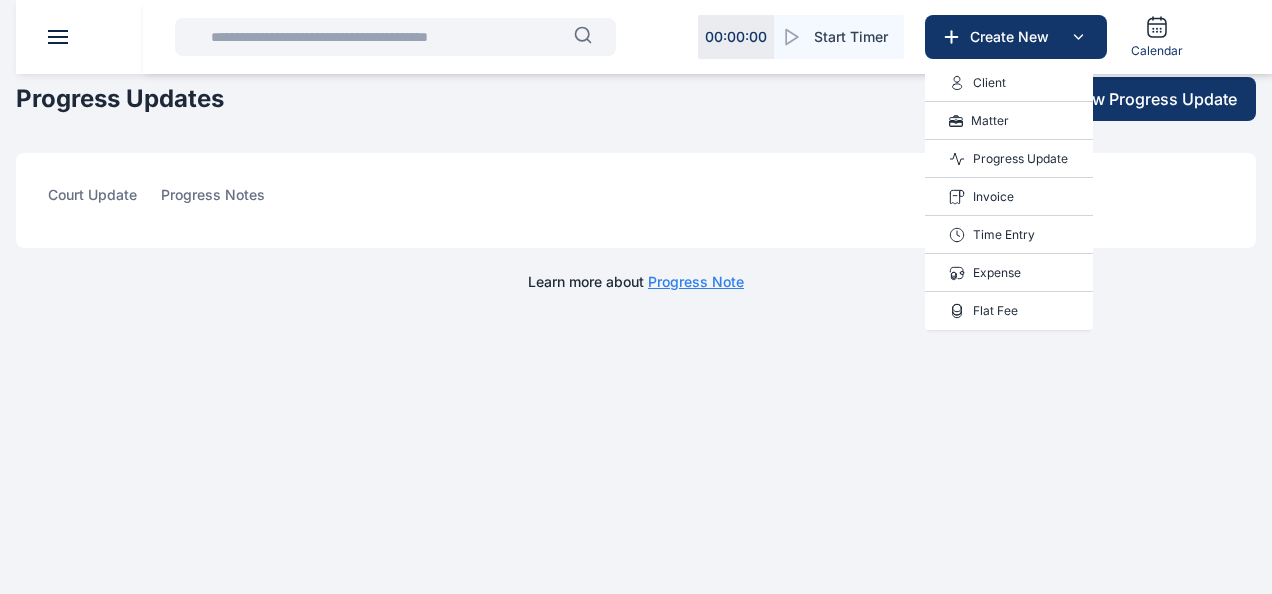 click on "Time Entry" at bounding box center (1004, 235) 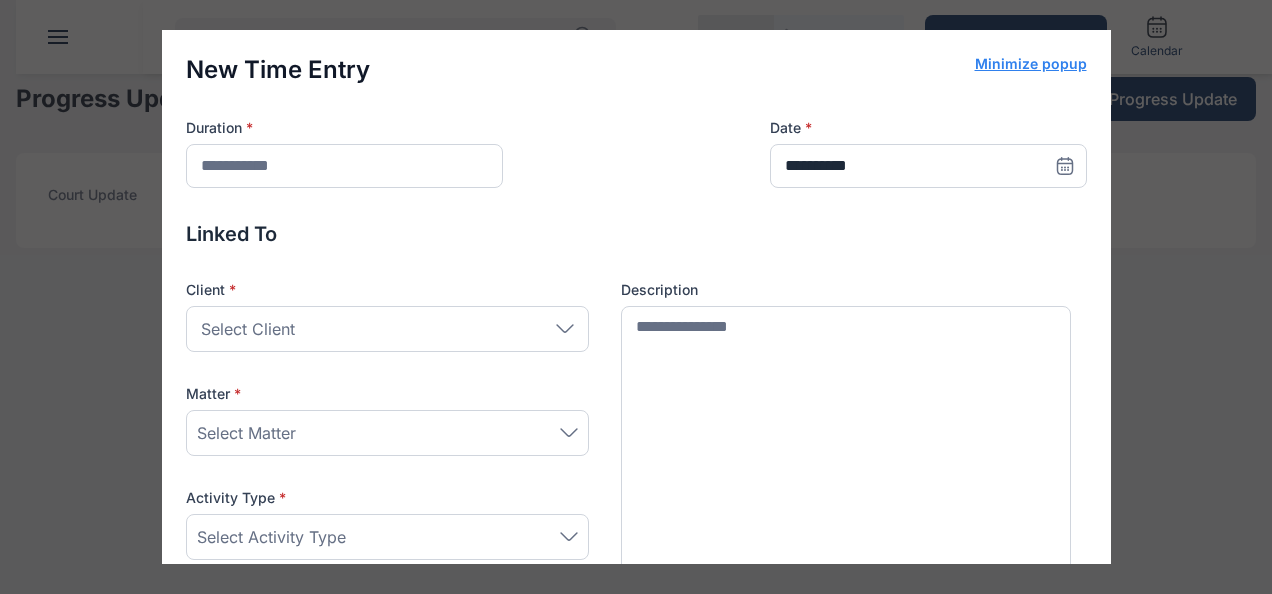 click at bounding box center [1065, 166] 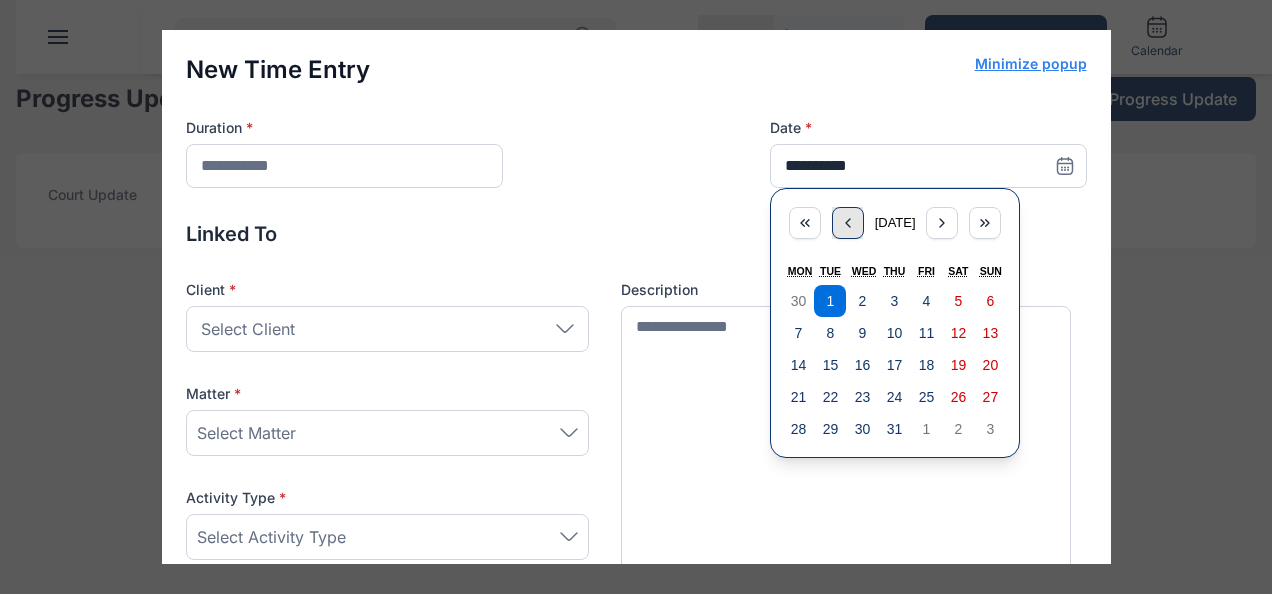 click at bounding box center [848, 223] 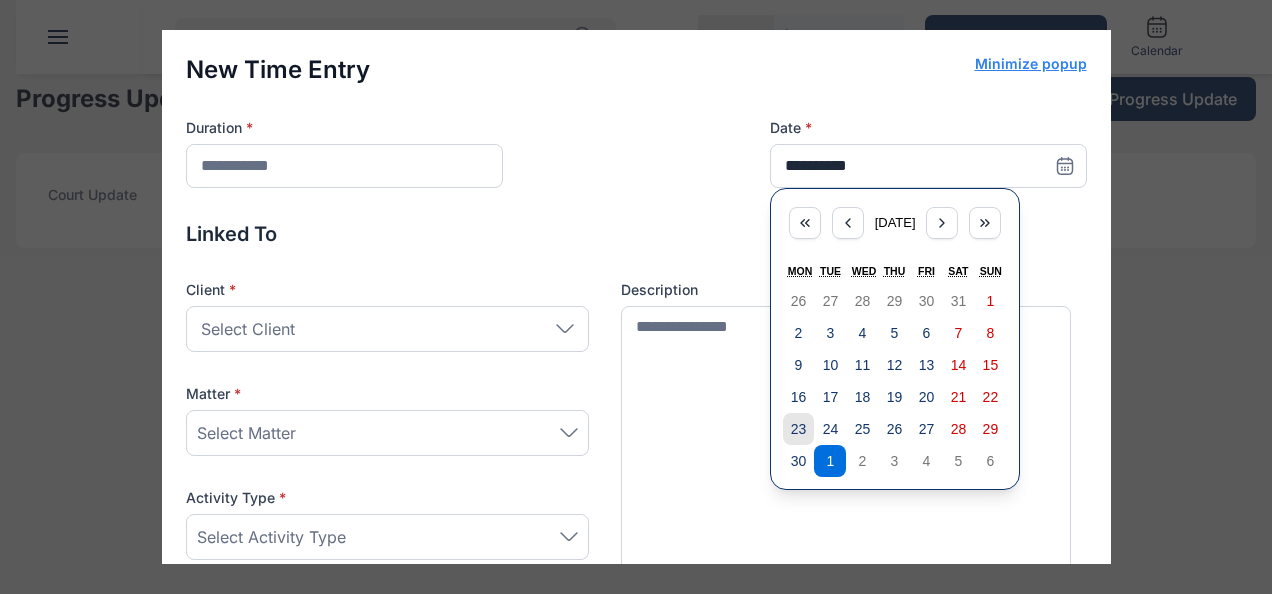 click on "23" at bounding box center [799, 429] 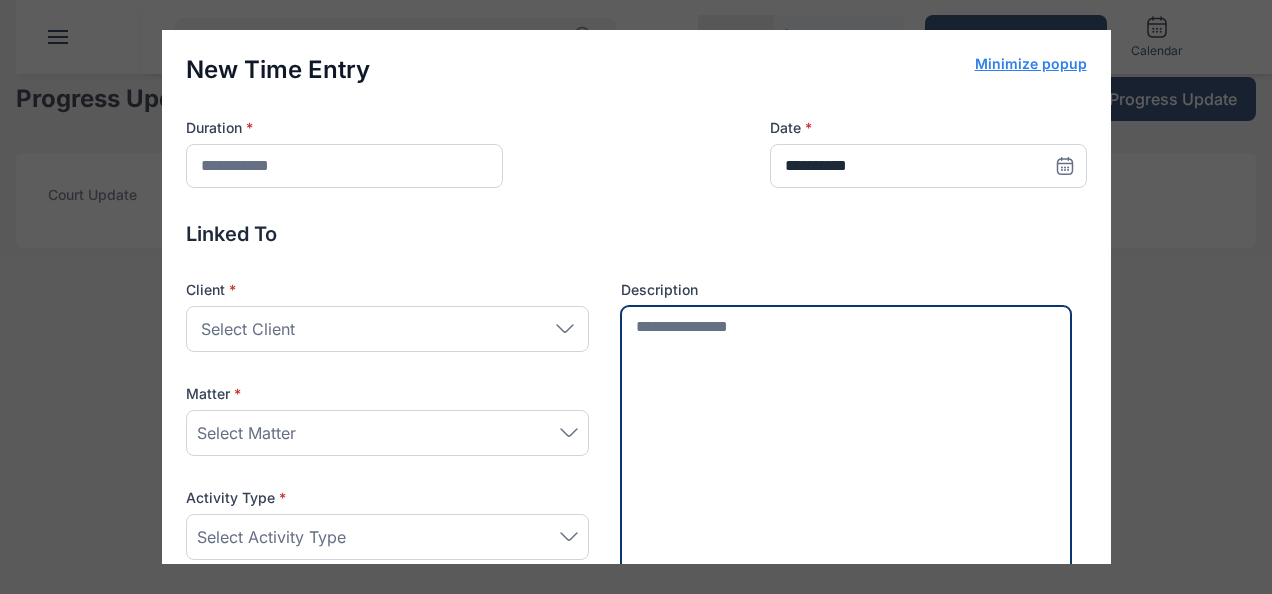 click at bounding box center [846, 445] 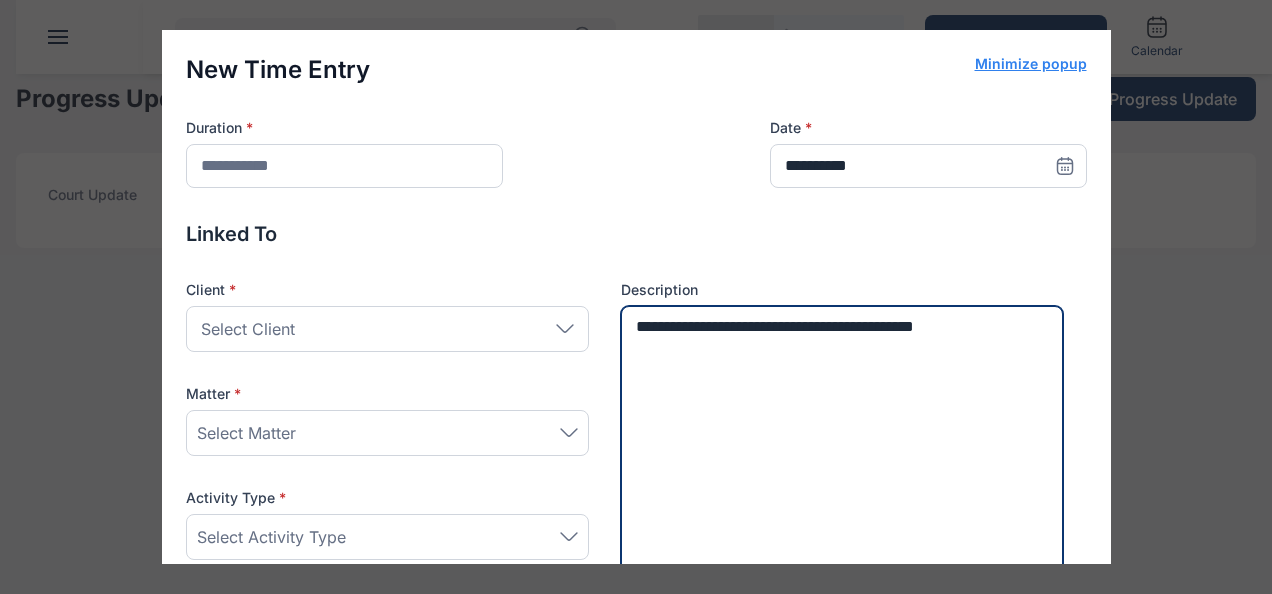 type on "**********" 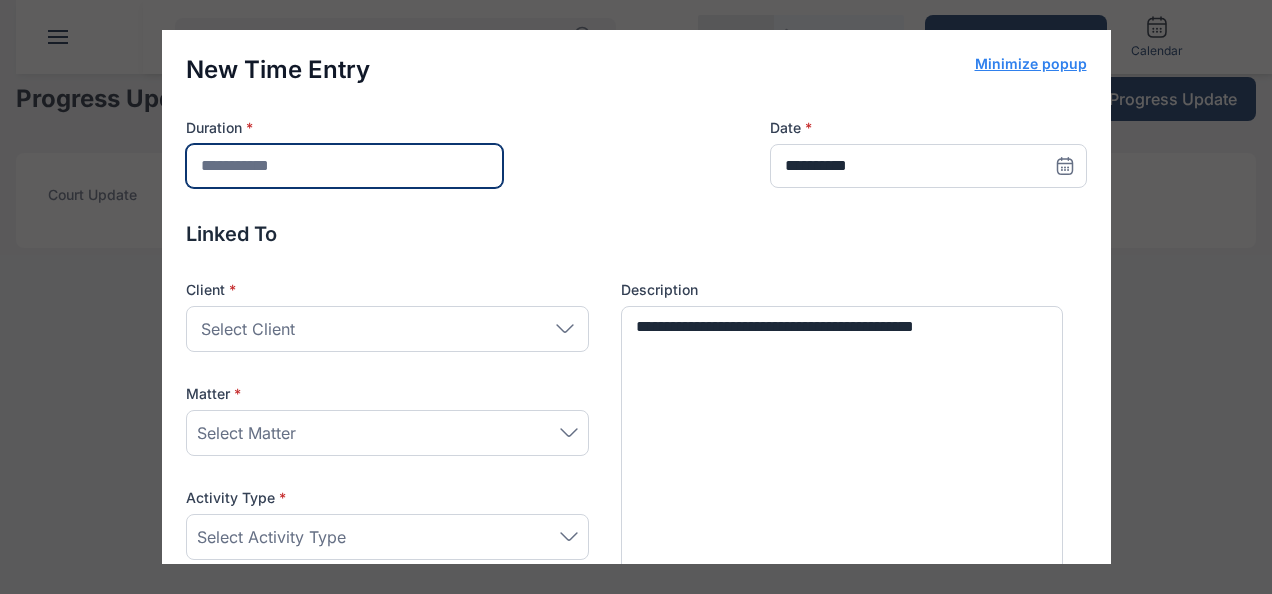click at bounding box center (344, 166) 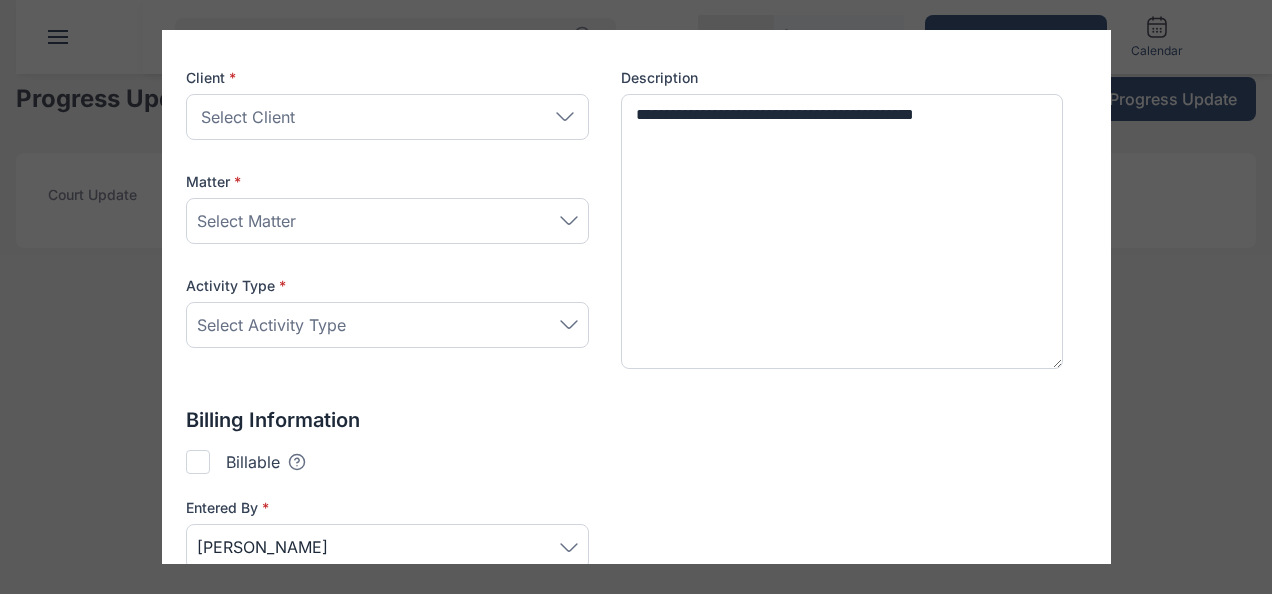 type on "***" 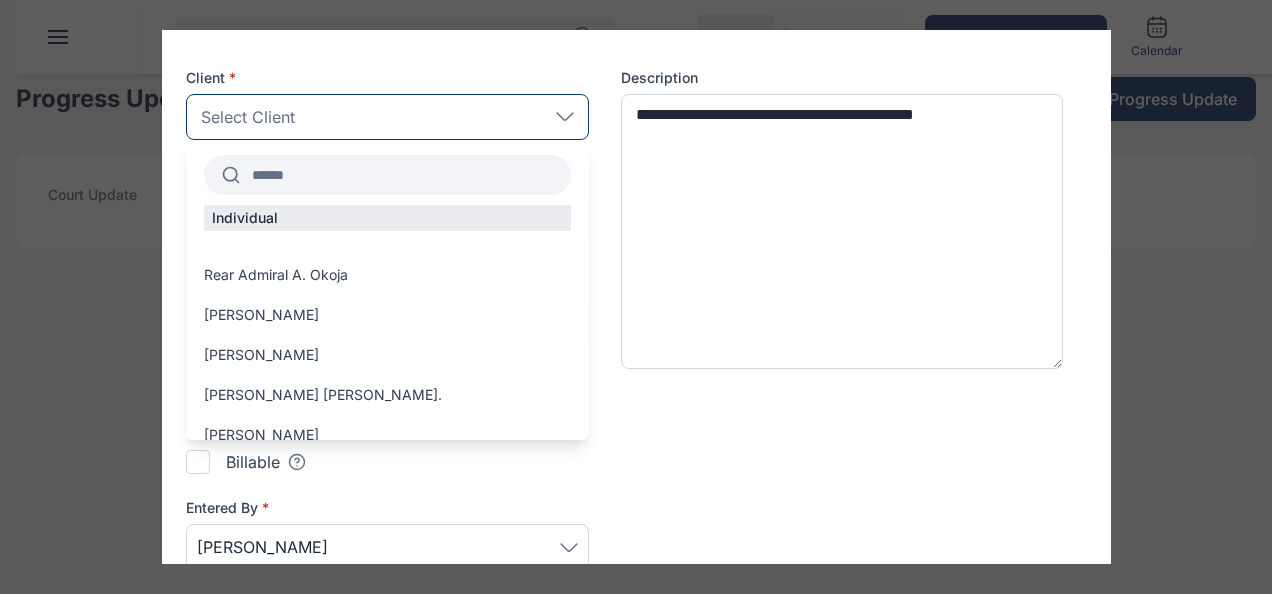 click at bounding box center [405, 175] 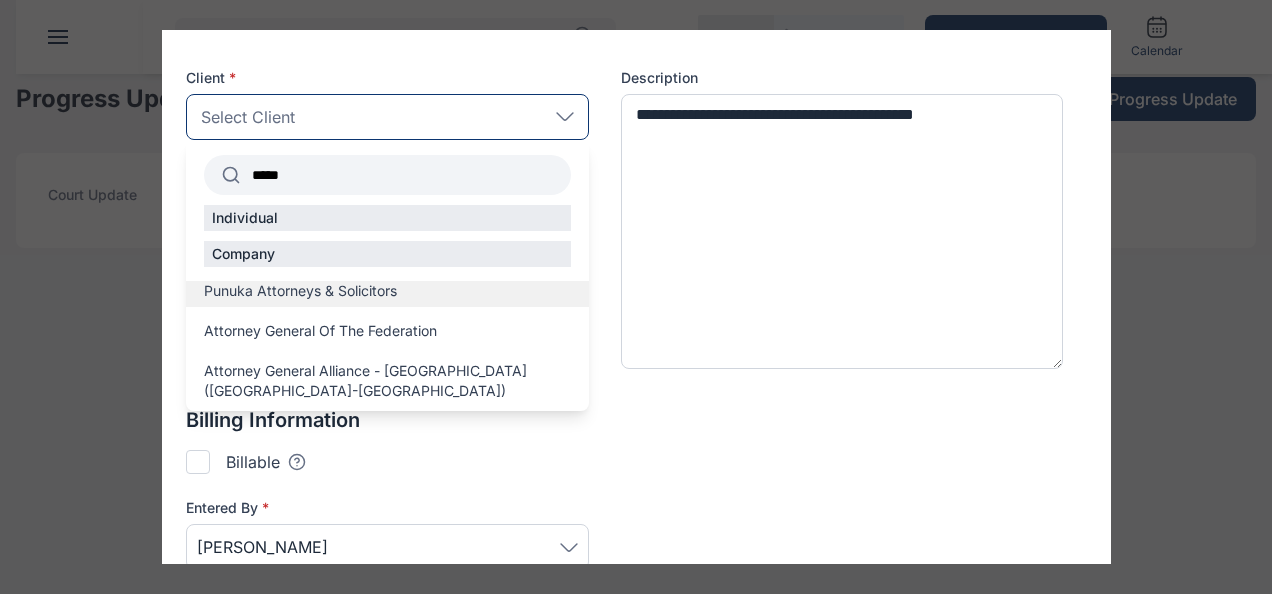 type on "*****" 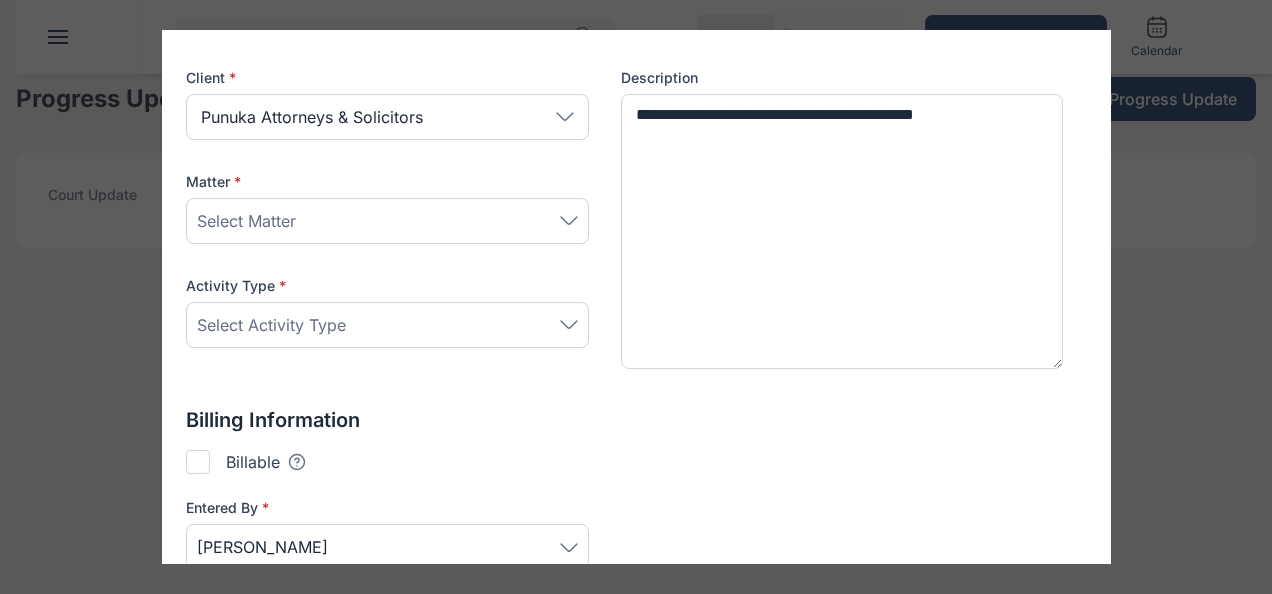 click on "Select Matter" at bounding box center [387, 221] 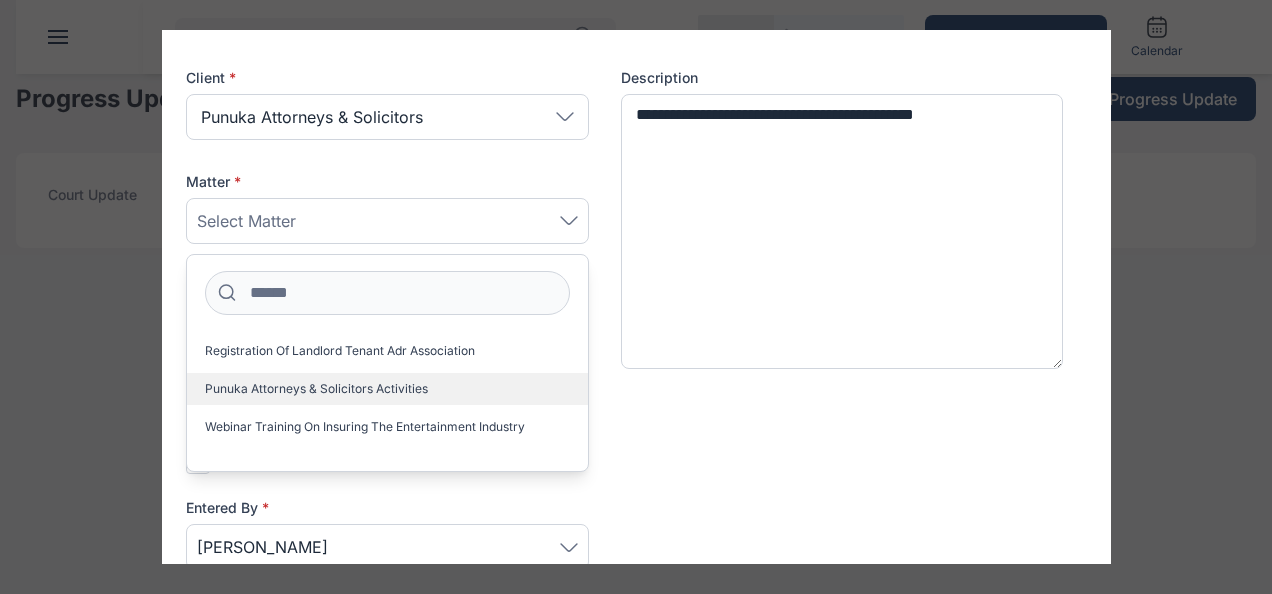 click on "Punuka Attorneys & Solicitors Activities" at bounding box center [316, 389] 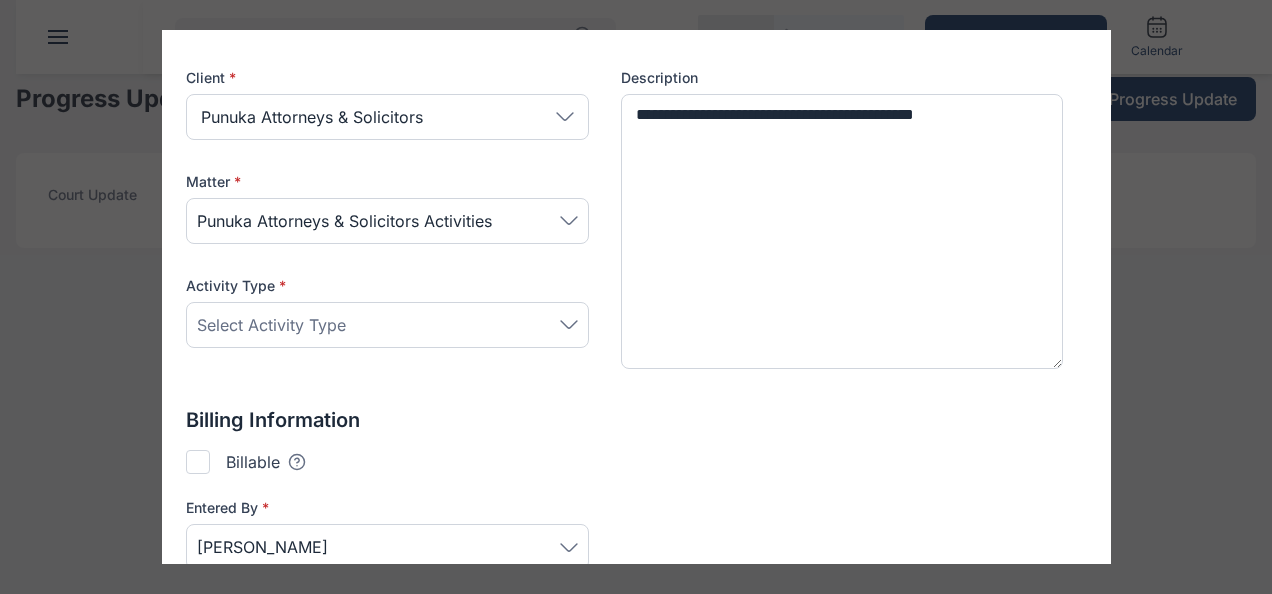 click on "Select Activity Type" at bounding box center (387, 325) 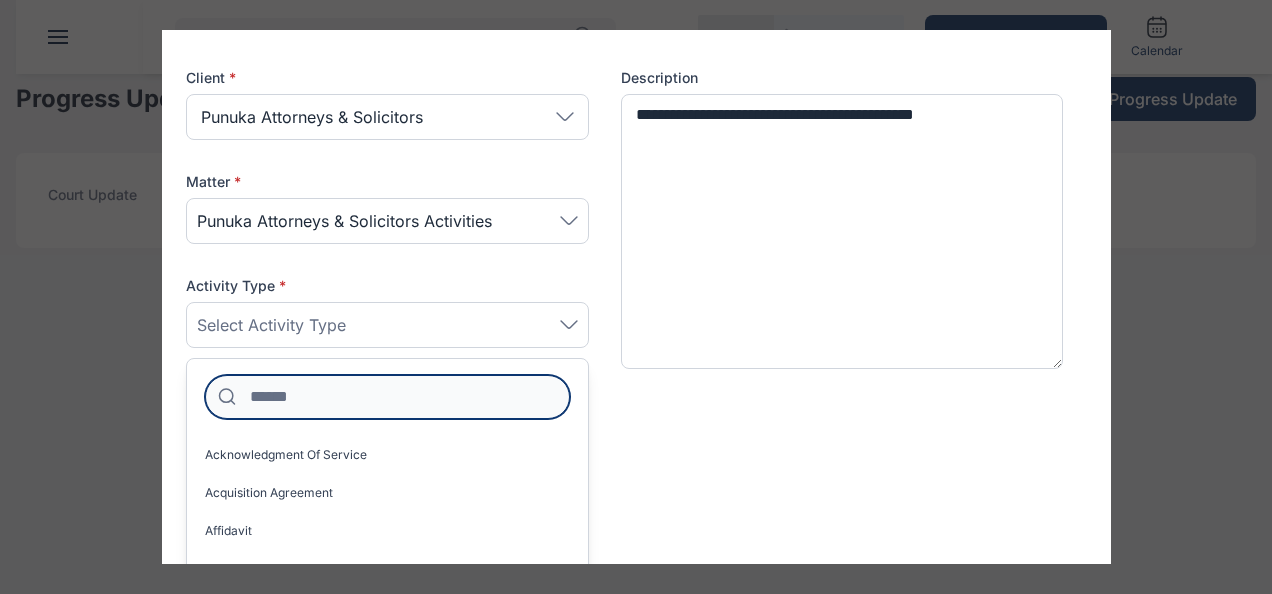 click at bounding box center [387, 397] 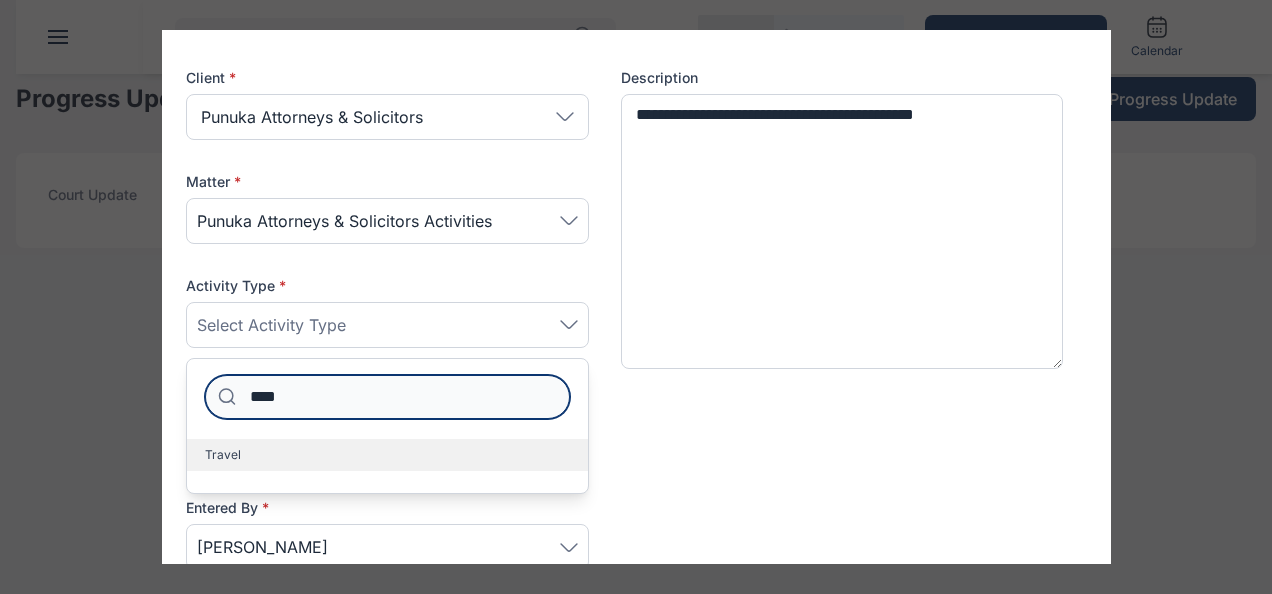 type on "****" 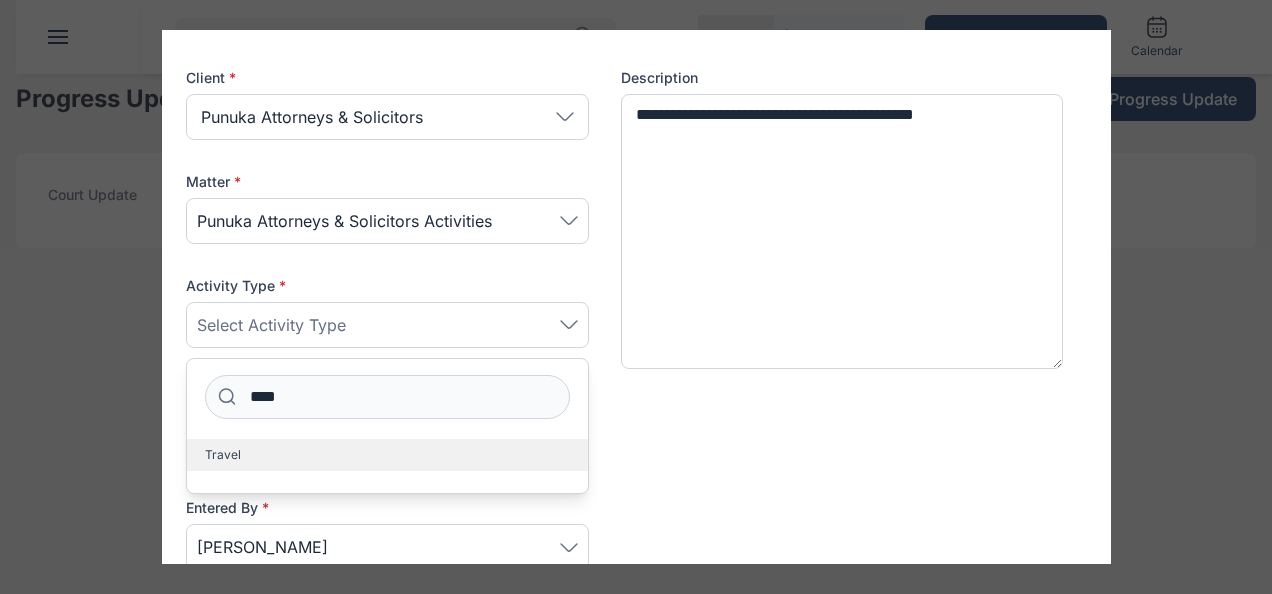 click on "Travel" at bounding box center (387, 455) 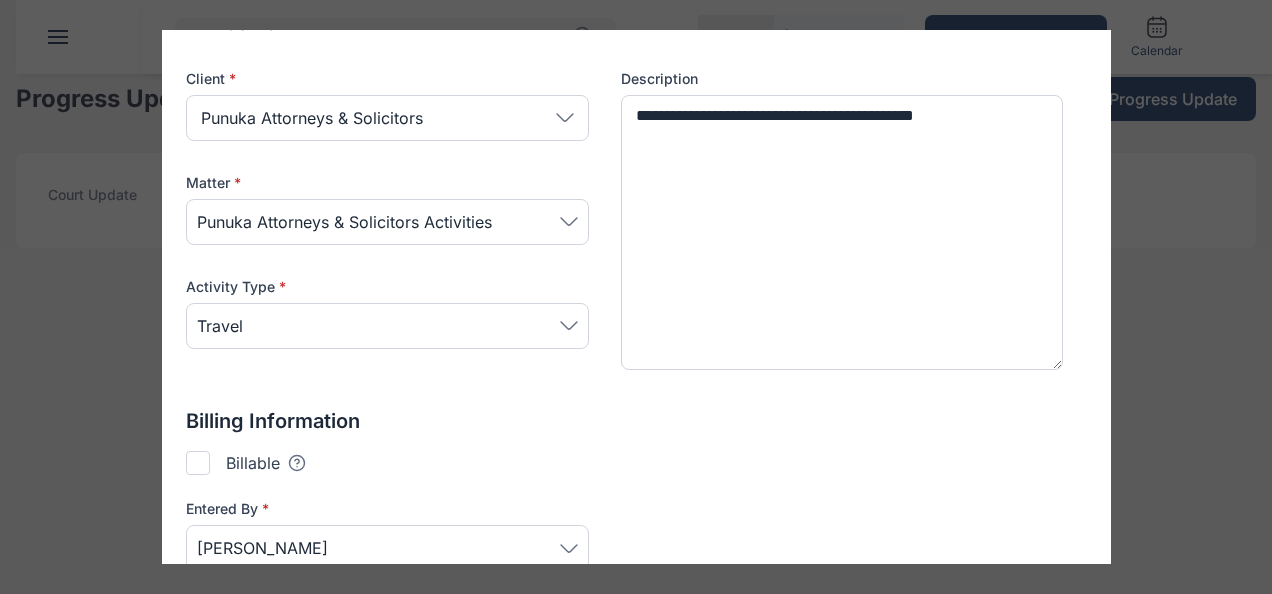 scroll, scrollTop: 338, scrollLeft: 0, axis: vertical 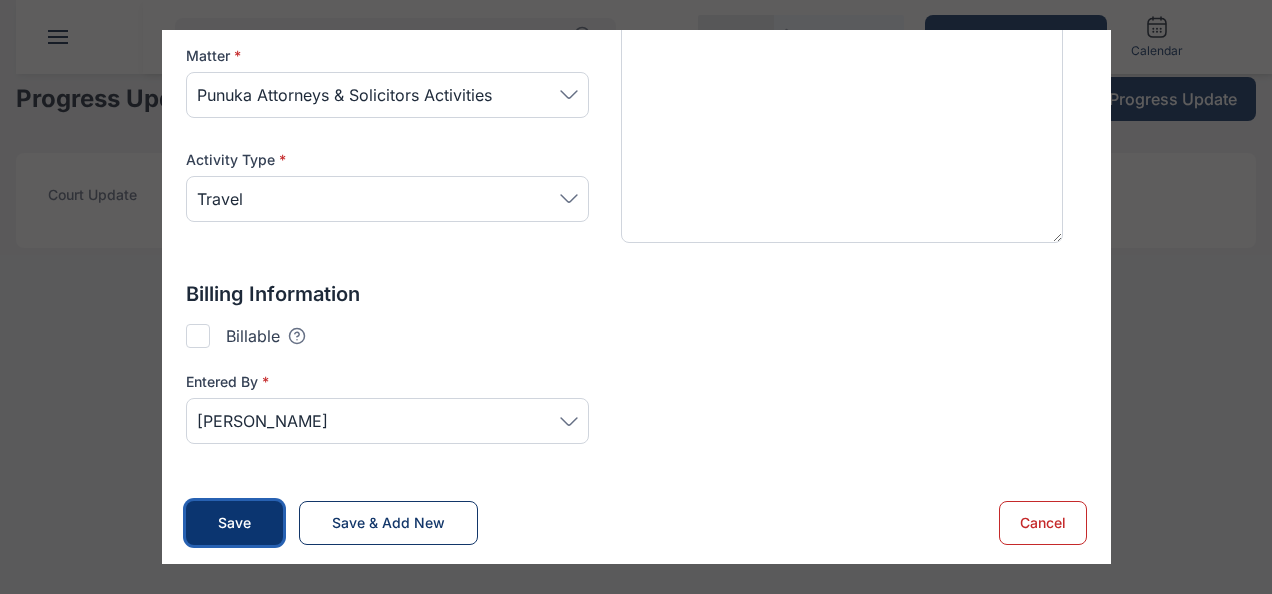 click on "Save" at bounding box center [234, 523] 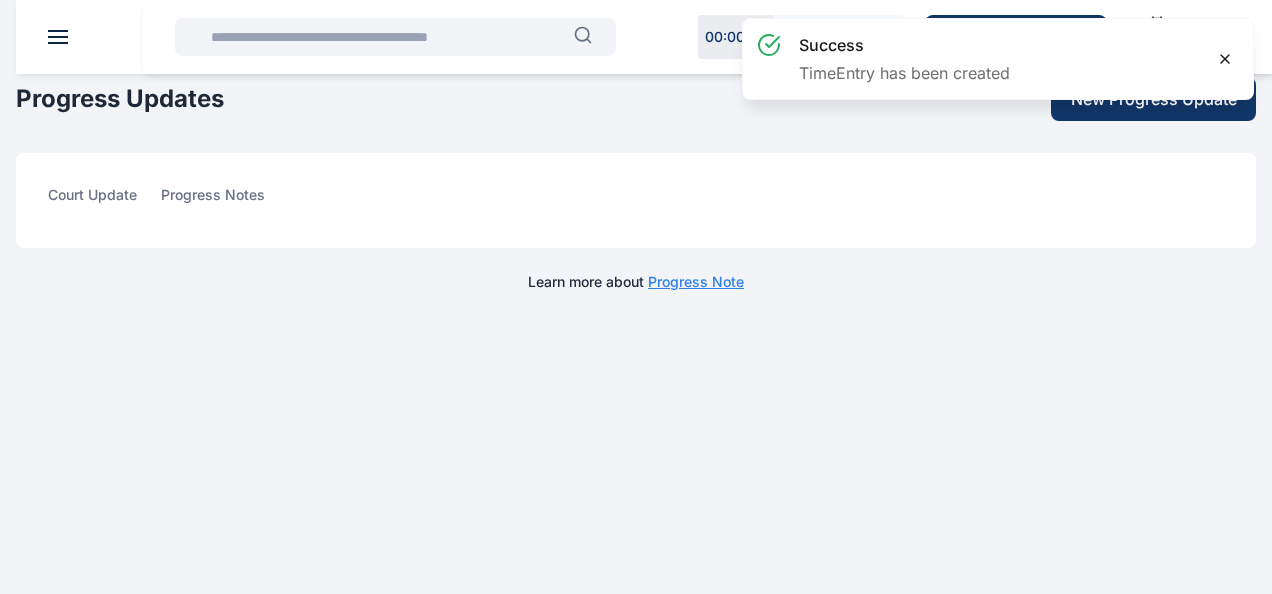 click 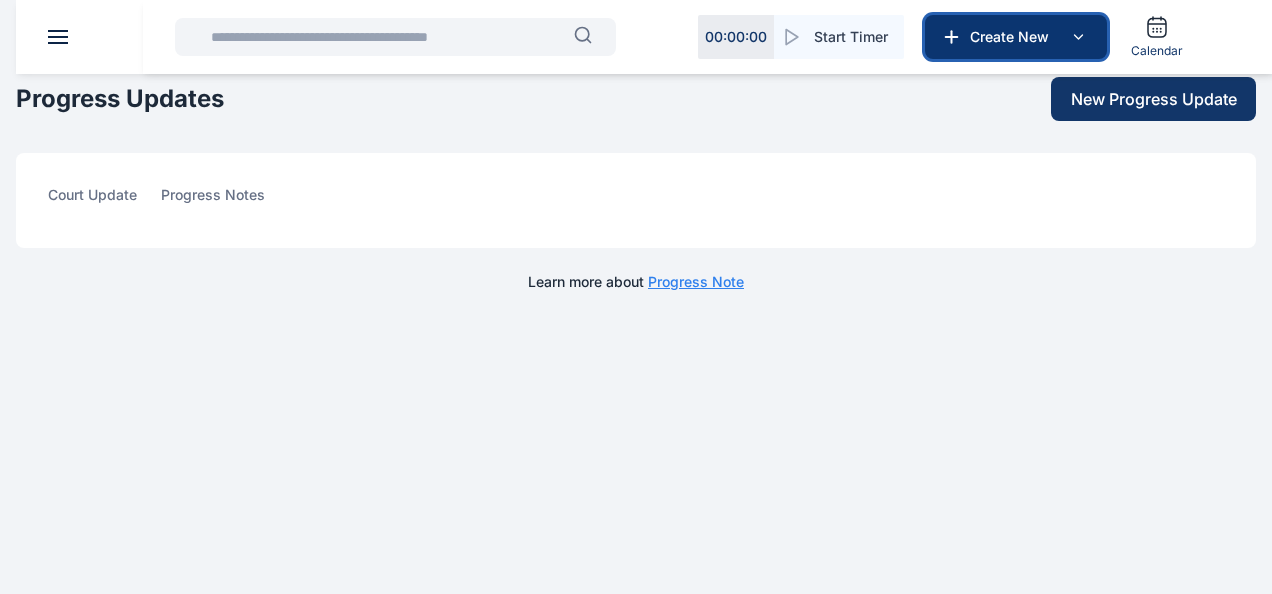 click 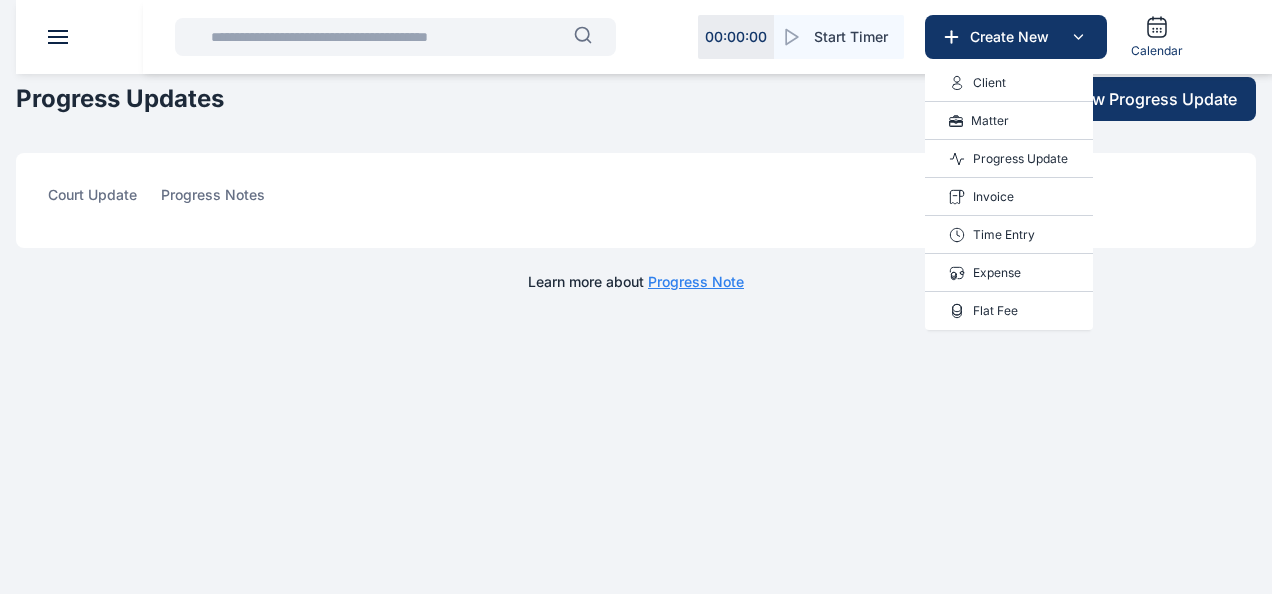 click on "Time Entry" at bounding box center [1004, 235] 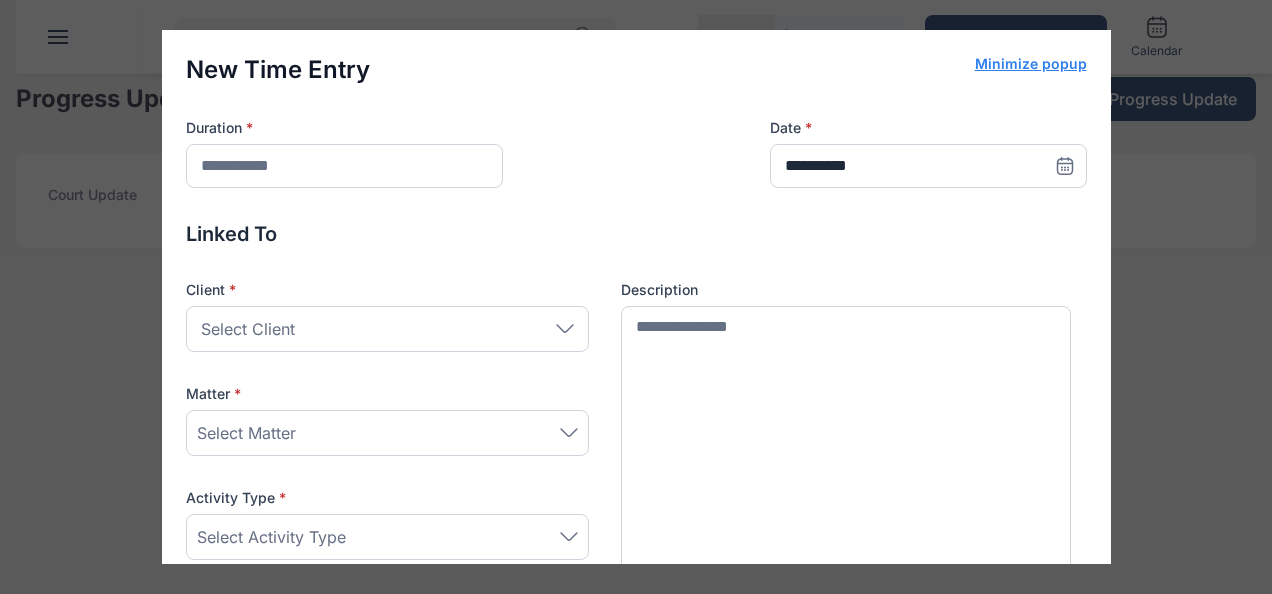 click on "Select Client" at bounding box center [387, 329] 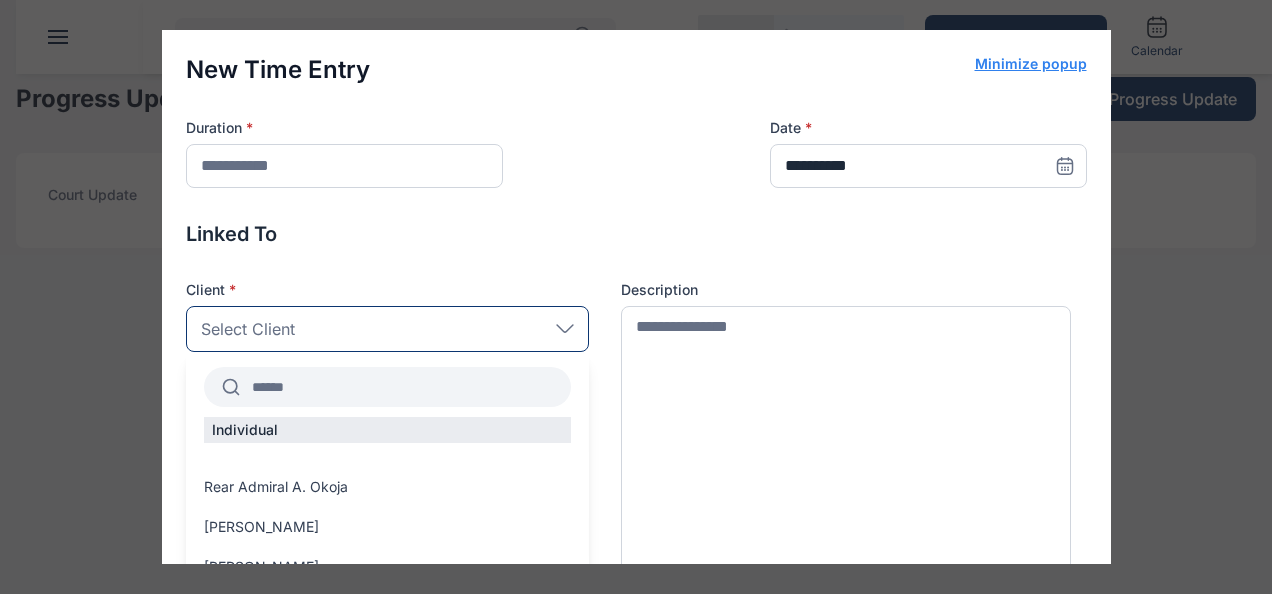 click at bounding box center [405, 387] 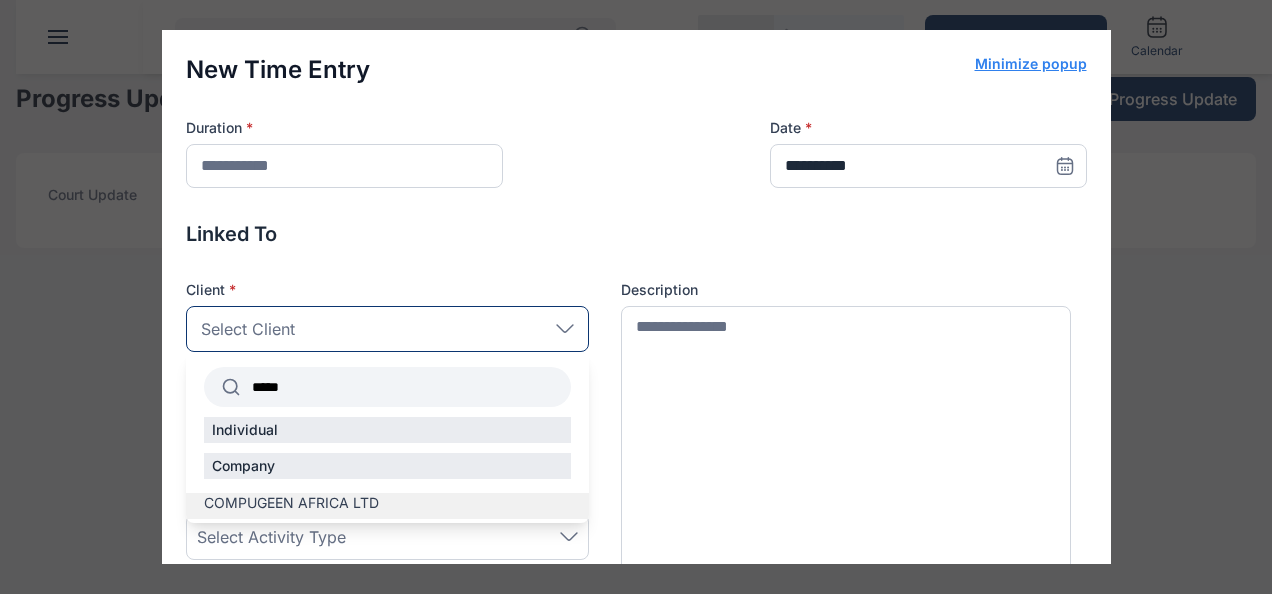 type on "*****" 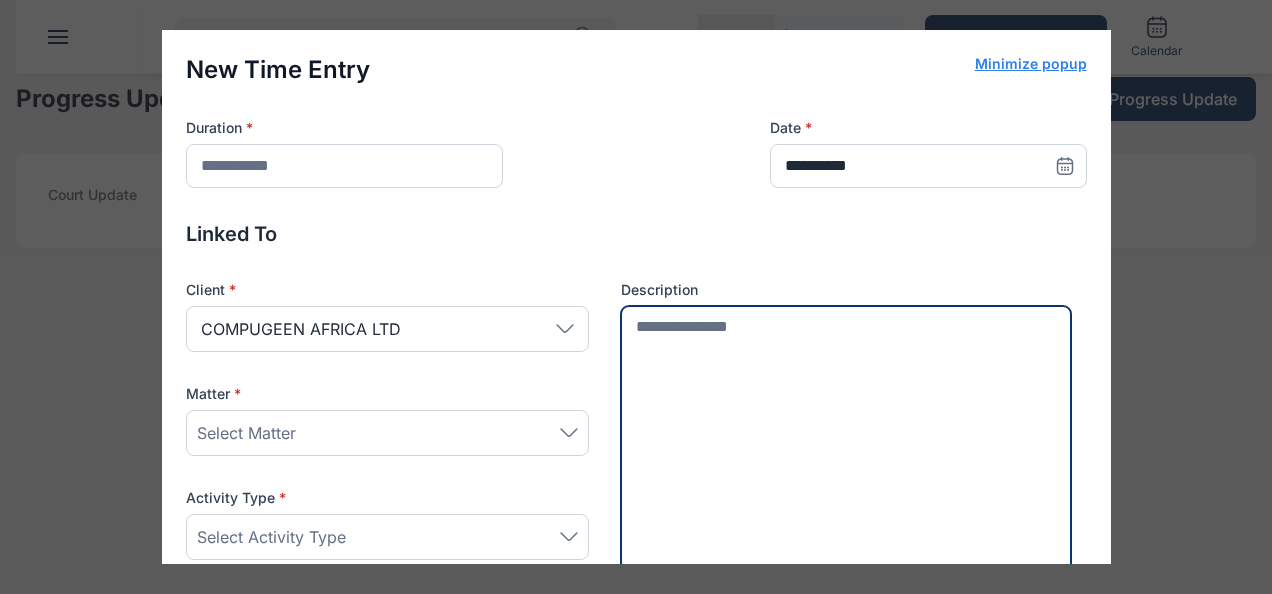 click at bounding box center (846, 445) 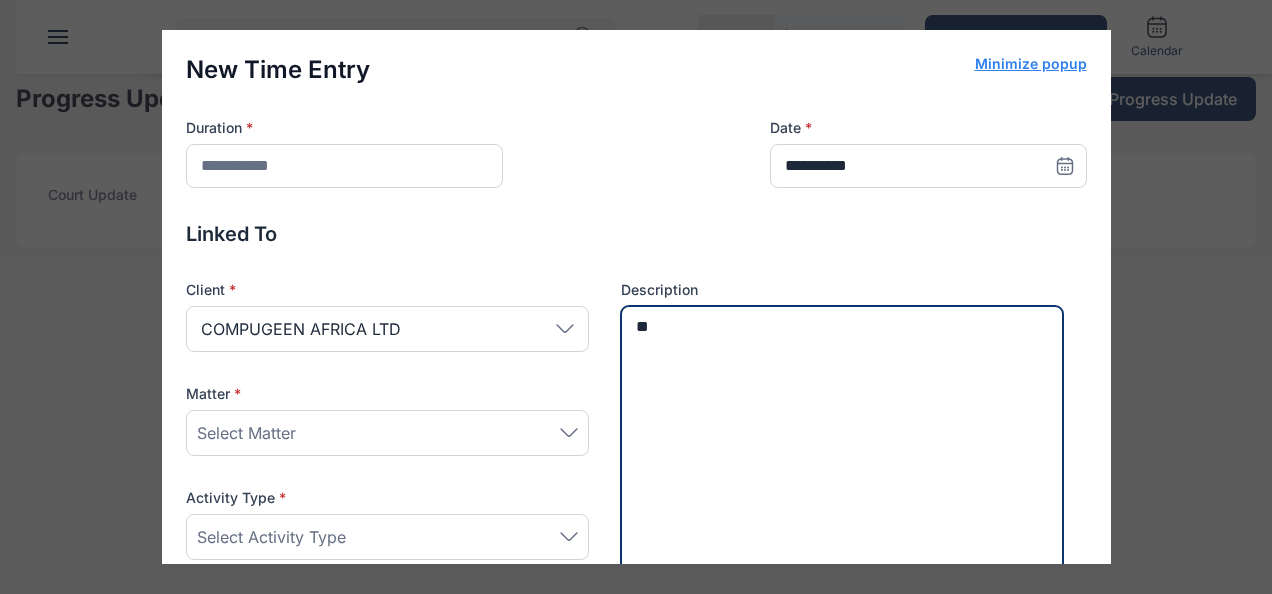 type on "*" 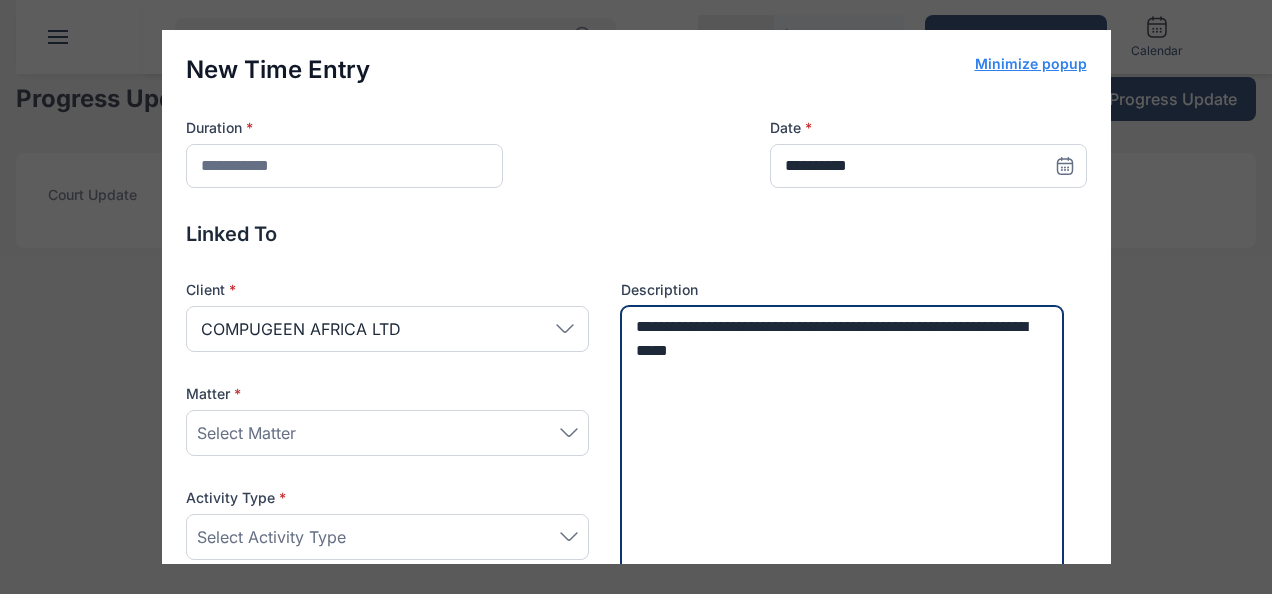 type on "**********" 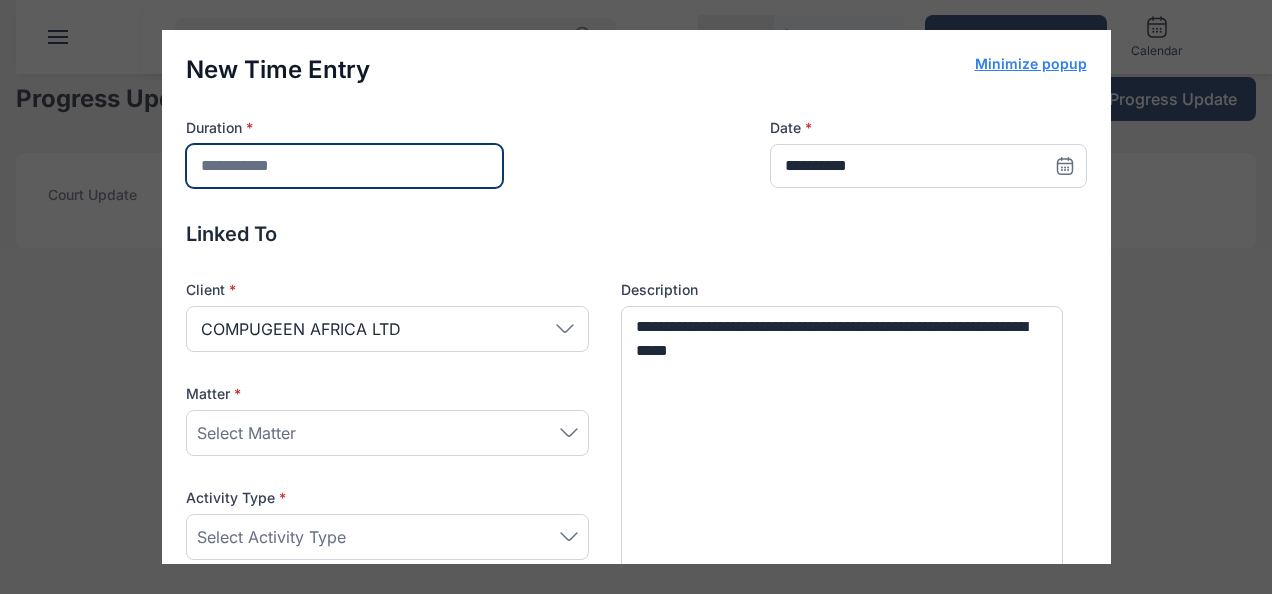 click at bounding box center (344, 166) 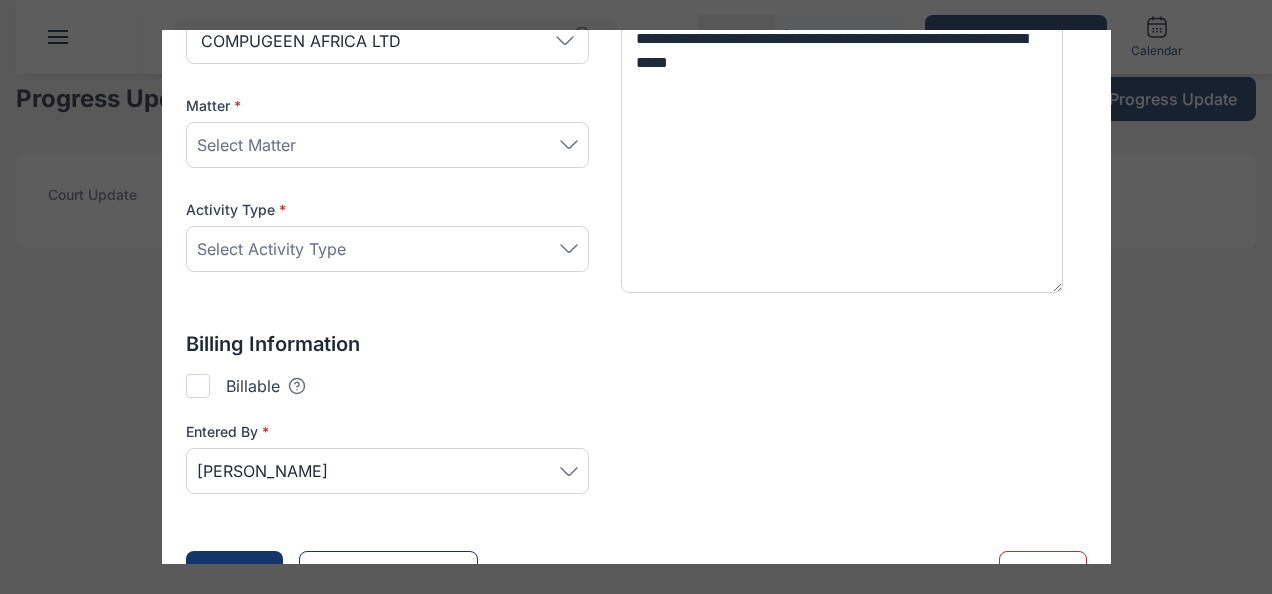 type on "***" 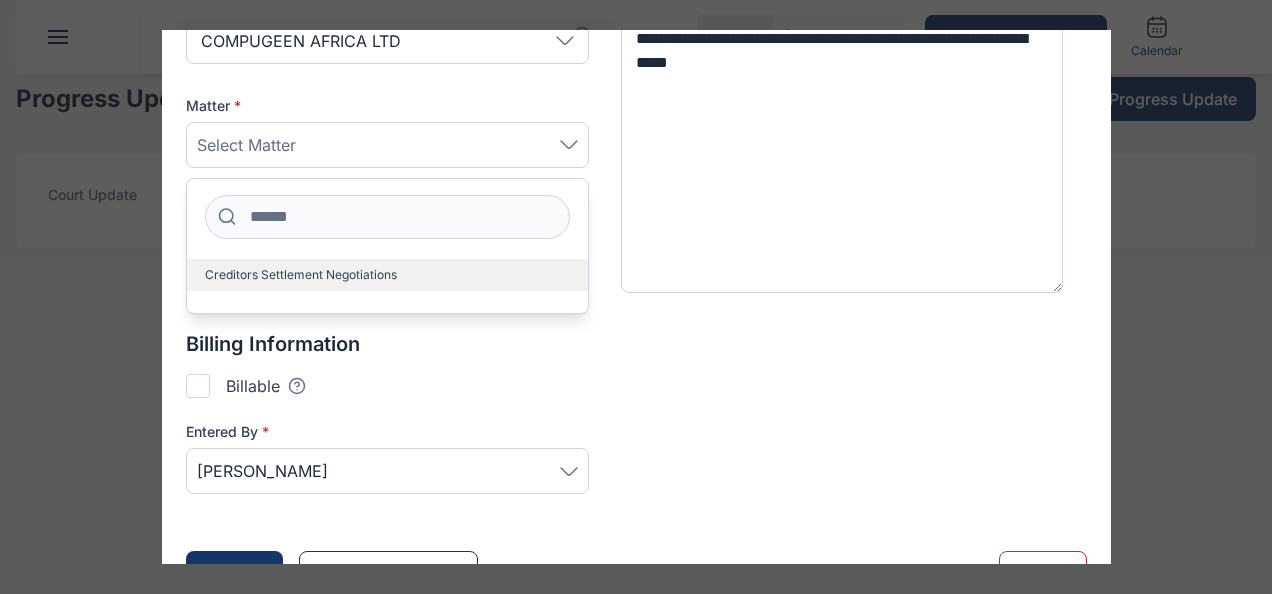click on "Creditors Settlement Negotiations" at bounding box center [387, 275] 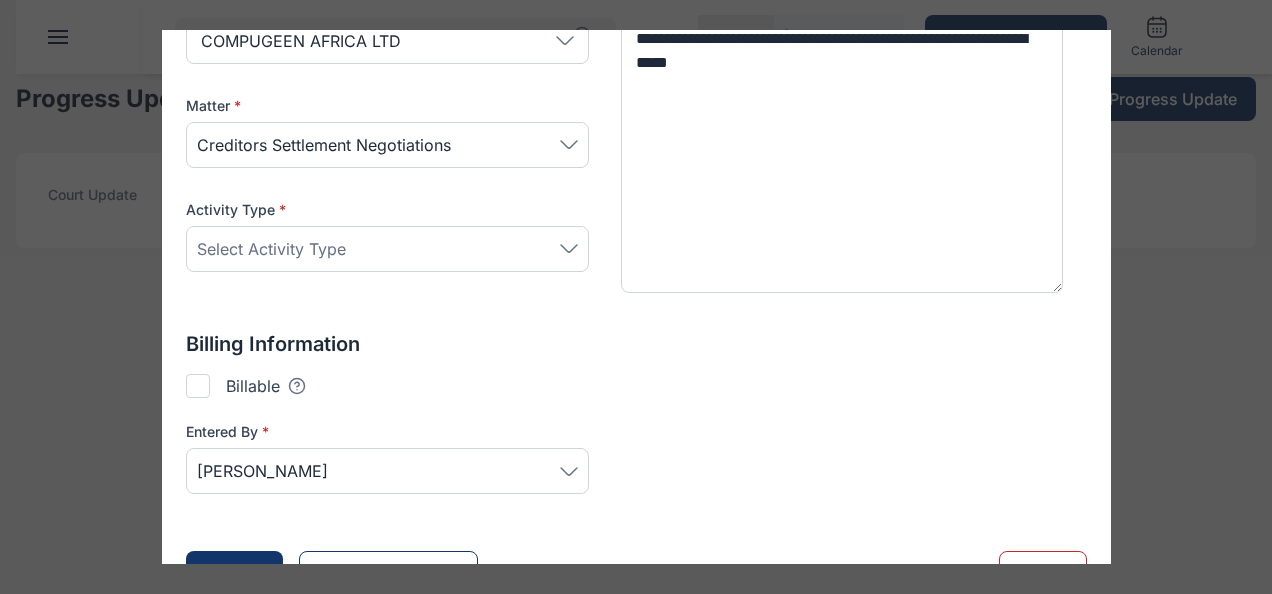 click on "Select Activity Type" at bounding box center [387, 249] 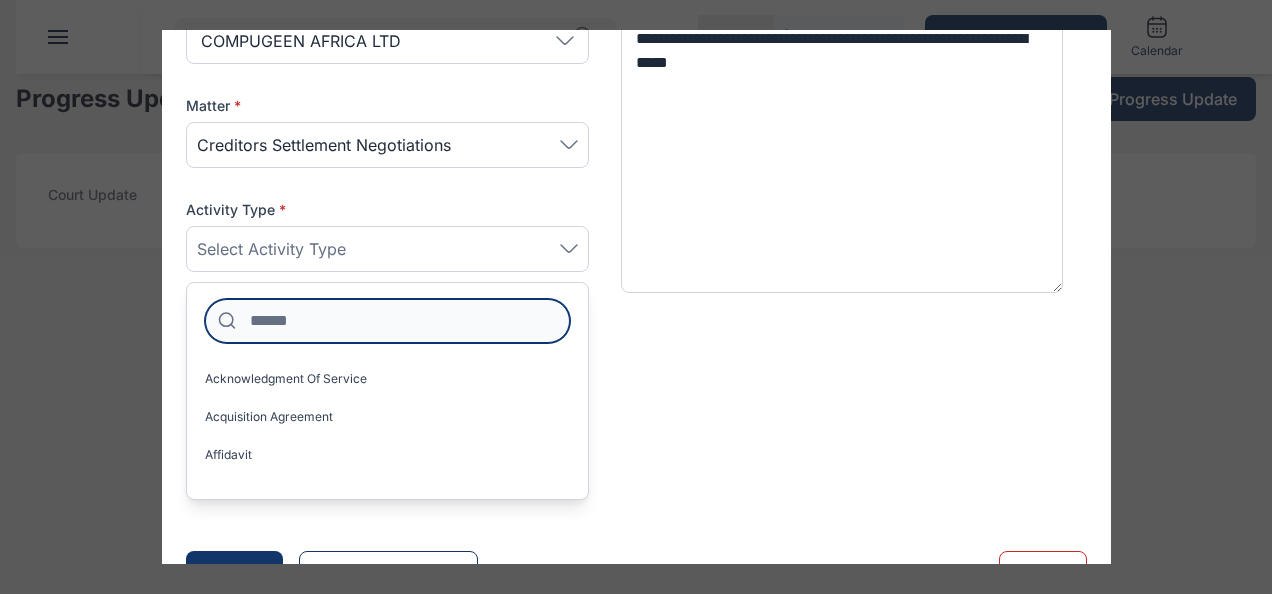 click at bounding box center (387, 321) 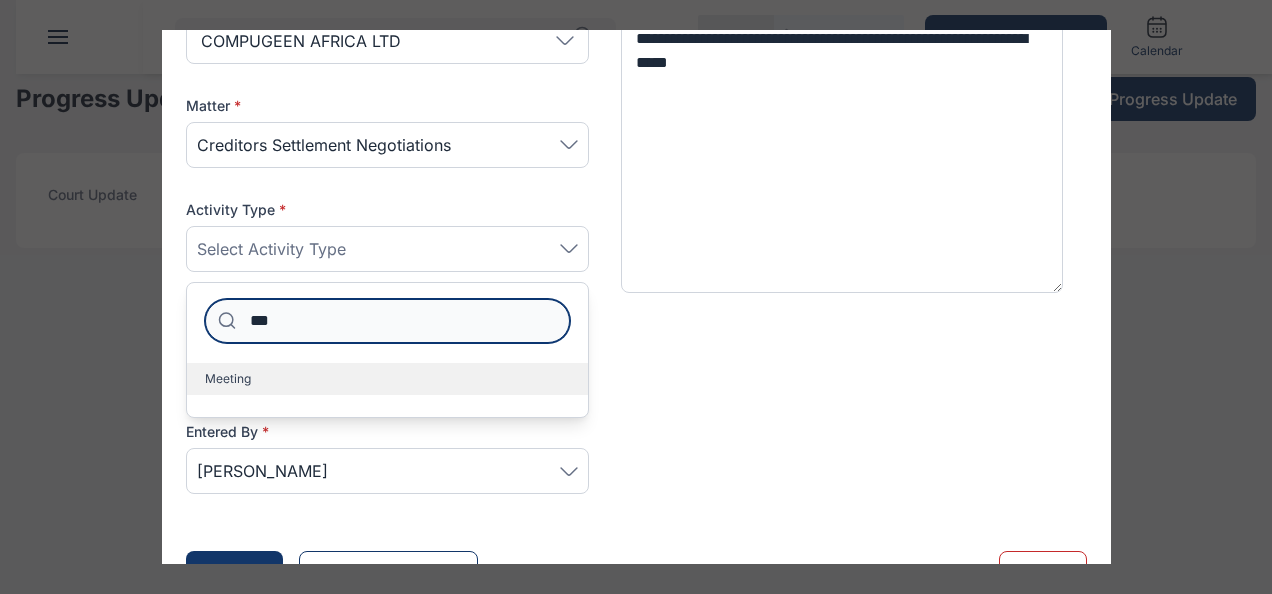 type on "***" 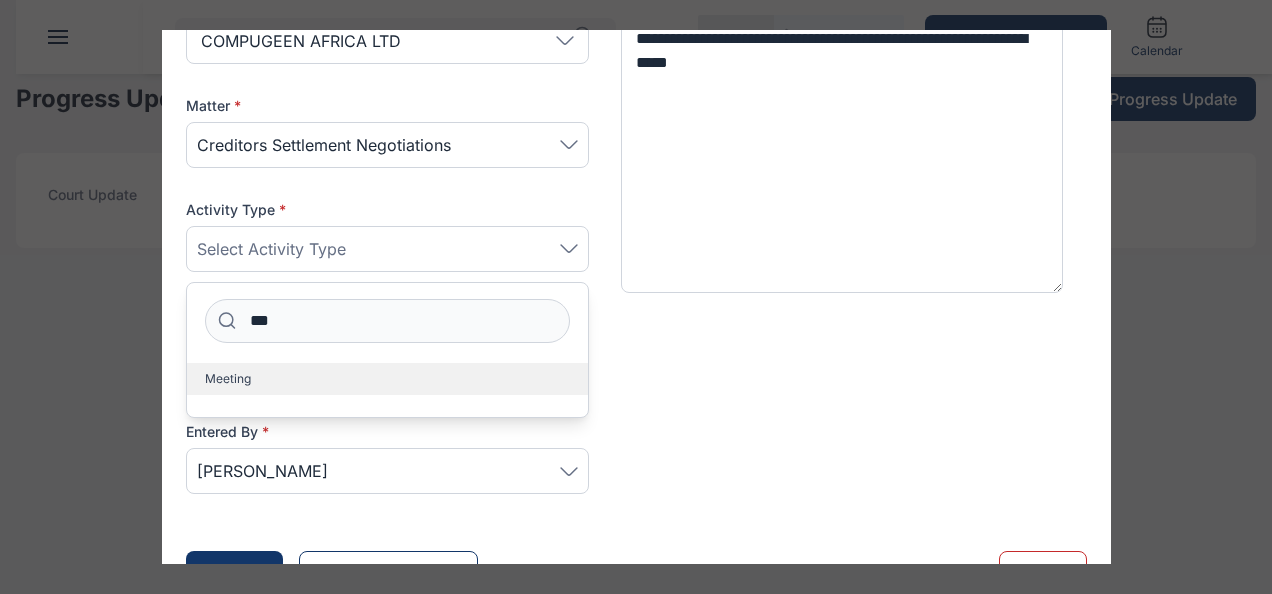 click on "Meeting" at bounding box center (387, 379) 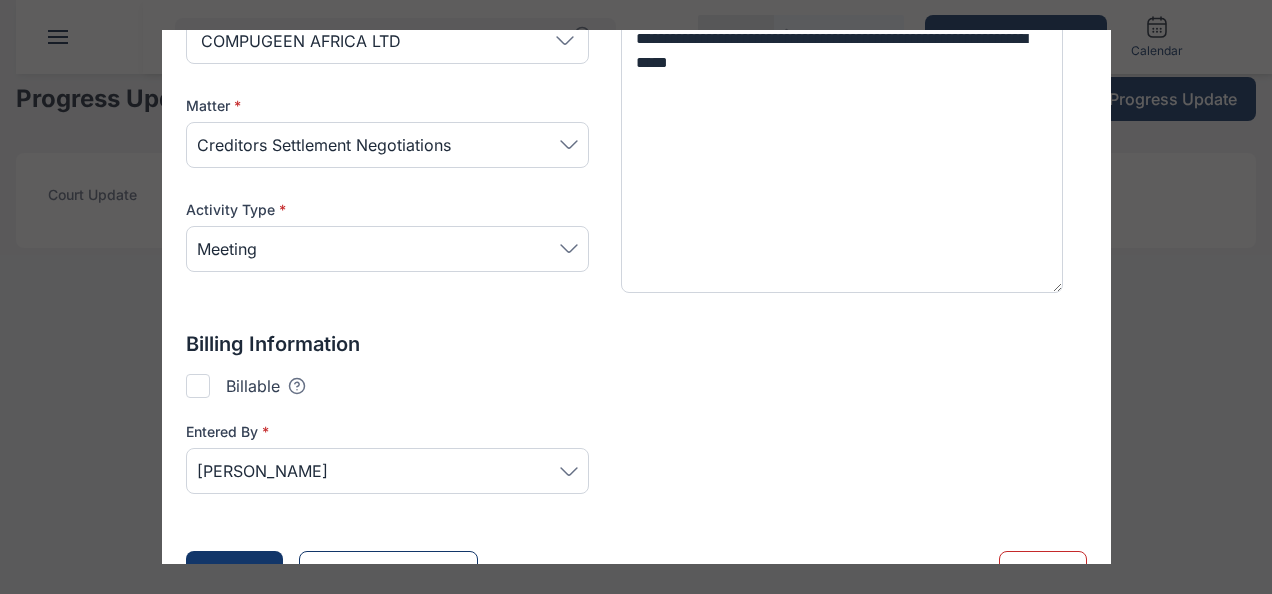 click at bounding box center [198, 386] 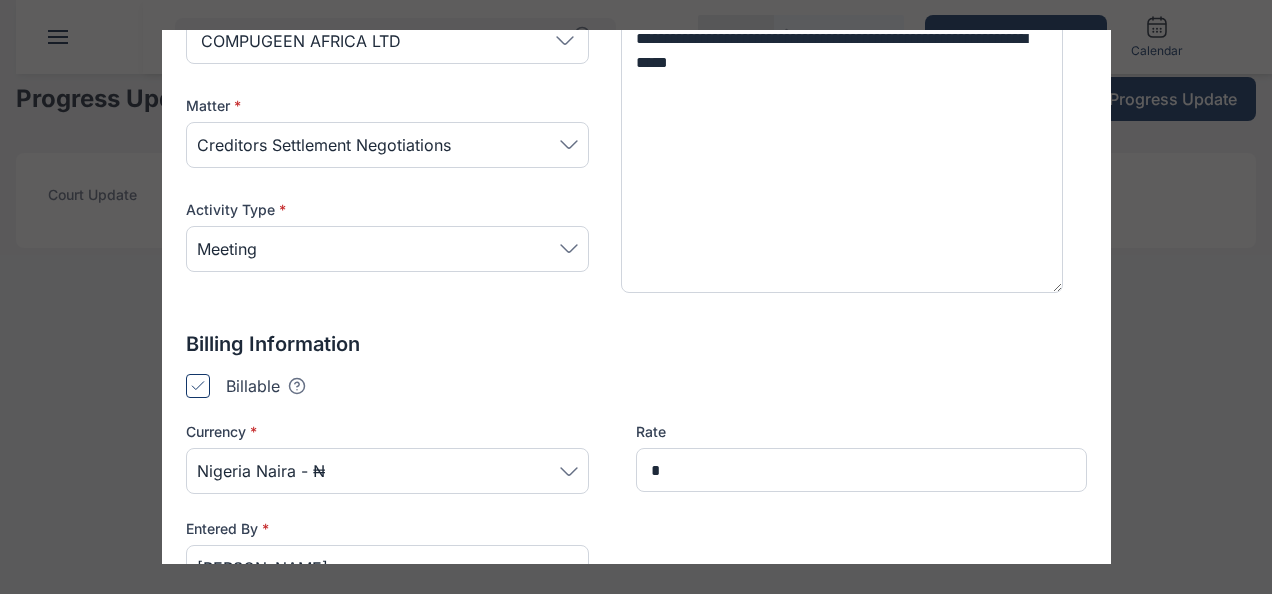 type on "*******" 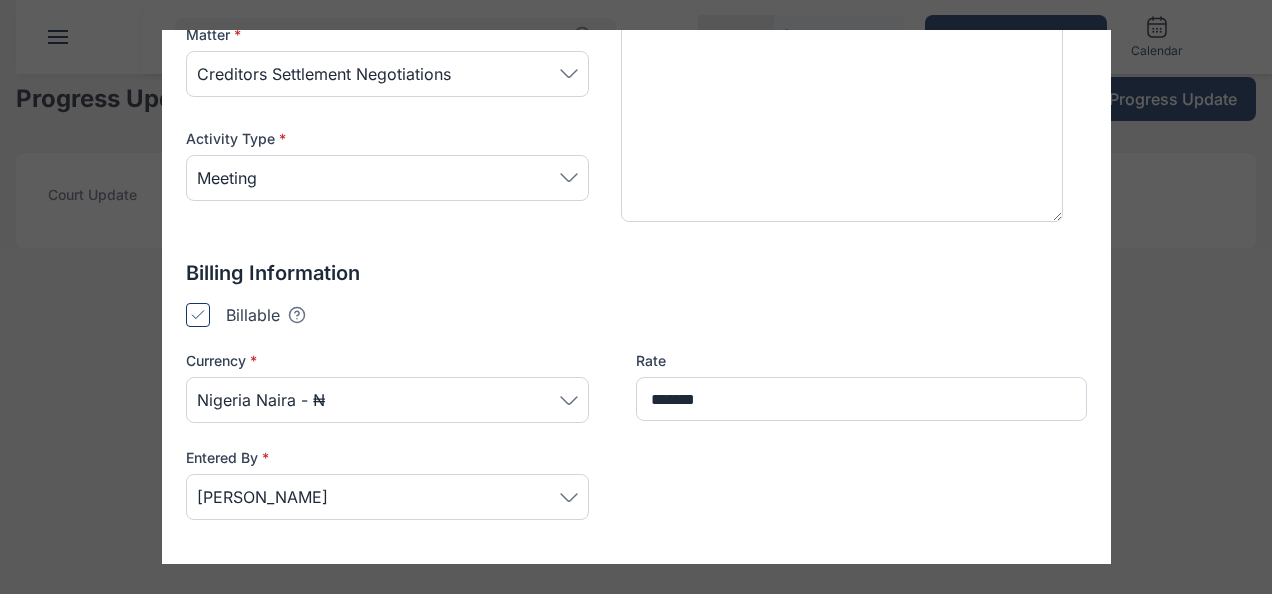 scroll, scrollTop: 511, scrollLeft: 0, axis: vertical 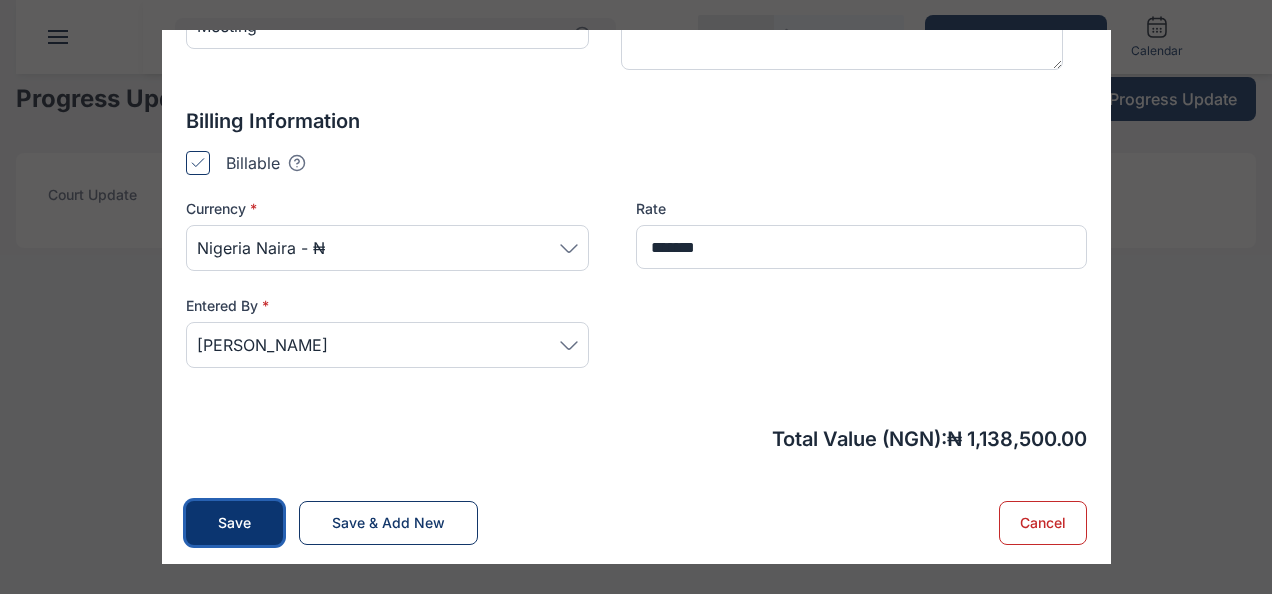 click on "Save" at bounding box center (234, 523) 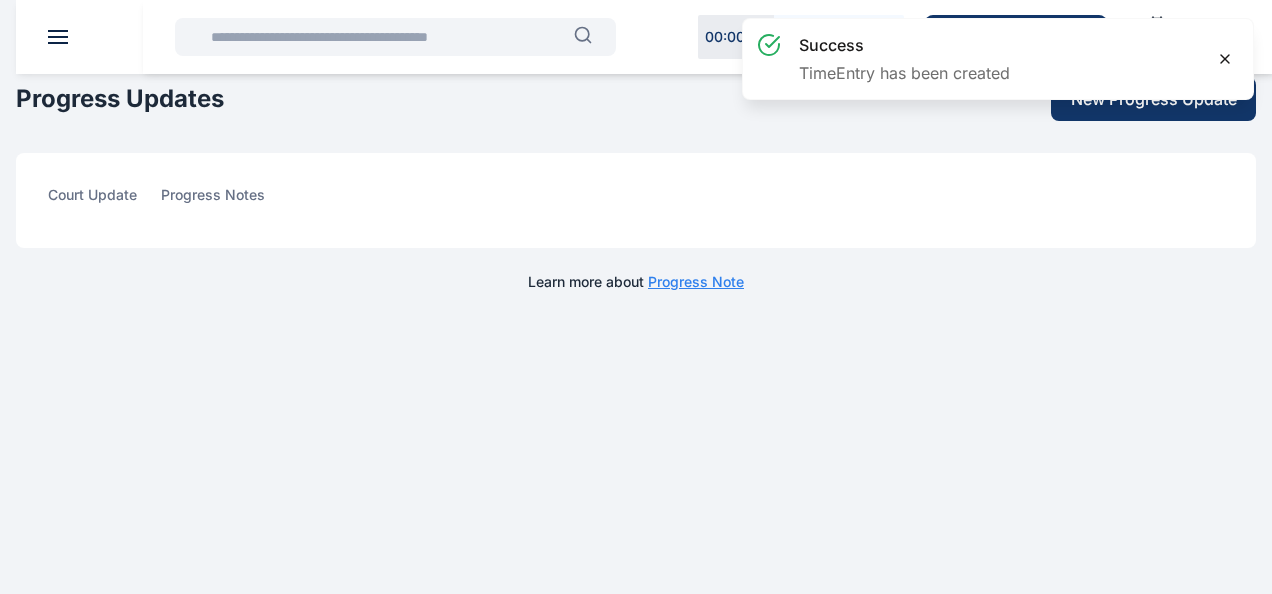 click at bounding box center [1225, 59] 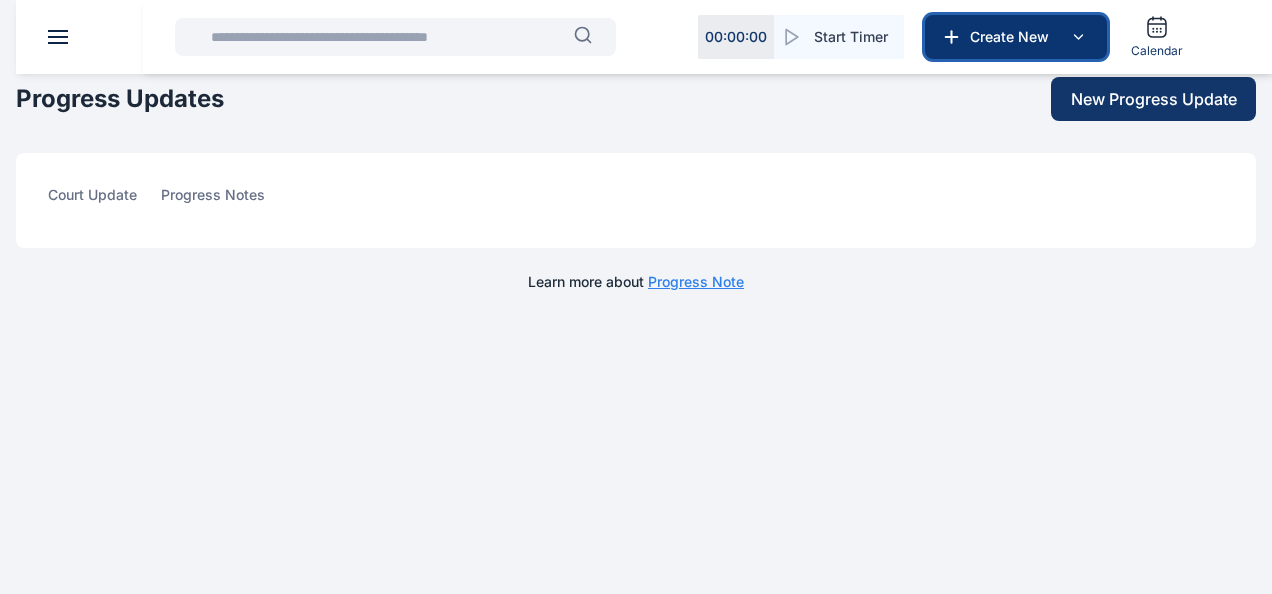 click on "Create New" at bounding box center [1016, 37] 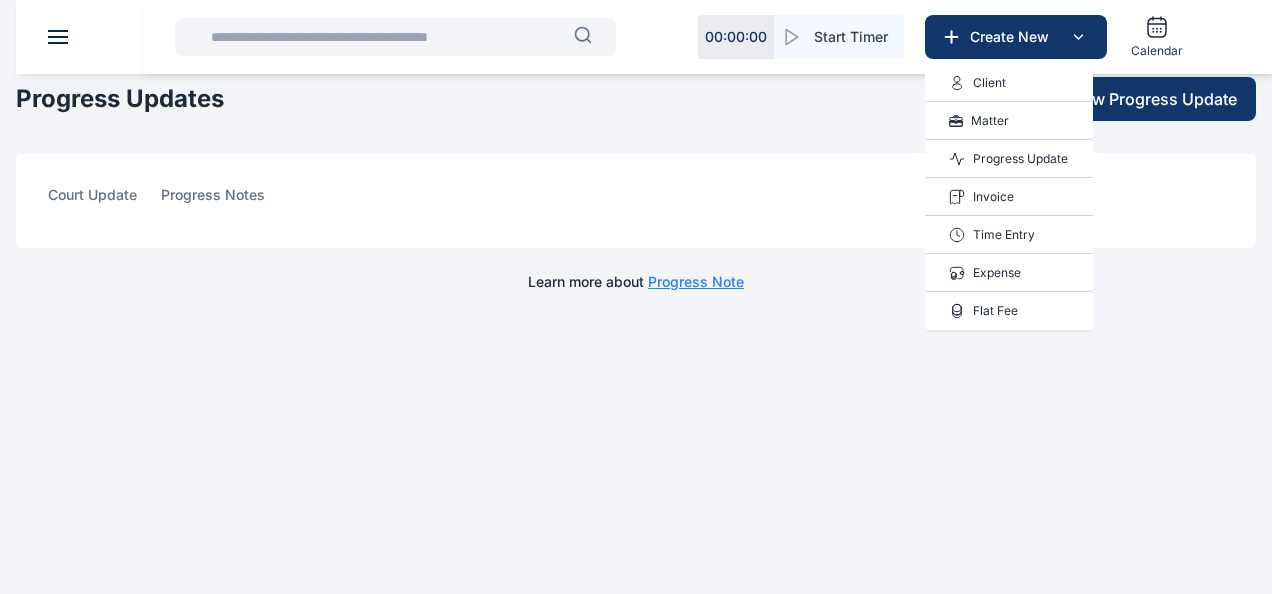 click on "Time Entry" at bounding box center [1004, 235] 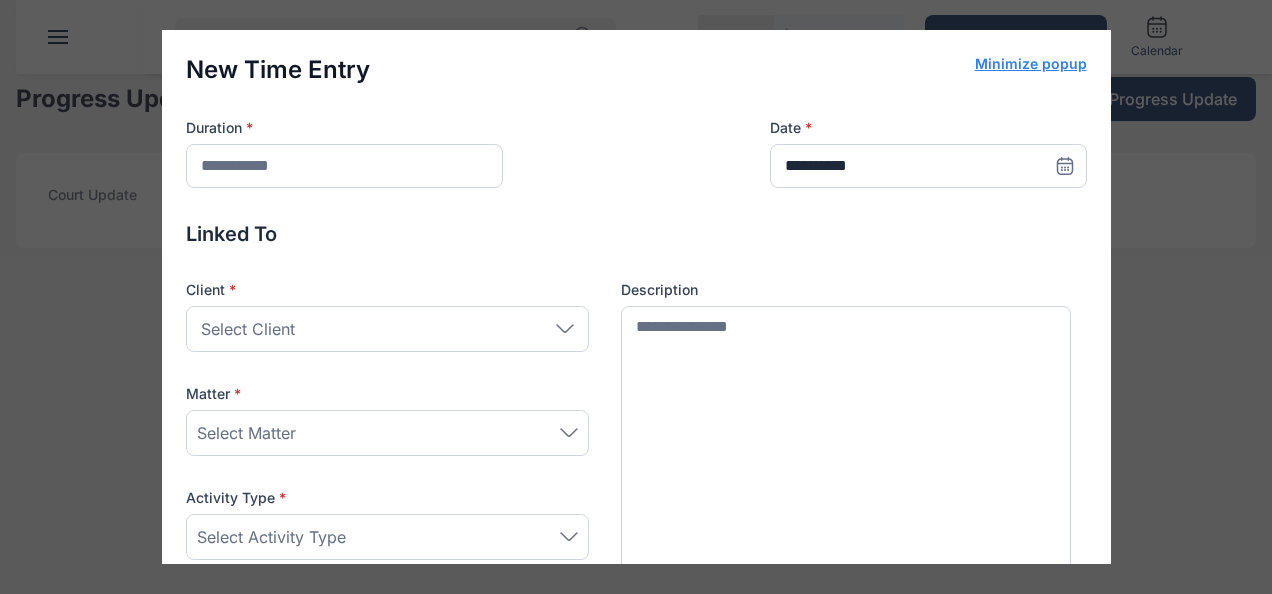 click at bounding box center [1065, 166] 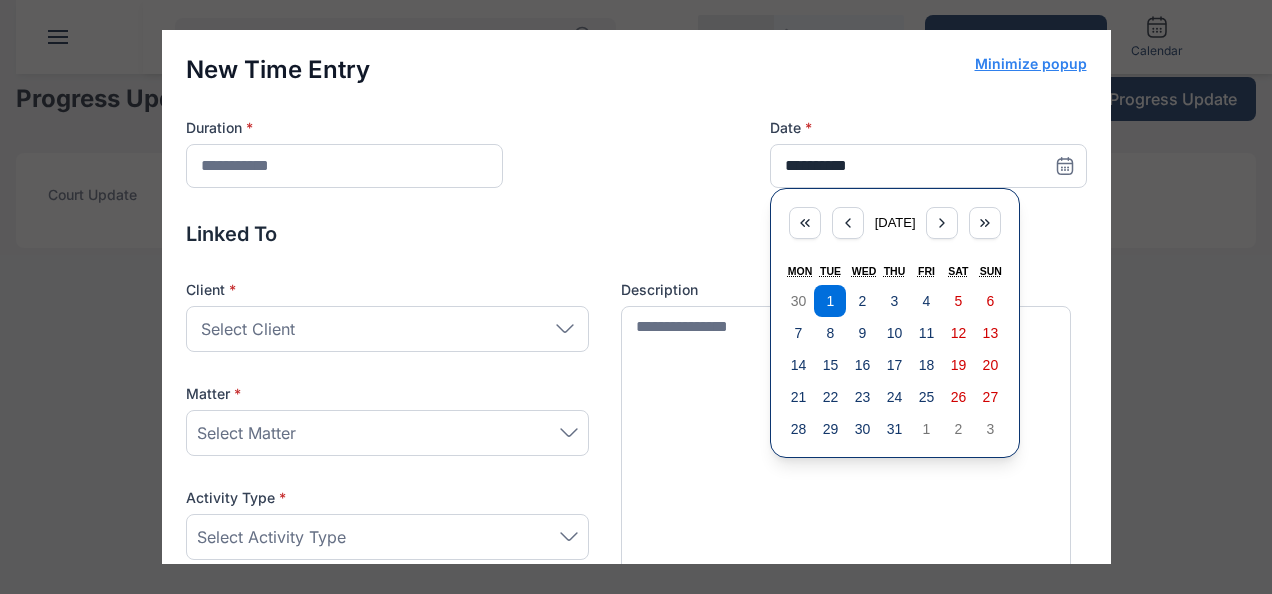 click on "[DATE]" at bounding box center (895, 223) 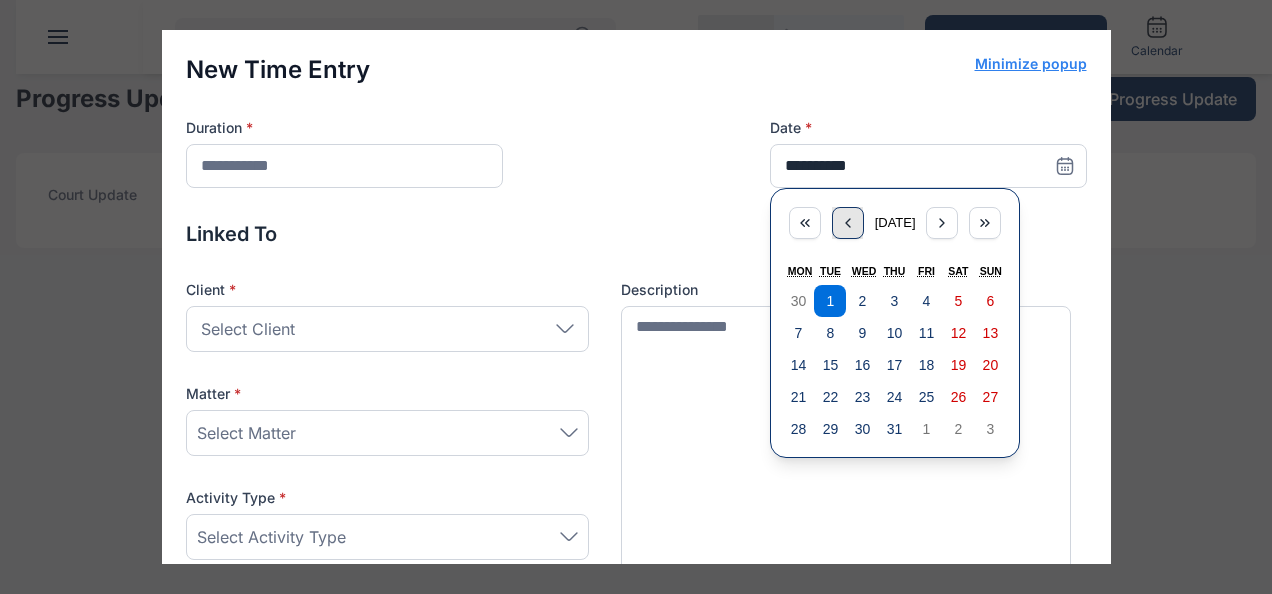 click 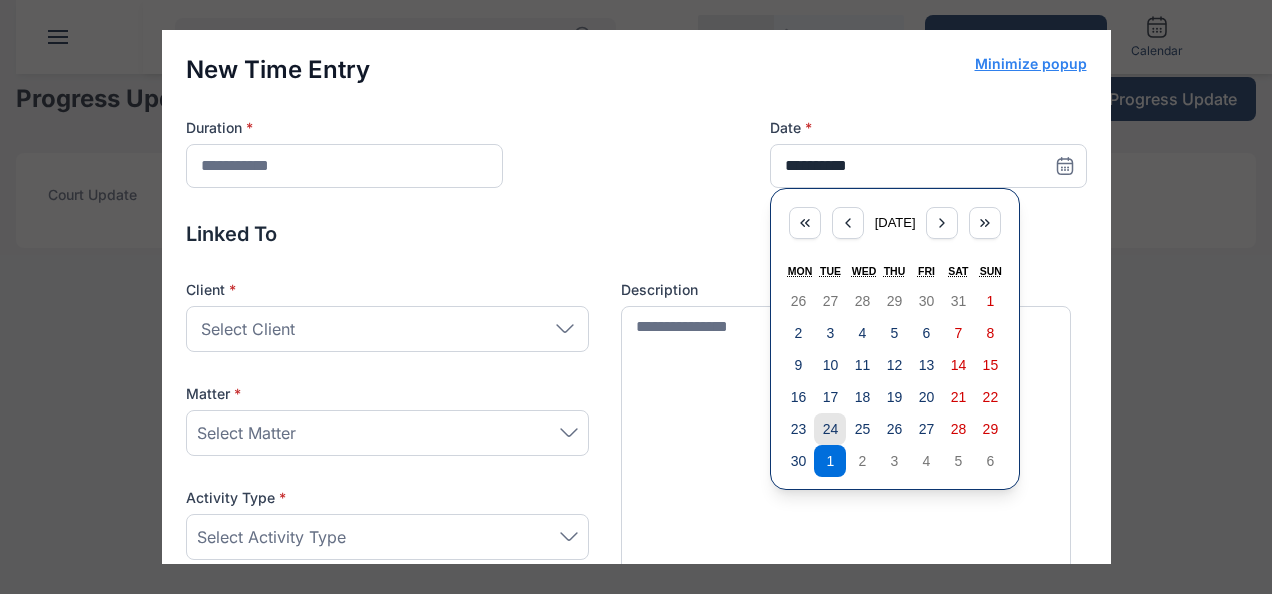 click on "24" at bounding box center (831, 429) 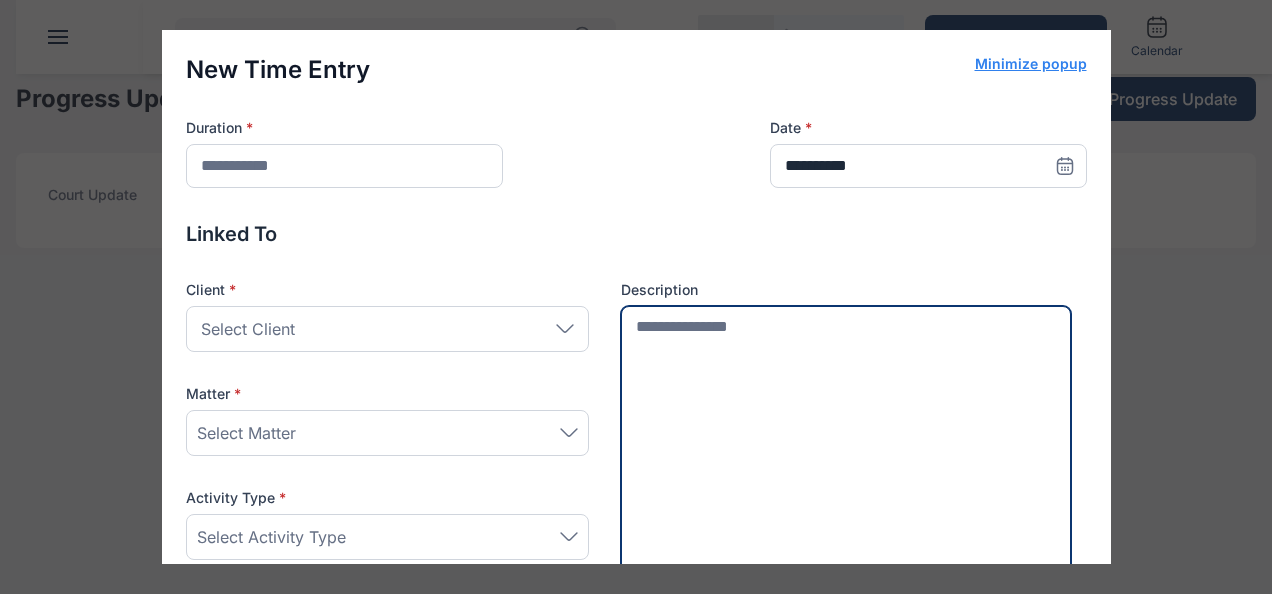 click at bounding box center (846, 445) 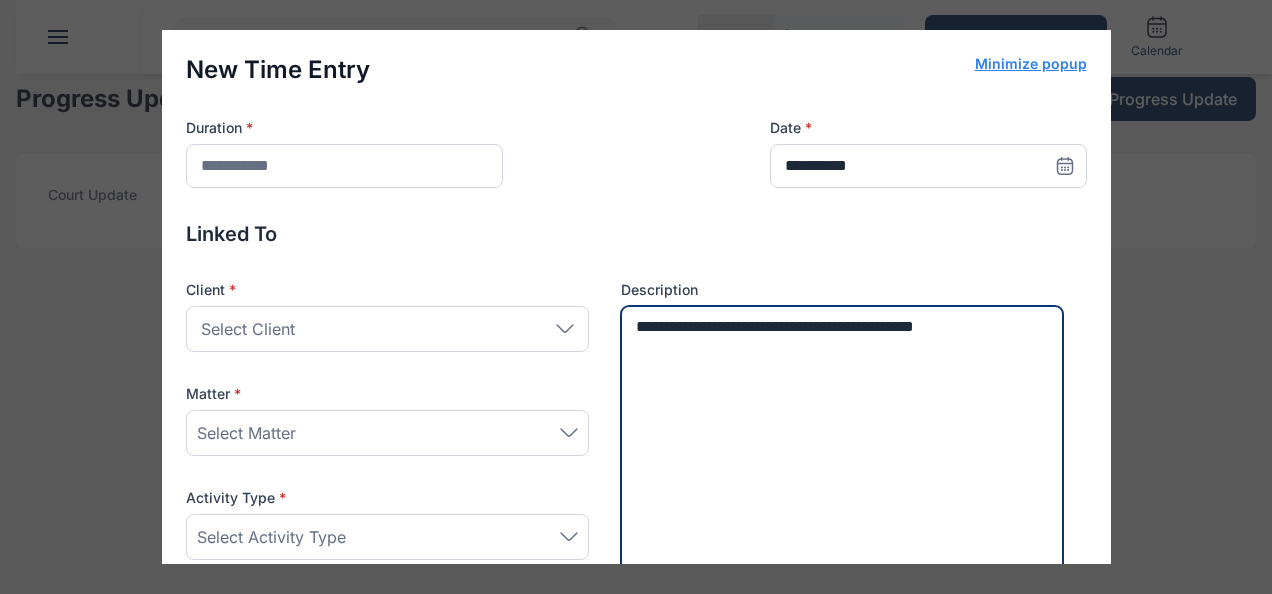 drag, startPoint x: 770, startPoint y: 332, endPoint x: 724, endPoint y: 328, distance: 46.173584 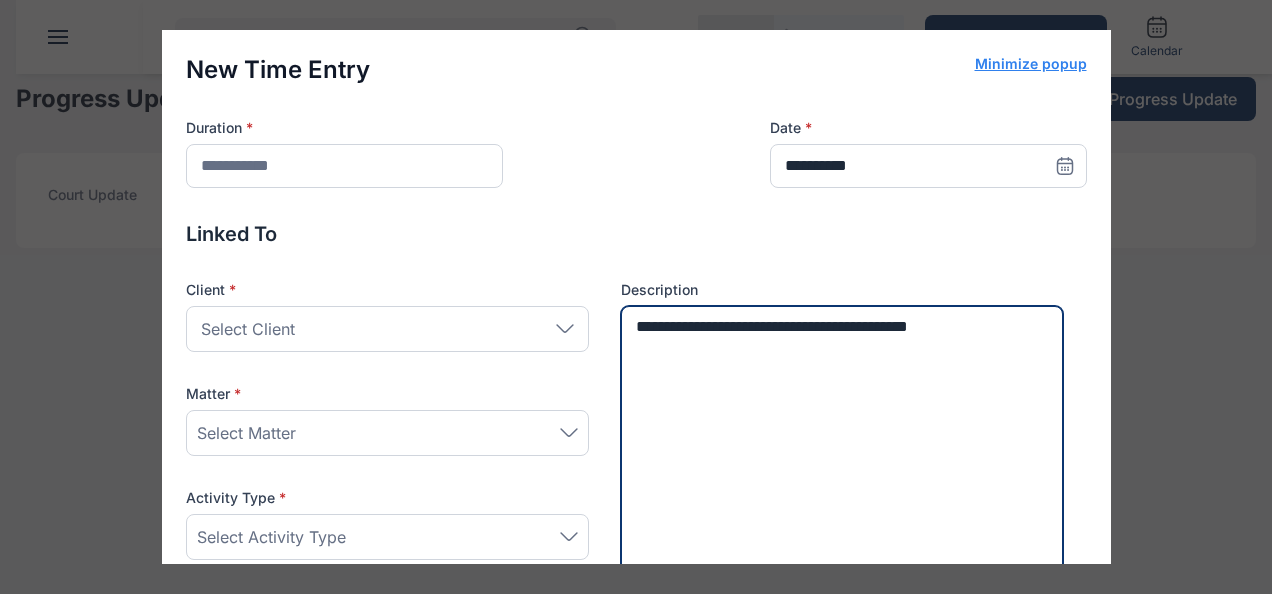 click on "**********" at bounding box center (842, 444) 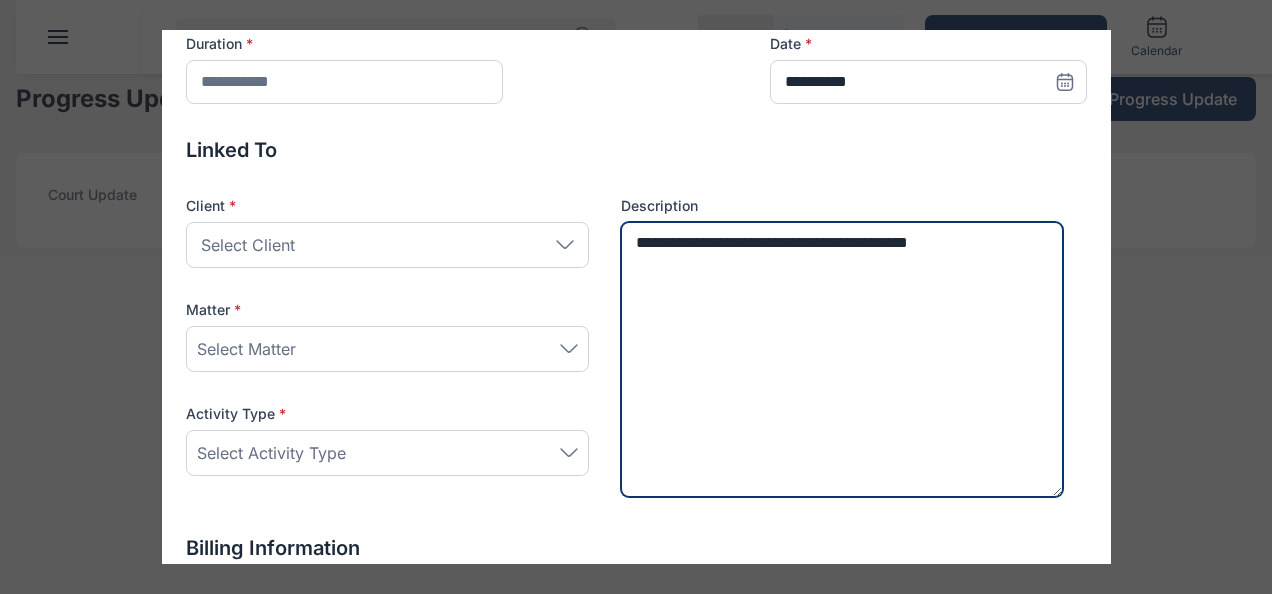 scroll, scrollTop: 112, scrollLeft: 0, axis: vertical 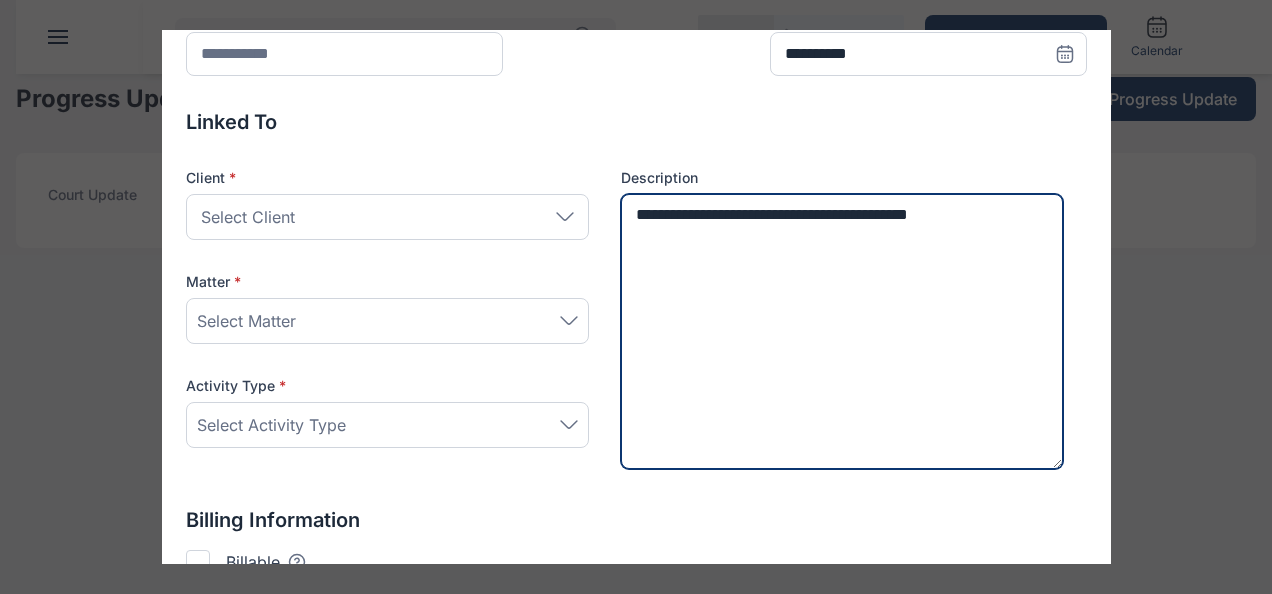 type on "**********" 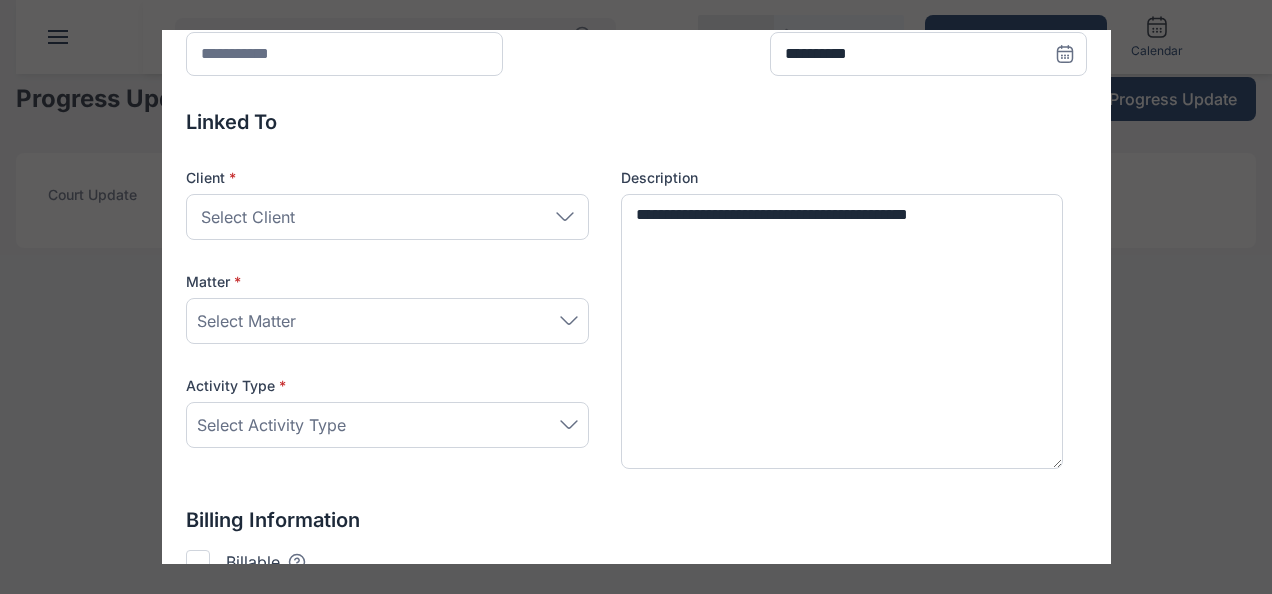 click on "Select Client" at bounding box center (387, 217) 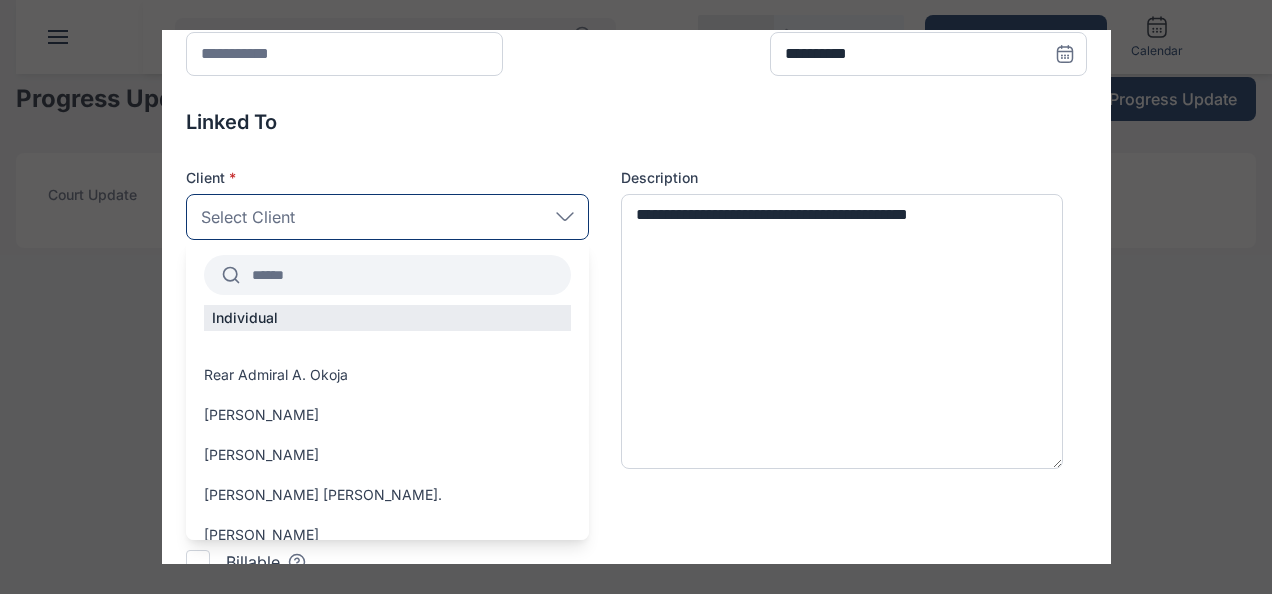 click at bounding box center (405, 275) 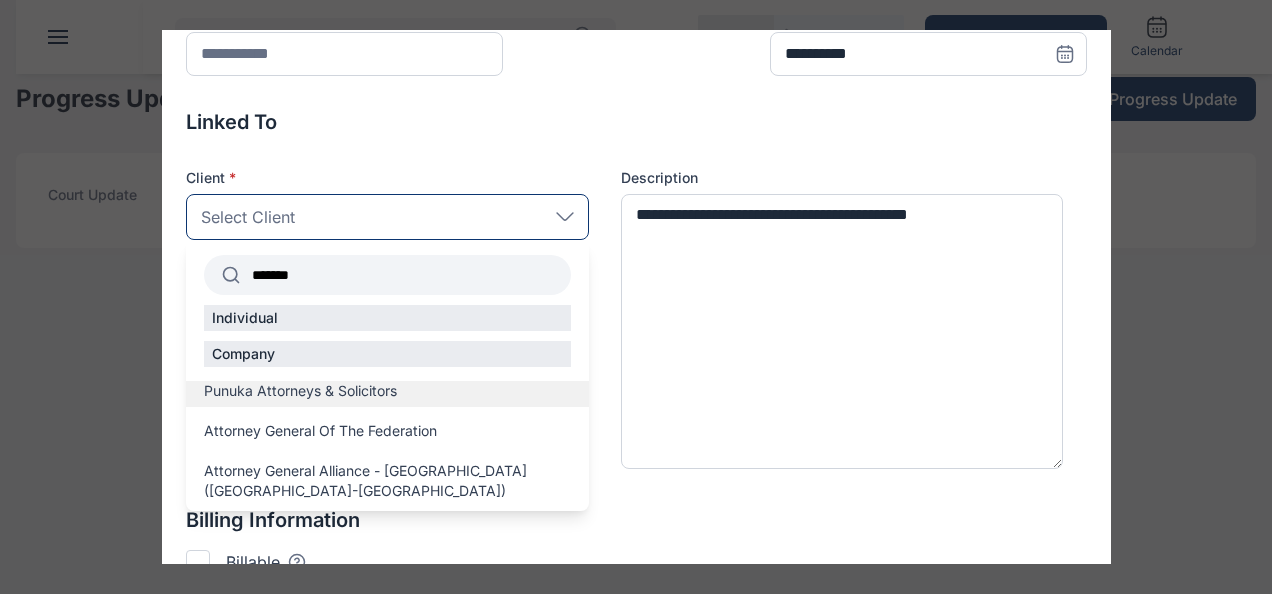 type on "*******" 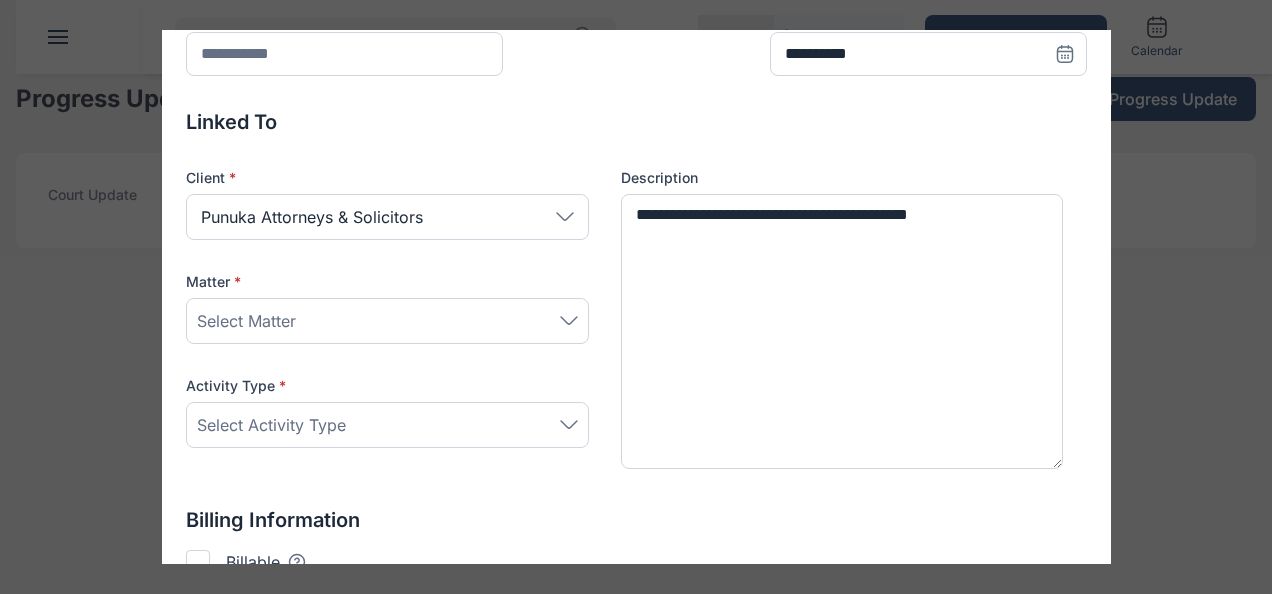 scroll, scrollTop: 220, scrollLeft: 0, axis: vertical 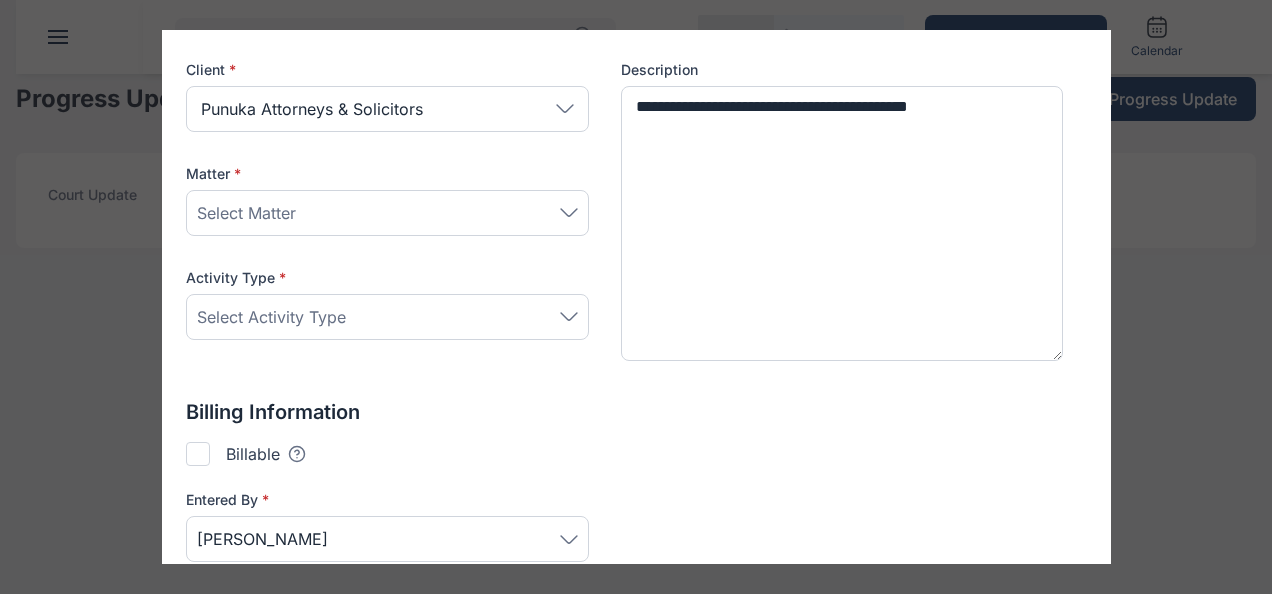 click 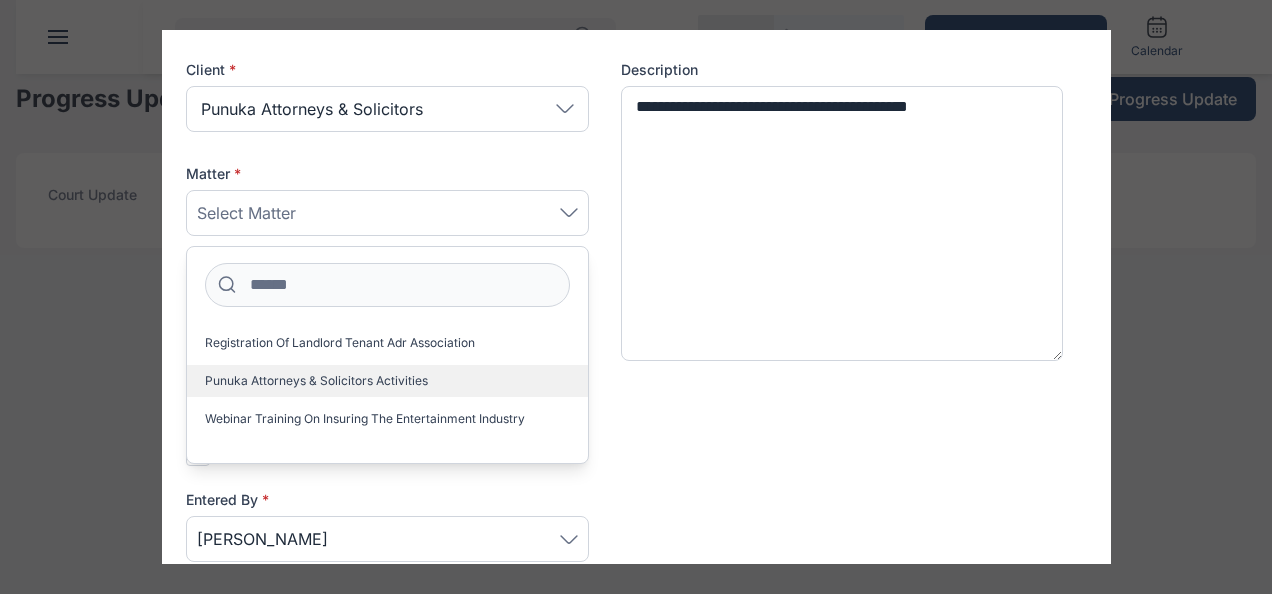 click on "Punuka Attorneys & Solicitors Activities" at bounding box center [316, 381] 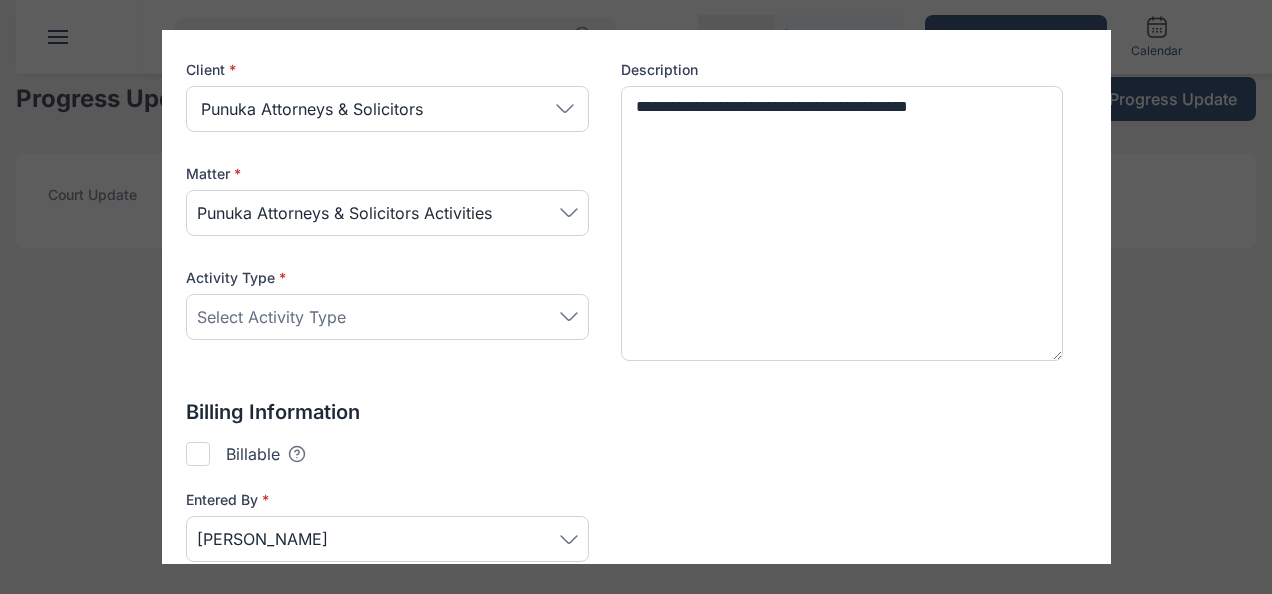 click on "Select Activity Type" at bounding box center [387, 317] 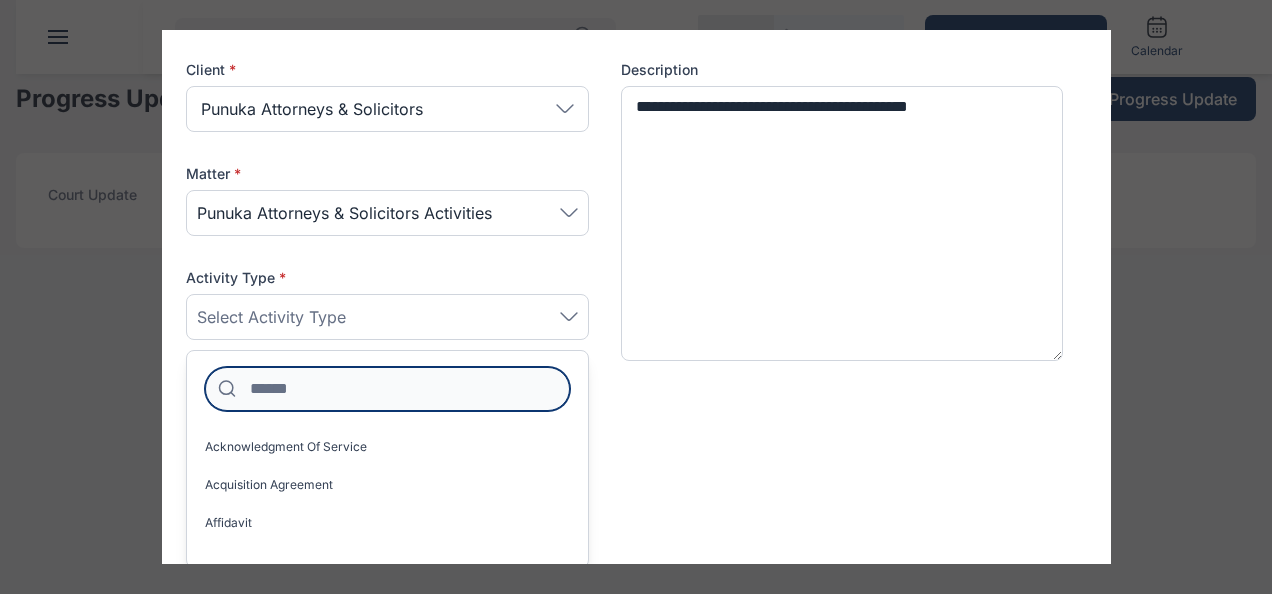 click at bounding box center [387, 389] 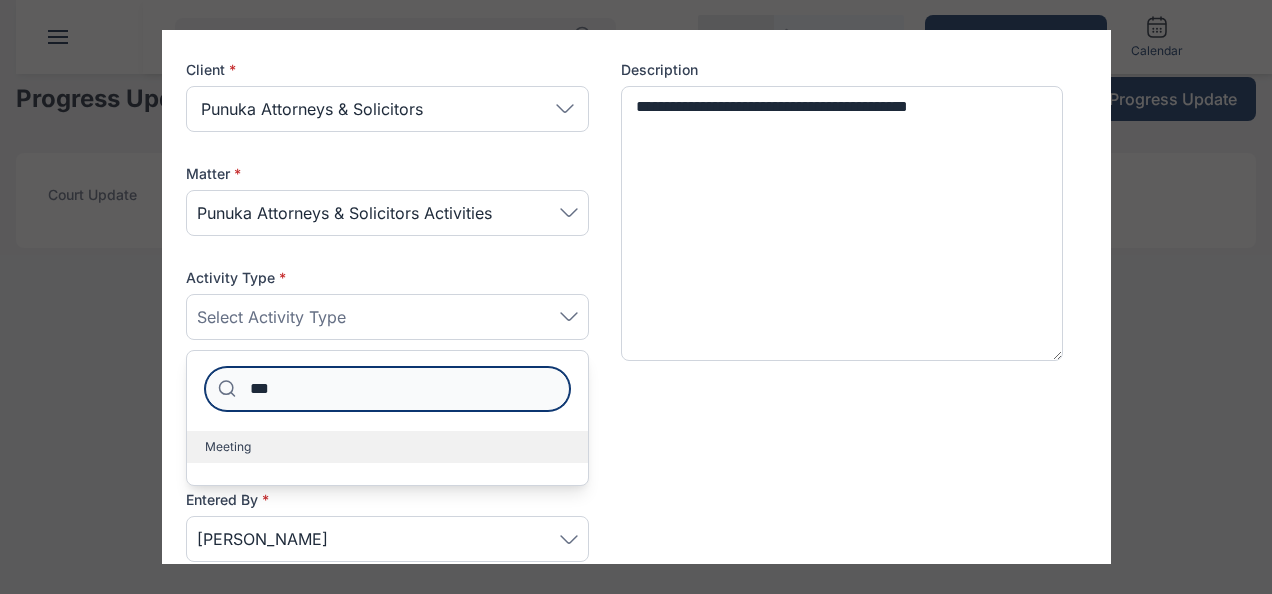 type on "***" 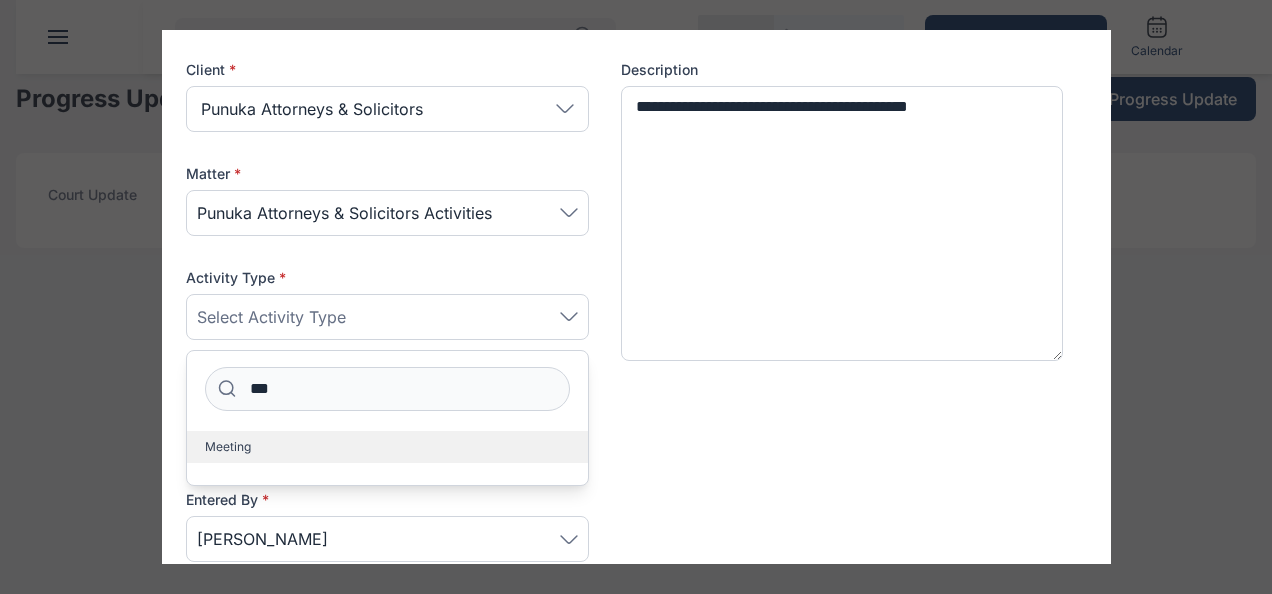 click on "Meeting" at bounding box center (387, 447) 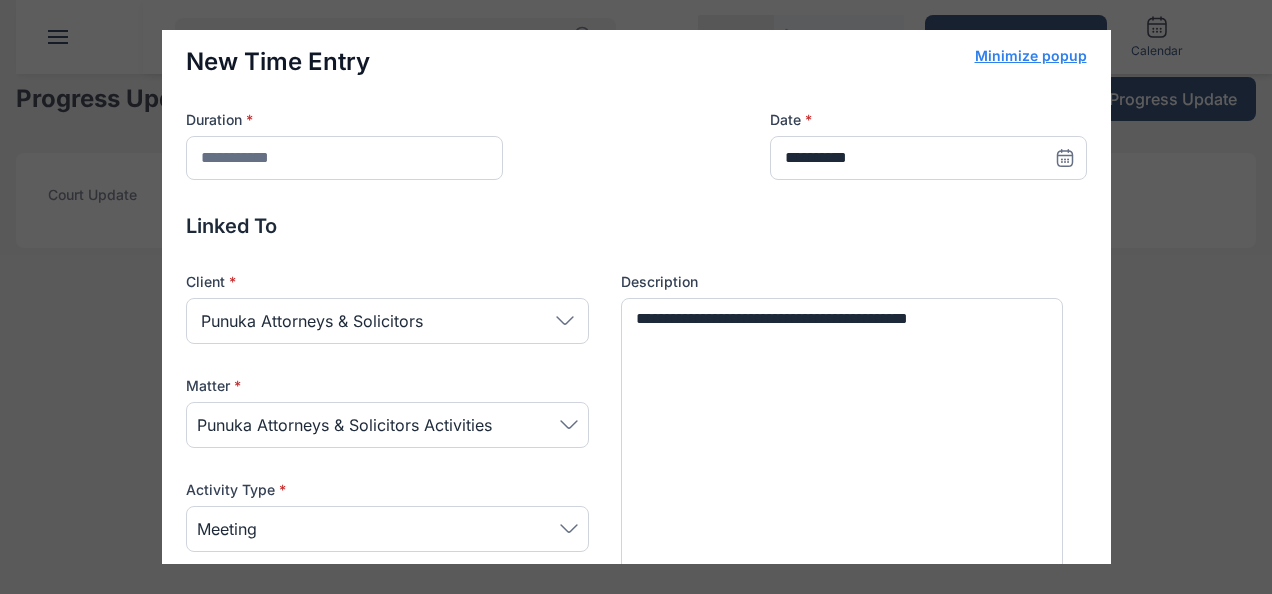scroll, scrollTop: 0, scrollLeft: 0, axis: both 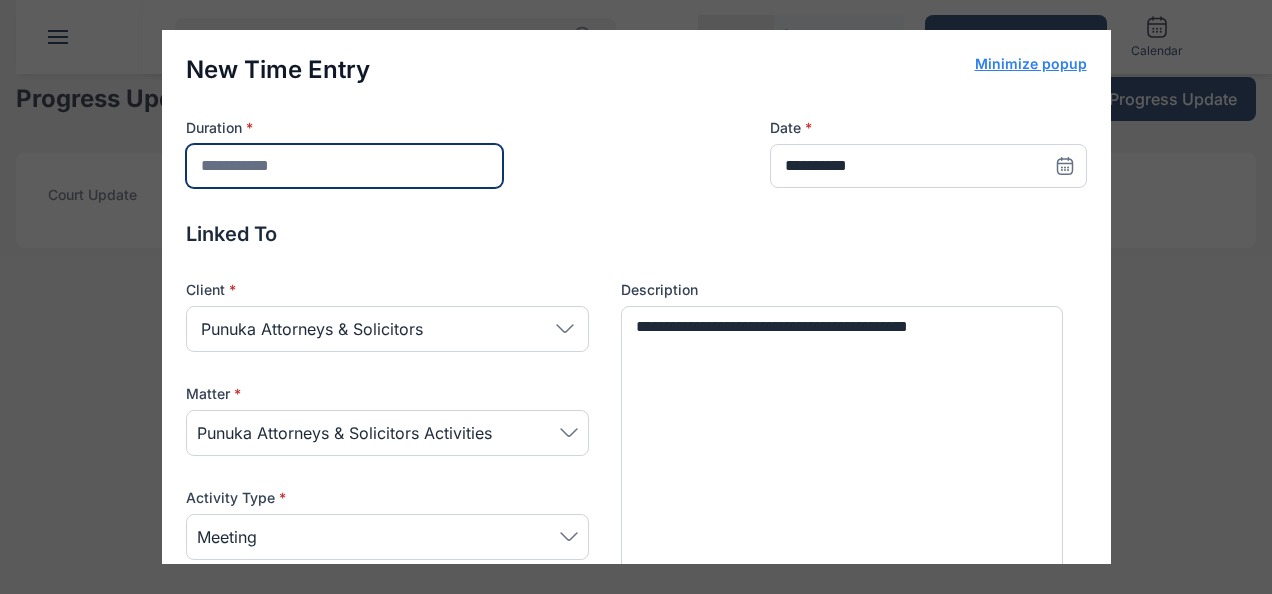 click at bounding box center [344, 166] 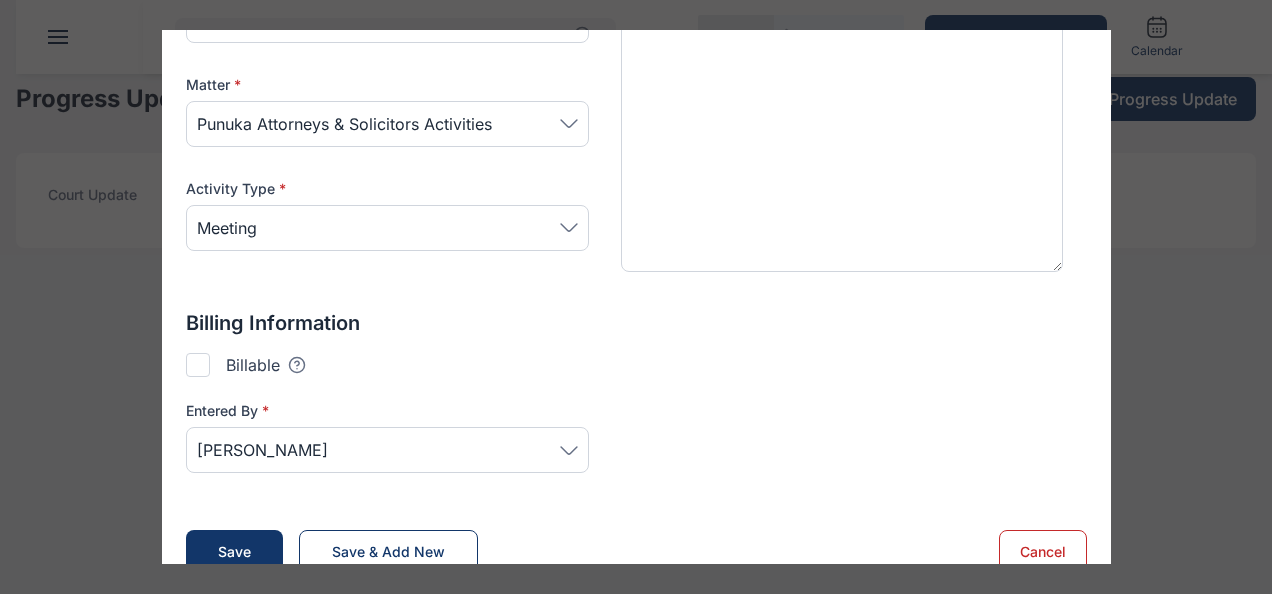 scroll, scrollTop: 336, scrollLeft: 0, axis: vertical 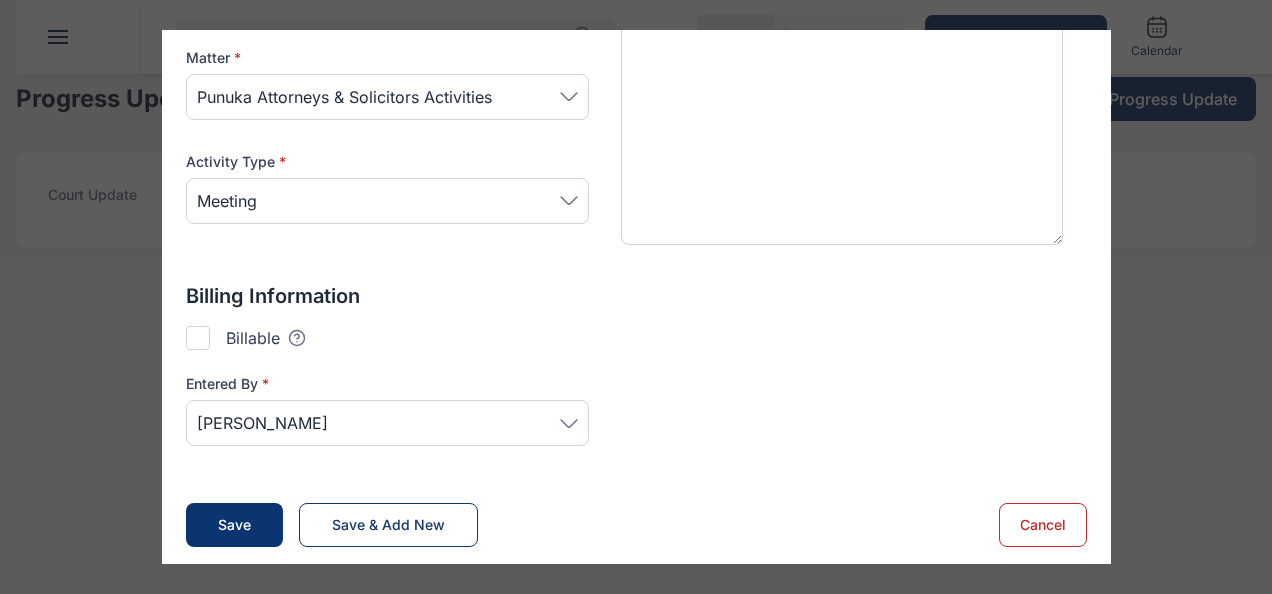 type on "***" 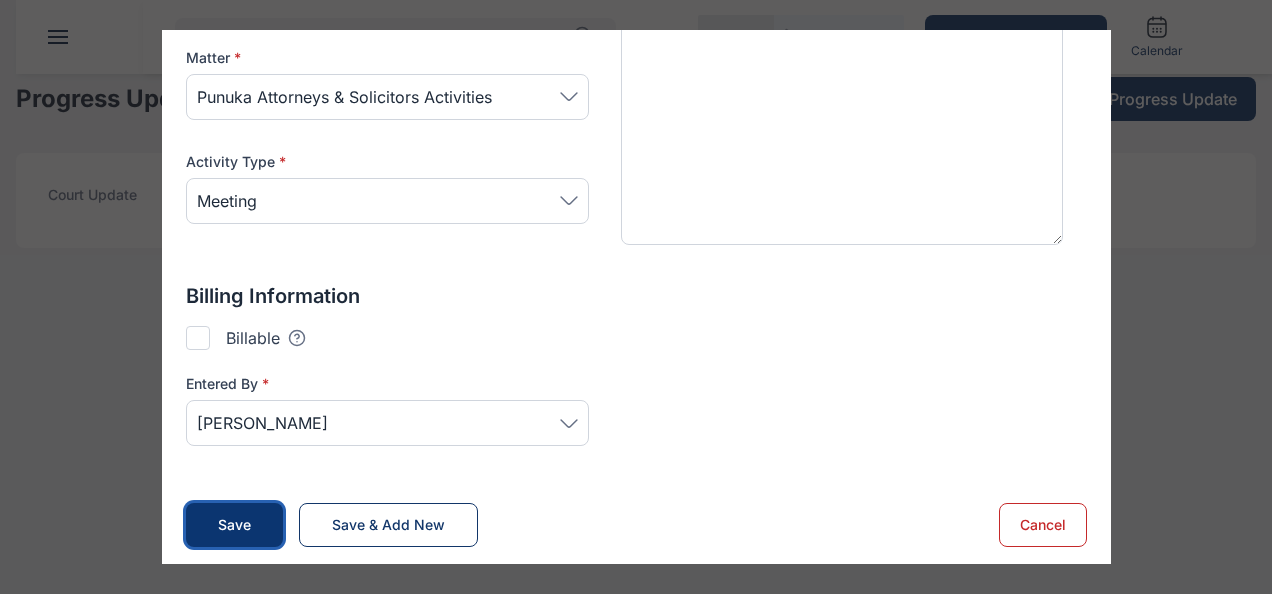 click on "Save" at bounding box center [234, 525] 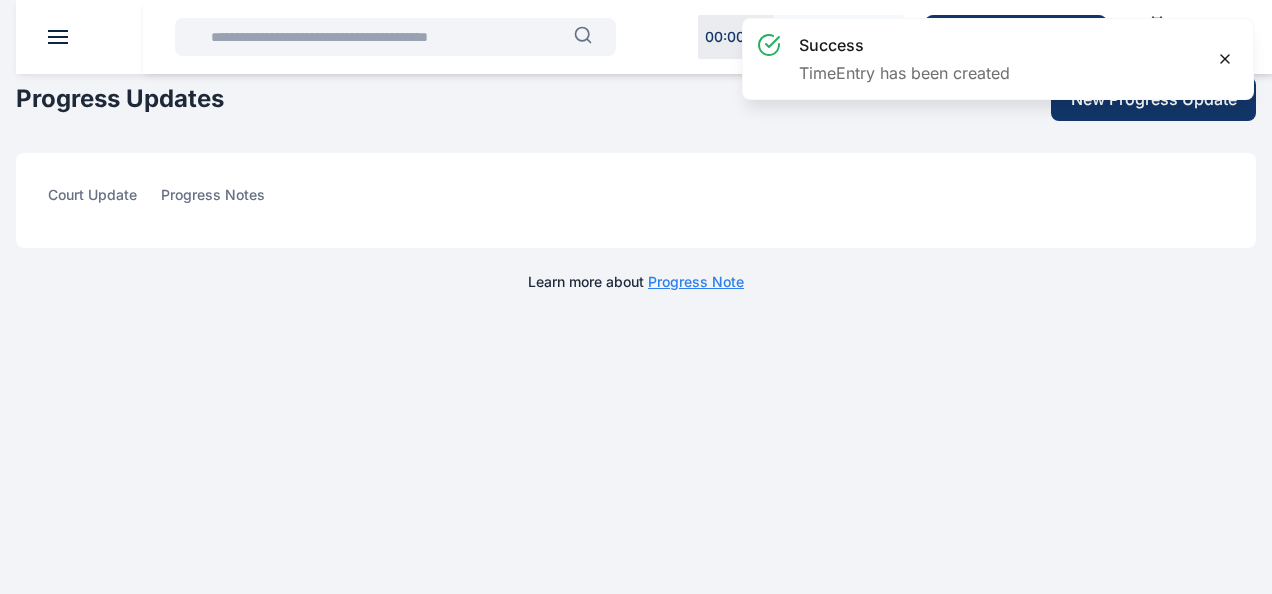 click 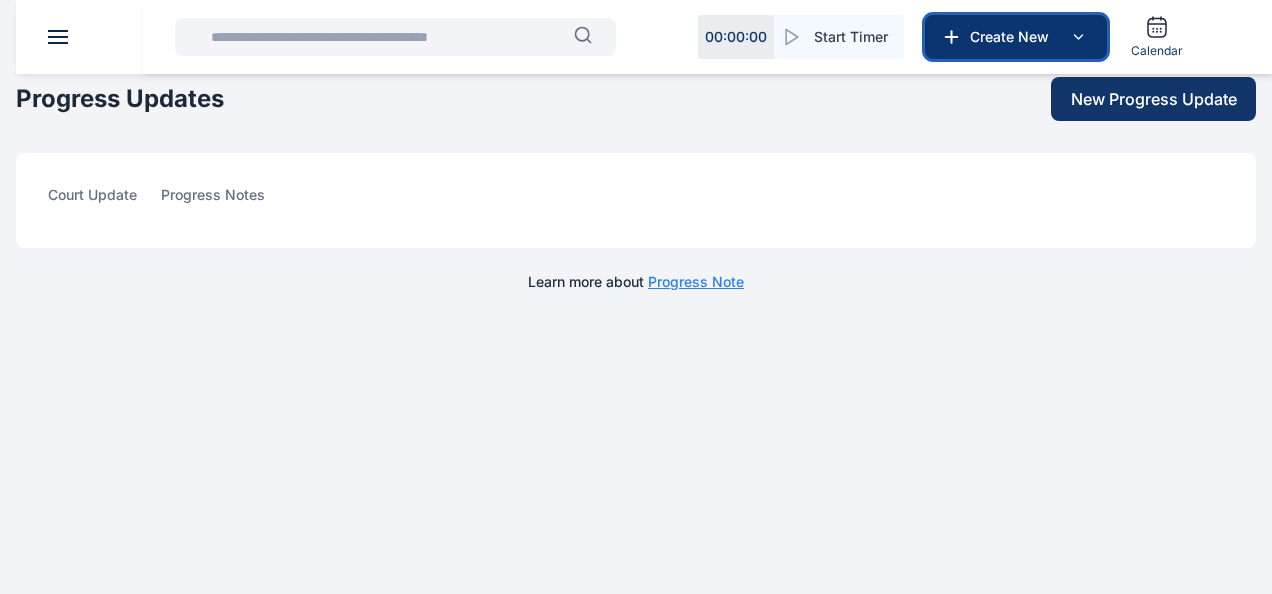click 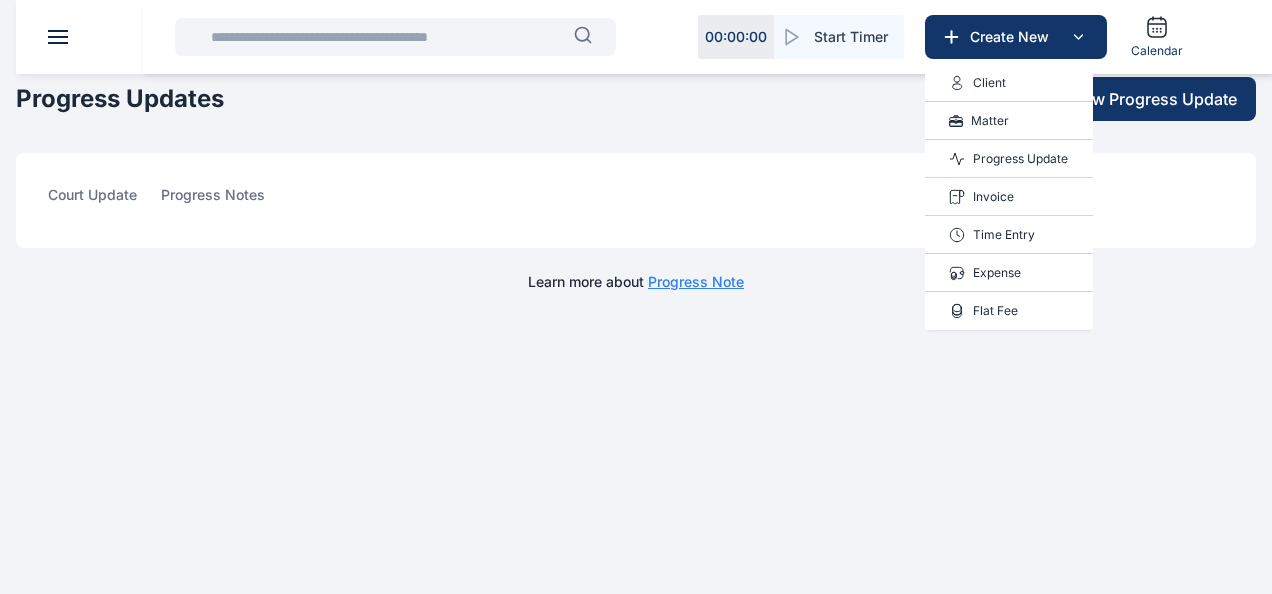 click on "Time Entry" at bounding box center (1004, 235) 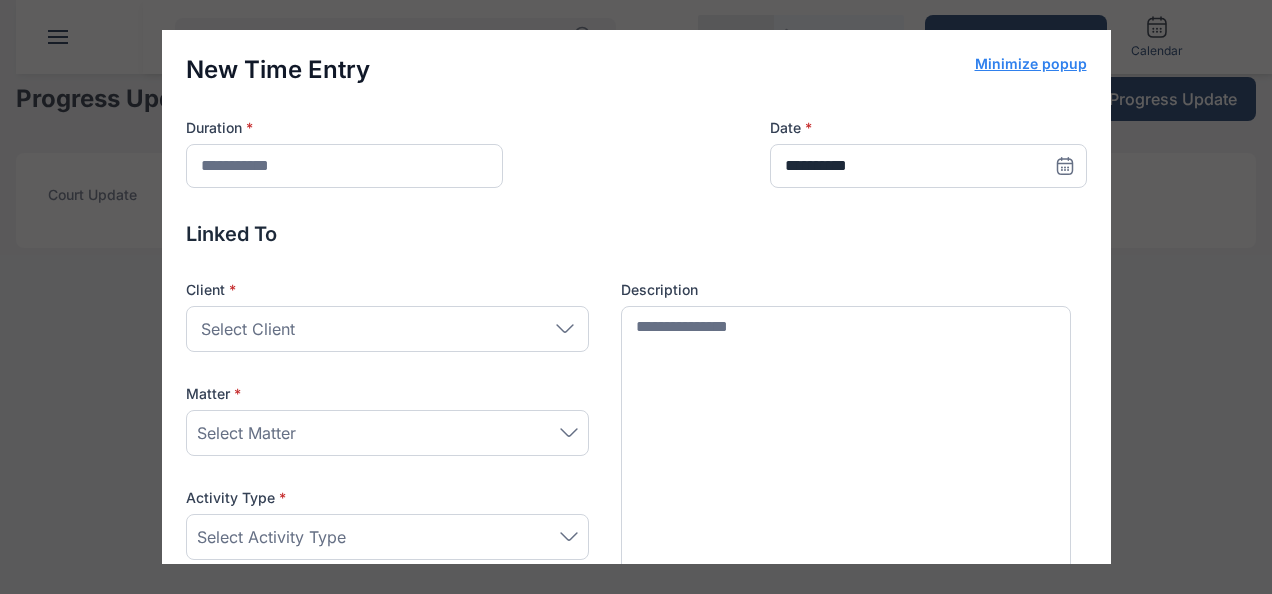 click 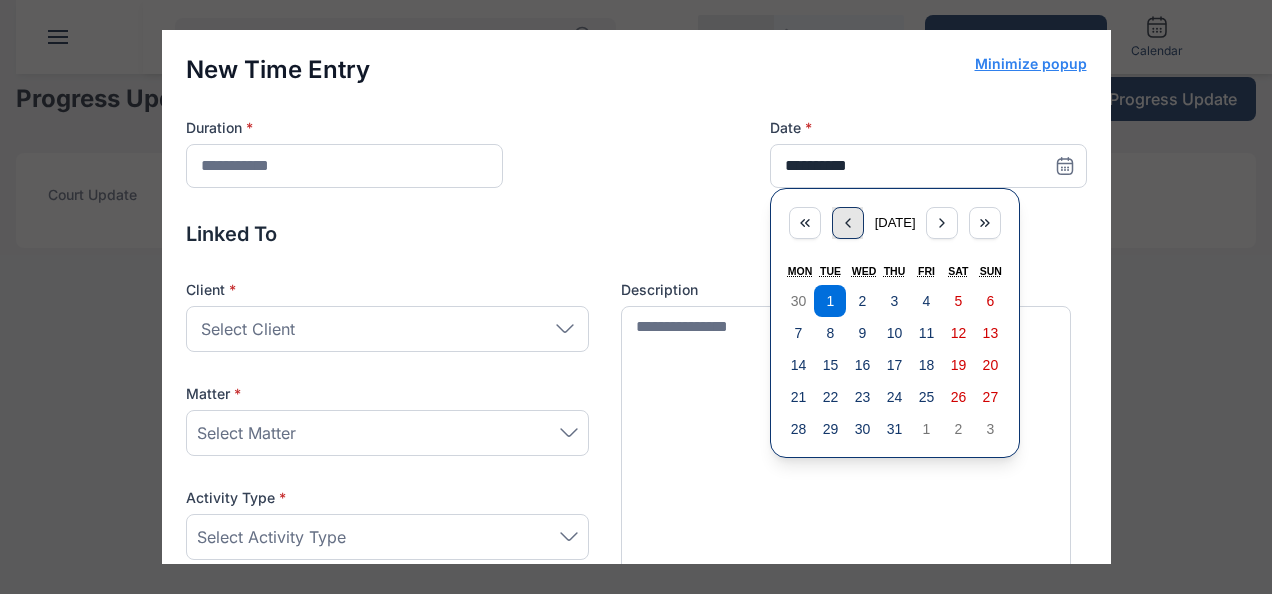 click 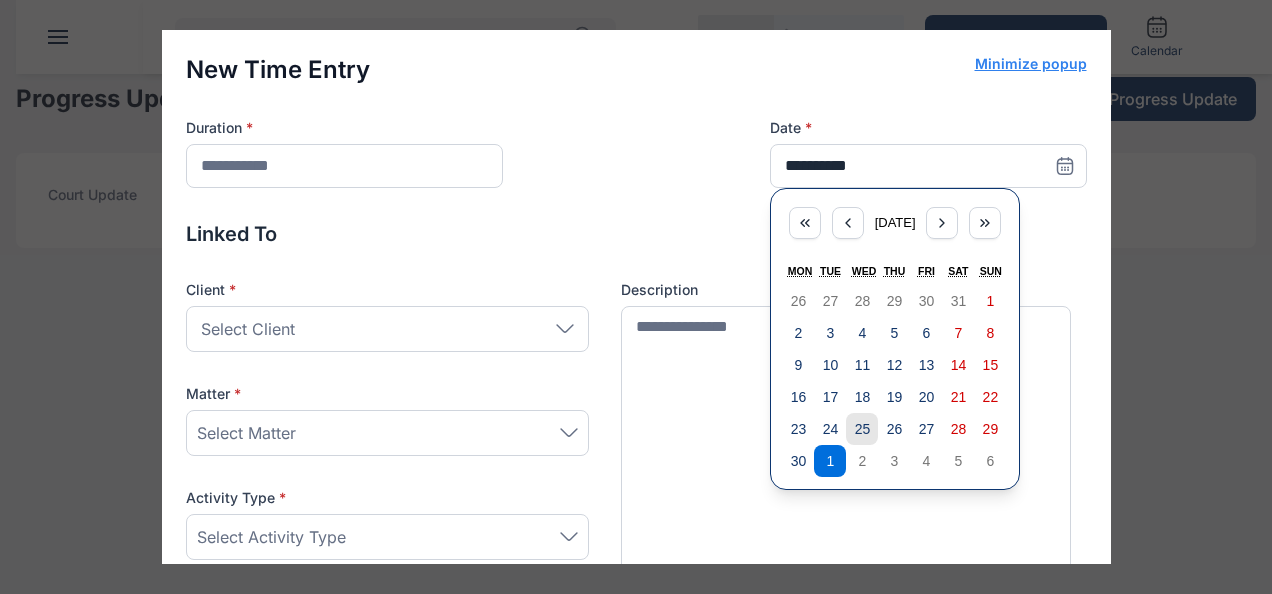 click on "25" at bounding box center (863, 429) 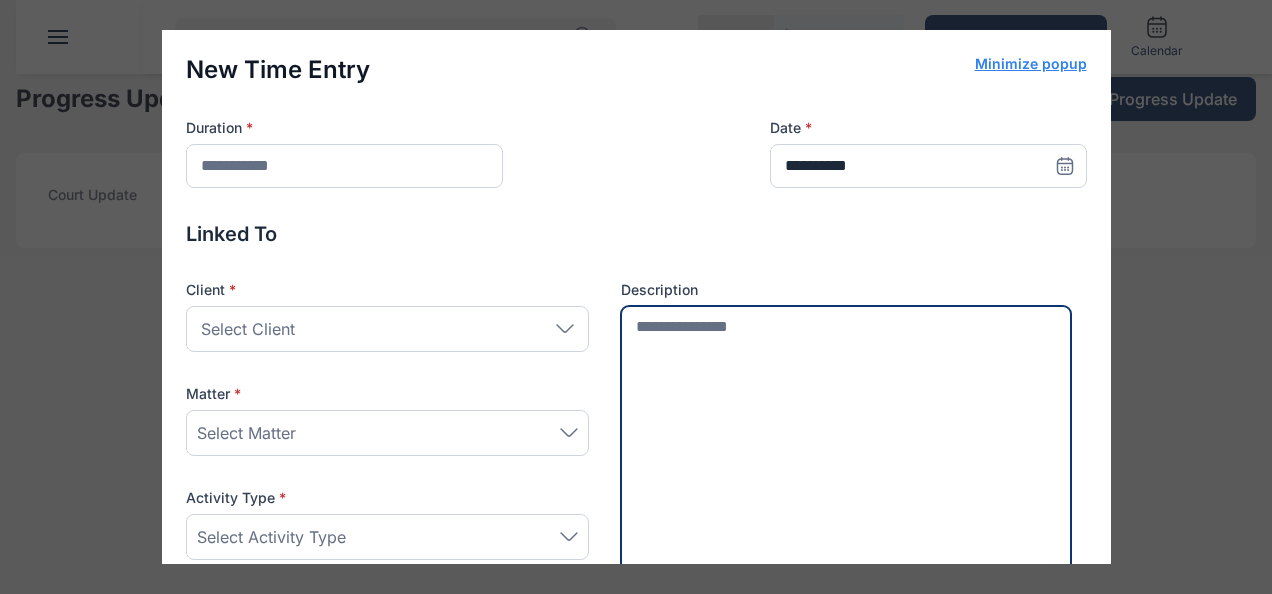 click at bounding box center [846, 445] 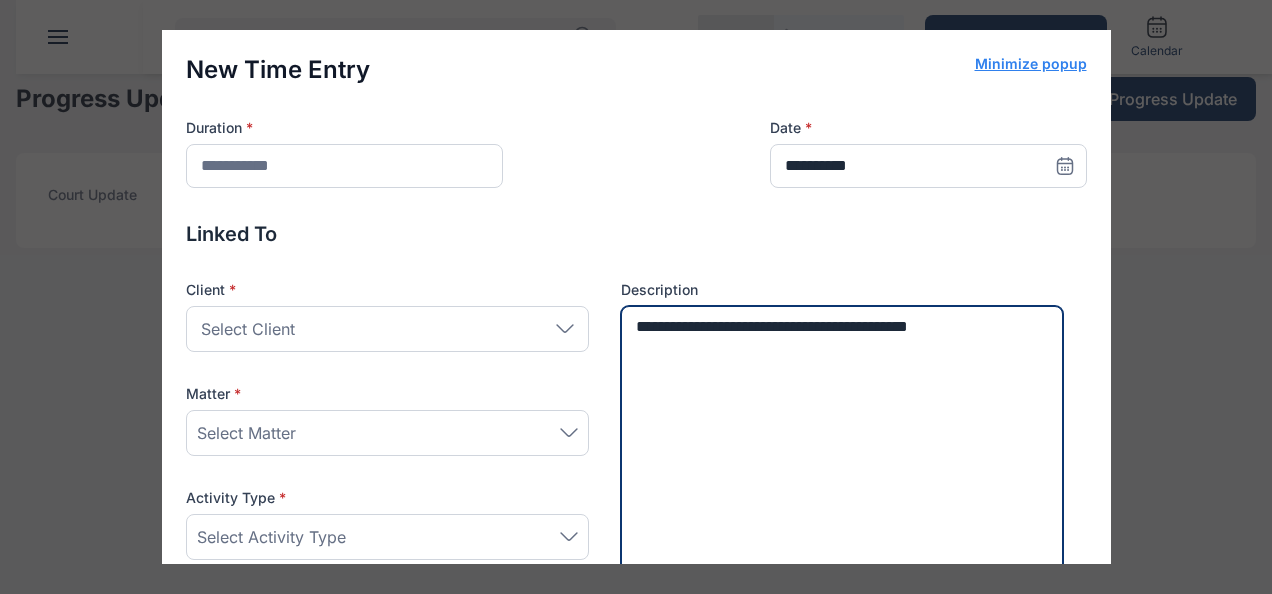 type on "**********" 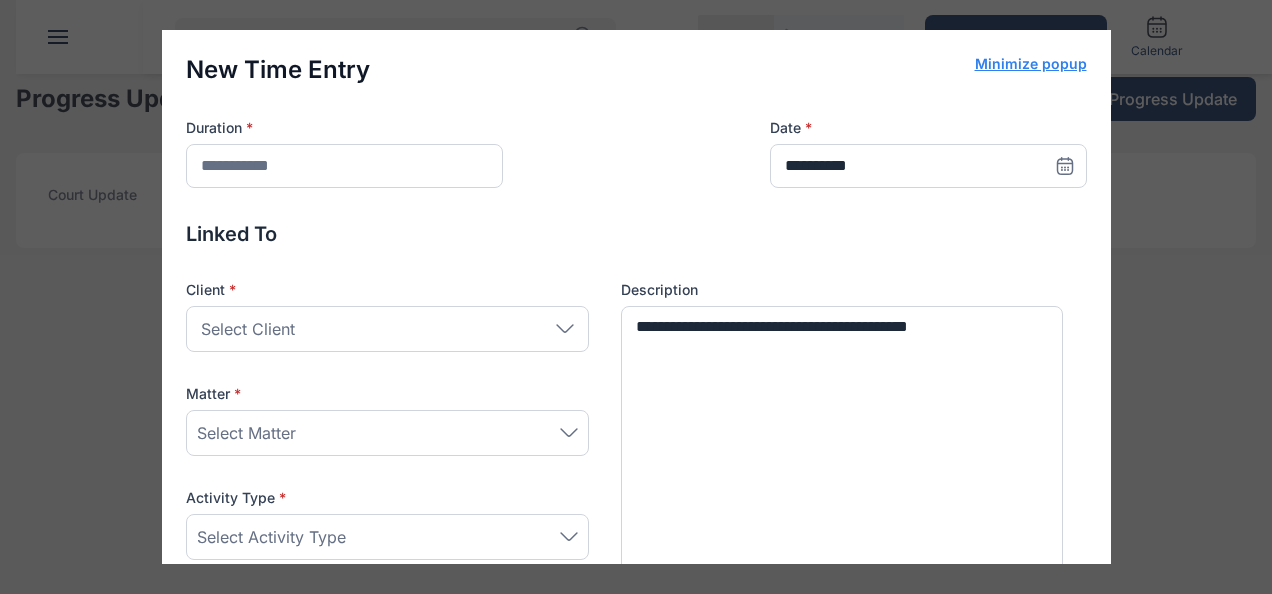 click on "Select Client" at bounding box center (387, 329) 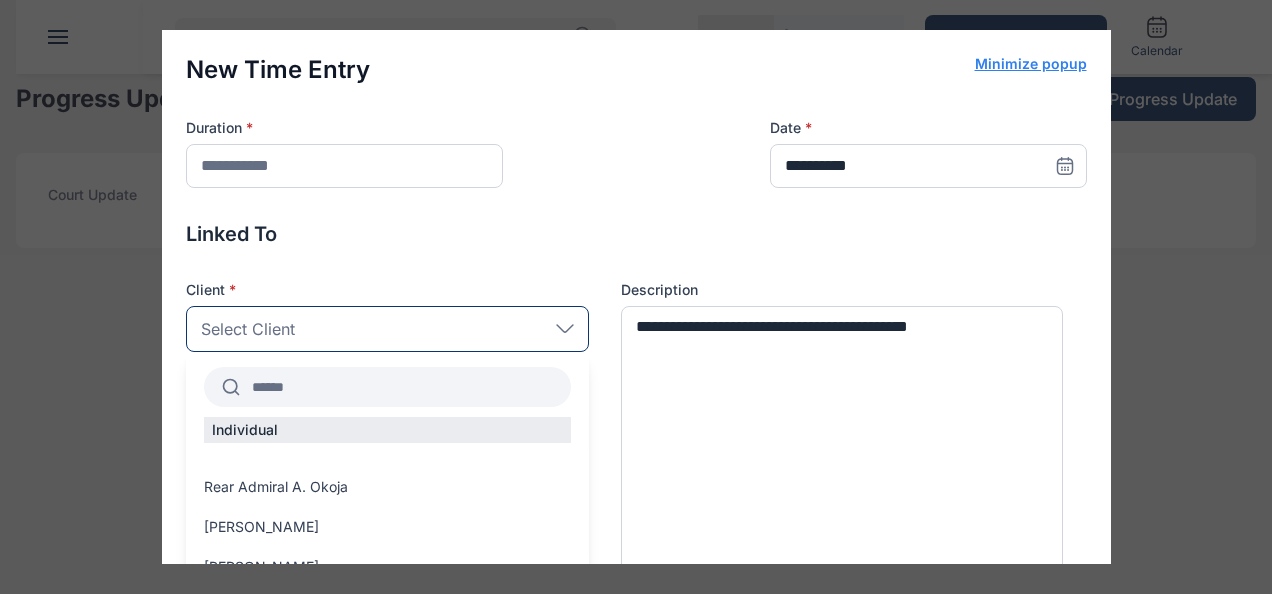 click at bounding box center (405, 387) 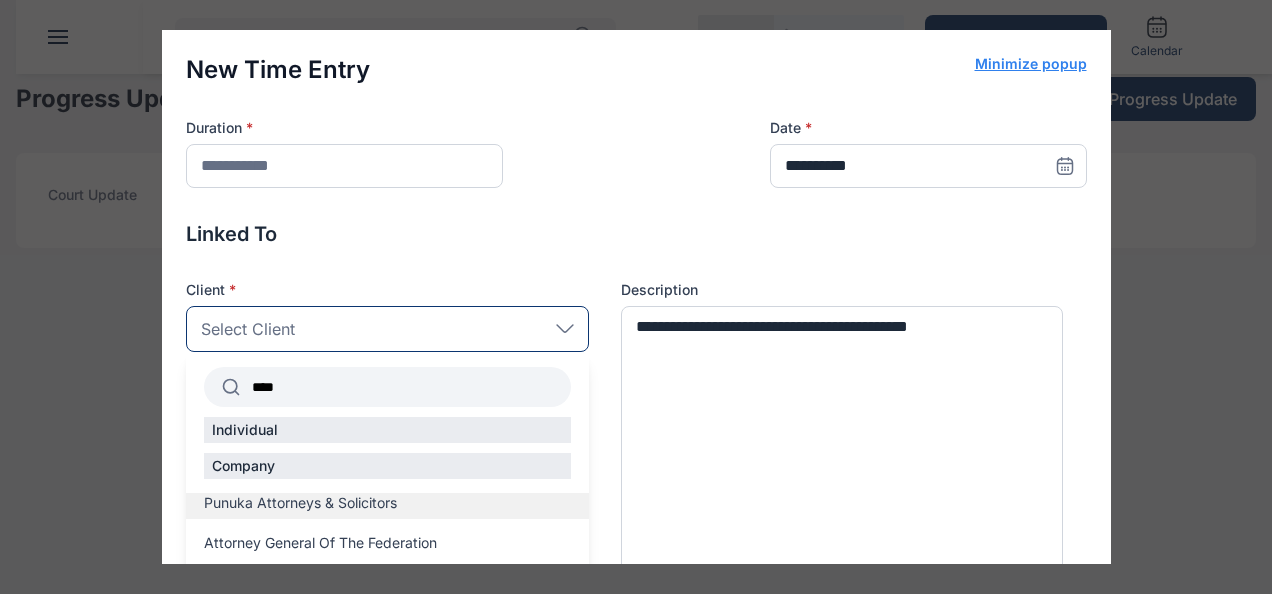 type on "****" 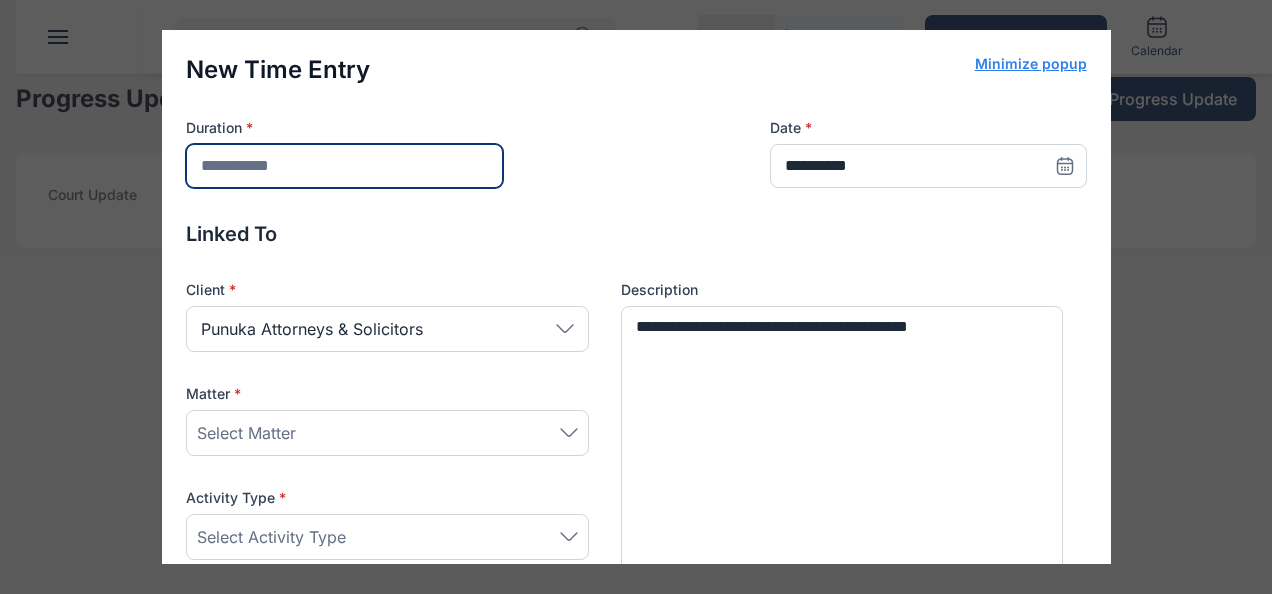 click at bounding box center (344, 166) 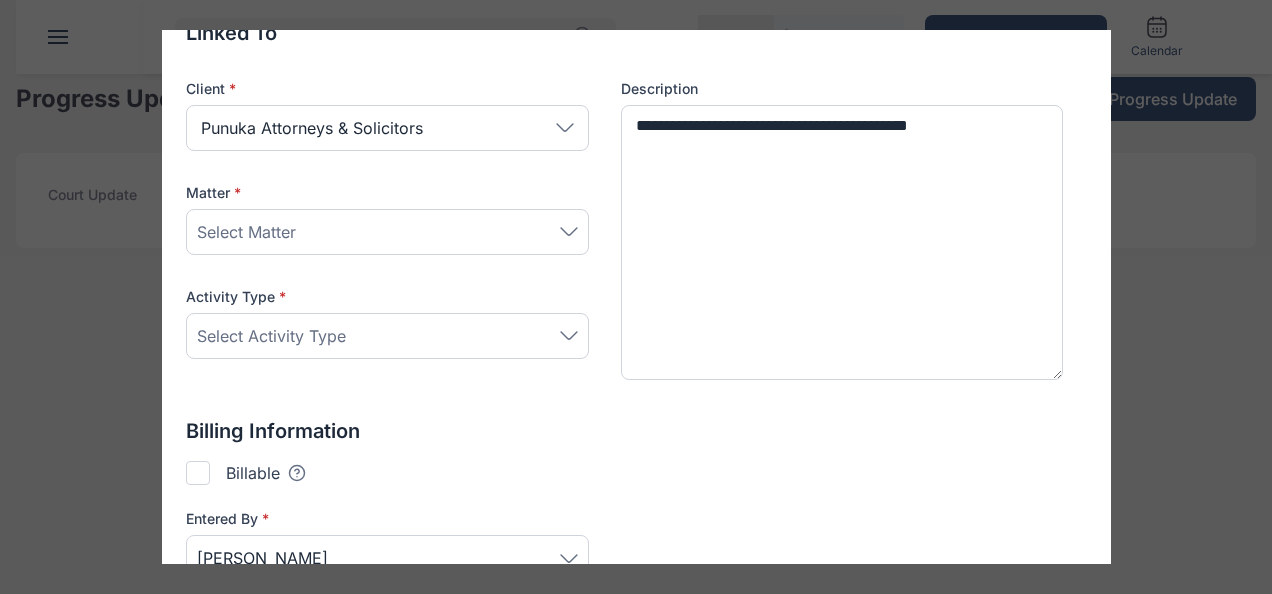scroll, scrollTop: 211, scrollLeft: 0, axis: vertical 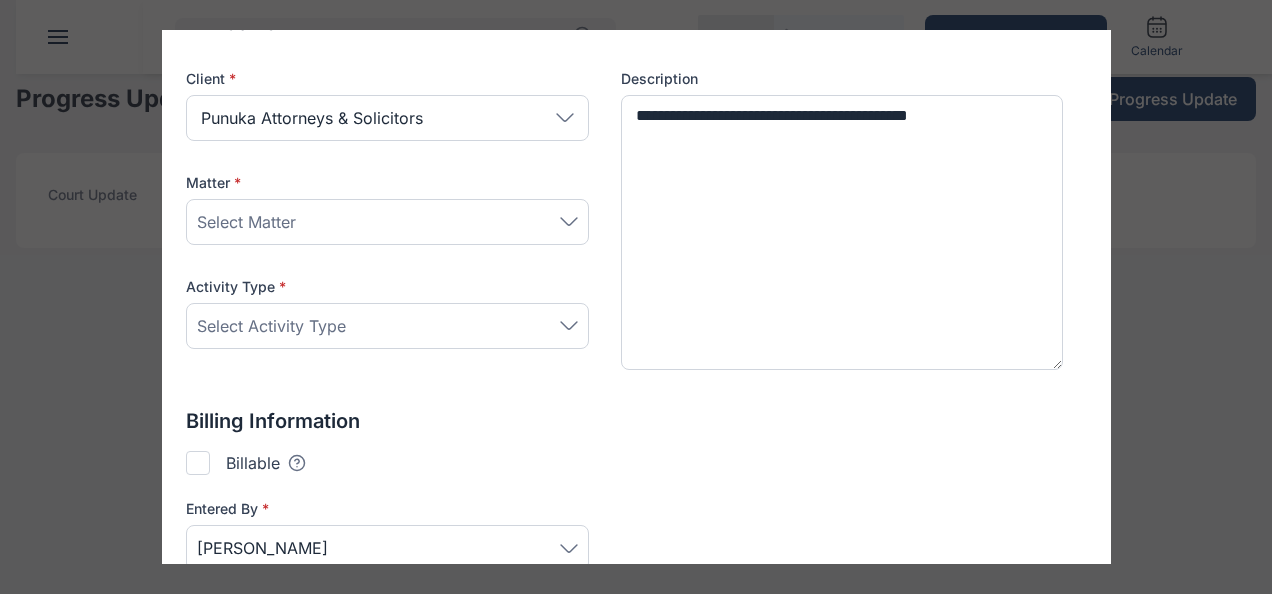 type on "****" 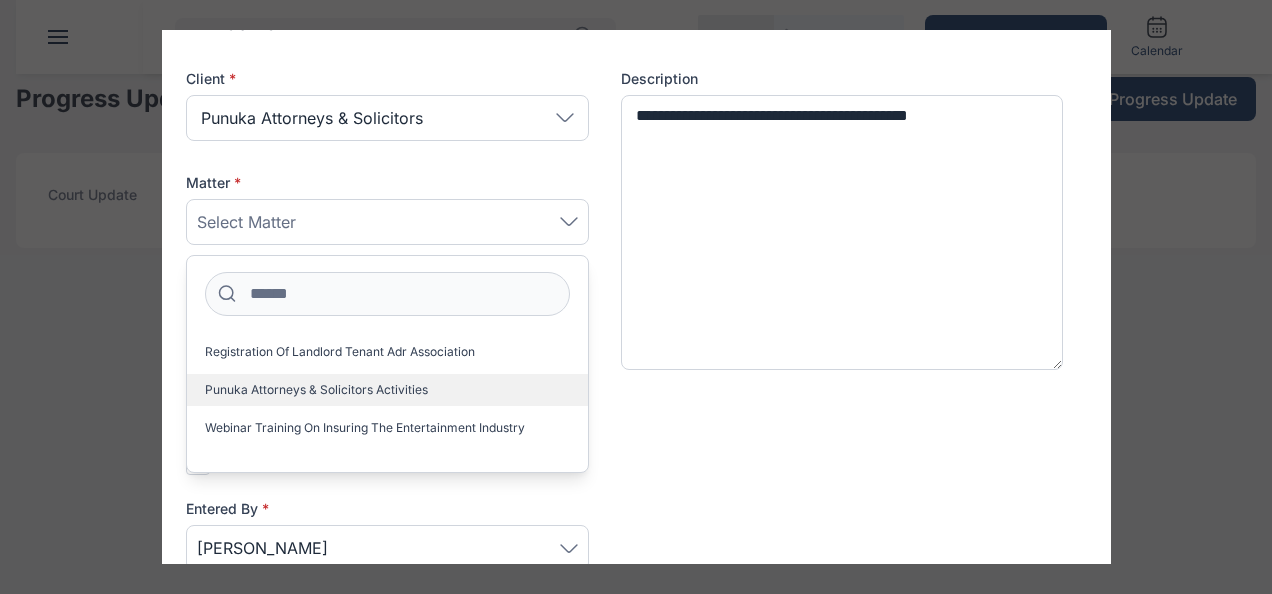 click on "Punuka Attorneys & Solicitors Activities" at bounding box center [387, 390] 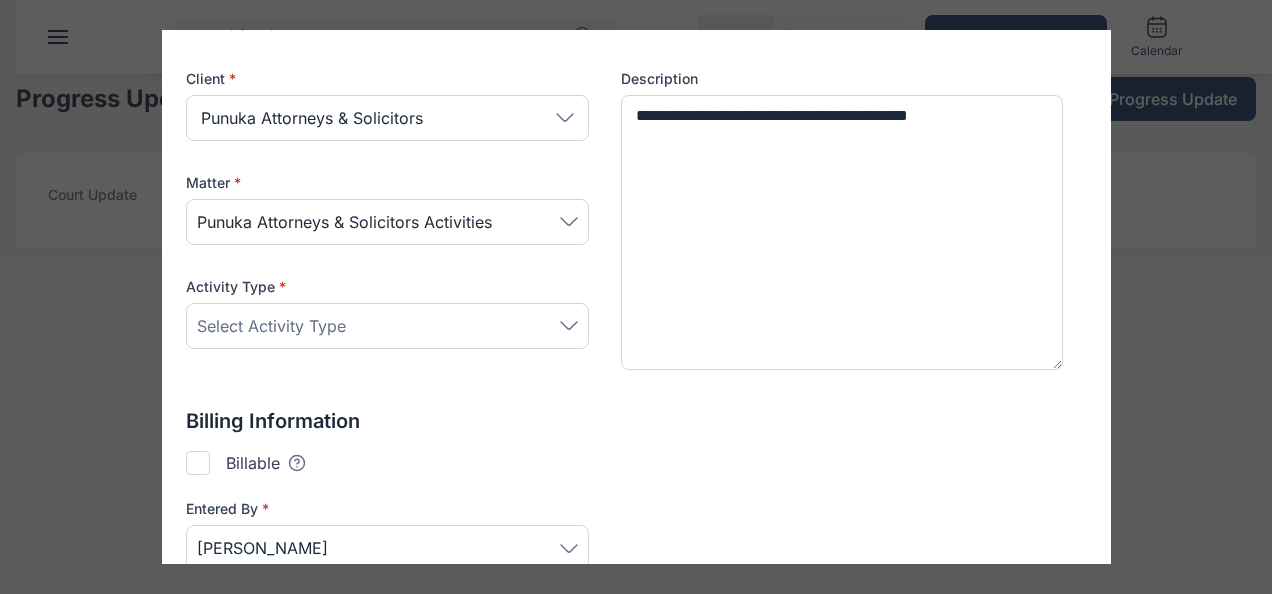 click on "Select Activity Type" at bounding box center [387, 326] 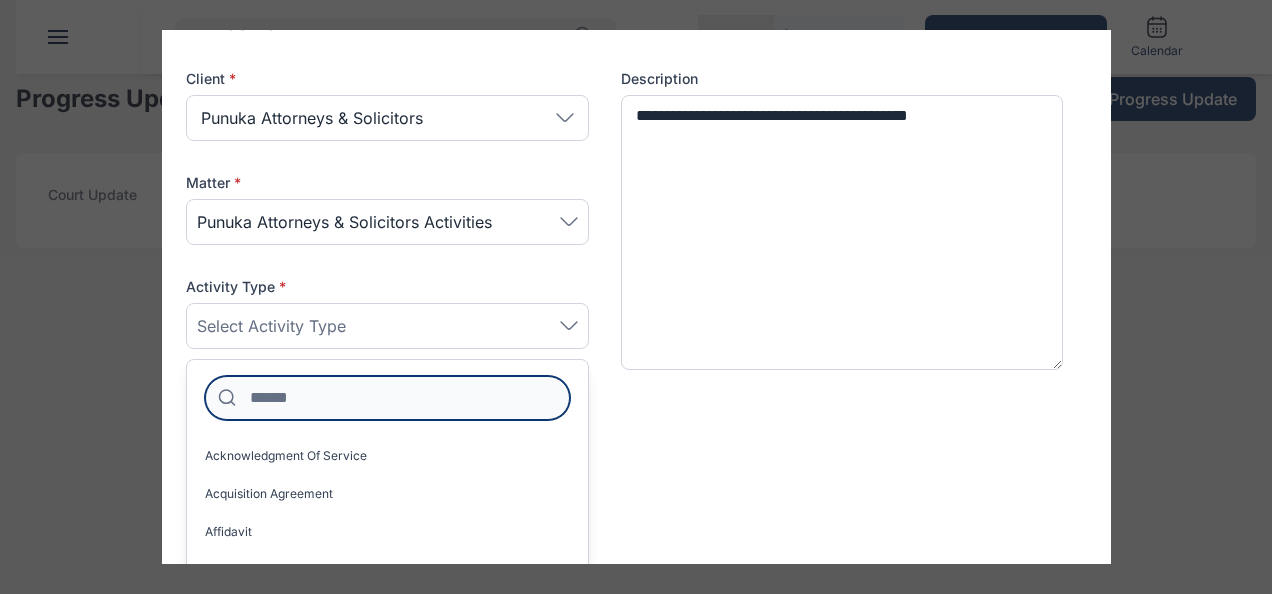 click at bounding box center (387, 398) 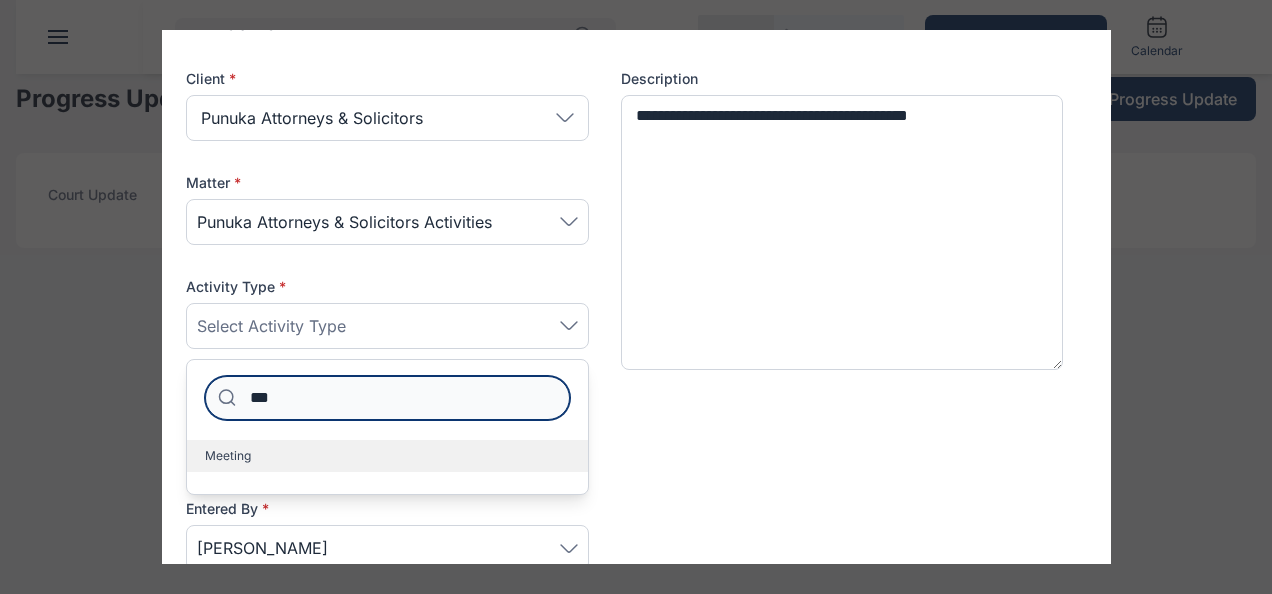 type on "***" 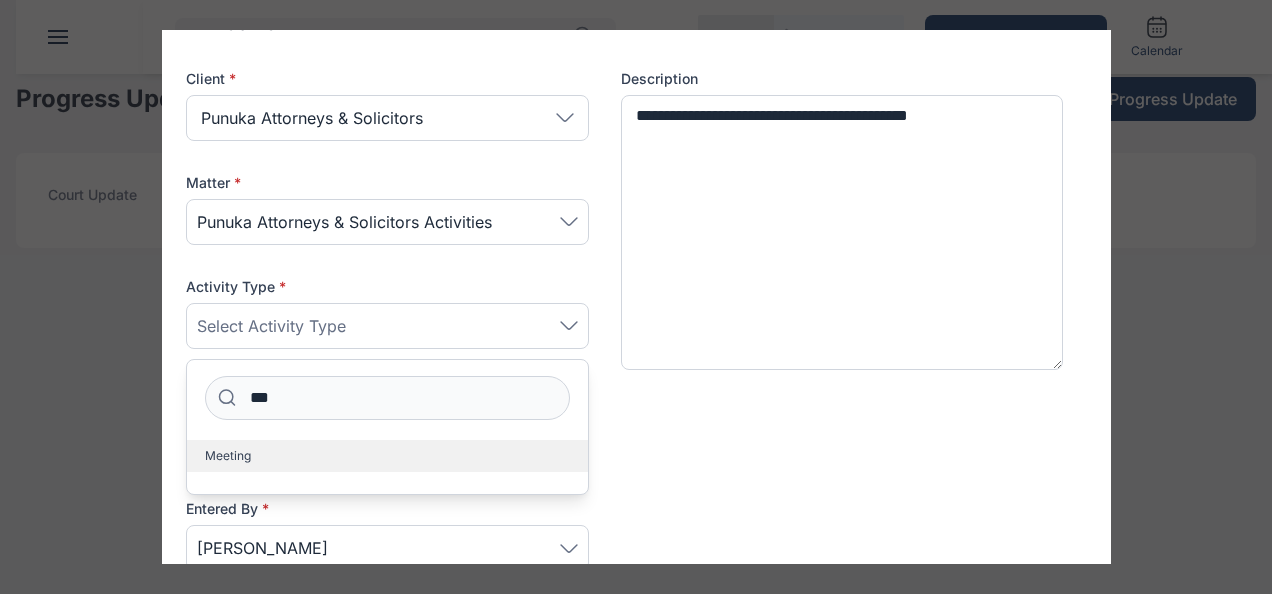 click on "Meeting" at bounding box center [387, 456] 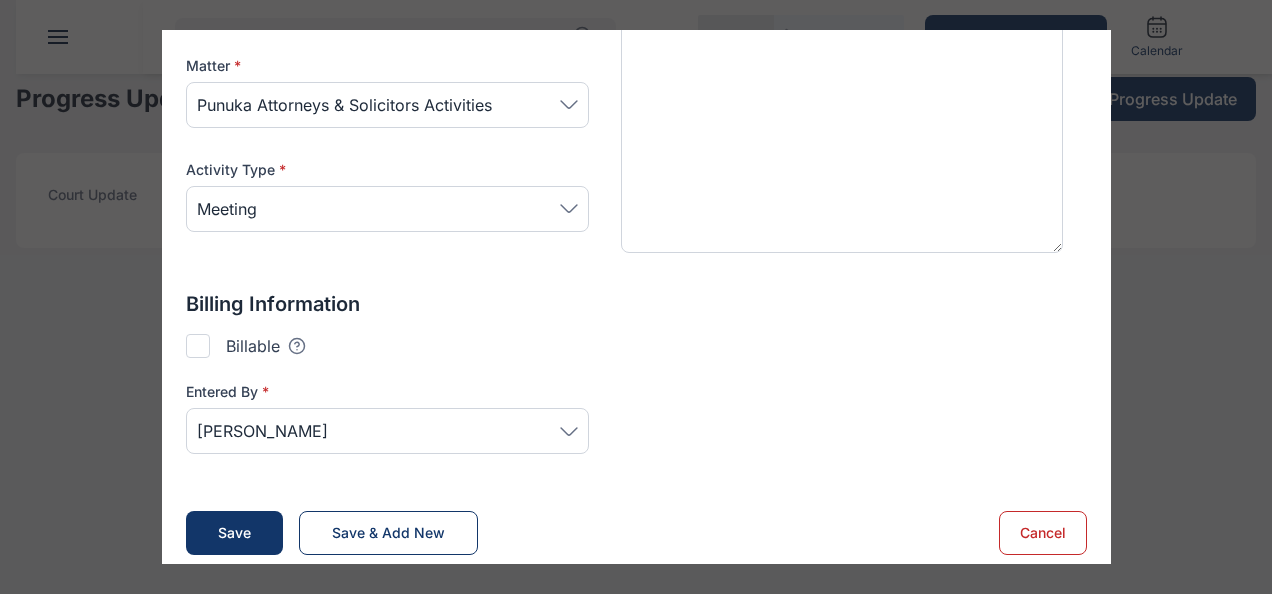 scroll, scrollTop: 338, scrollLeft: 0, axis: vertical 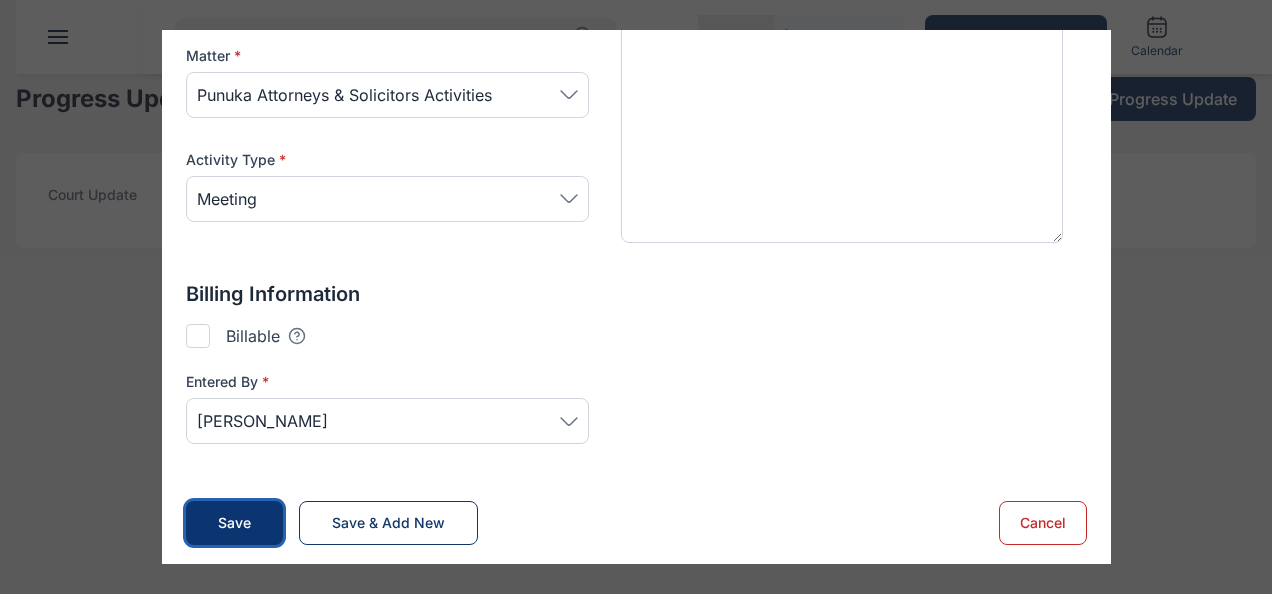 click on "Save" at bounding box center (234, 523) 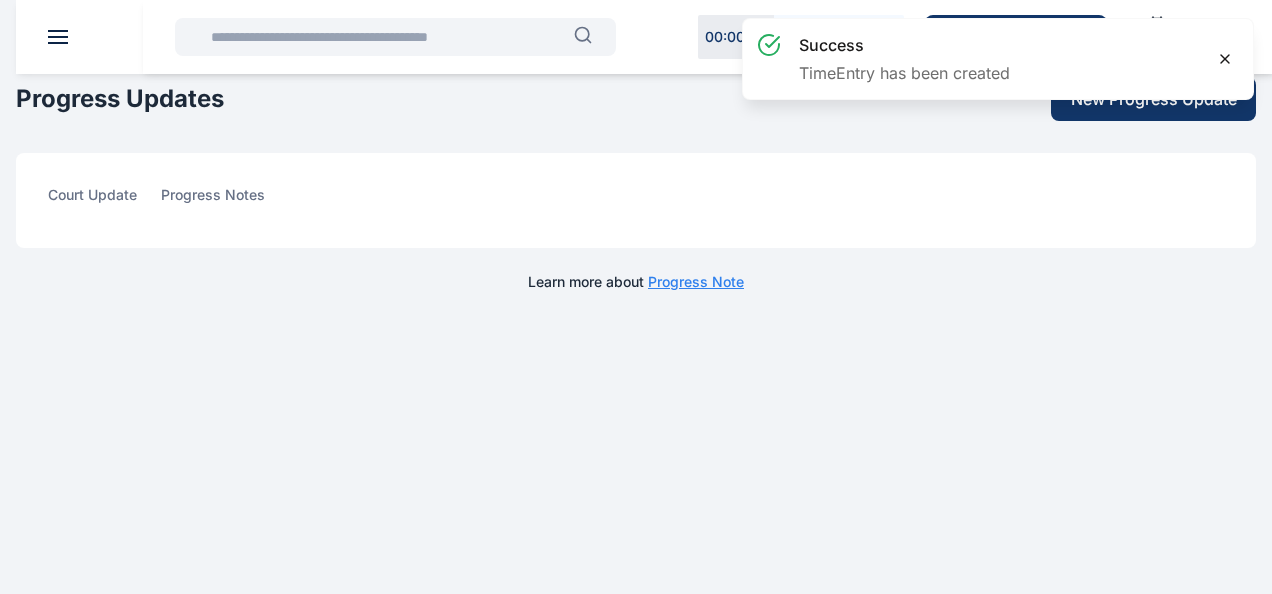 click 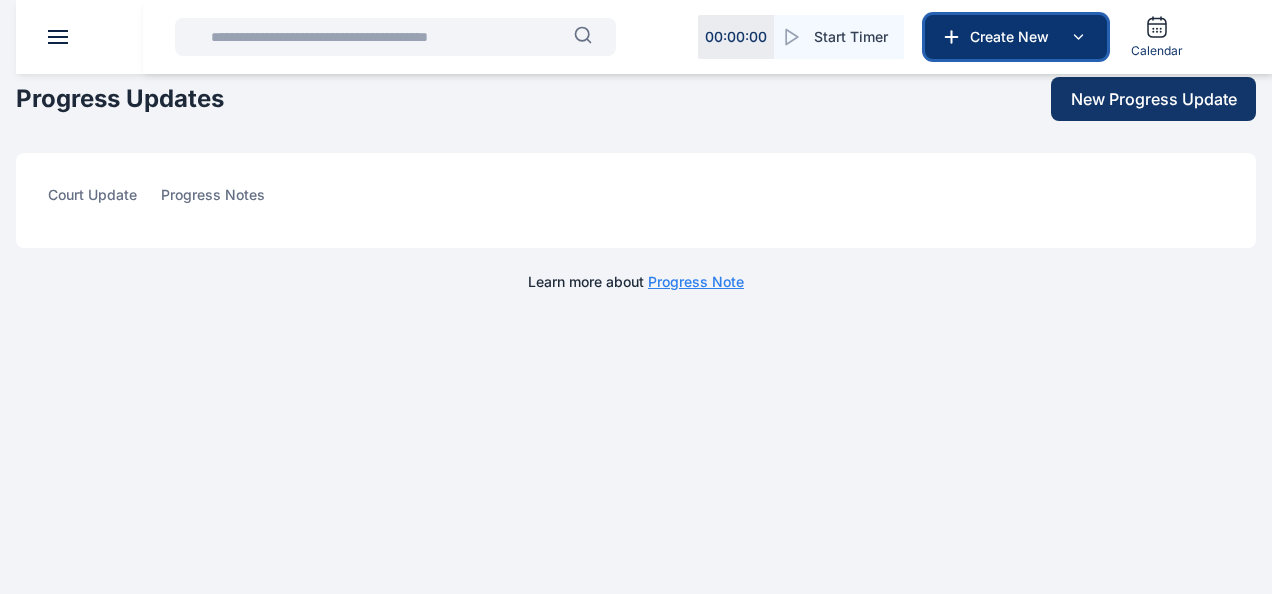 click 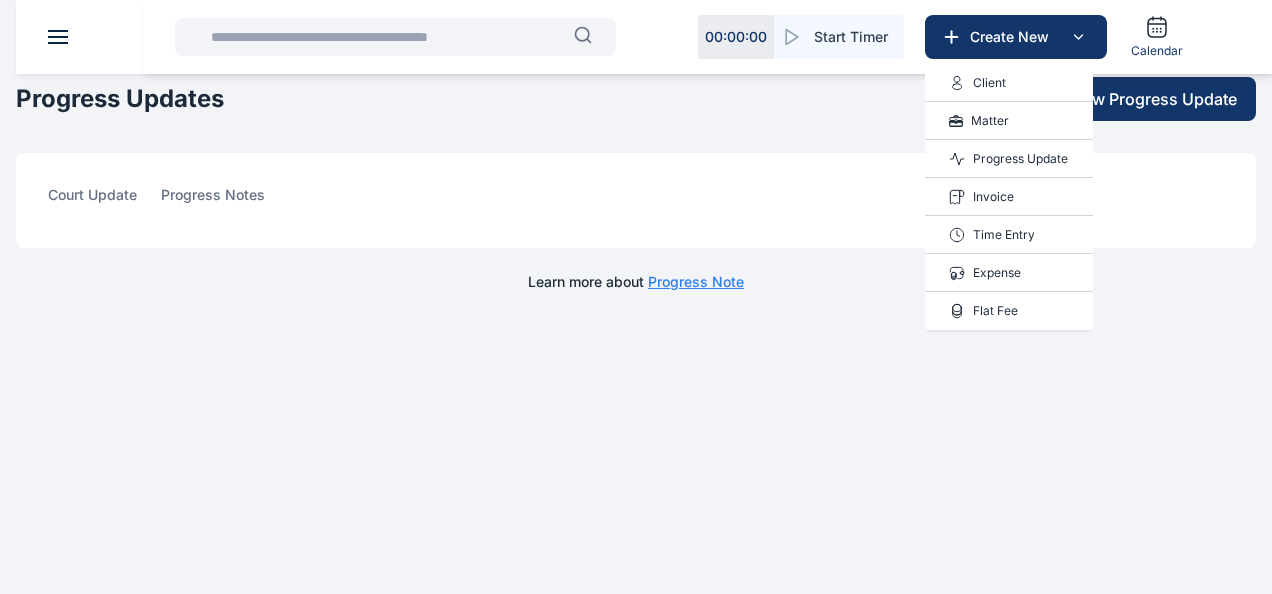 click on "Time Entry" at bounding box center (1004, 235) 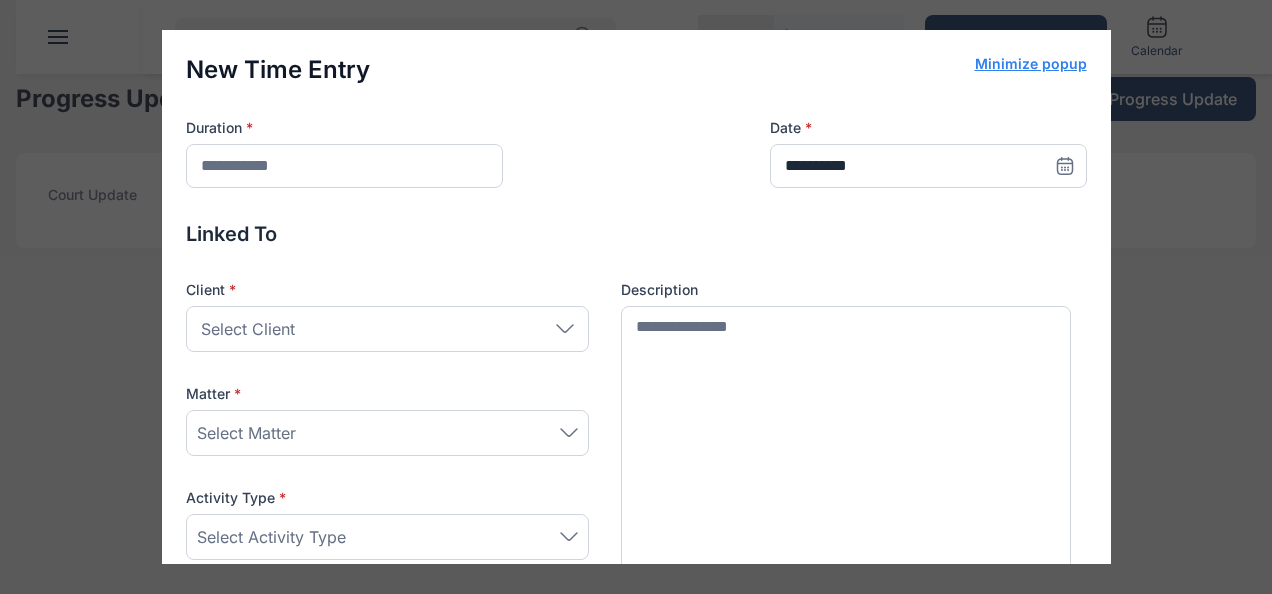 click at bounding box center [1065, 166] 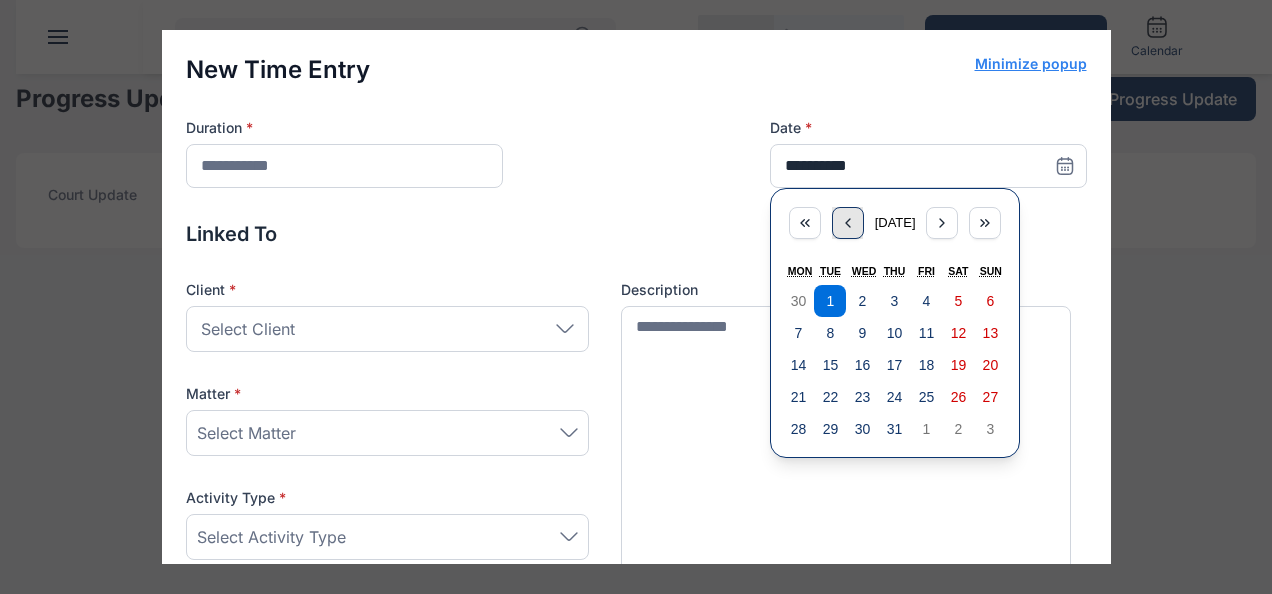 click at bounding box center [848, 223] 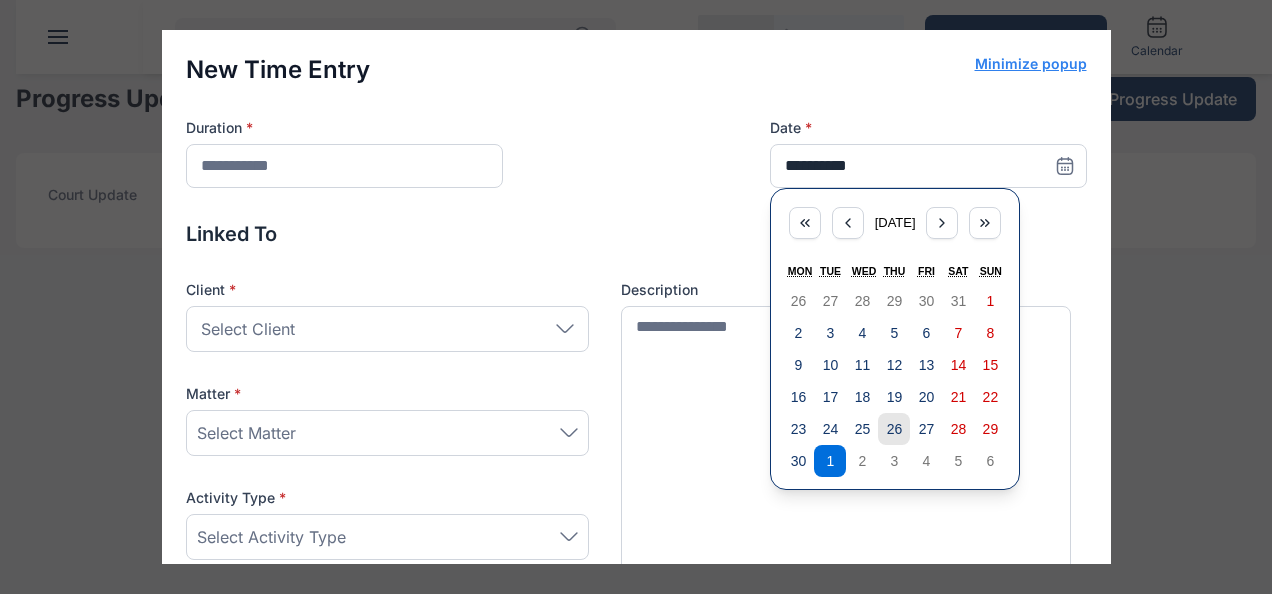click on "26" at bounding box center [894, 429] 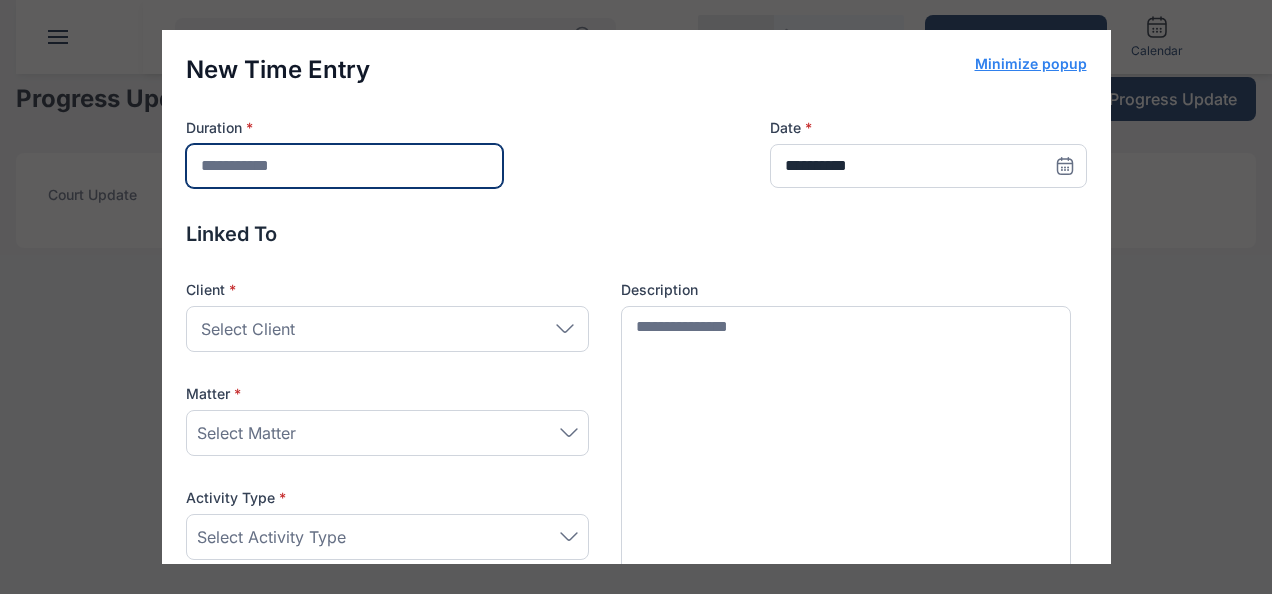 click at bounding box center [344, 166] 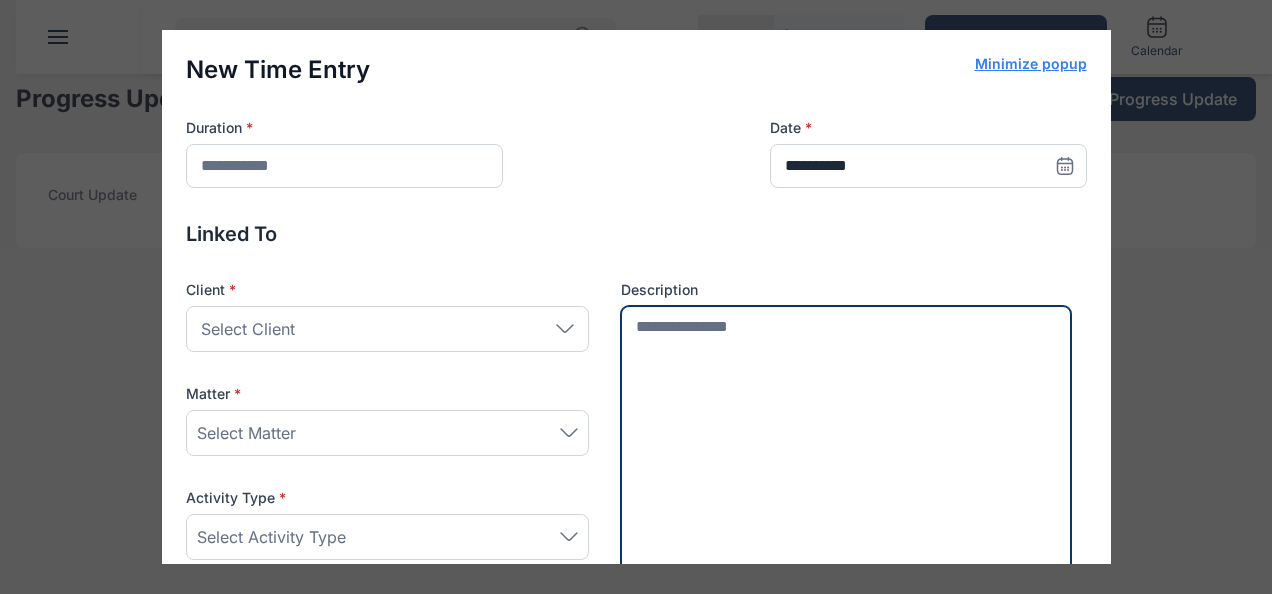 click at bounding box center (846, 445) 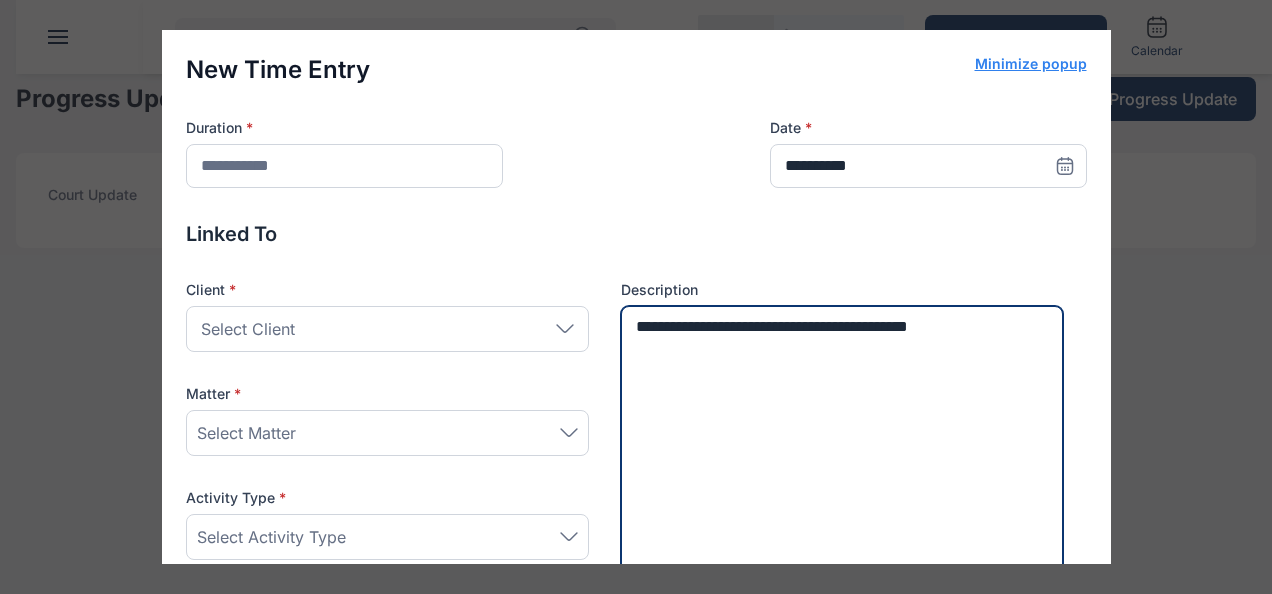 type on "**********" 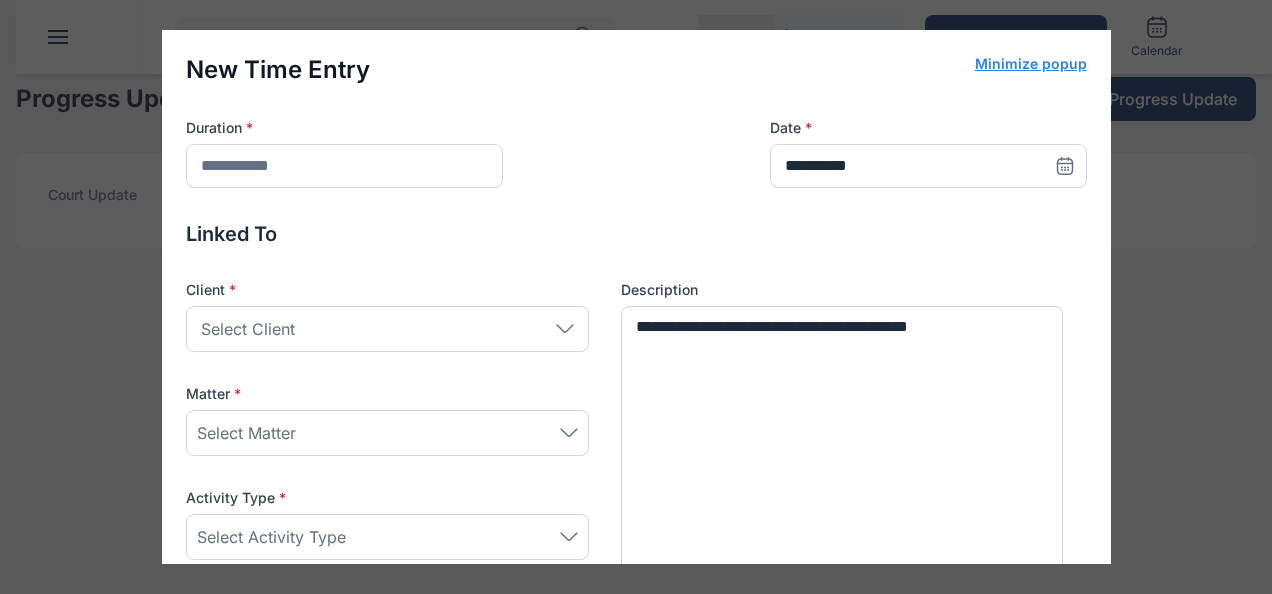click 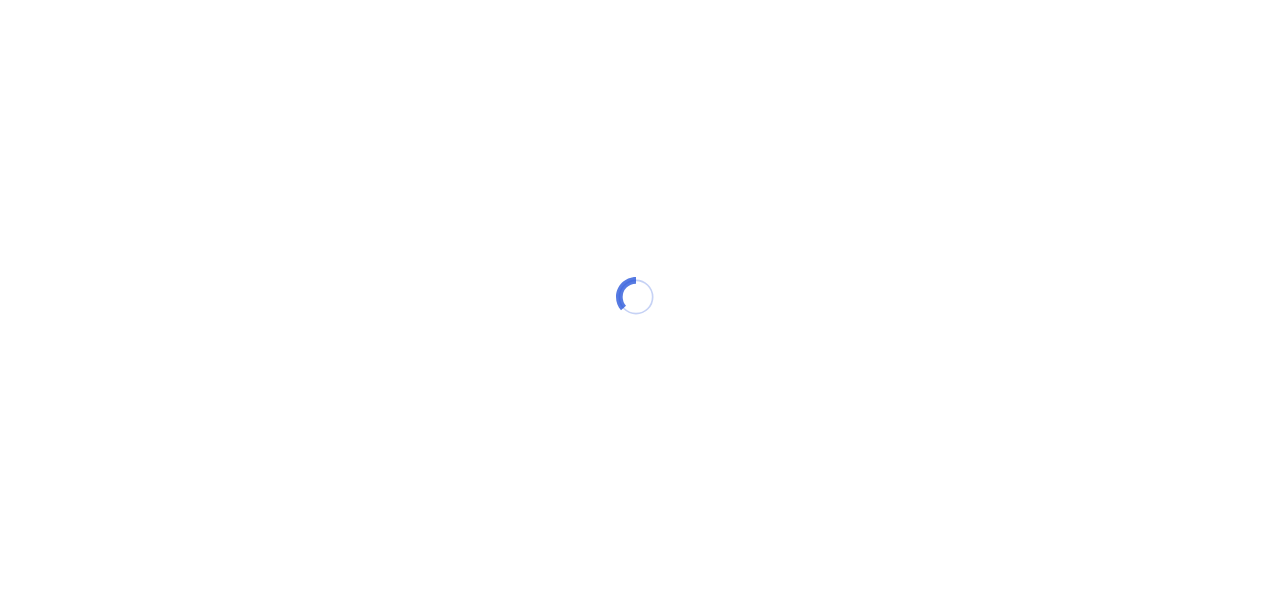 scroll, scrollTop: 0, scrollLeft: 0, axis: both 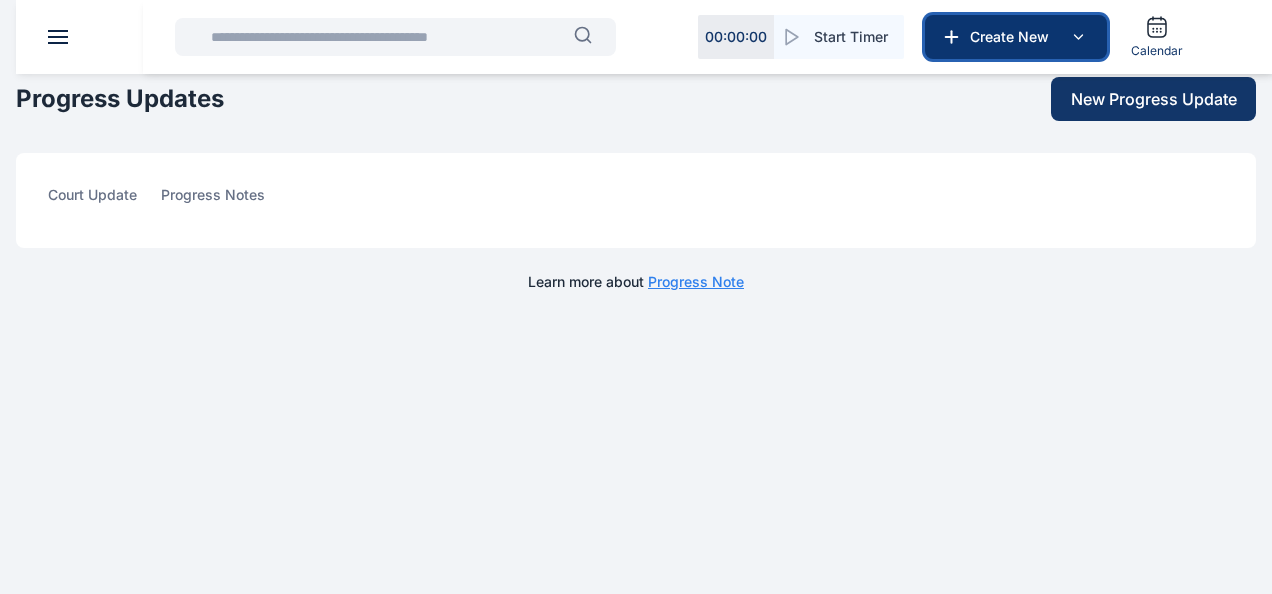 click 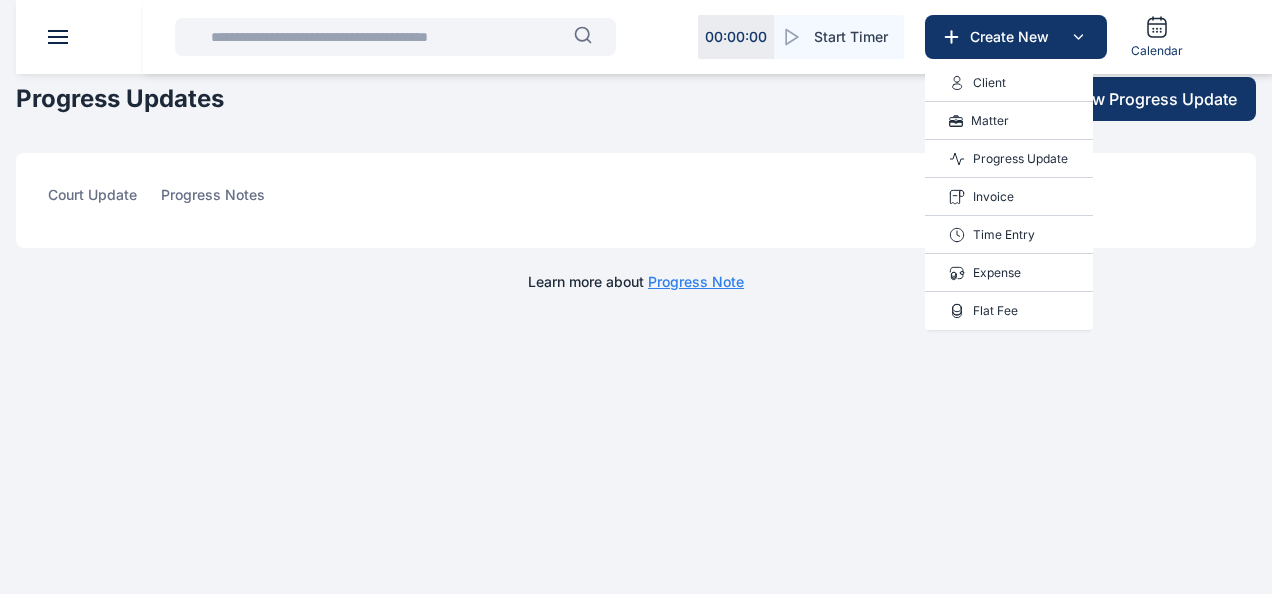 click on "Time Entry" at bounding box center [1004, 235] 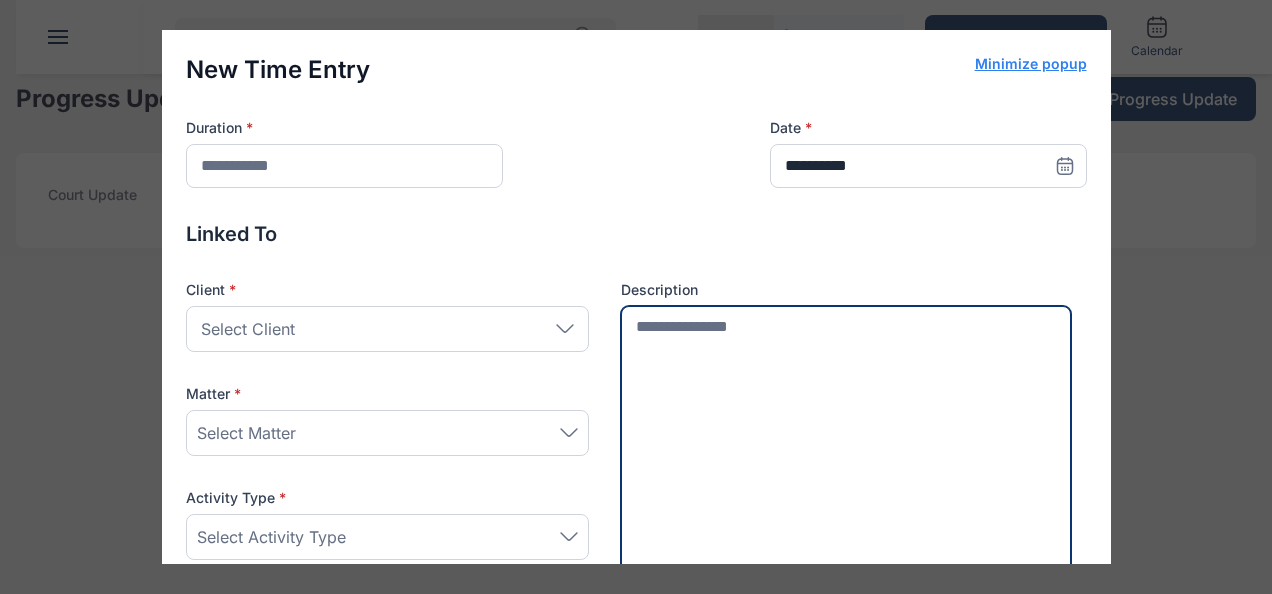 click at bounding box center [846, 445] 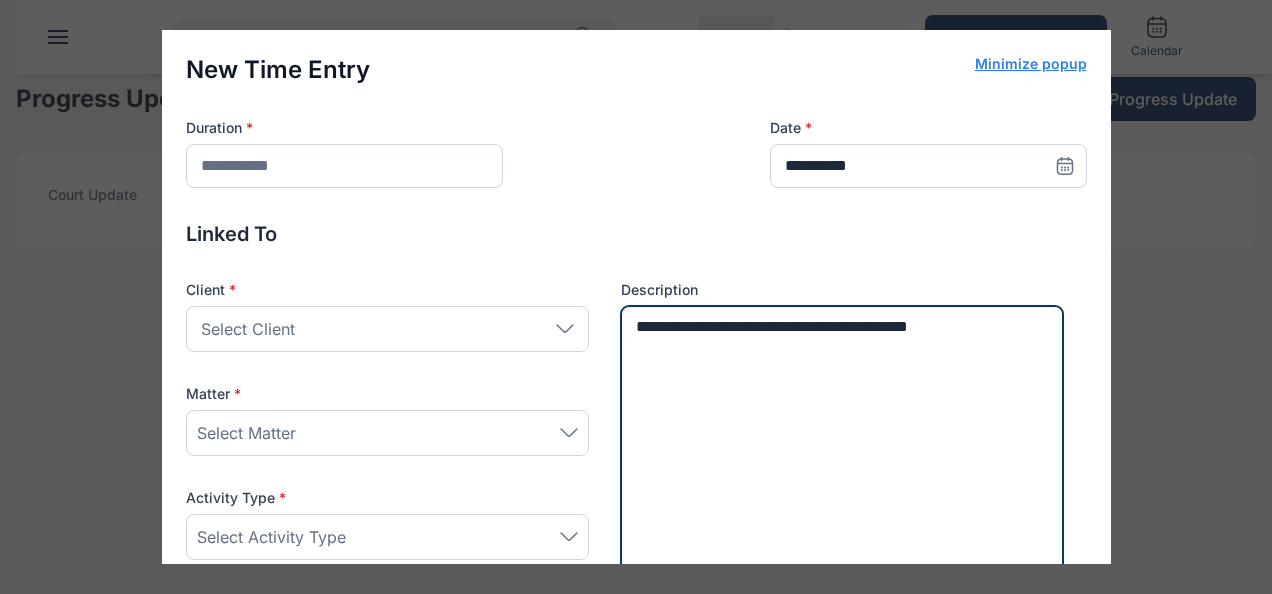 type on "**********" 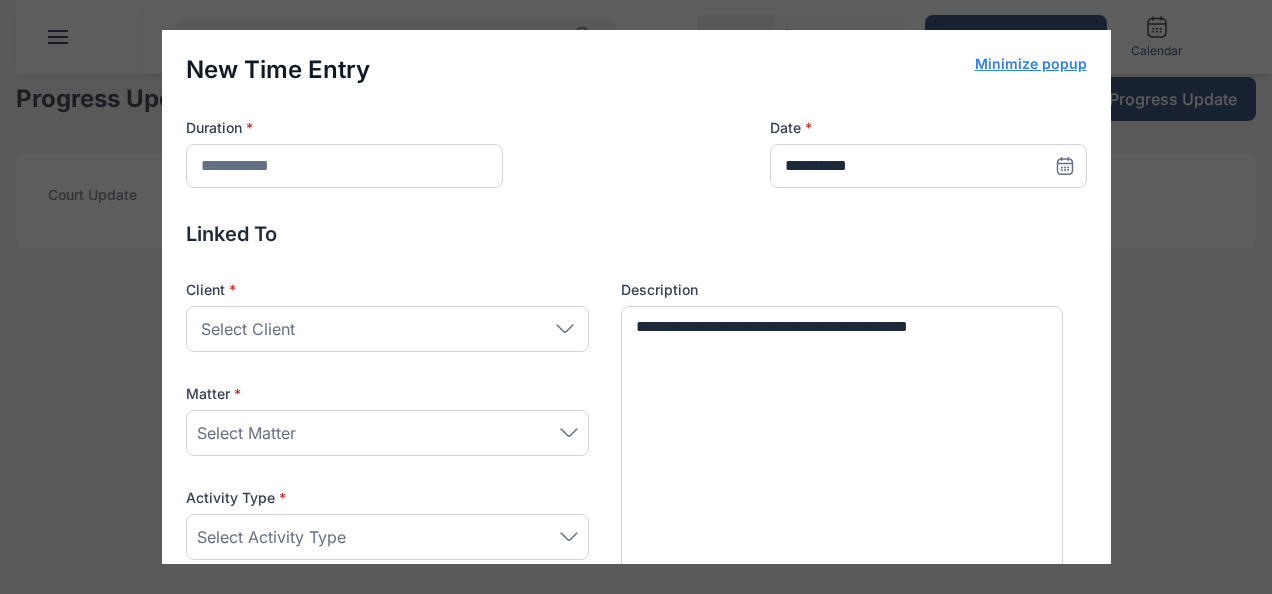 click 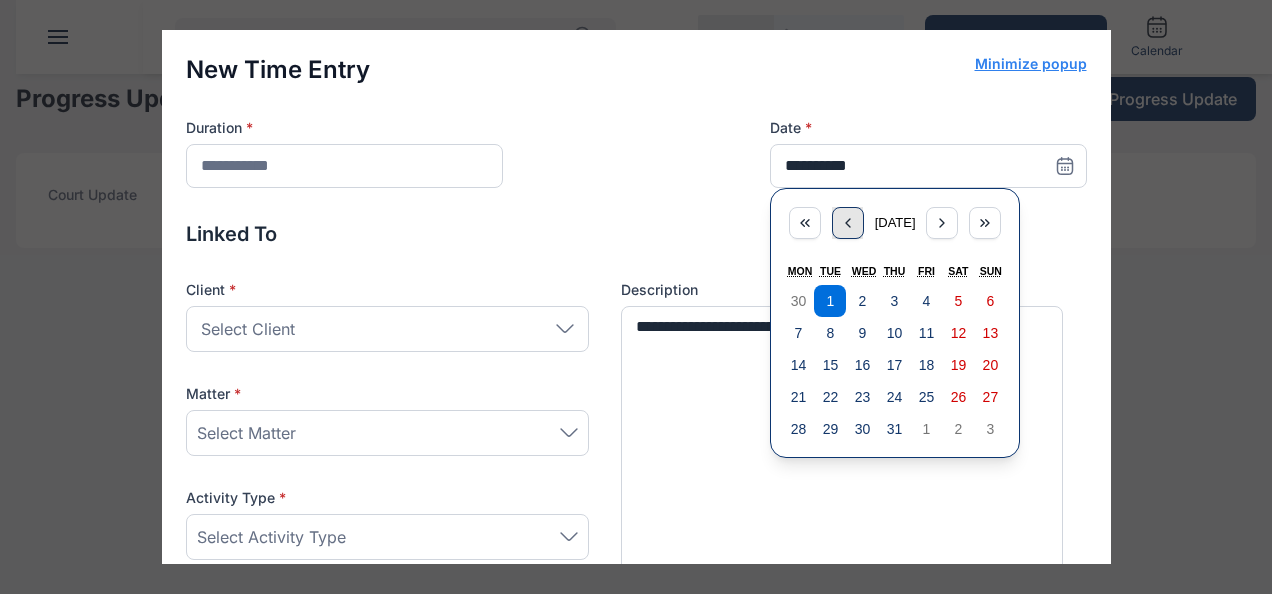 click 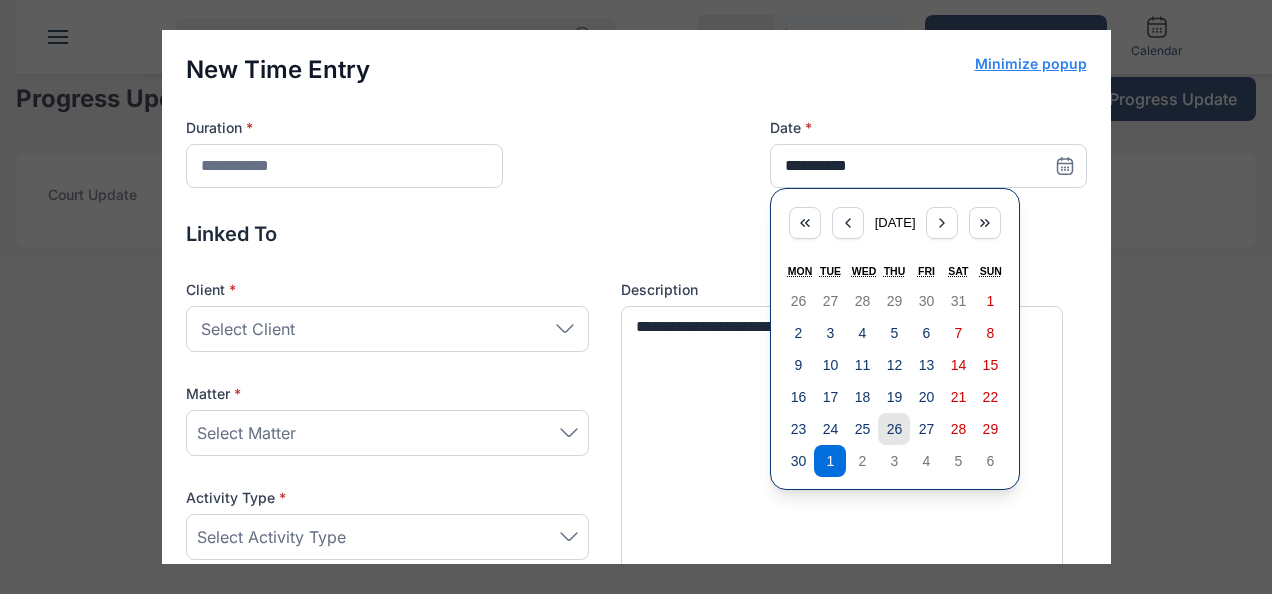 click on "26" at bounding box center (895, 429) 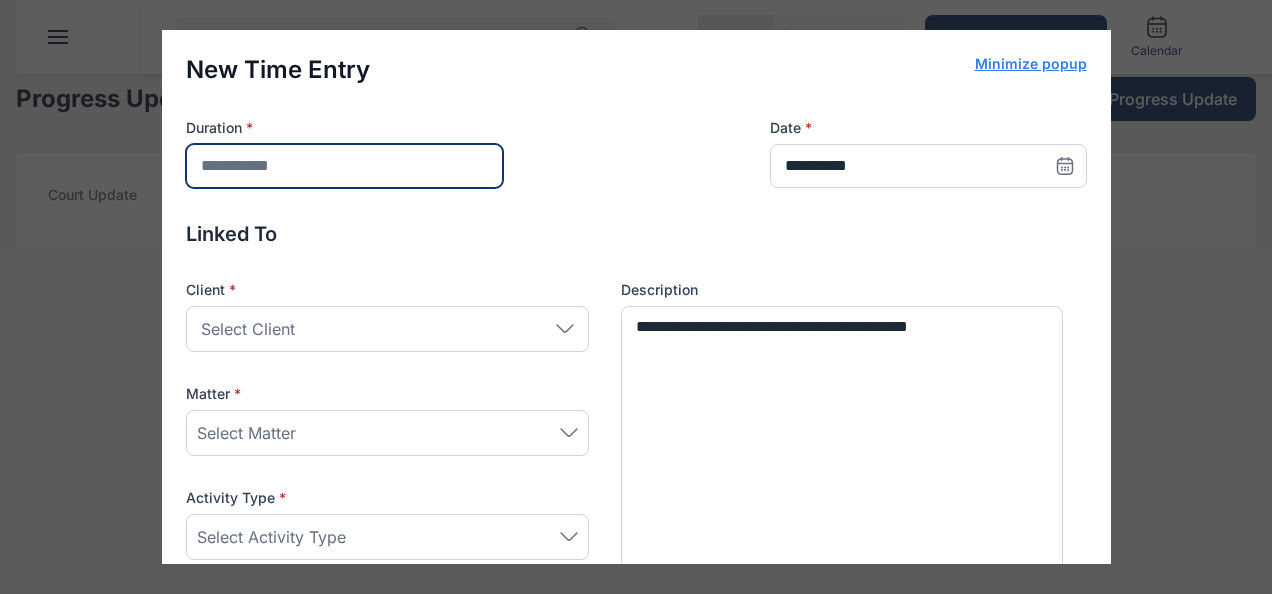 click at bounding box center (344, 166) 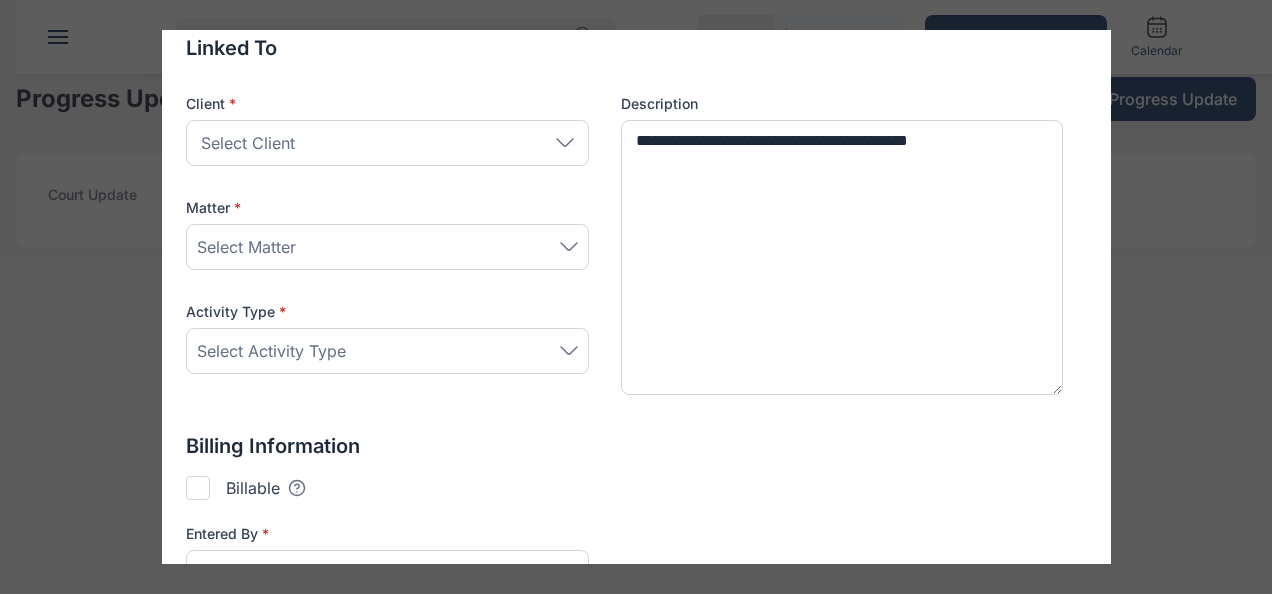 scroll, scrollTop: 187, scrollLeft: 0, axis: vertical 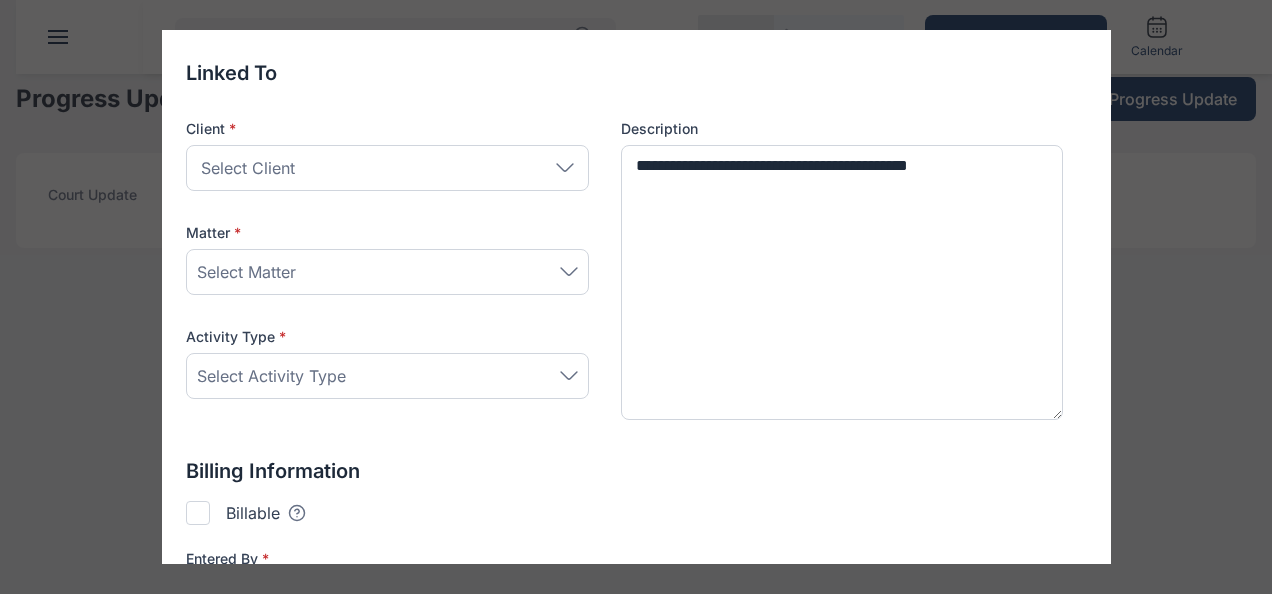 click on "Select Client" at bounding box center (387, 168) 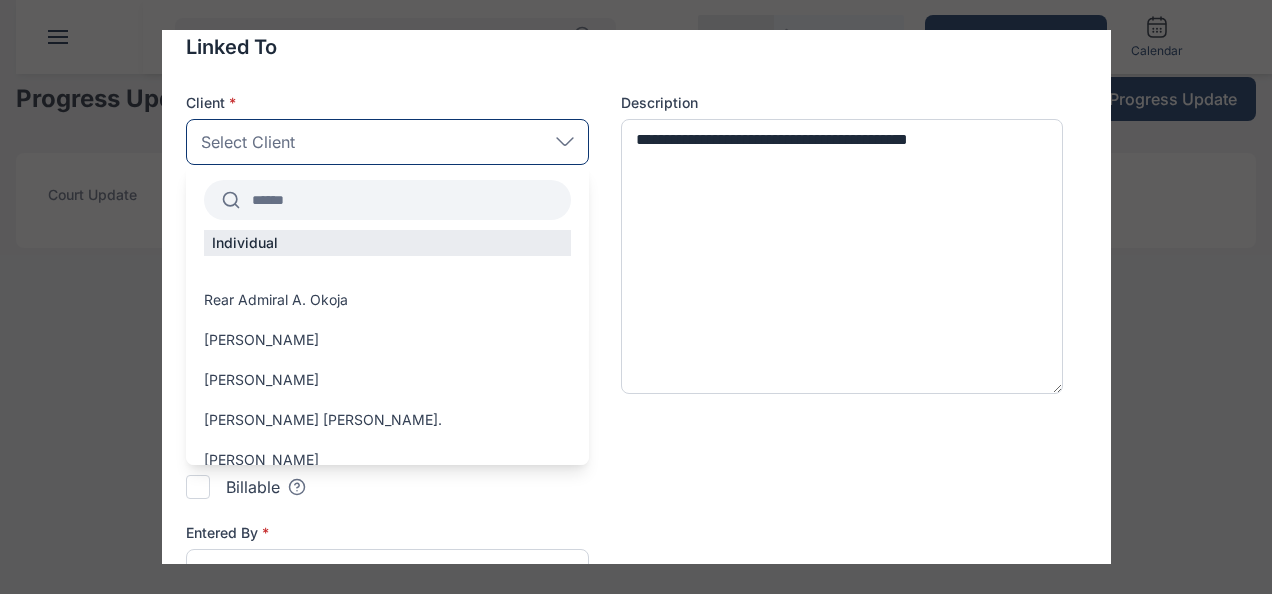 click at bounding box center (405, 200) 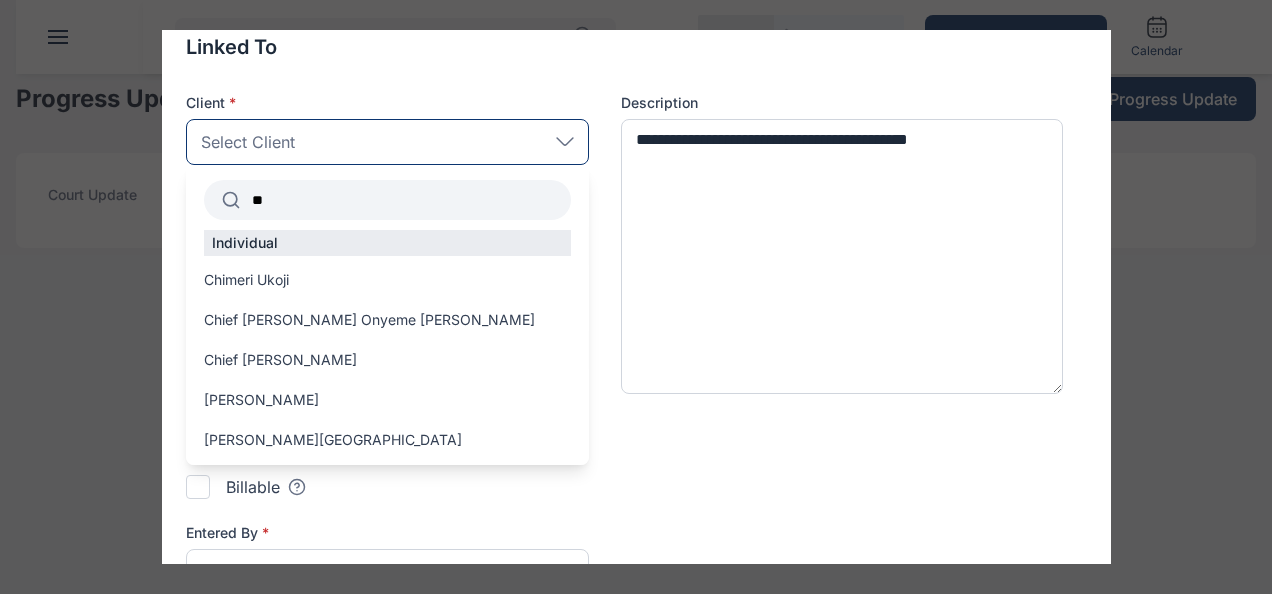 type on "*" 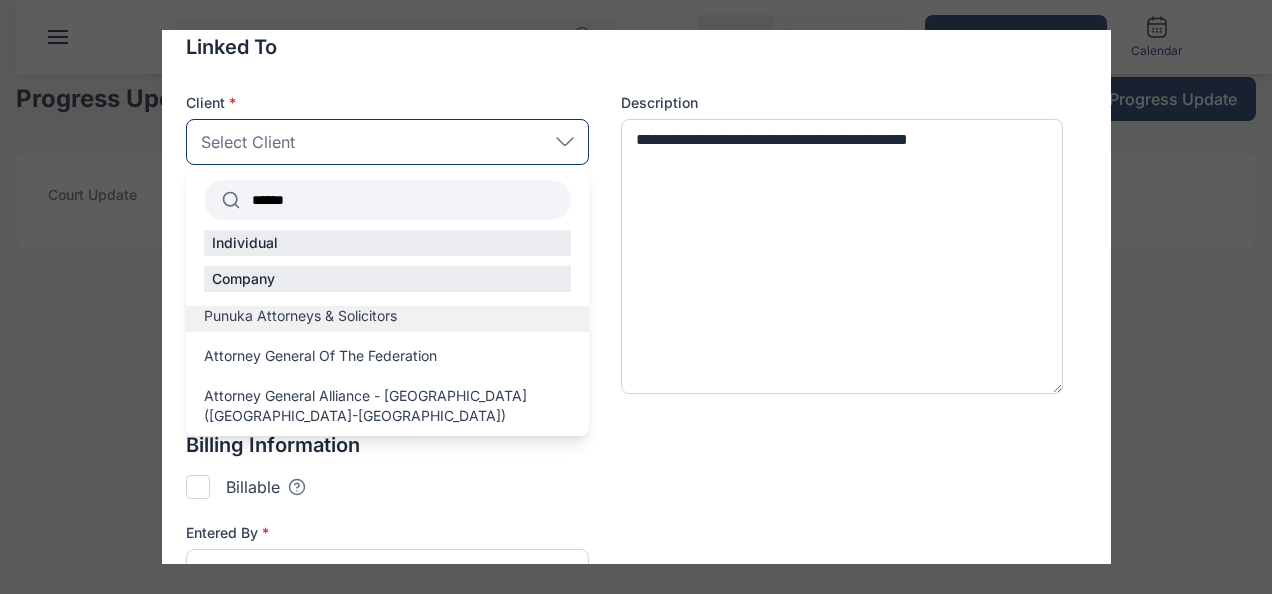 type on "******" 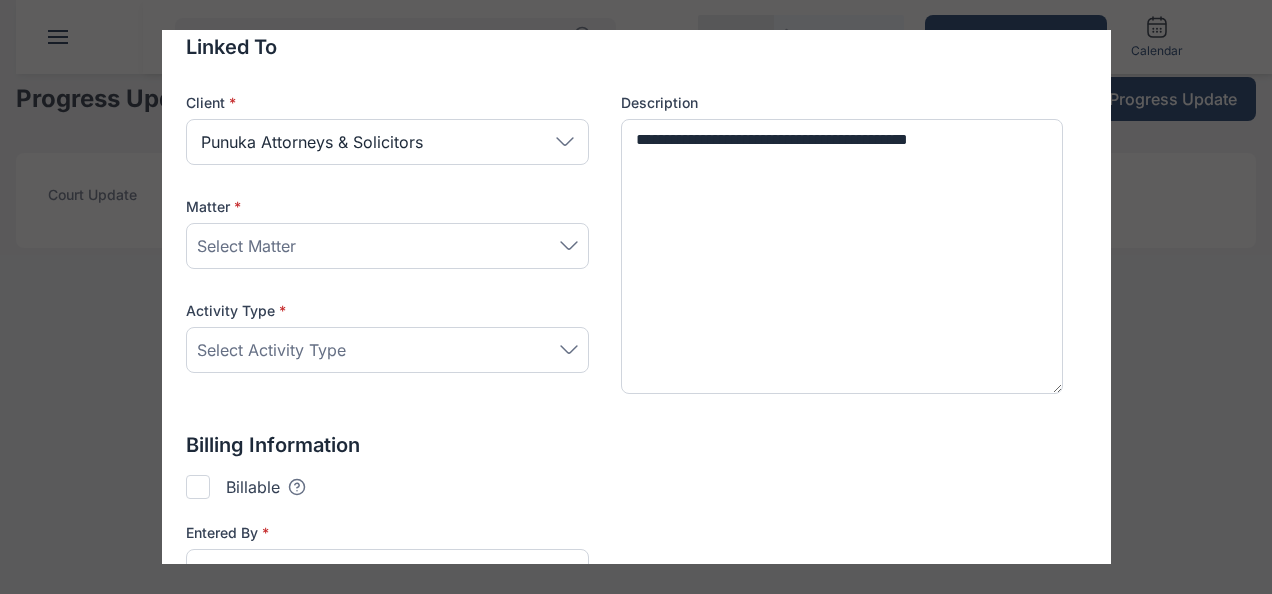 click 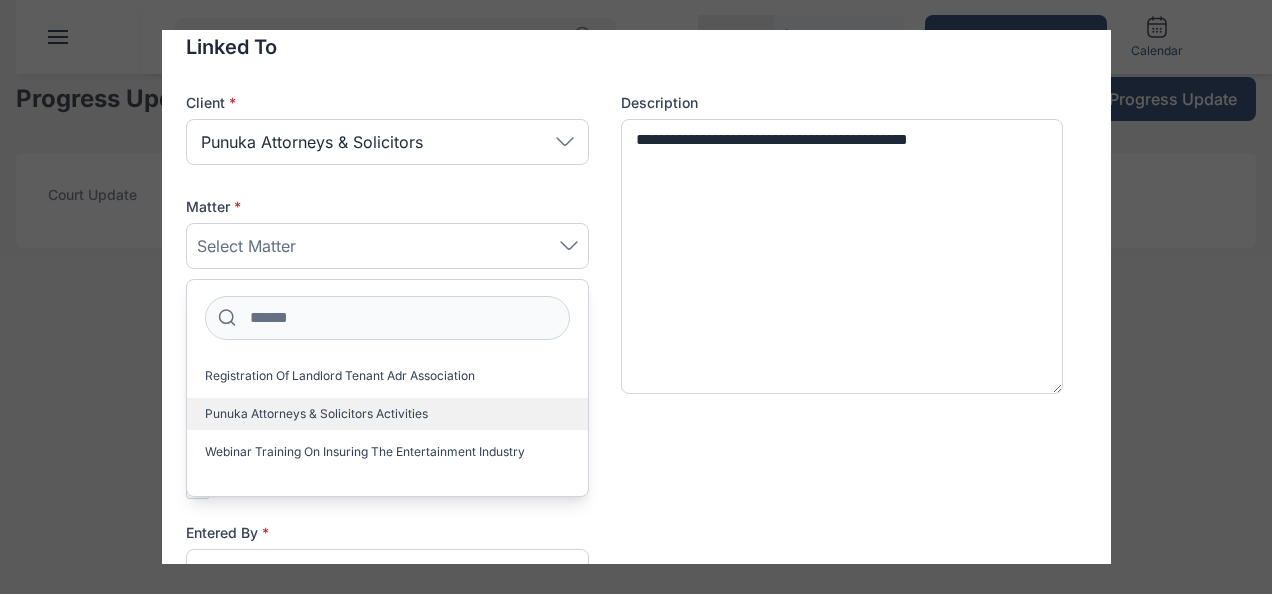 click on "Punuka Attorneys & Solicitors Activities" at bounding box center [316, 414] 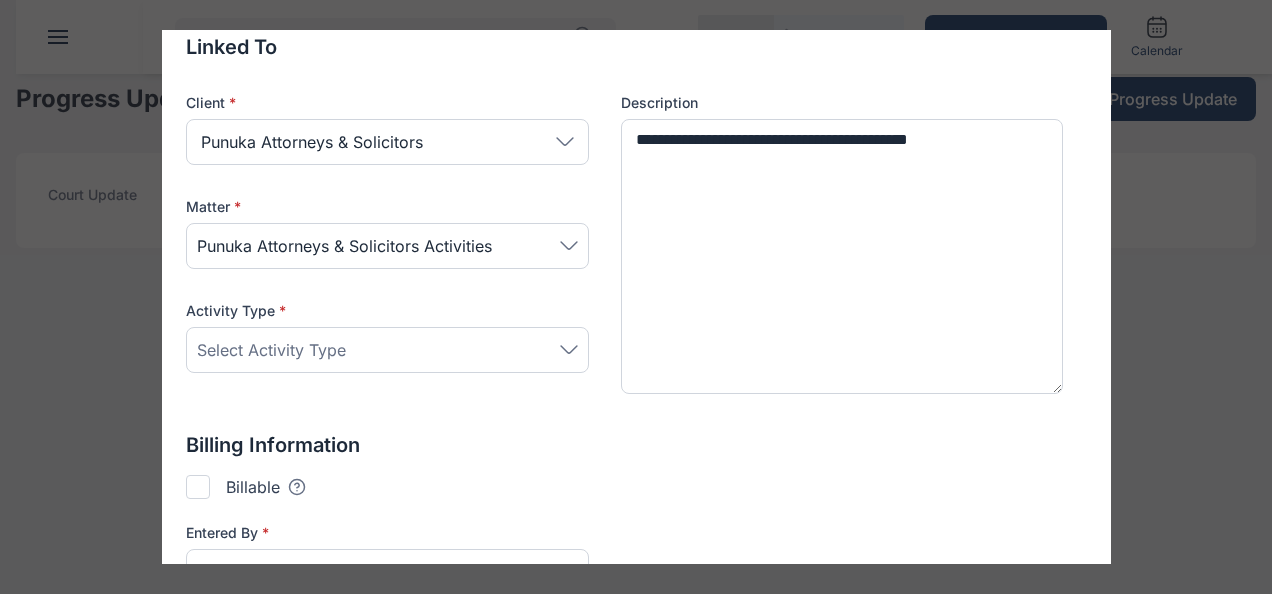 click 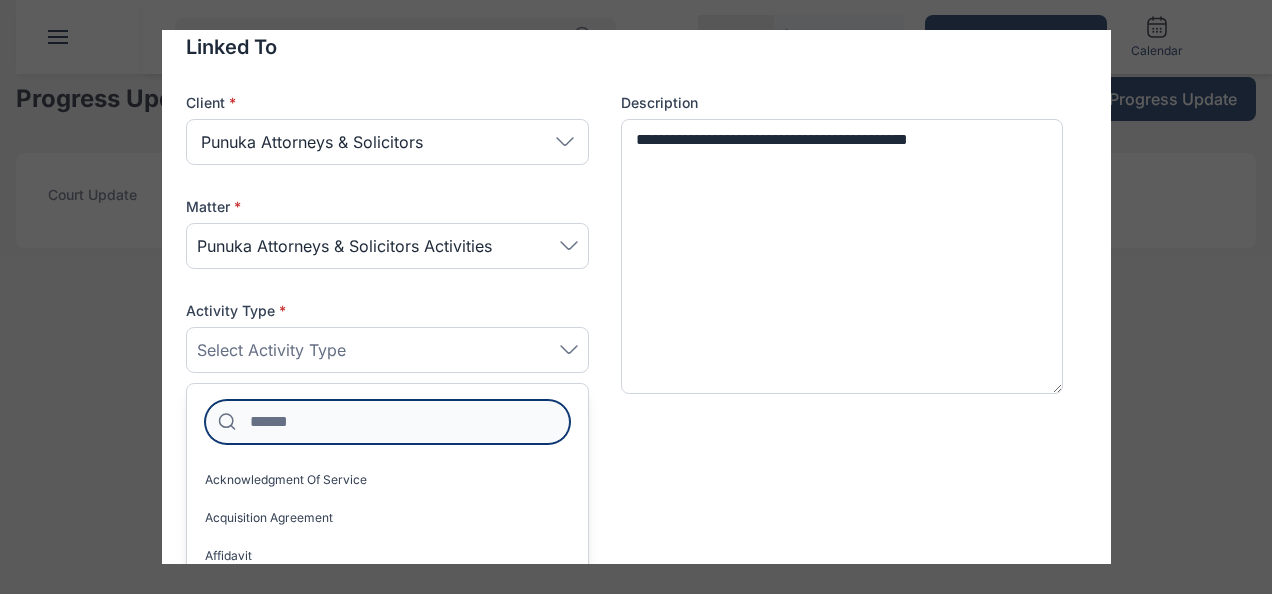 click at bounding box center (387, 422) 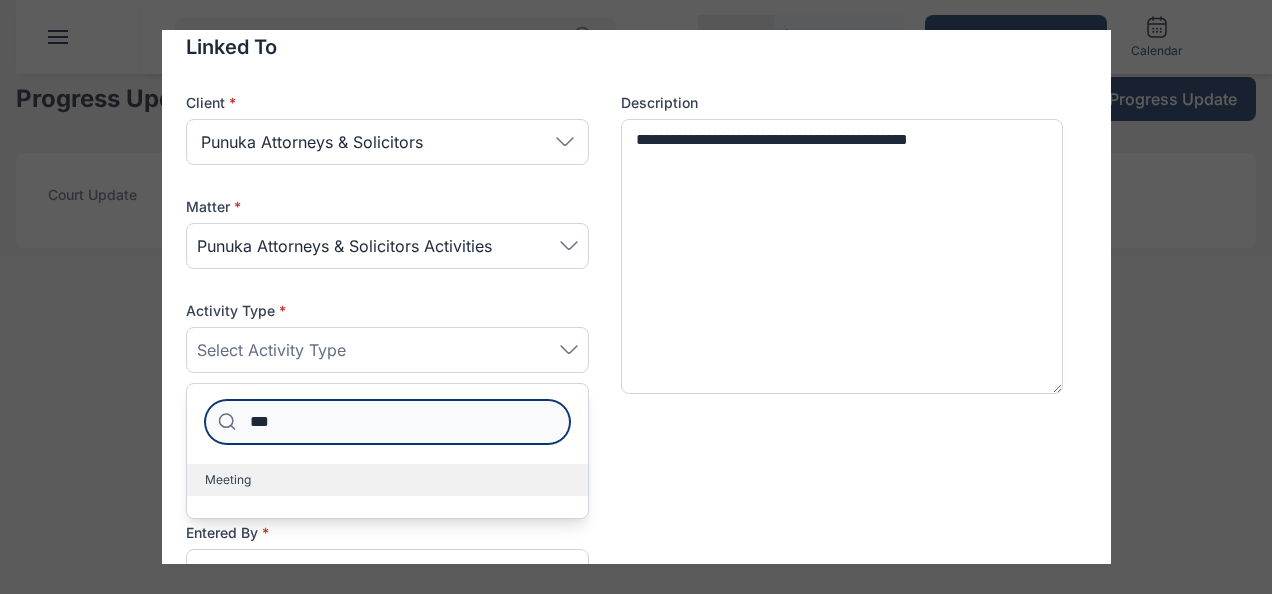 type on "***" 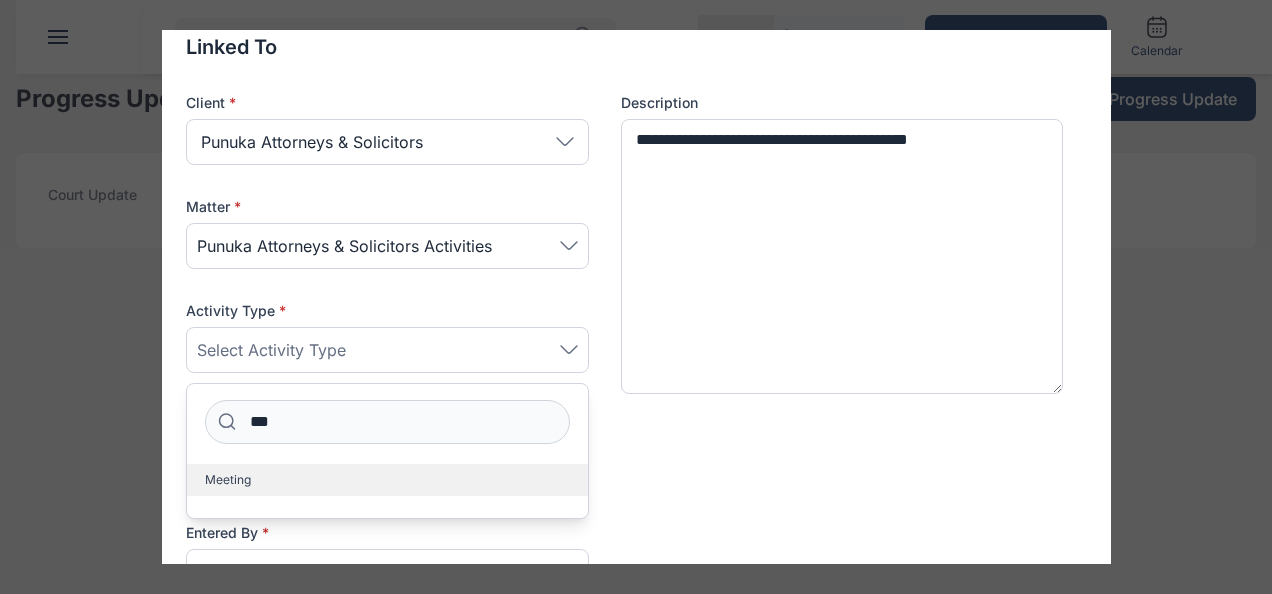 click on "Meeting" at bounding box center [387, 480] 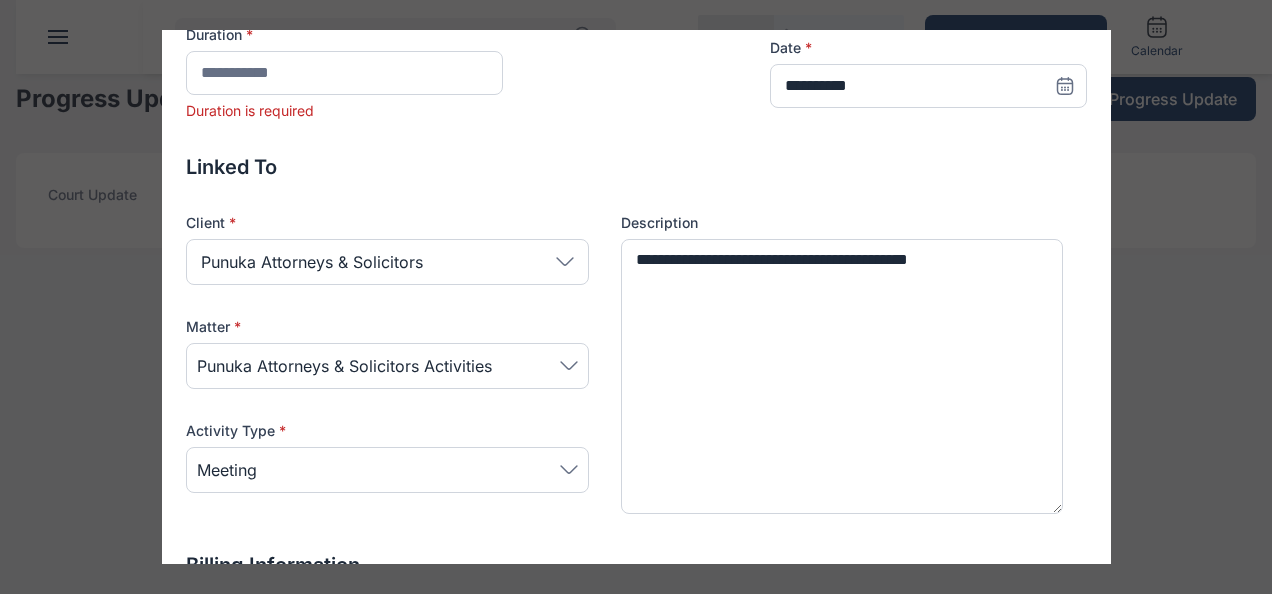 scroll, scrollTop: 0, scrollLeft: 0, axis: both 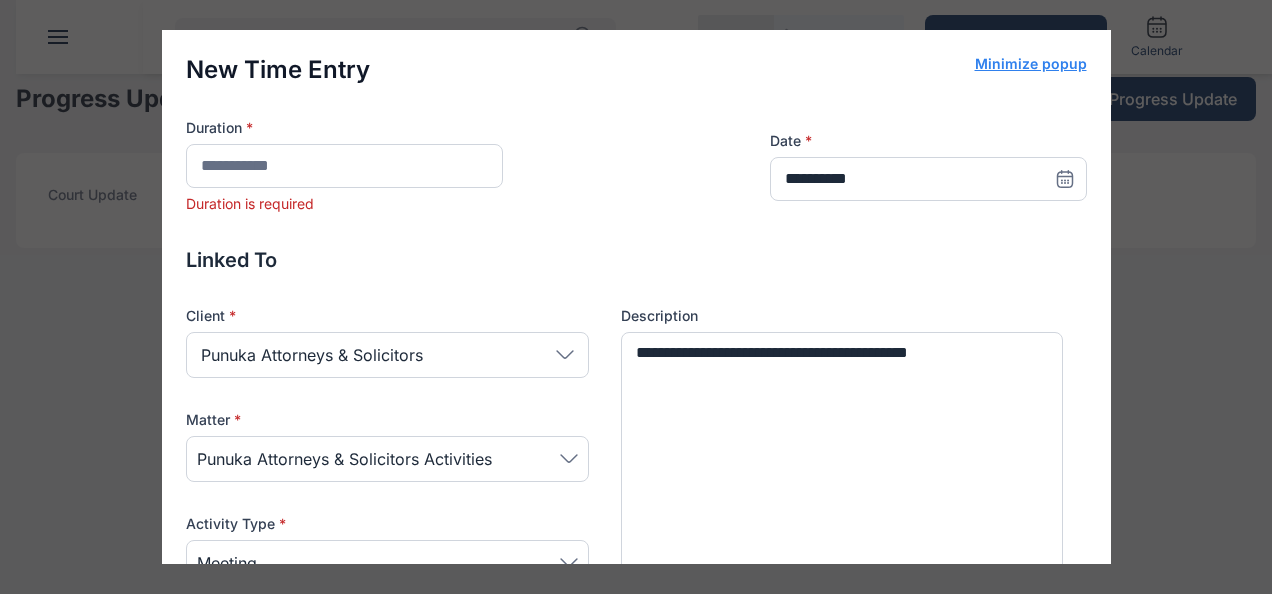 click on "Duration   * Duration is required" at bounding box center [344, 166] 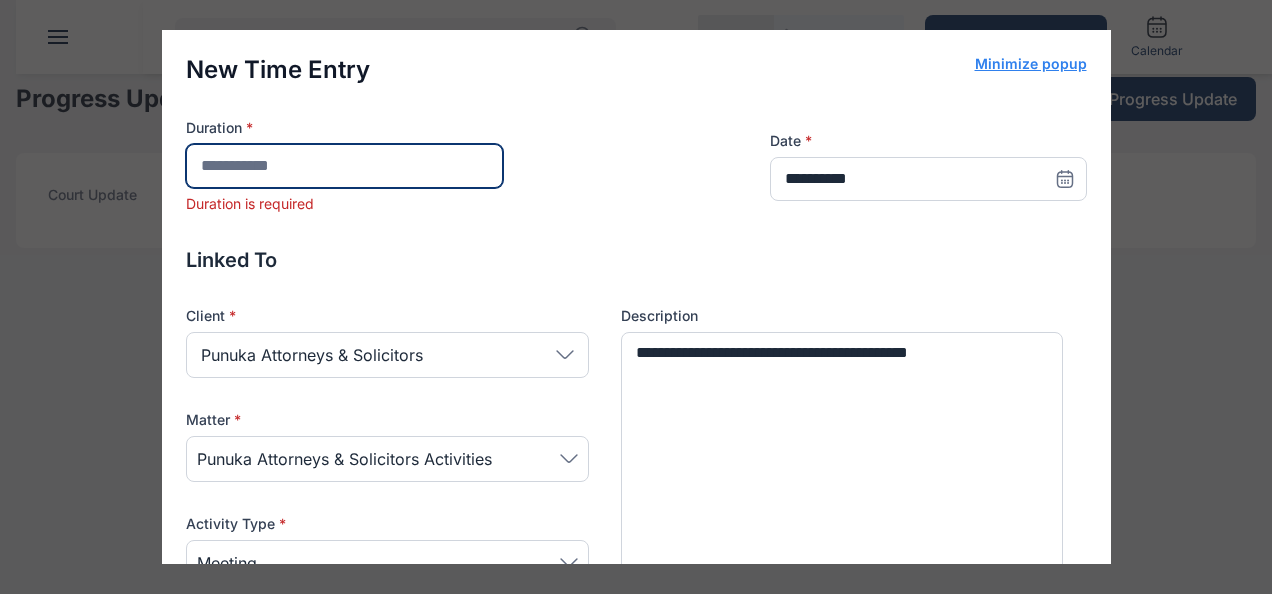 click at bounding box center (344, 166) 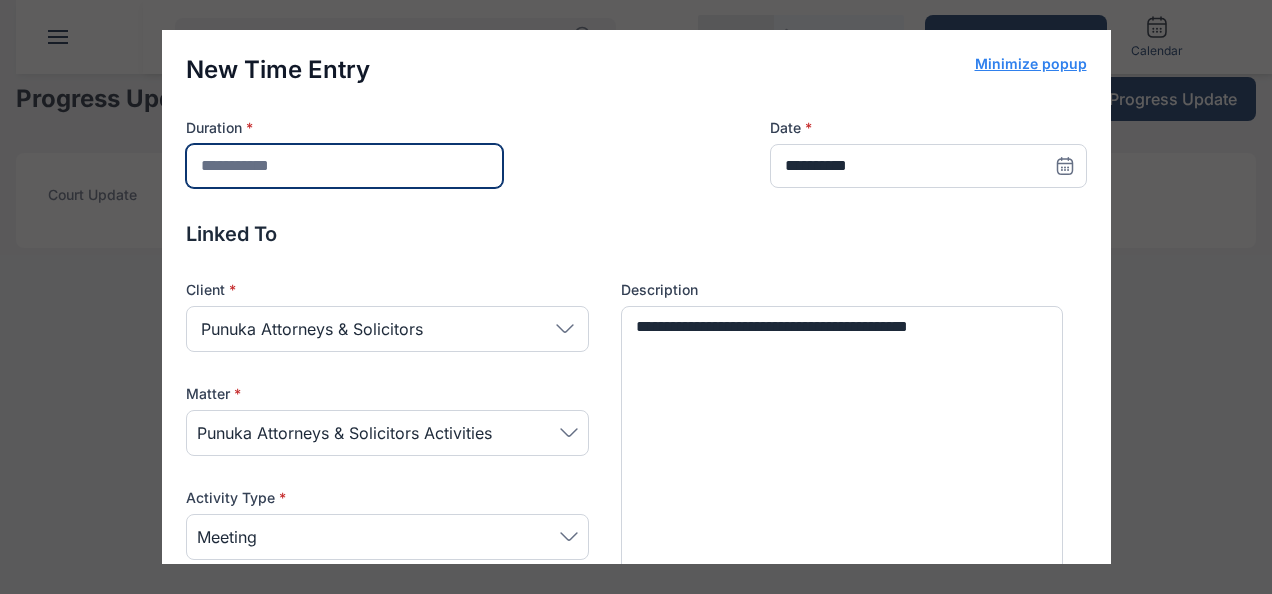type on "****" 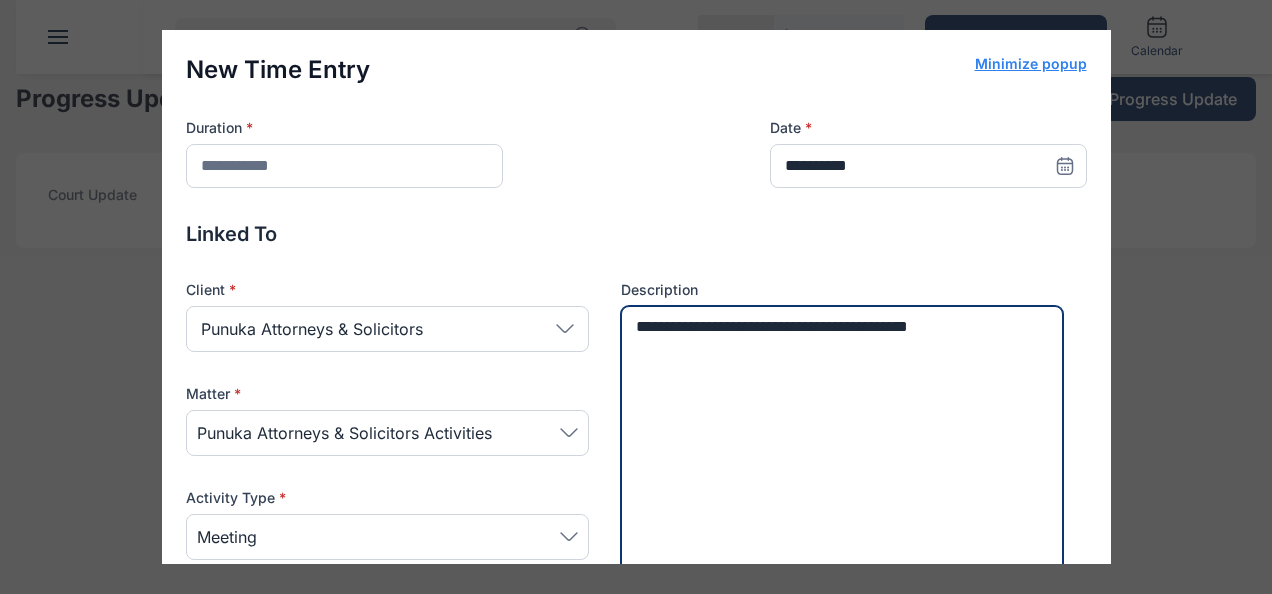 click on "**********" at bounding box center (842, 444) 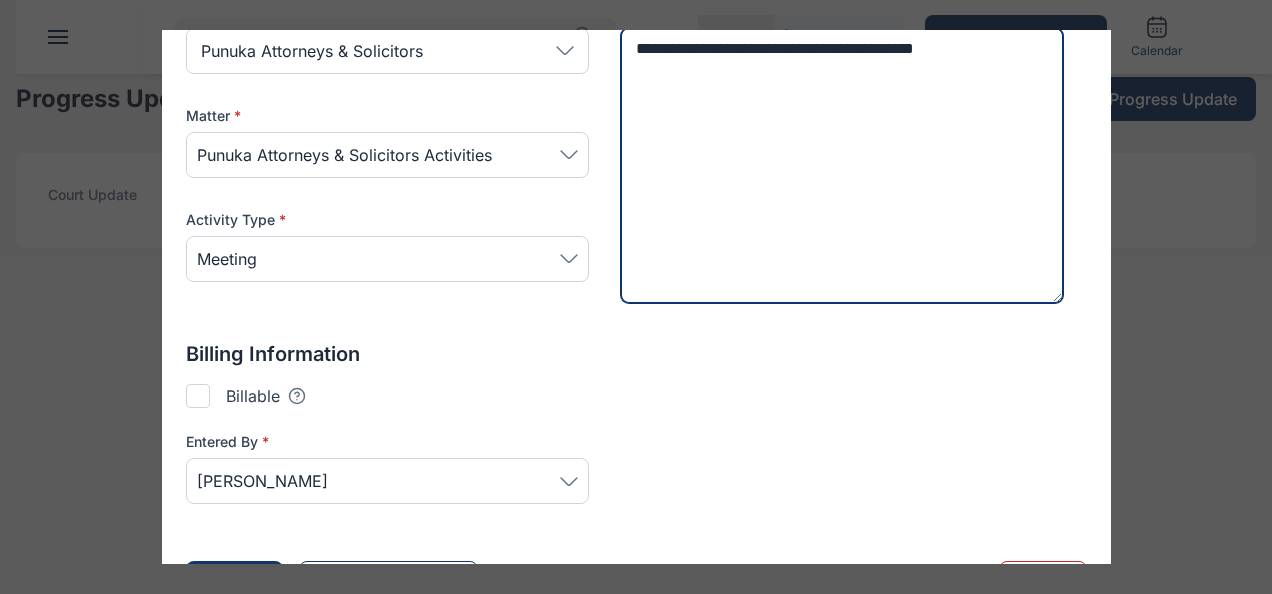 scroll, scrollTop: 338, scrollLeft: 0, axis: vertical 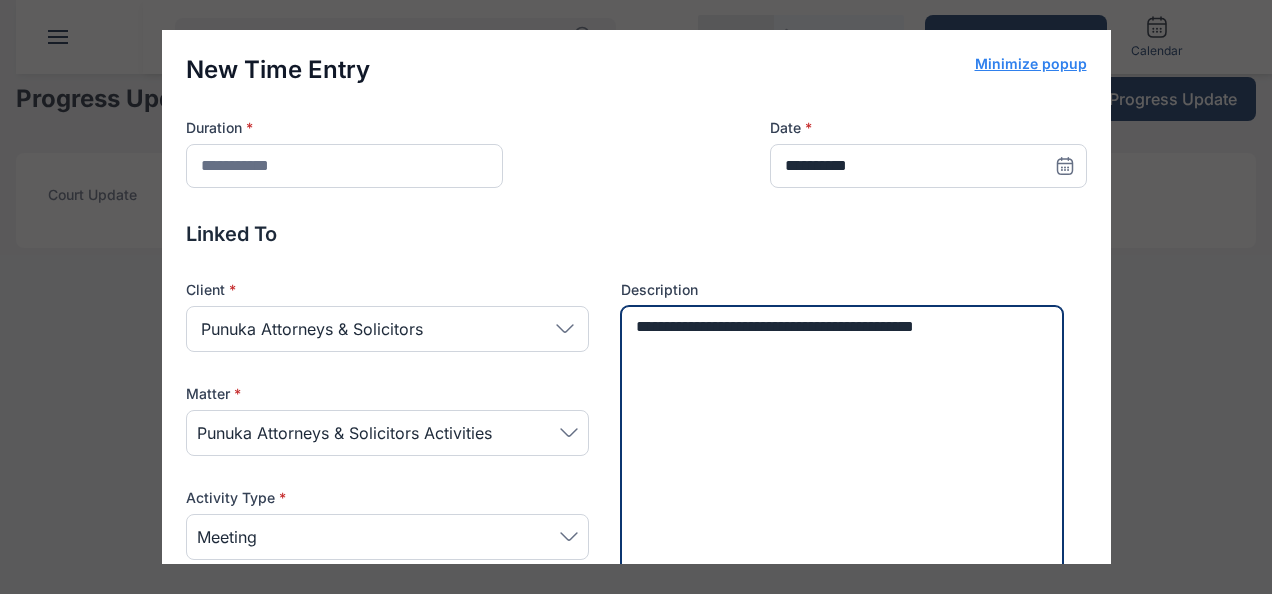 type on "**********" 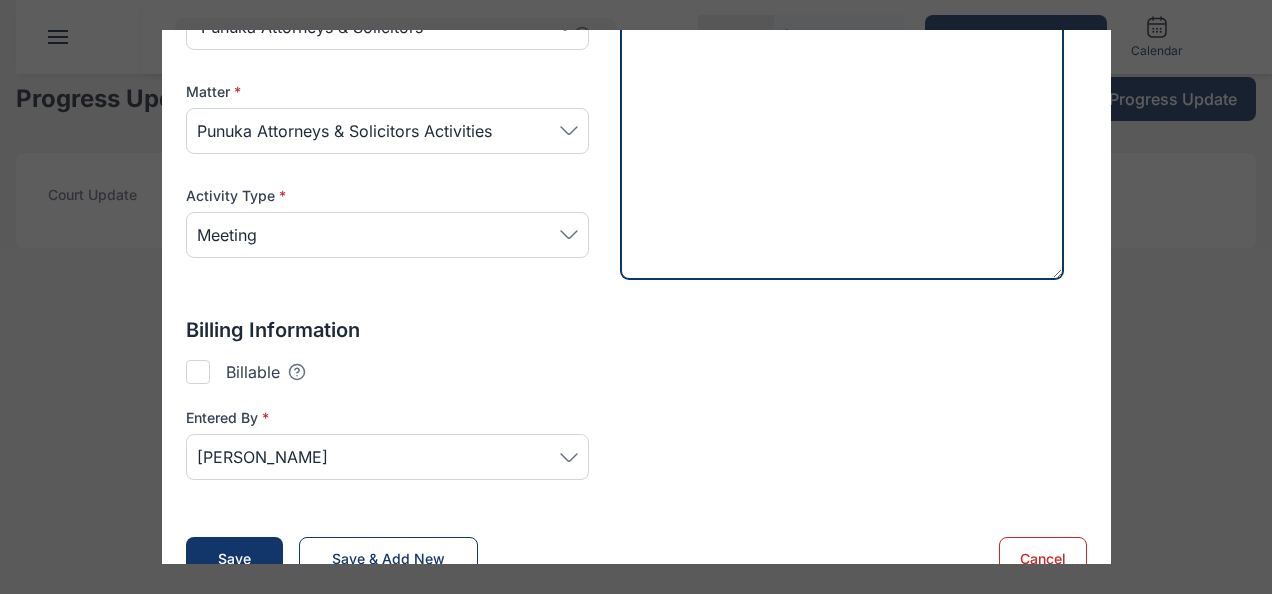 scroll, scrollTop: 338, scrollLeft: 0, axis: vertical 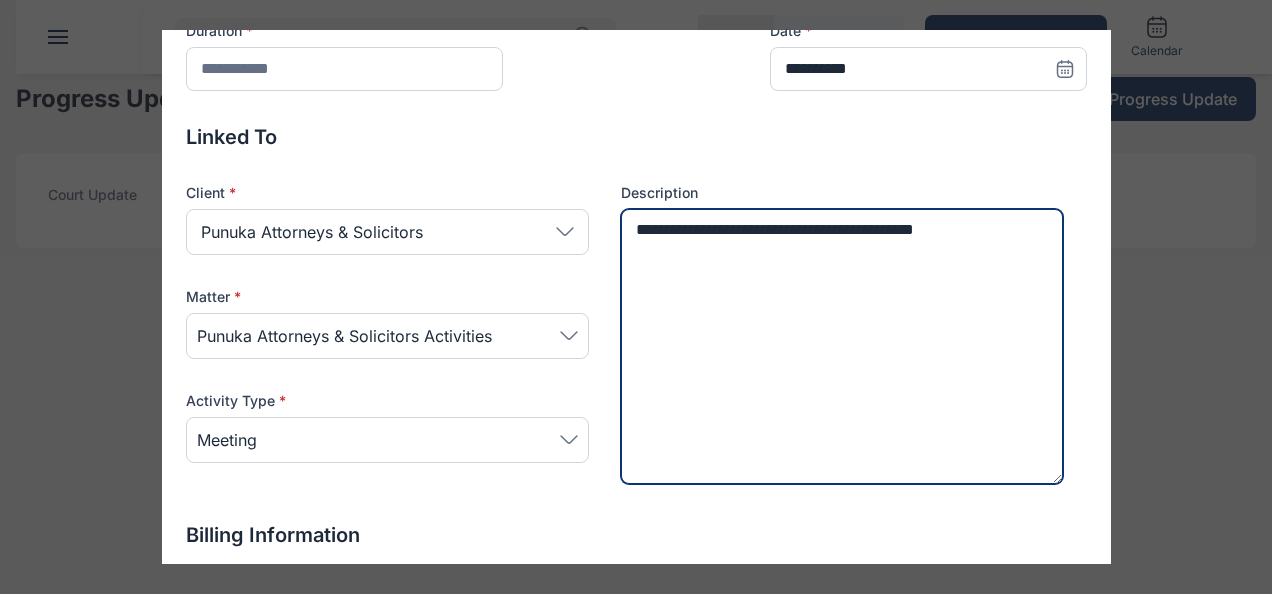 click on "**********" at bounding box center (842, 347) 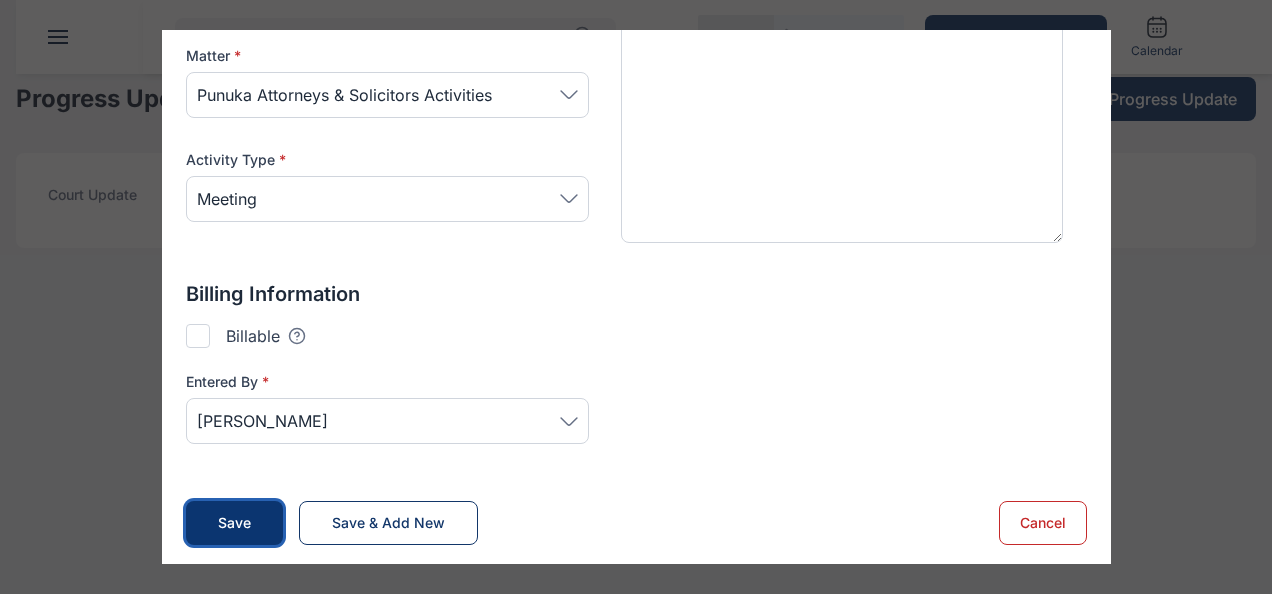 click on "Save" at bounding box center [234, 523] 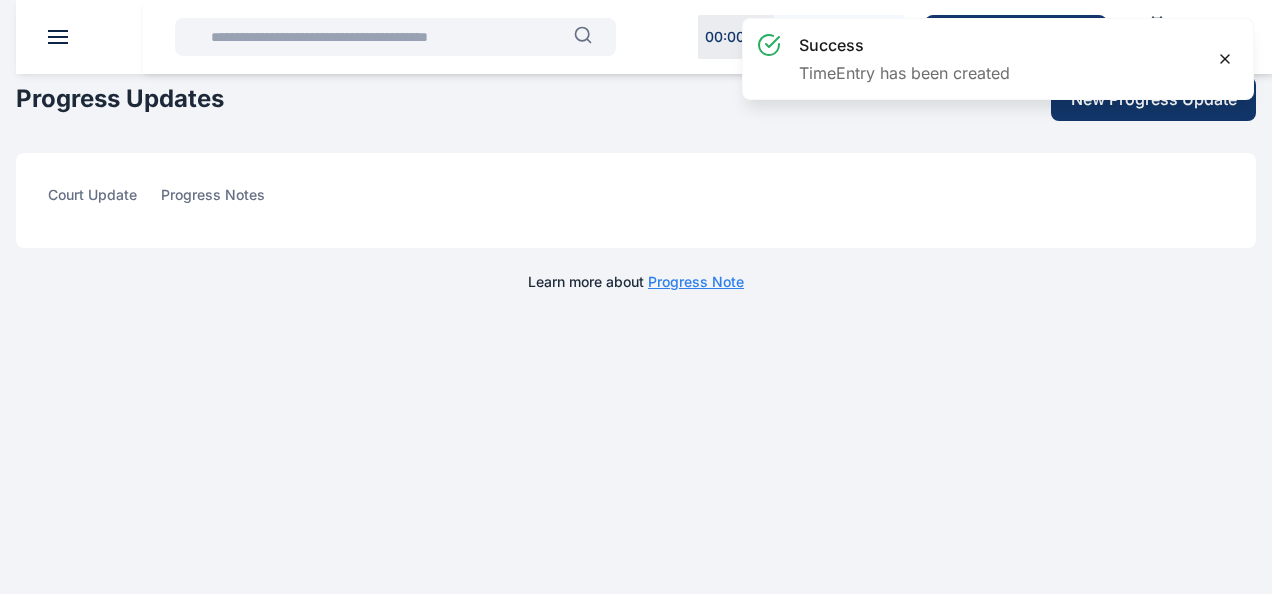 click 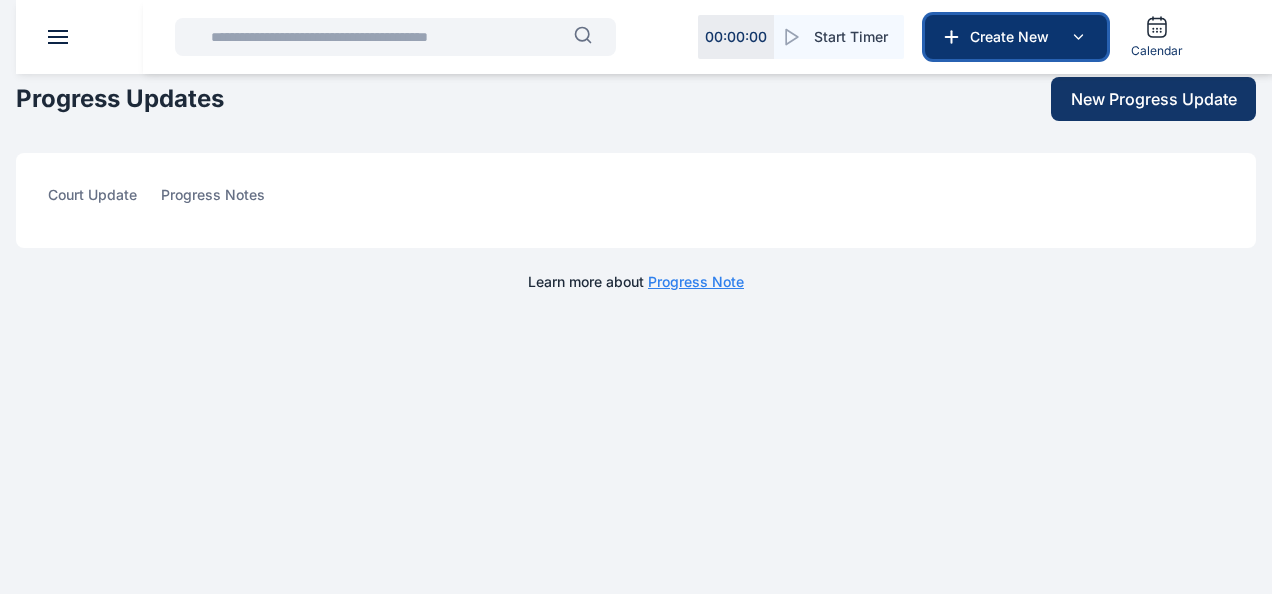 click 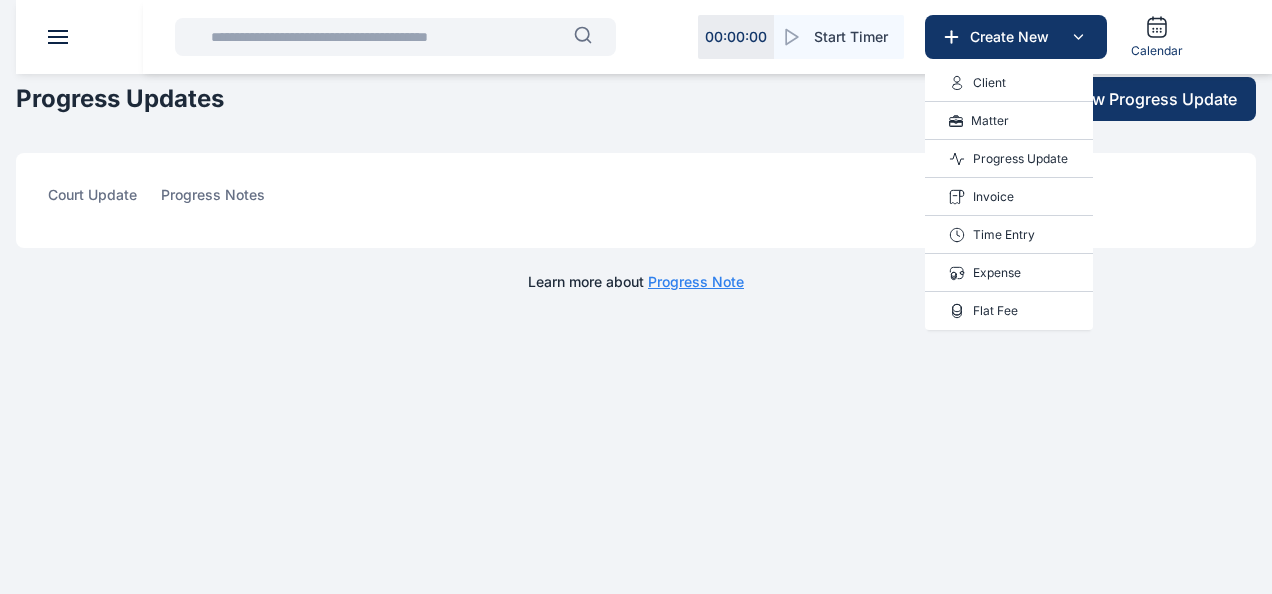 click on "Time Entry" at bounding box center [1004, 235] 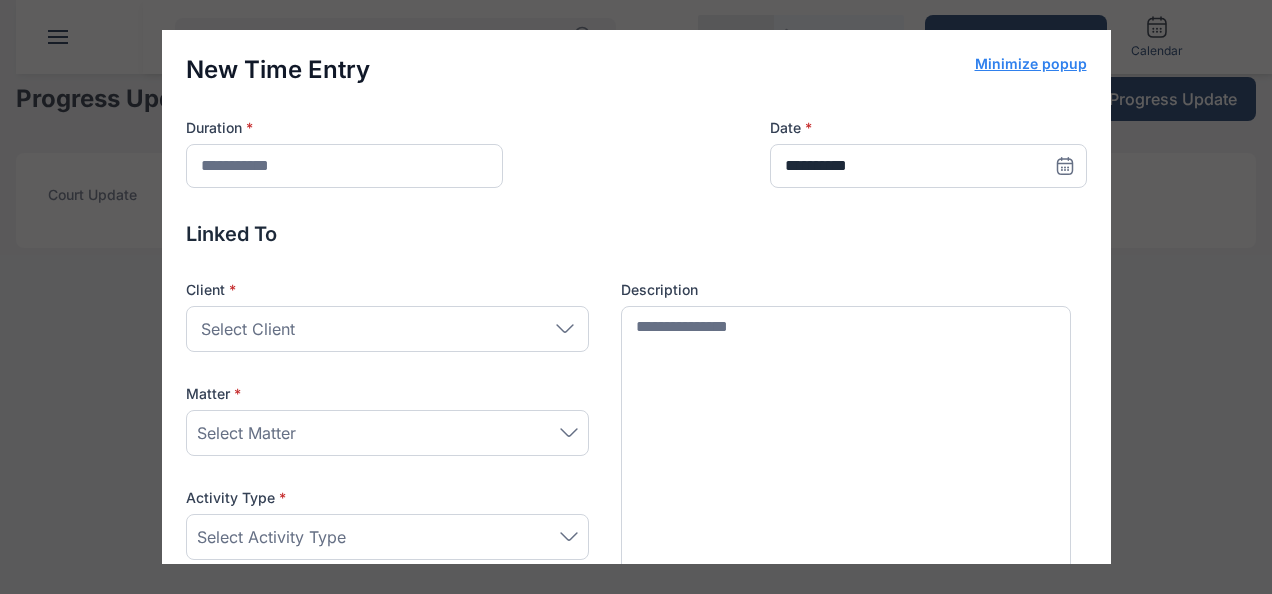 click 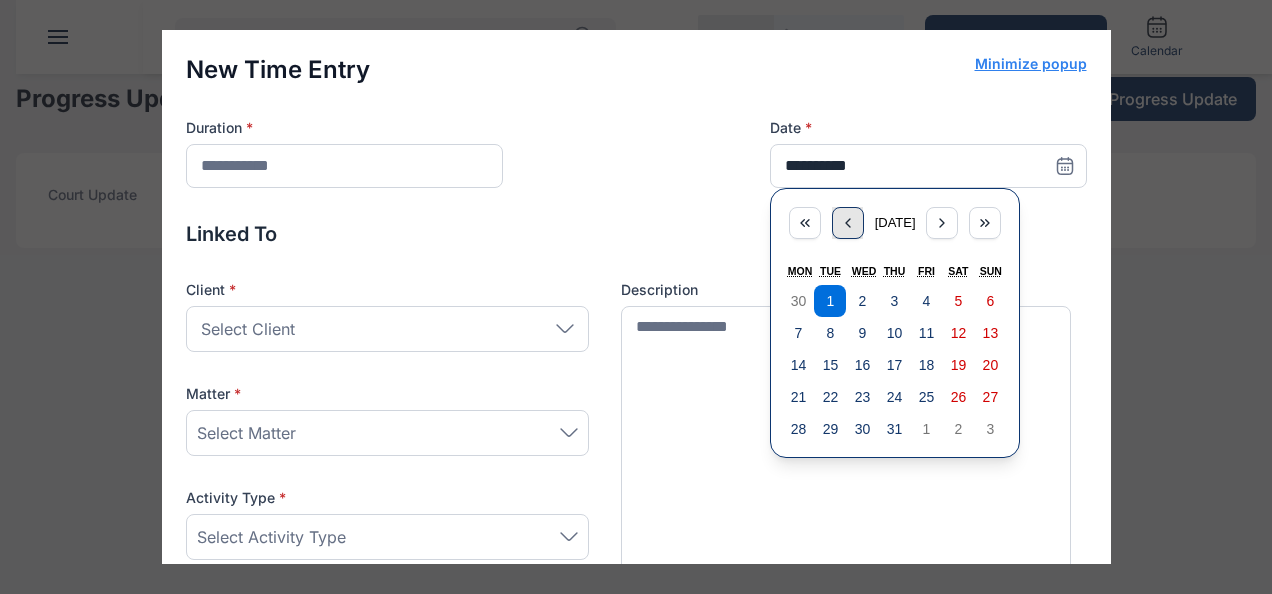 click 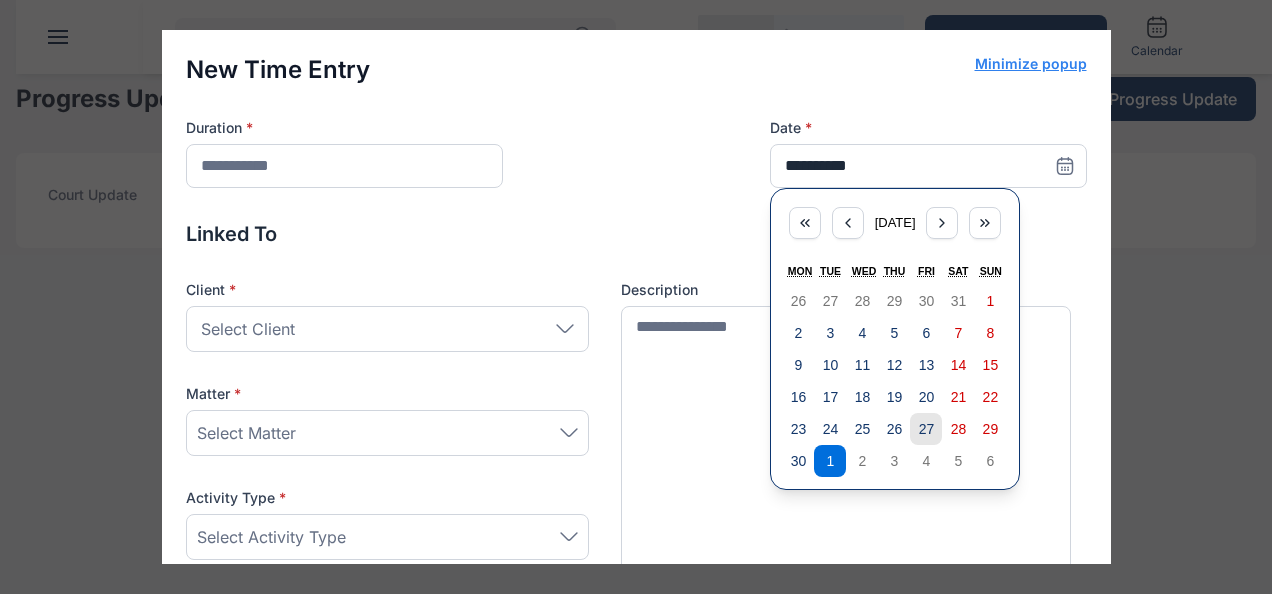 click on "27" at bounding box center [927, 429] 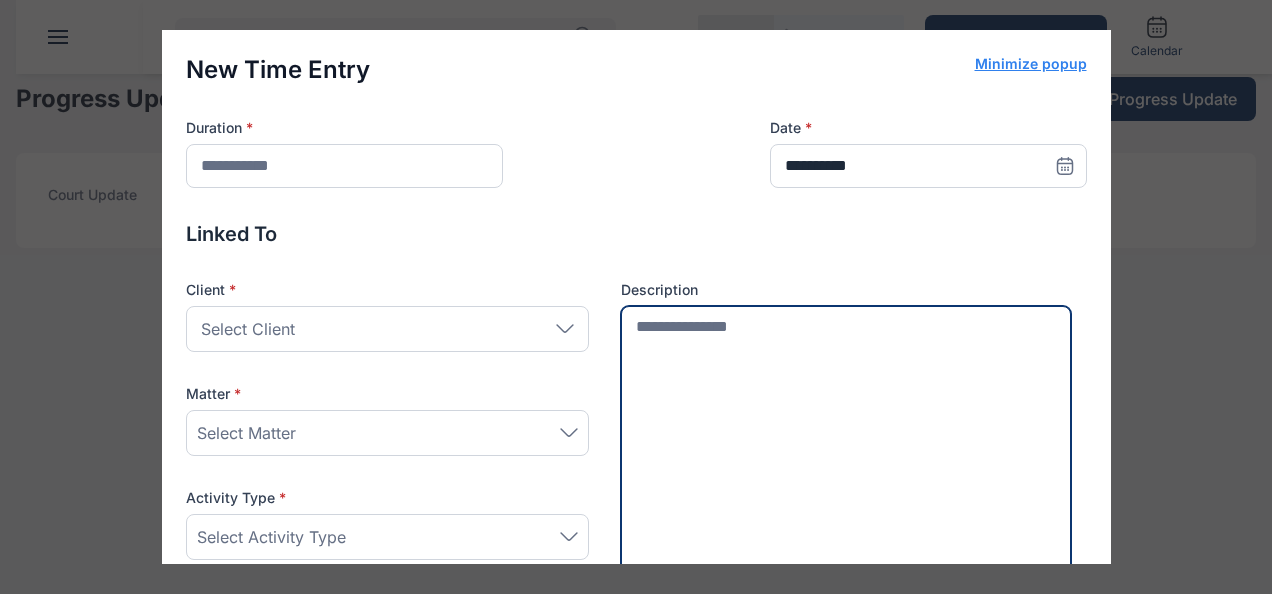 click at bounding box center [846, 445] 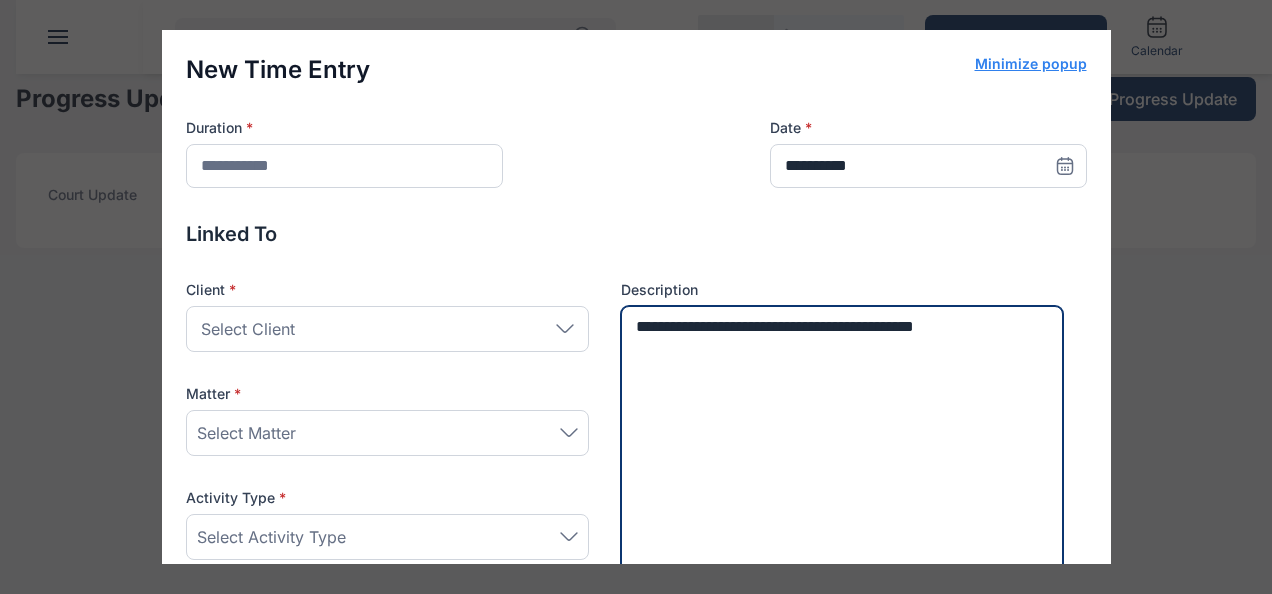 type on "**********" 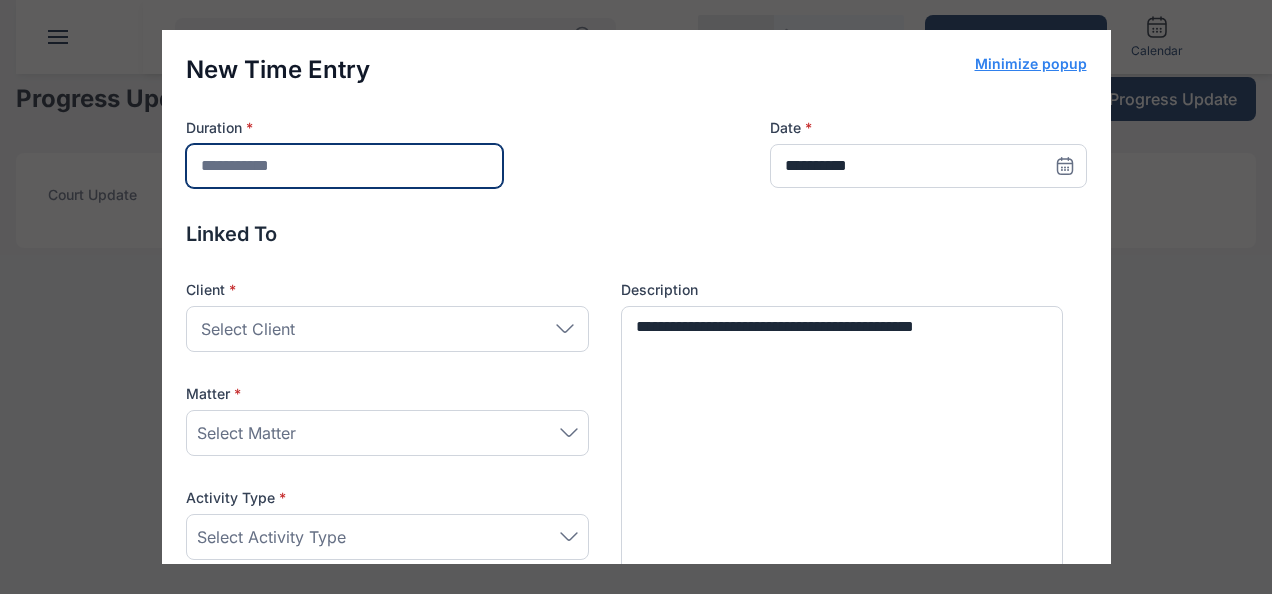 click at bounding box center [344, 166] 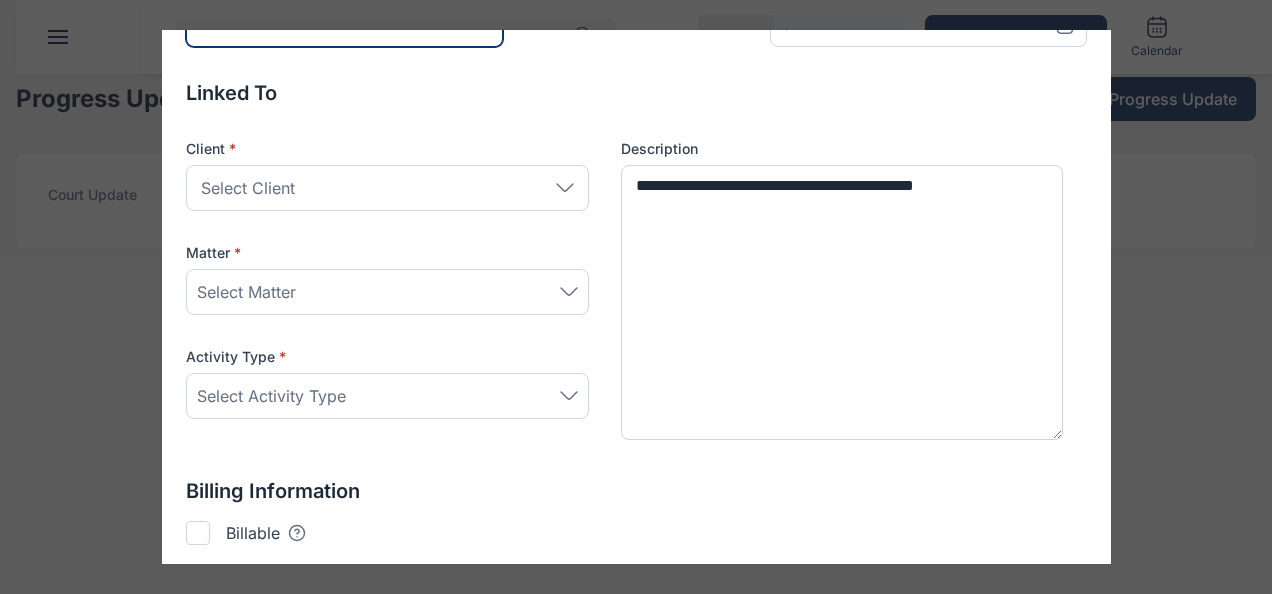 scroll, scrollTop: 150, scrollLeft: 0, axis: vertical 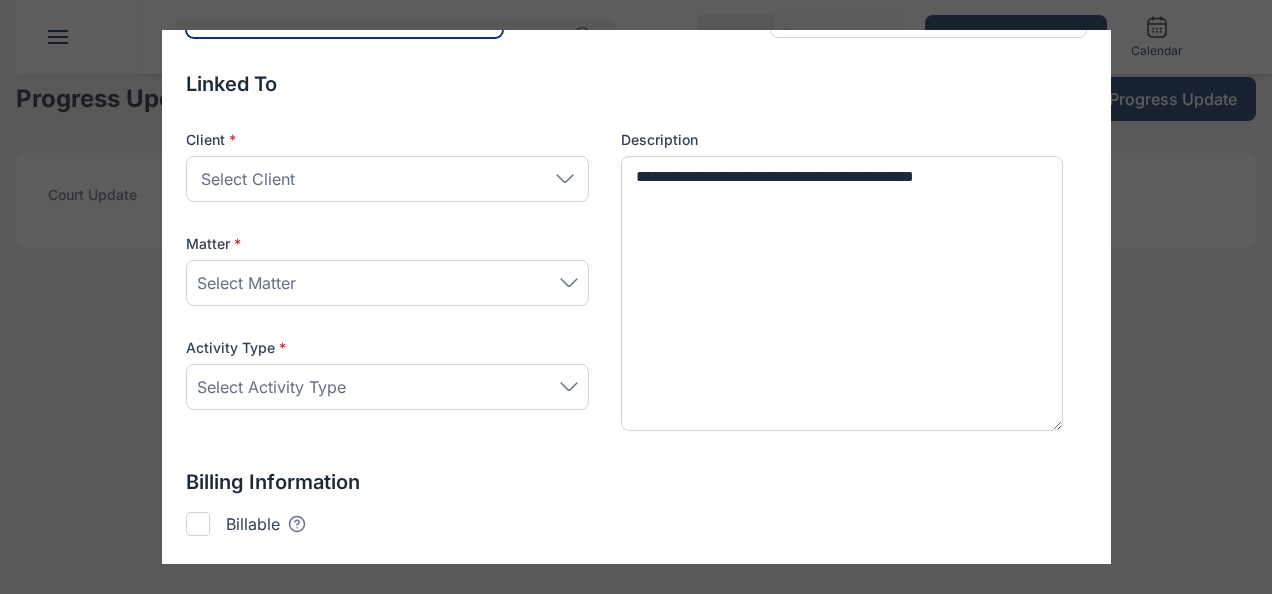 type on "****" 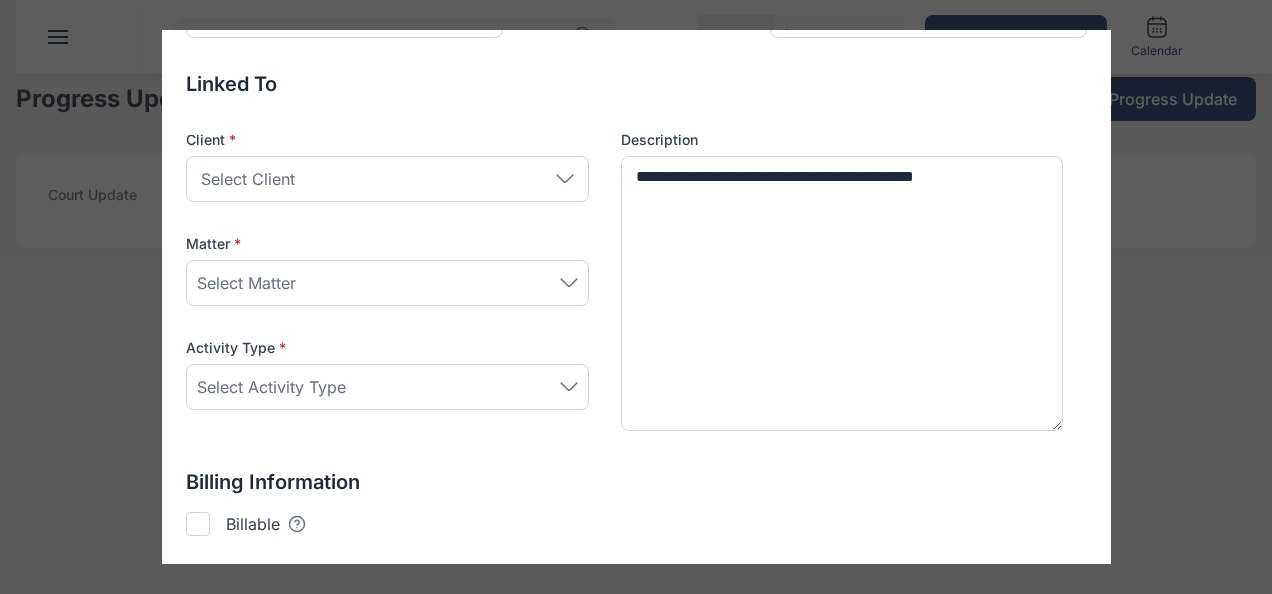 click on "Select Client" at bounding box center [387, 179] 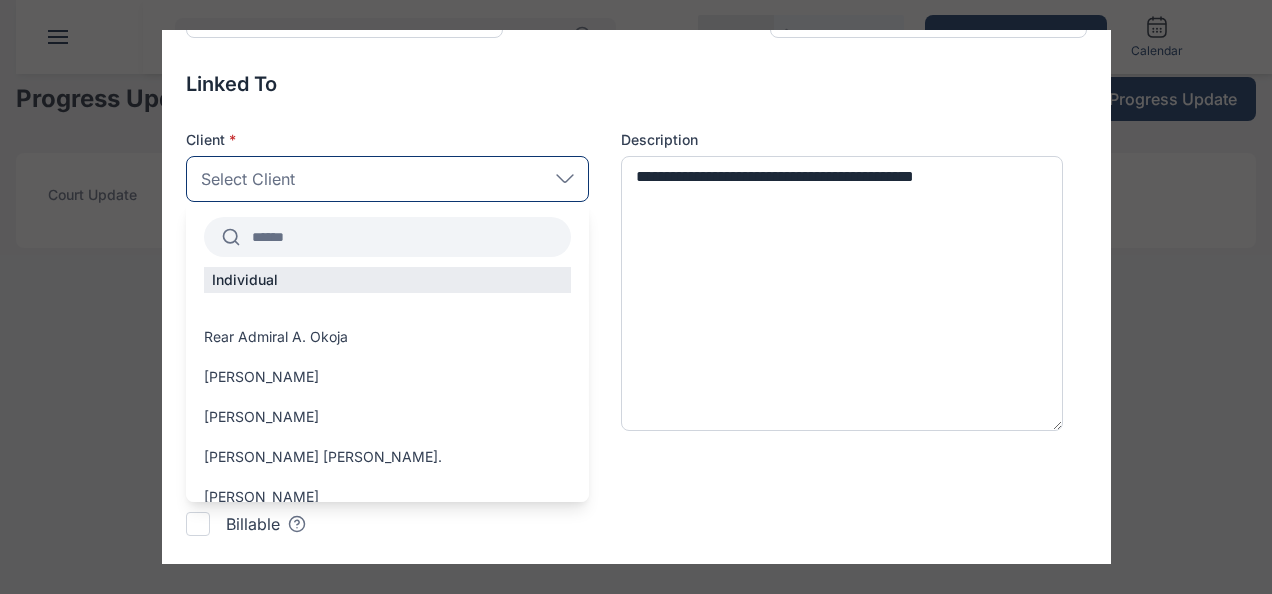 click at bounding box center (405, 237) 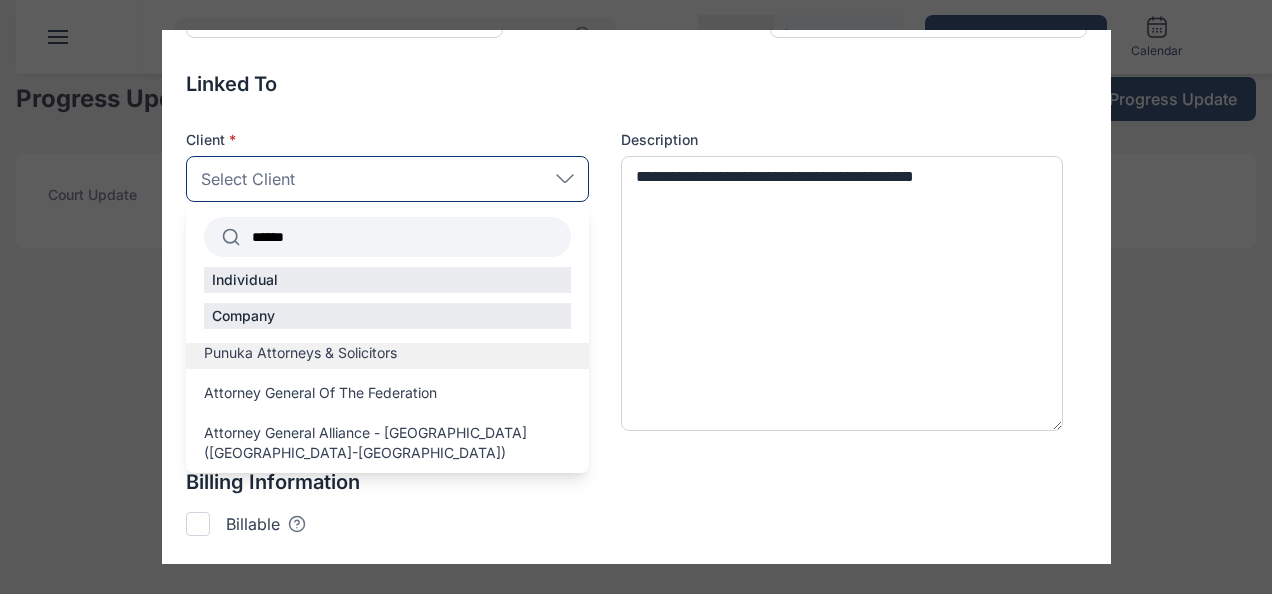 type on "******" 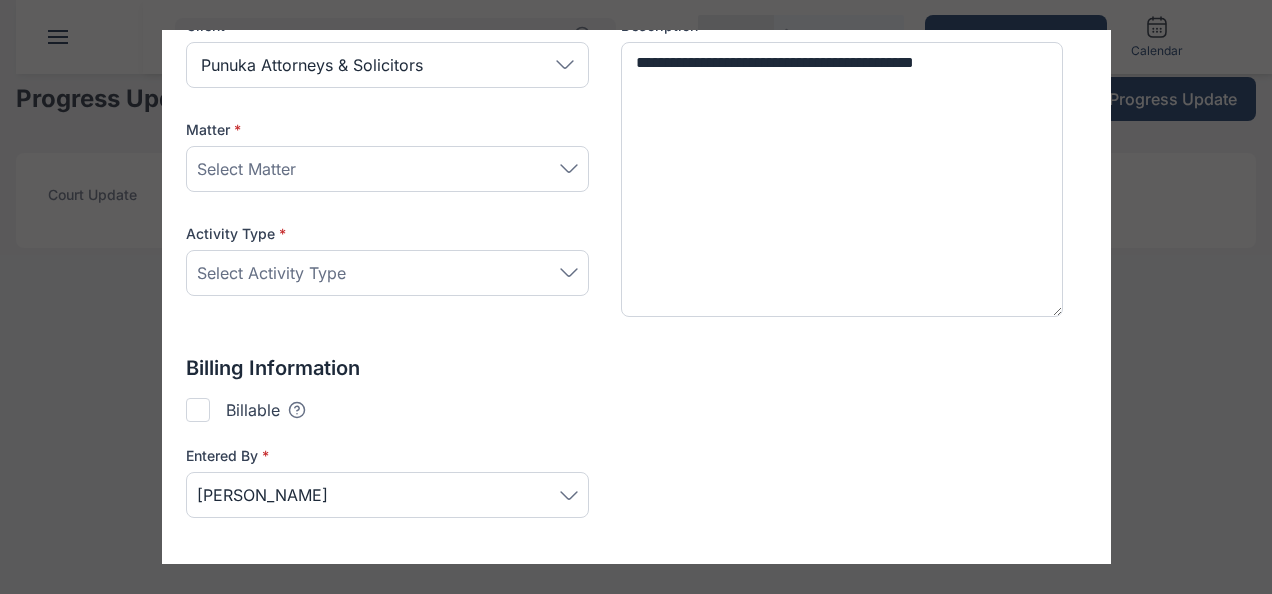 scroll, scrollTop: 284, scrollLeft: 0, axis: vertical 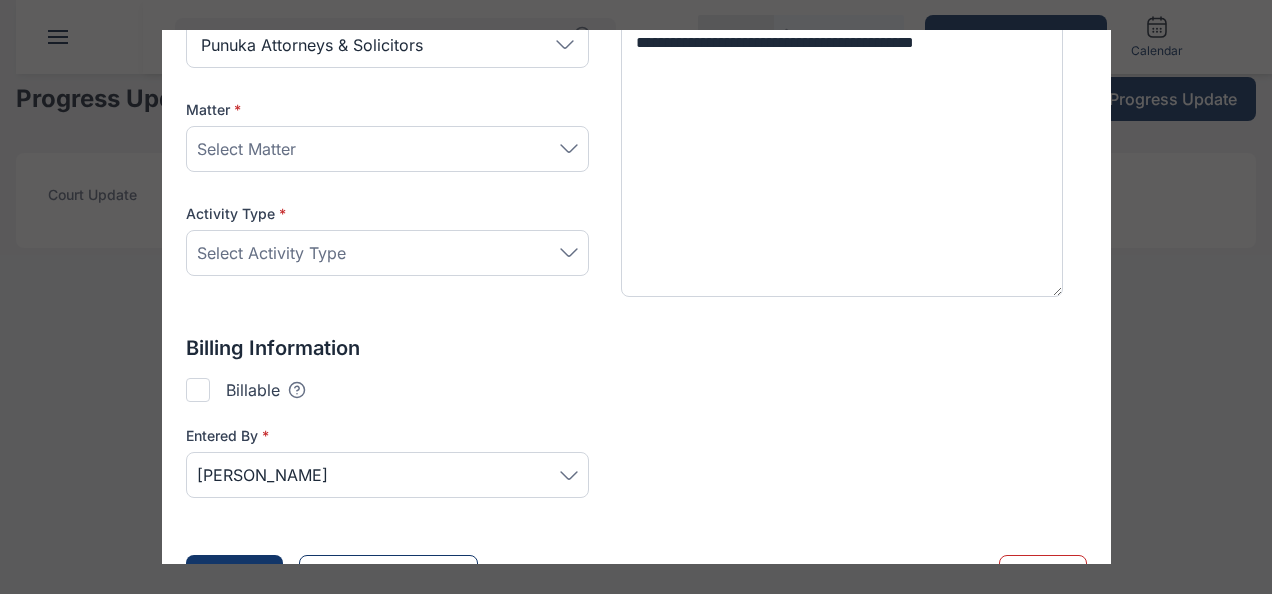 click 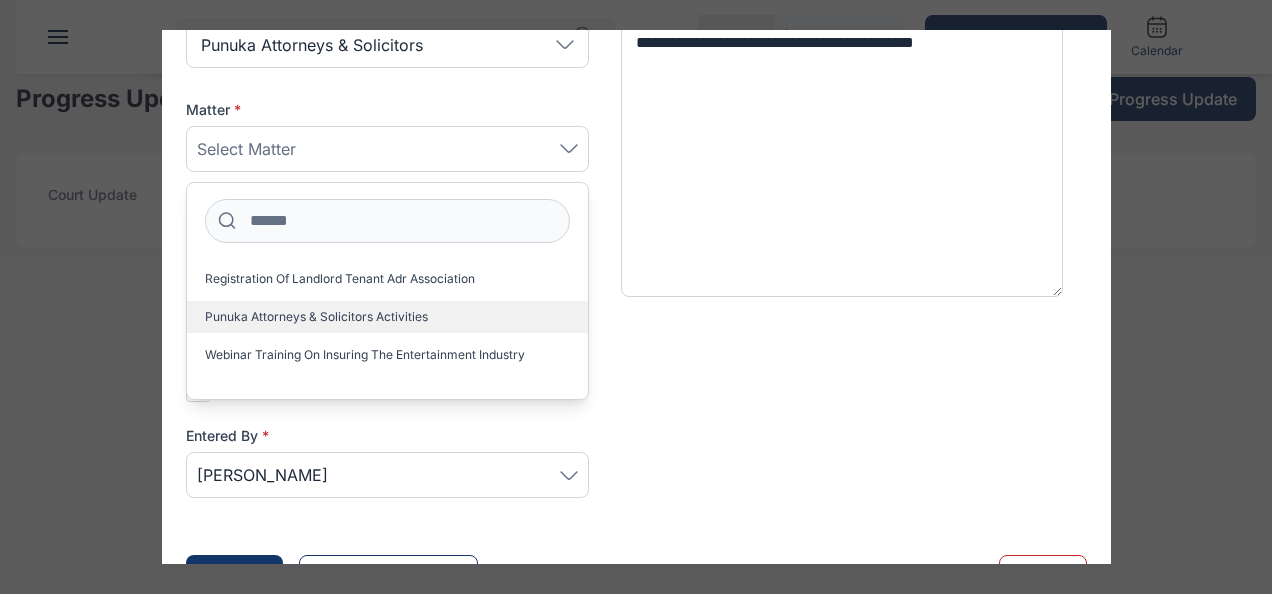 click on "Punuka Attorneys & Solicitors Activities" at bounding box center (316, 317) 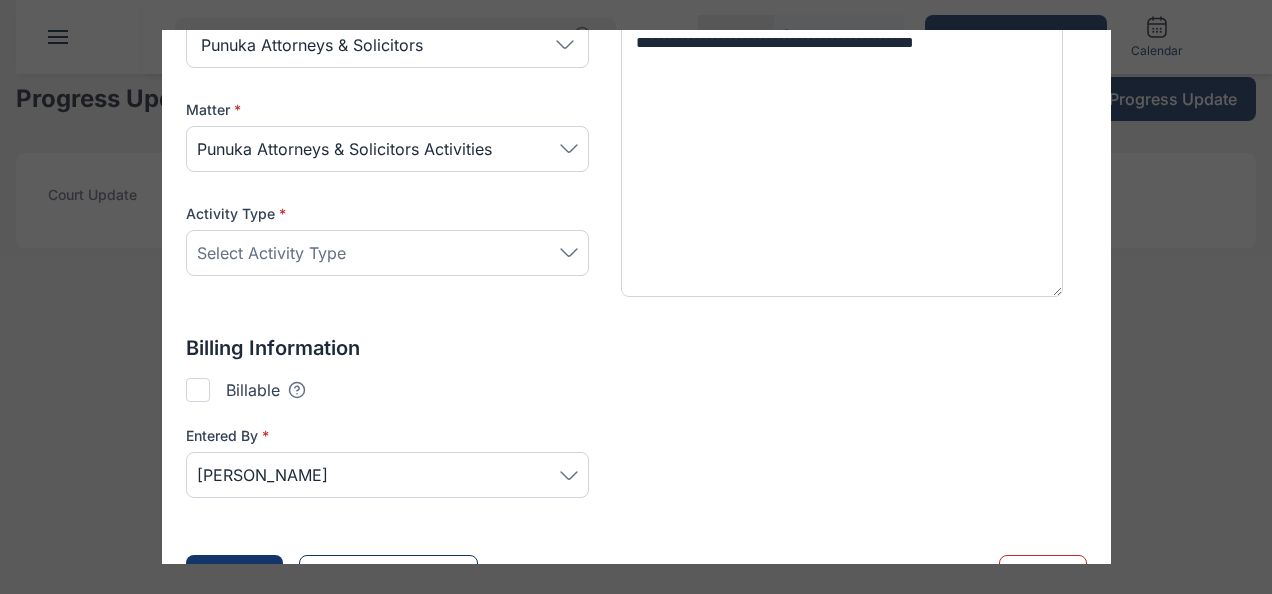 click 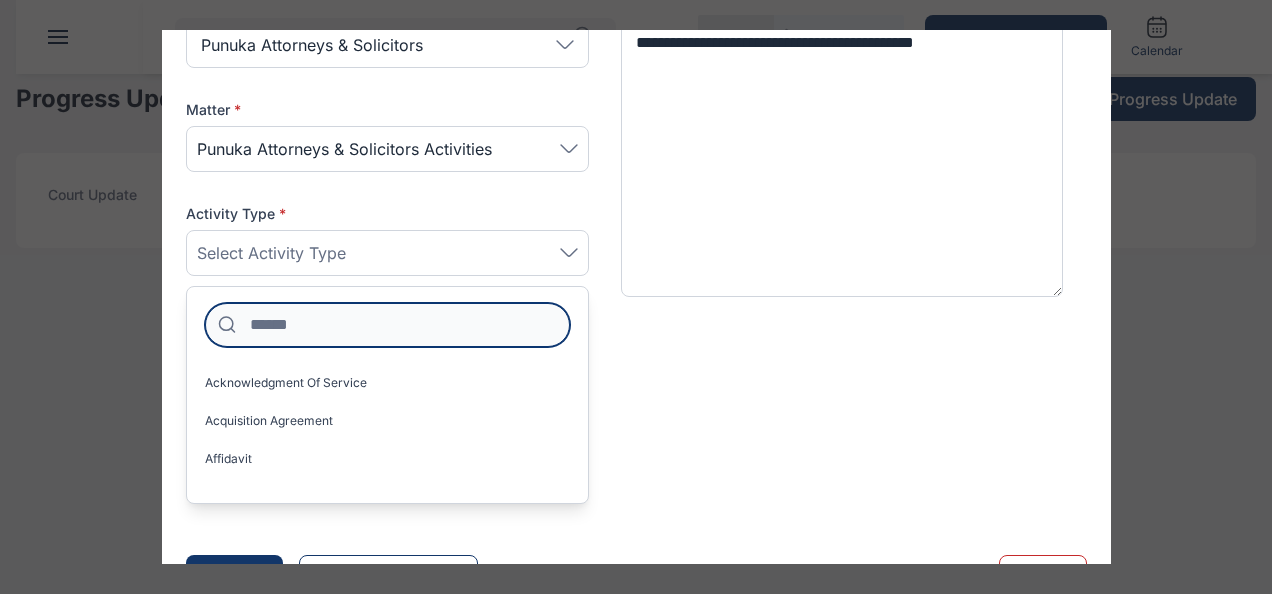click at bounding box center (387, 325) 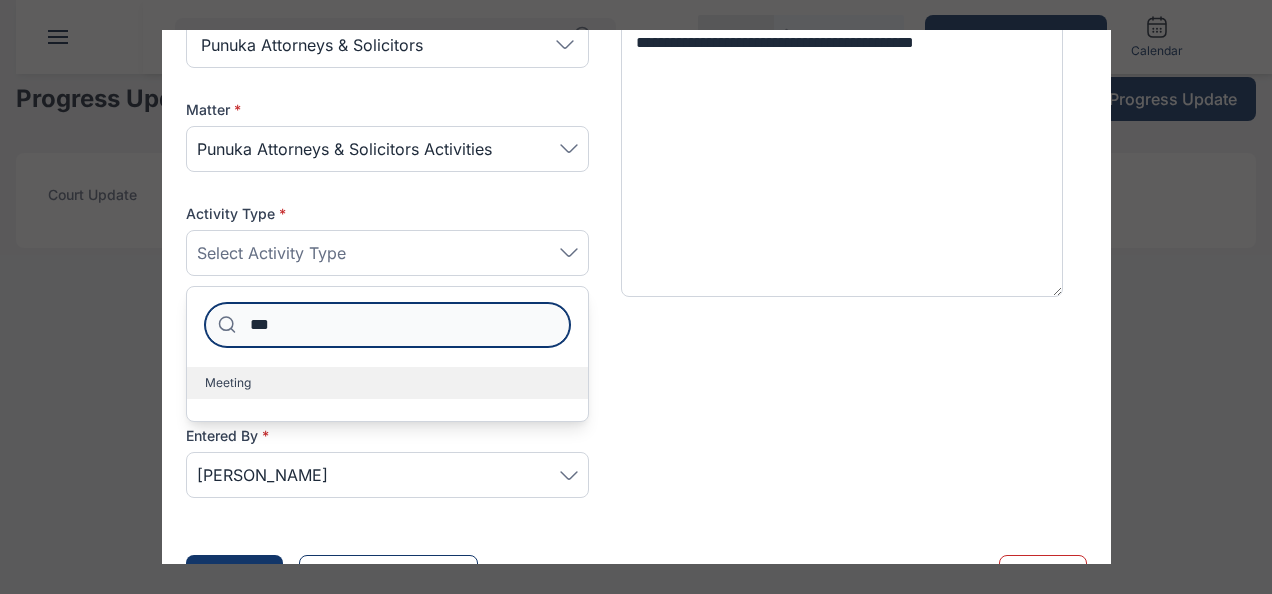 type on "***" 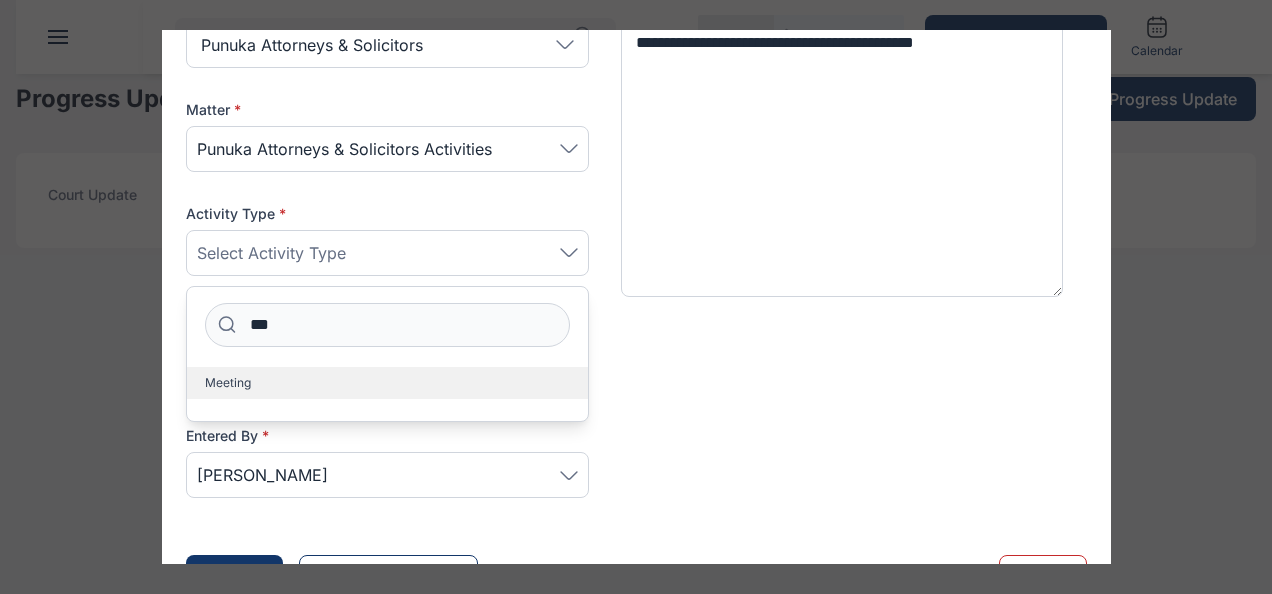 click on "Meeting" at bounding box center [387, 383] 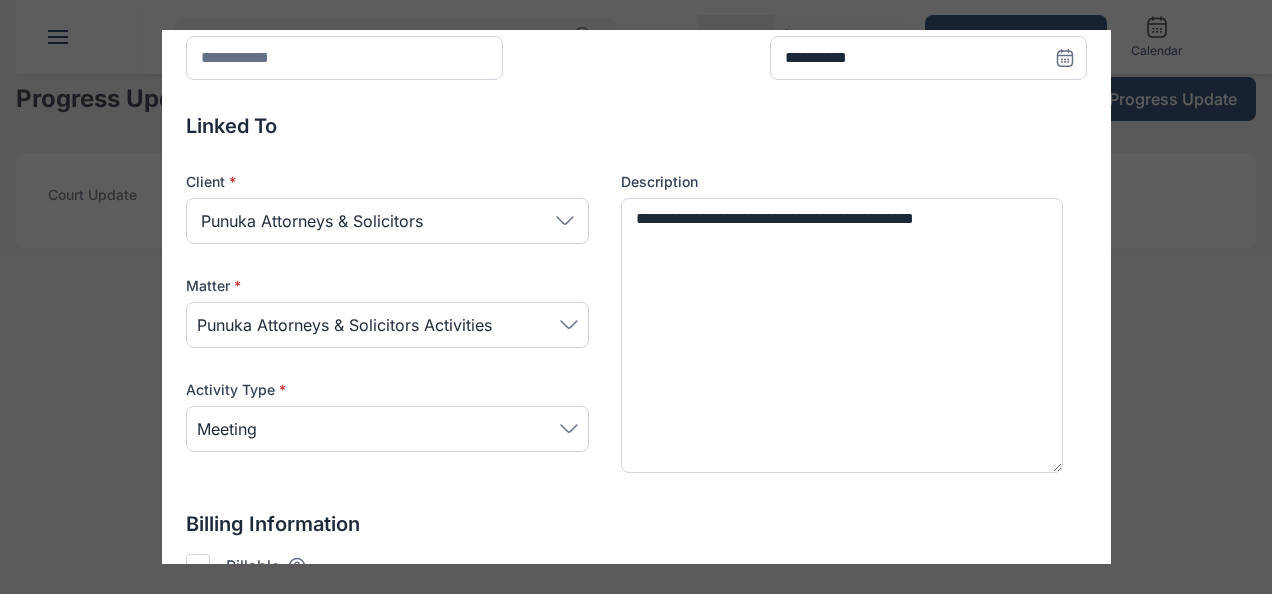 scroll, scrollTop: 0, scrollLeft: 0, axis: both 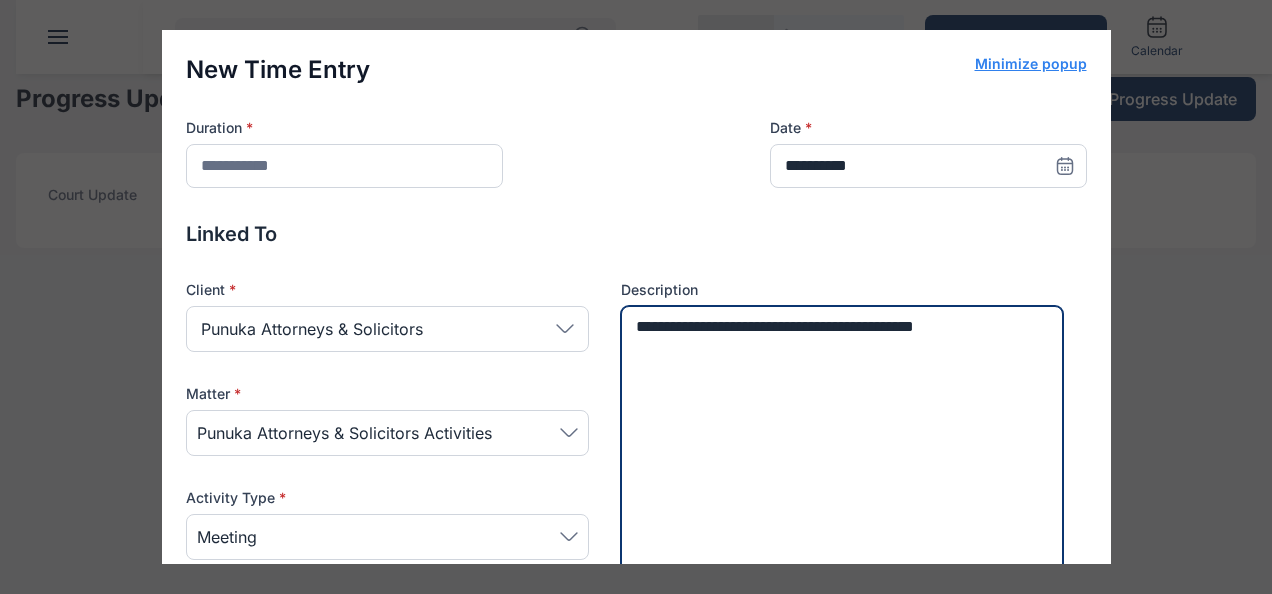 click on "**********" at bounding box center (842, 444) 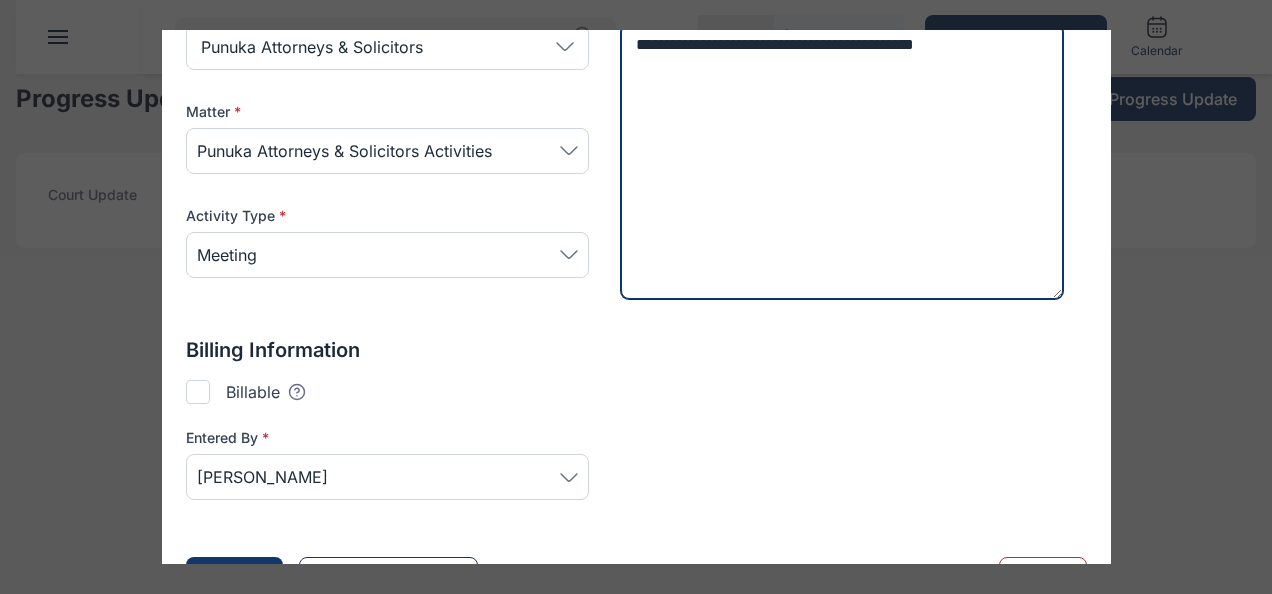 scroll, scrollTop: 338, scrollLeft: 0, axis: vertical 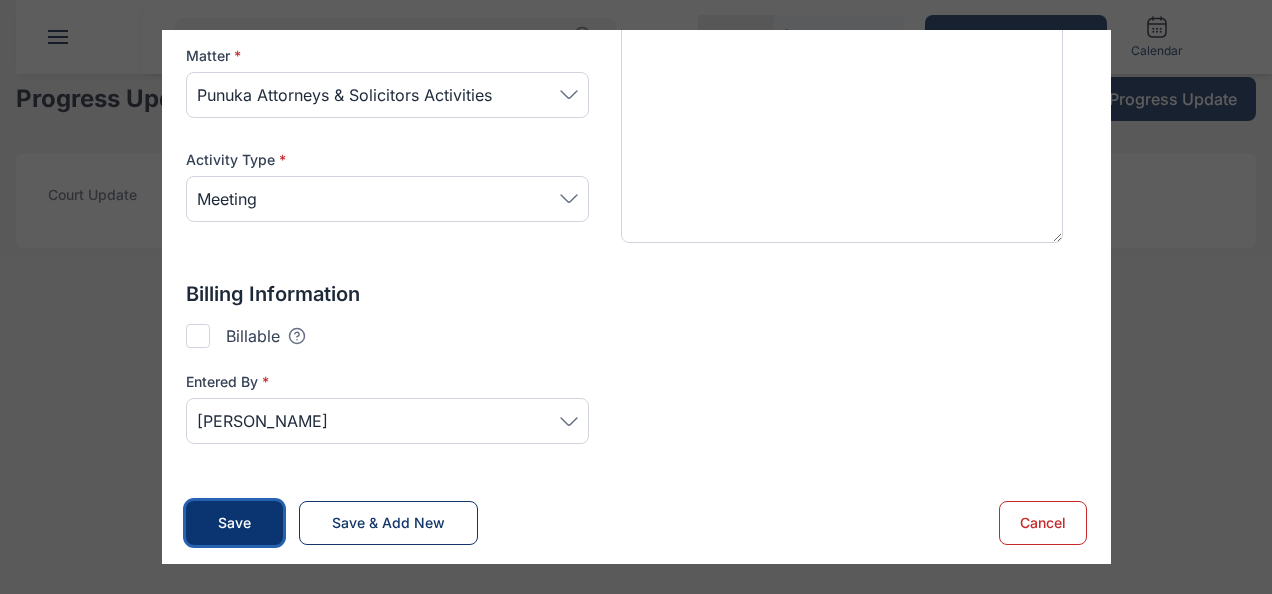 click on "Save" at bounding box center [234, 523] 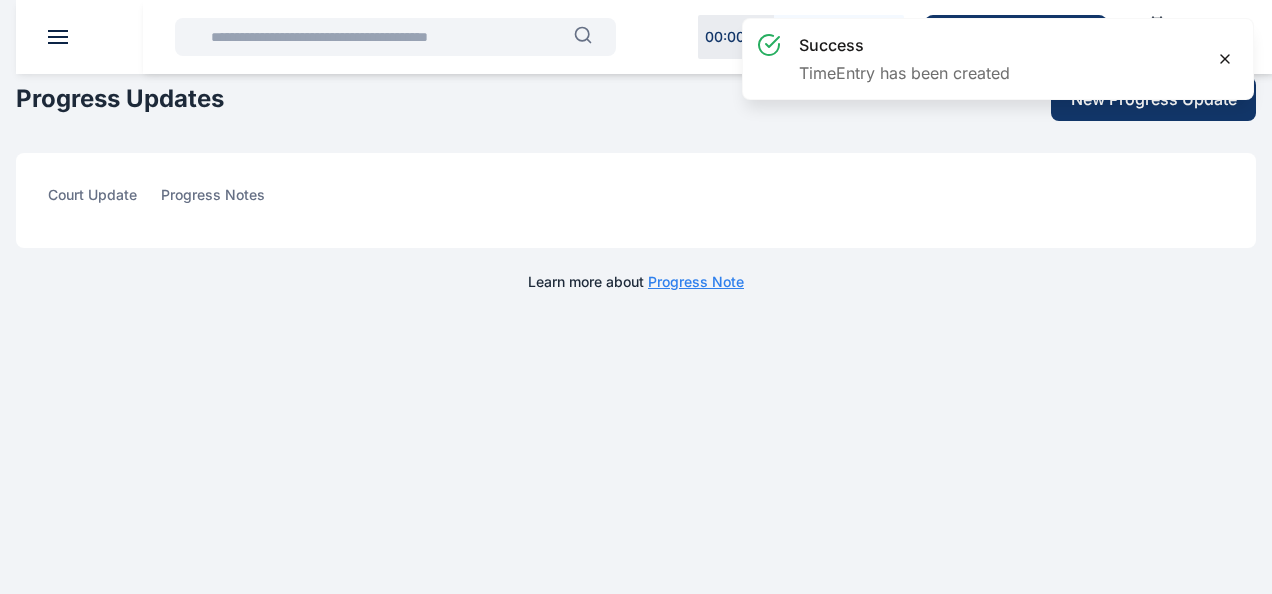 click 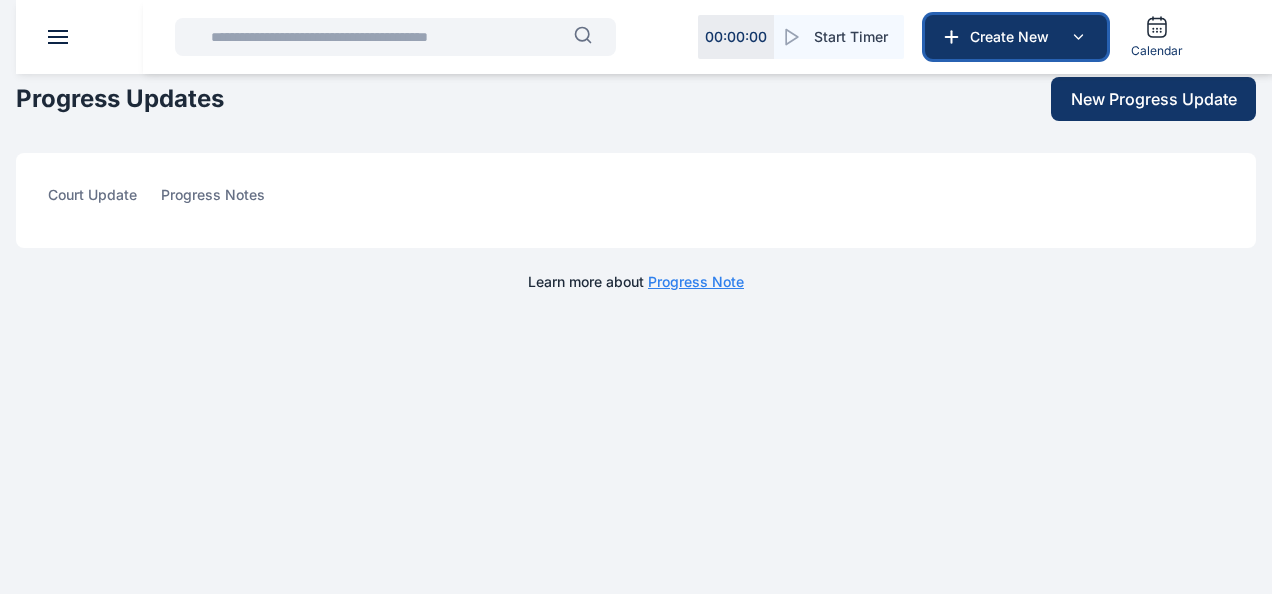 click 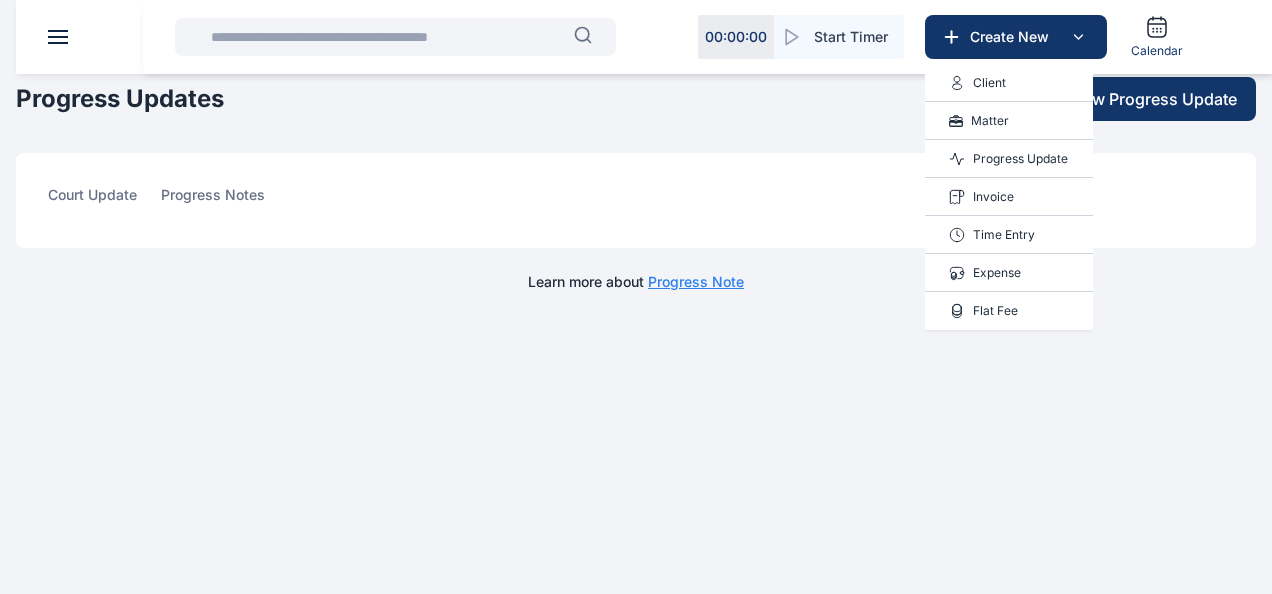 click on "Time Entry" at bounding box center (1004, 235) 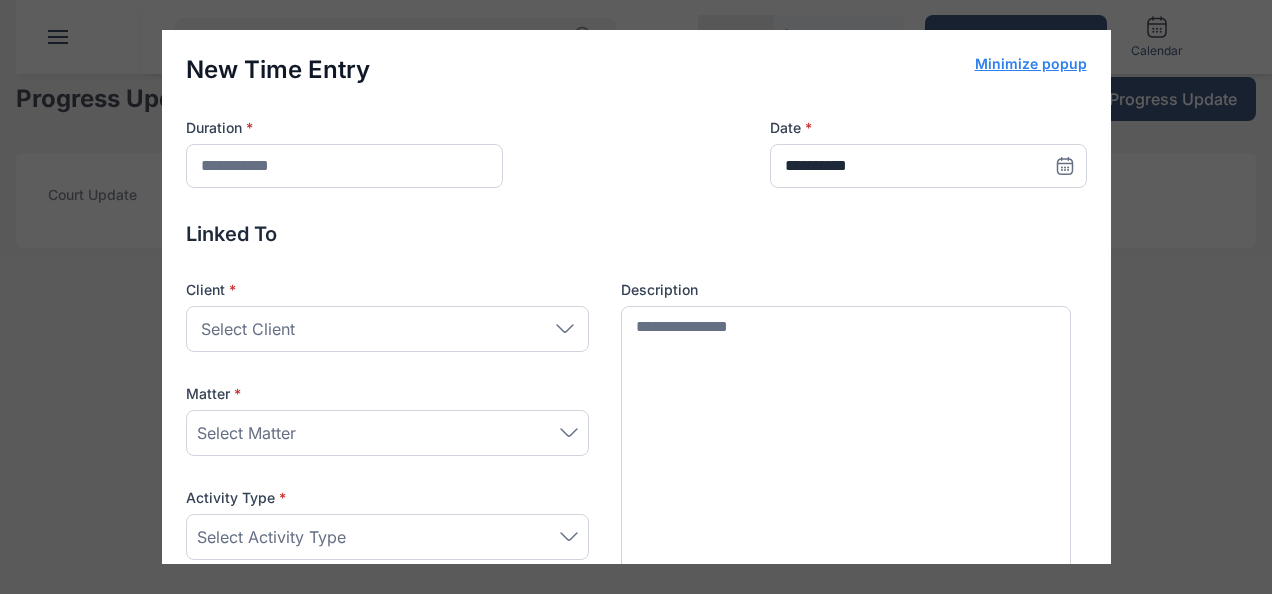 click 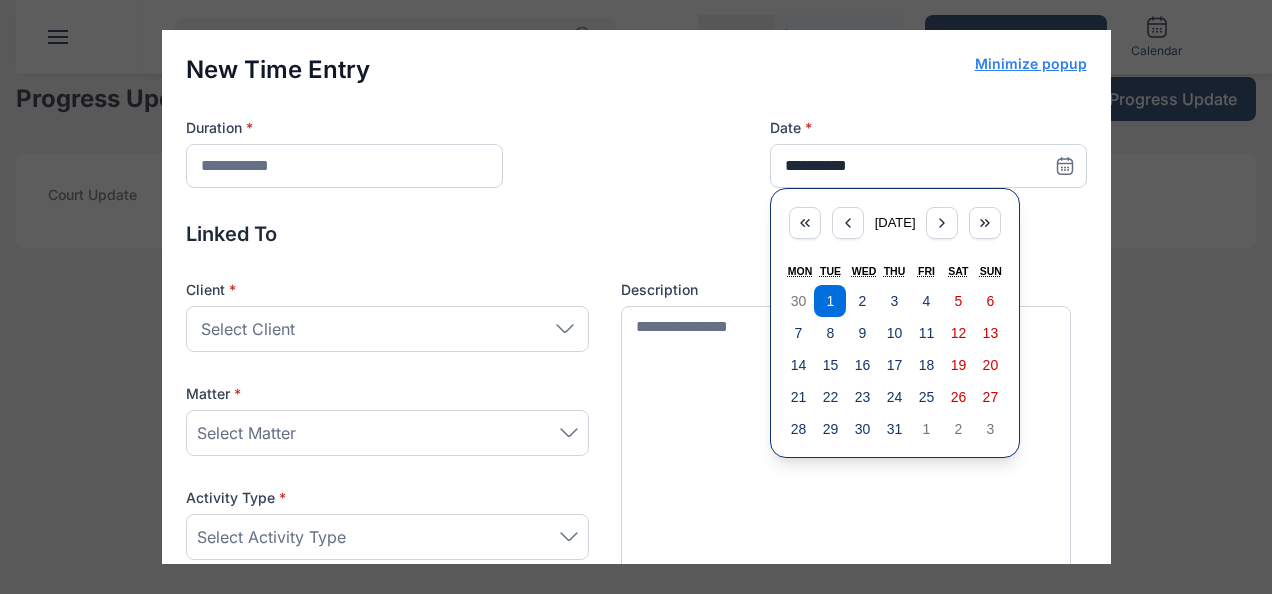 click on "[DATE]" at bounding box center (895, 223) 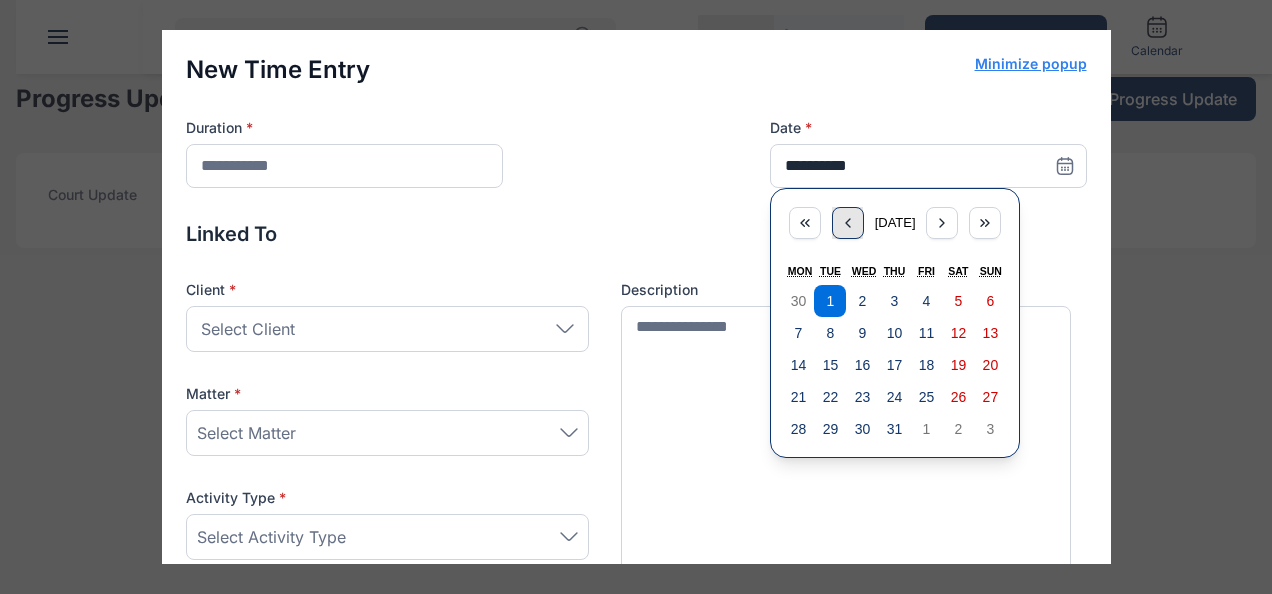 click 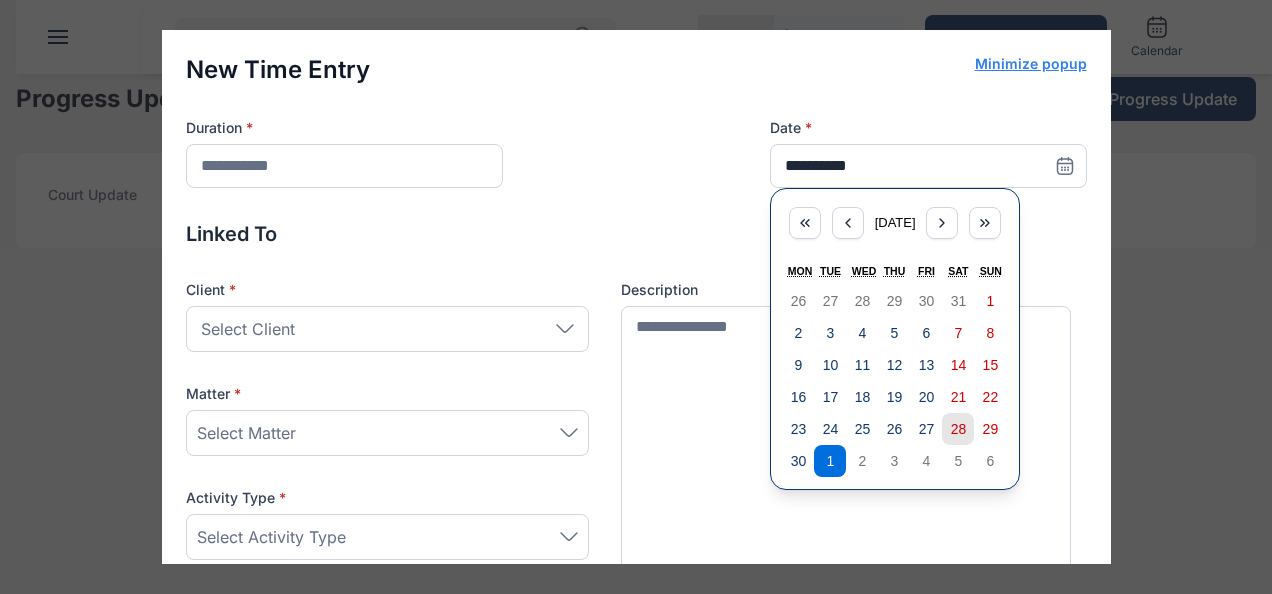 click on "28" at bounding box center (959, 429) 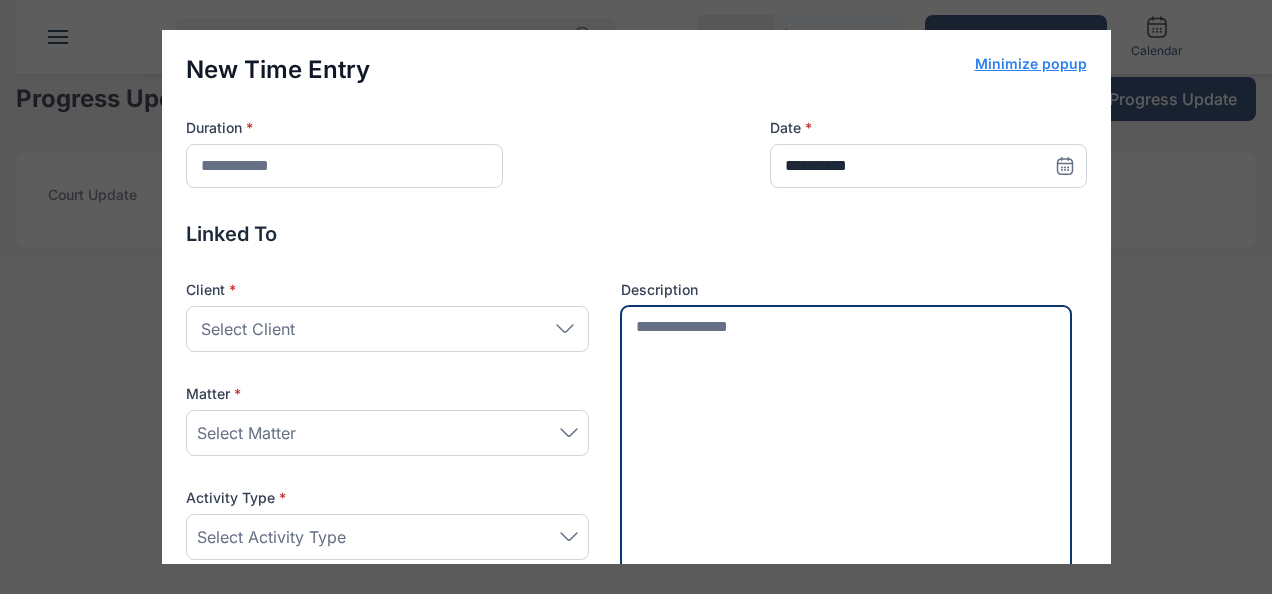 click at bounding box center [846, 445] 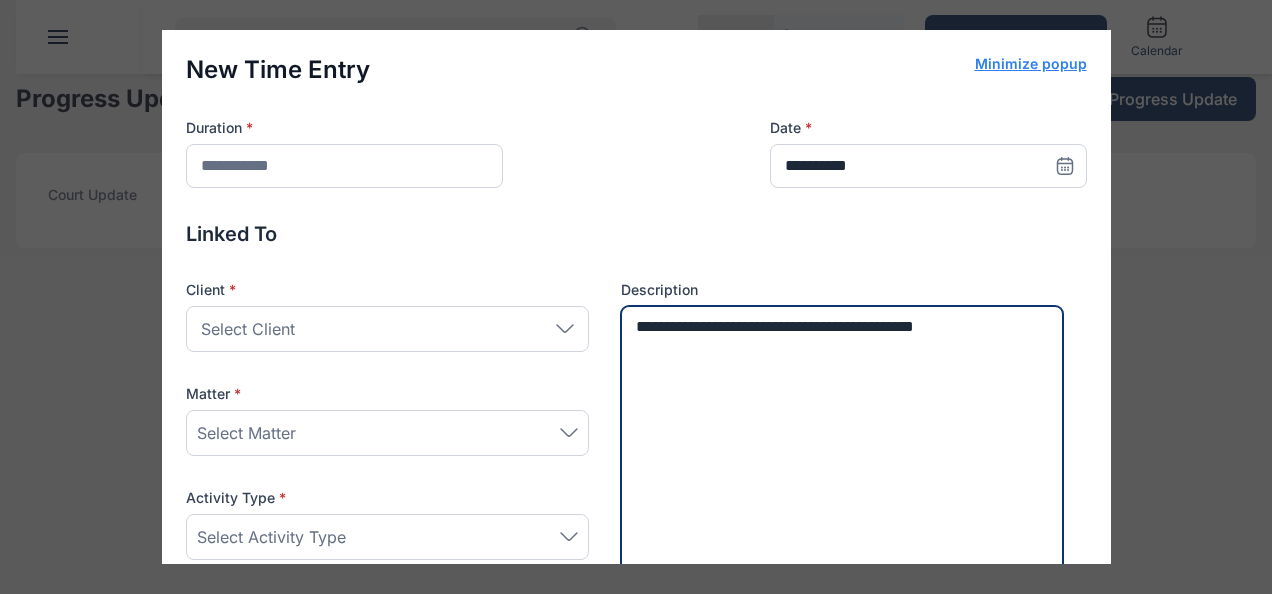 type on "**********" 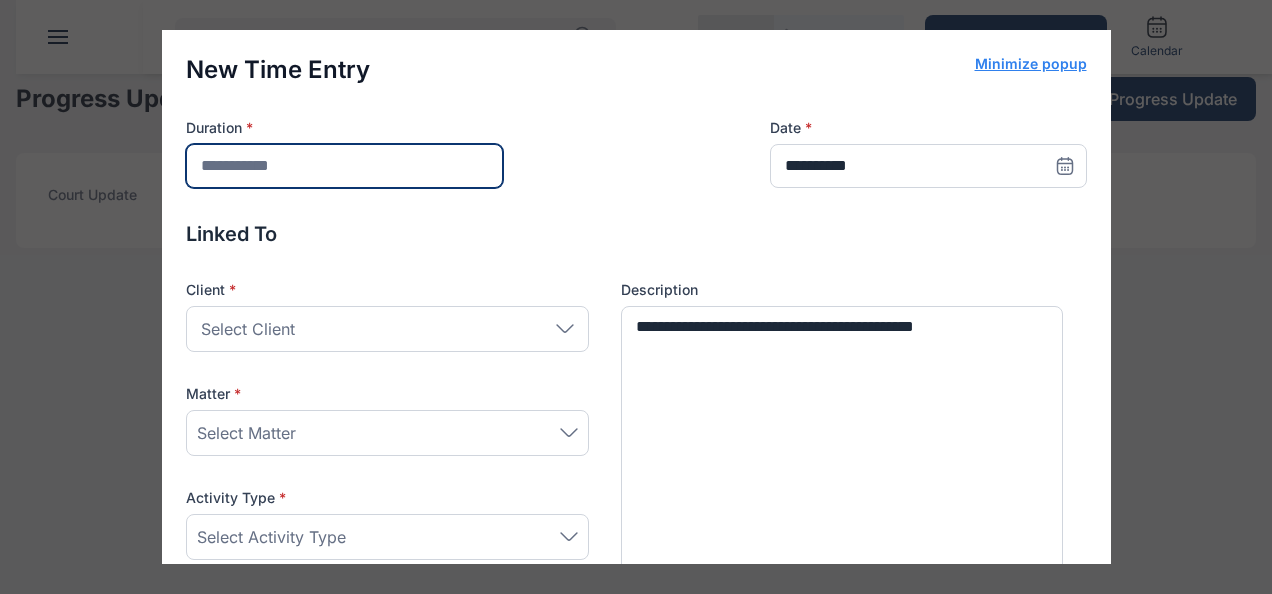 click at bounding box center [344, 166] 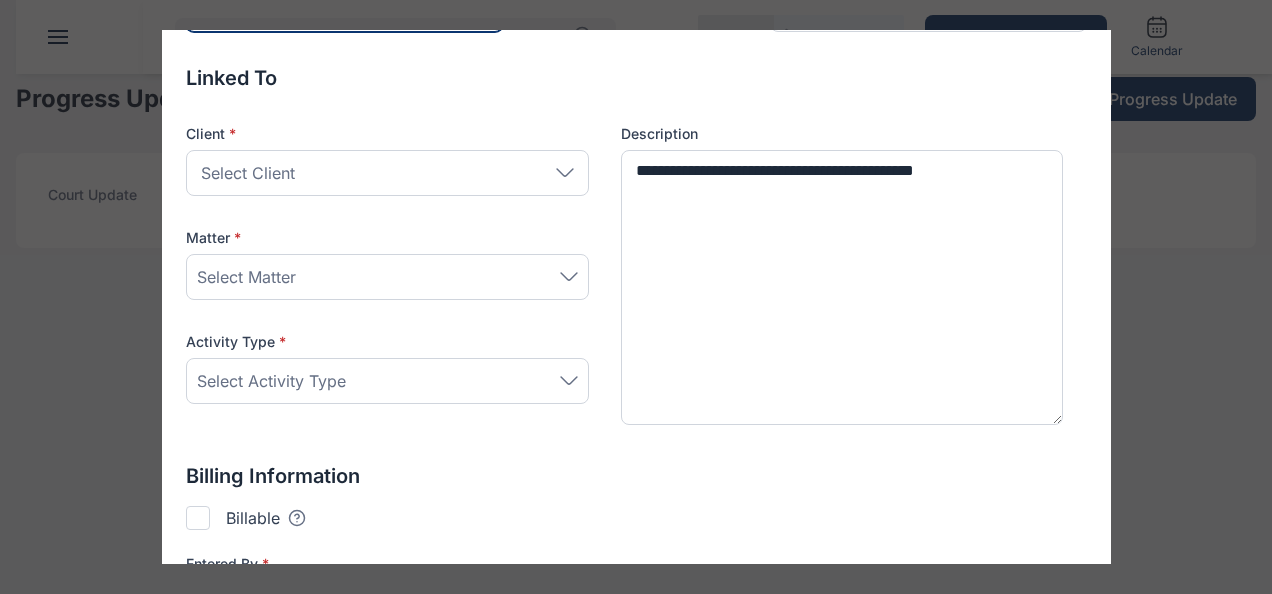 scroll, scrollTop: 180, scrollLeft: 0, axis: vertical 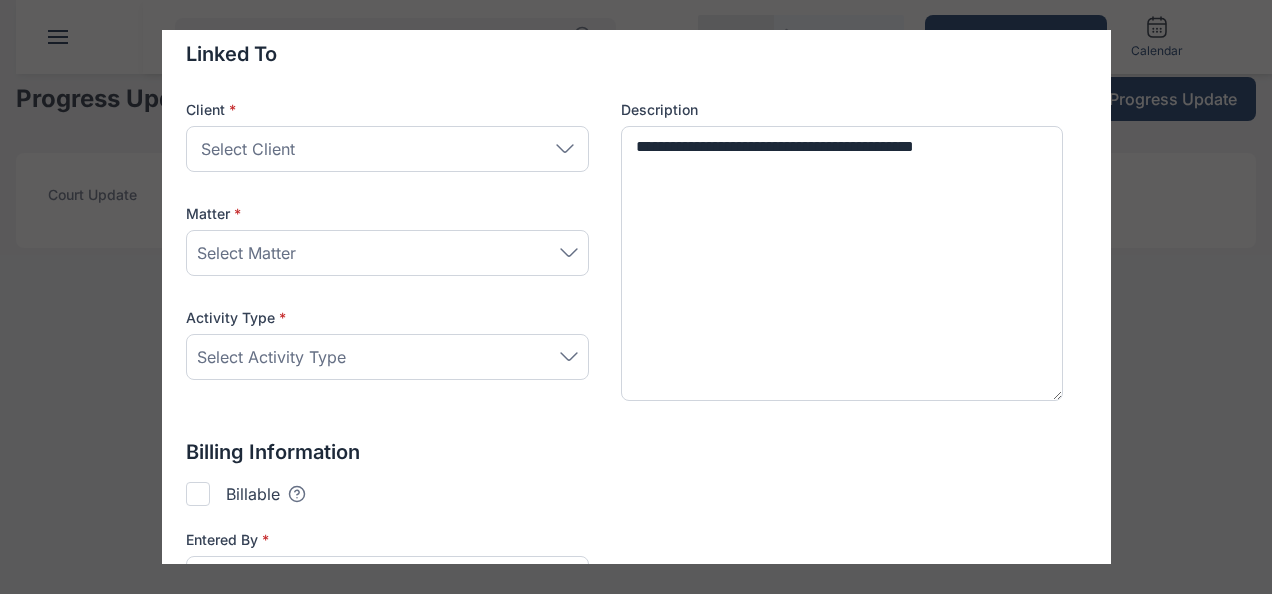 type on "****" 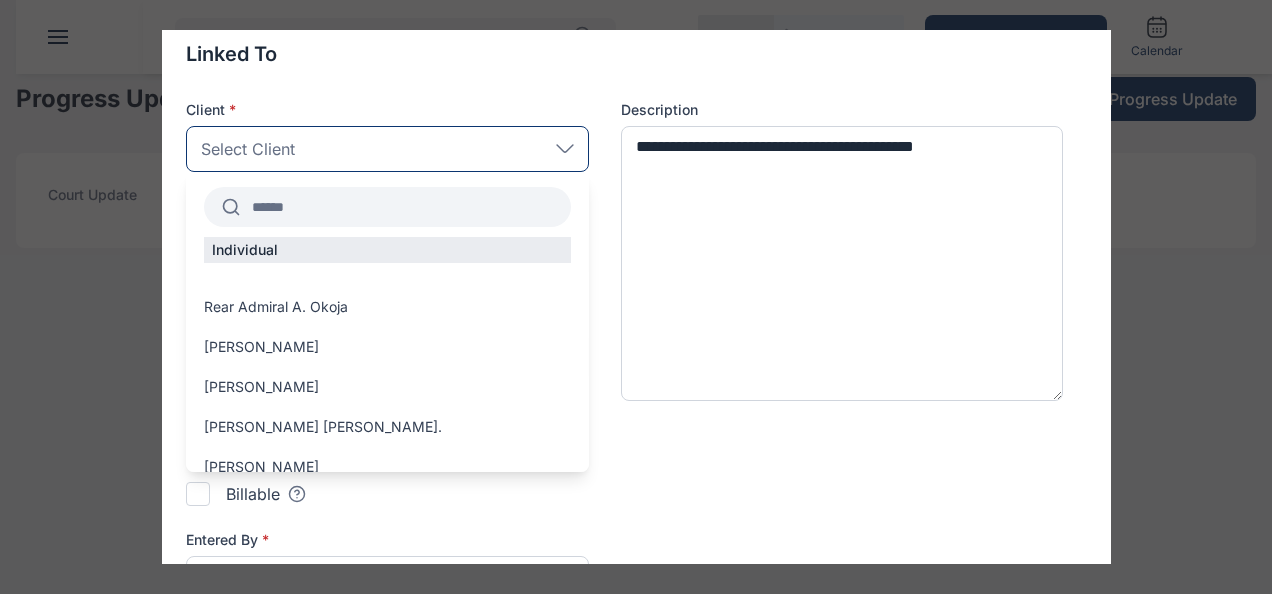 click at bounding box center [405, 207] 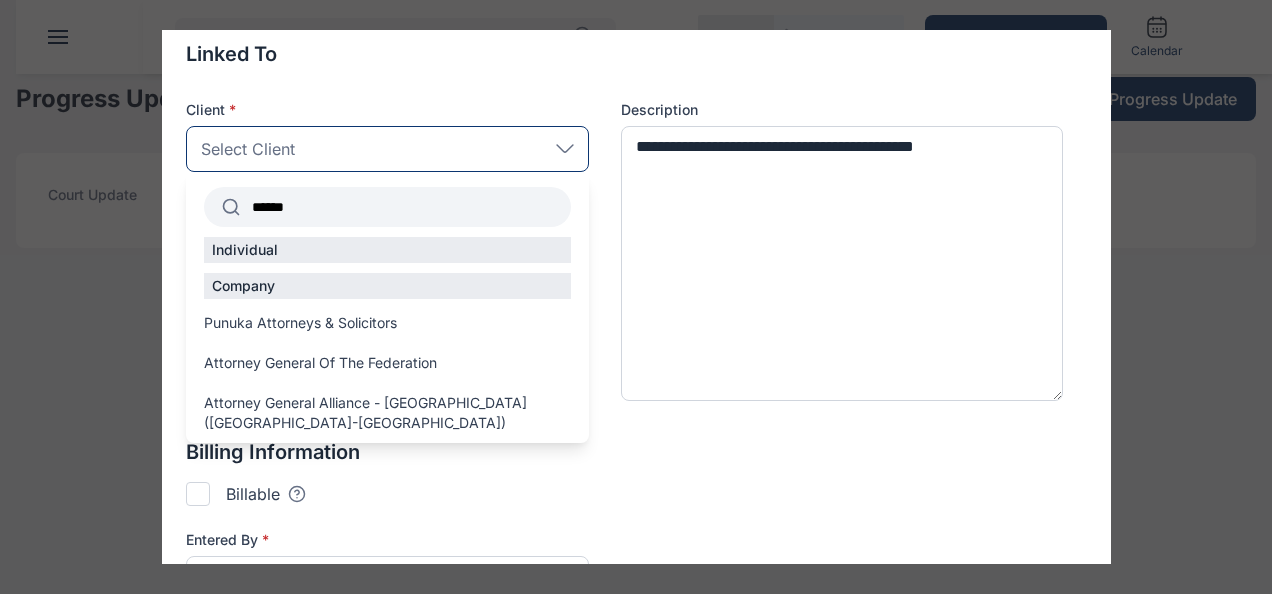 type on "******" 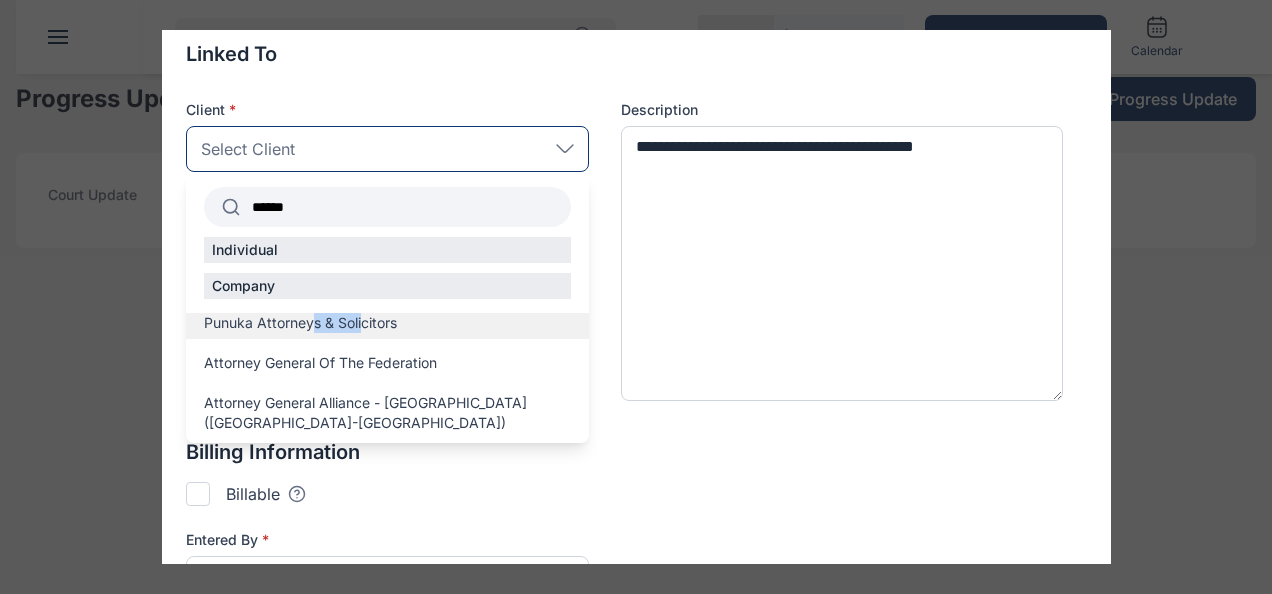 drag, startPoint x: 354, startPoint y: 306, endPoint x: 302, endPoint y: 320, distance: 53.851646 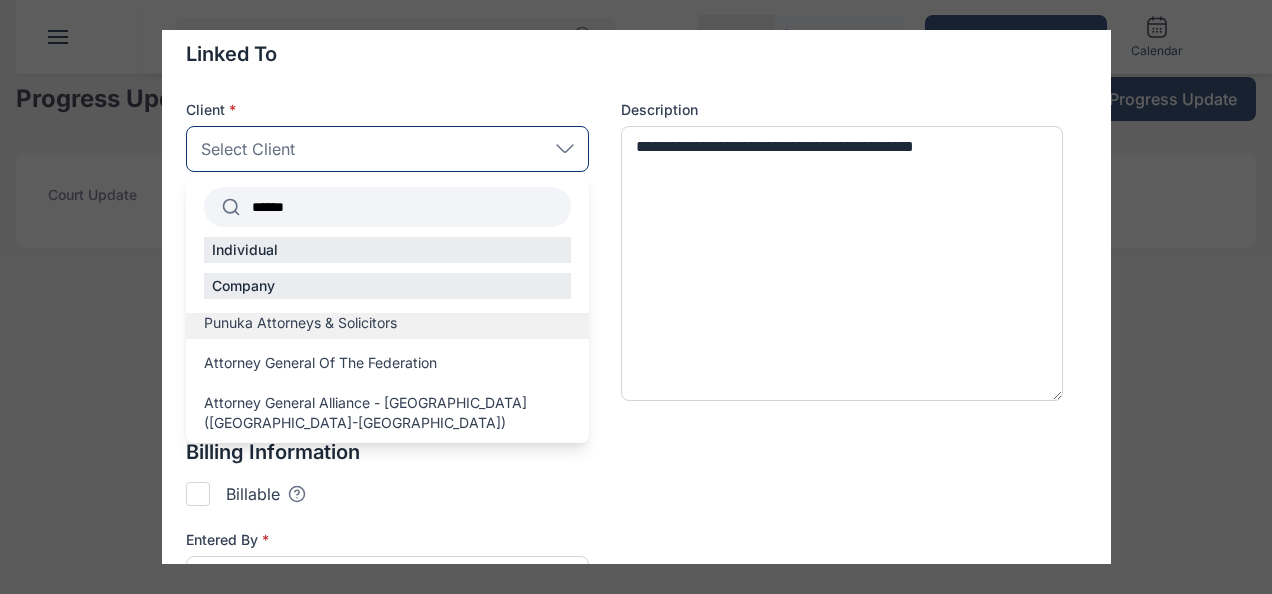 drag, startPoint x: 302, startPoint y: 320, endPoint x: 254, endPoint y: 327, distance: 48.507732 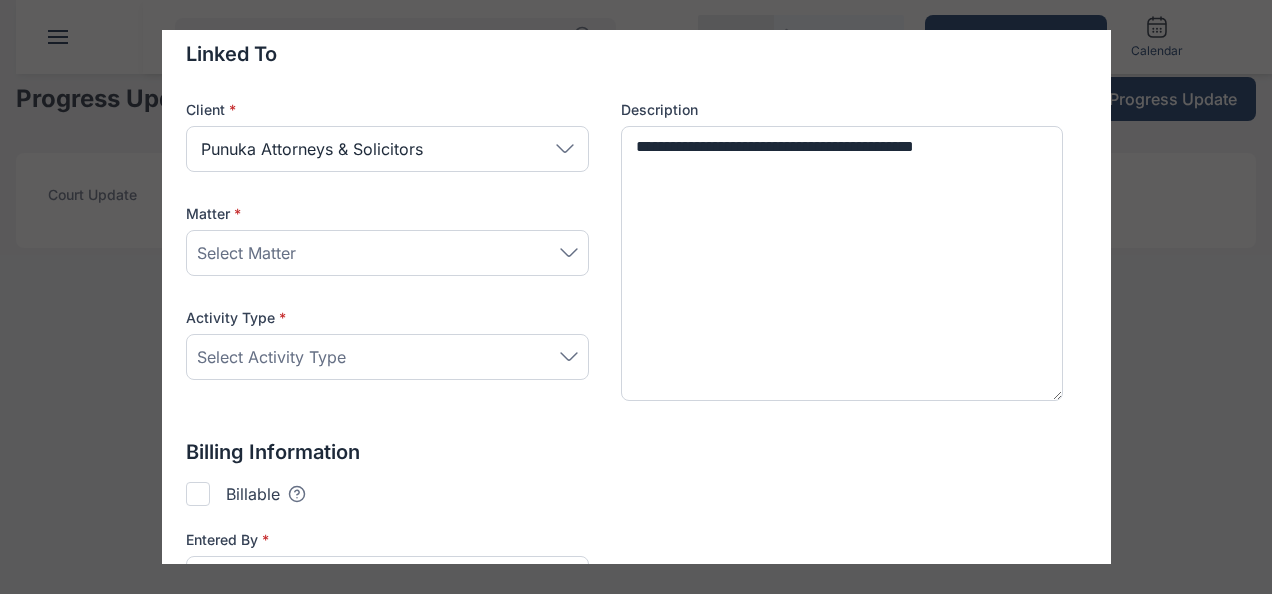 click on "Select Matter" at bounding box center (387, 253) 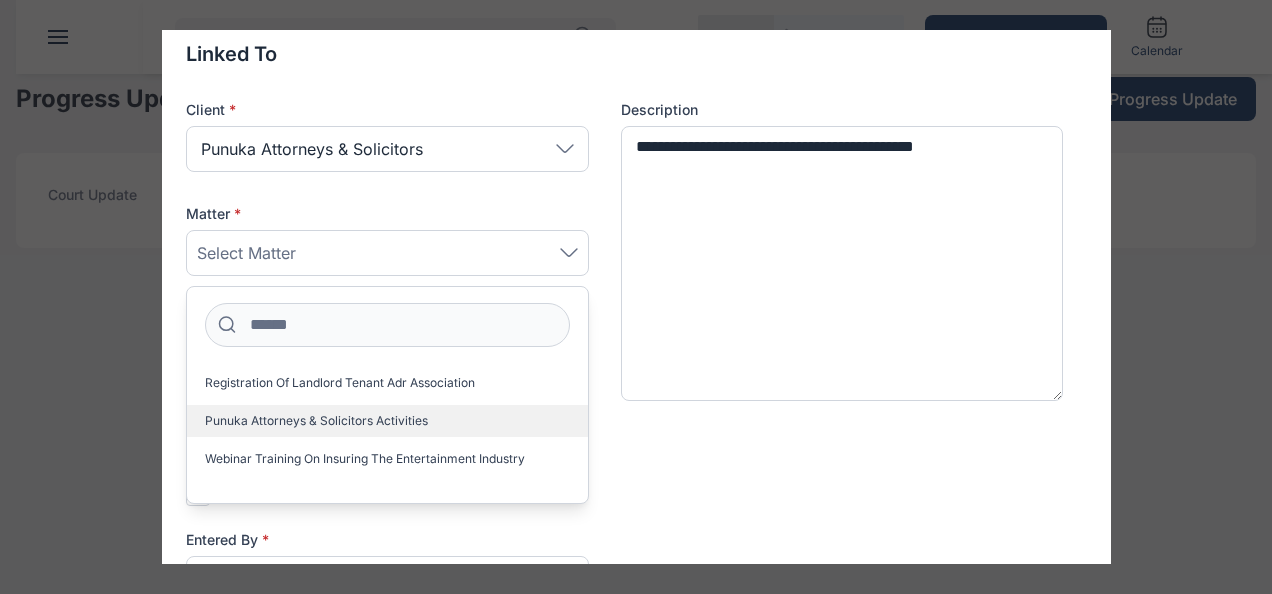 click on "Punuka Attorneys & Solicitors Activities" at bounding box center [316, 421] 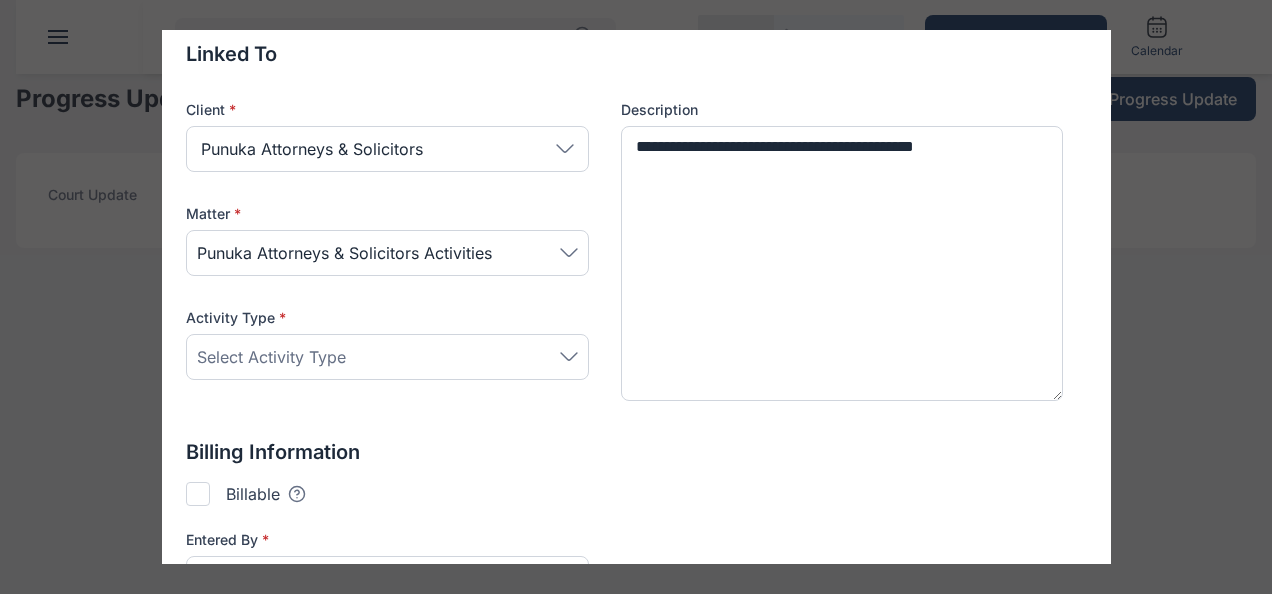 scroll, scrollTop: 308, scrollLeft: 0, axis: vertical 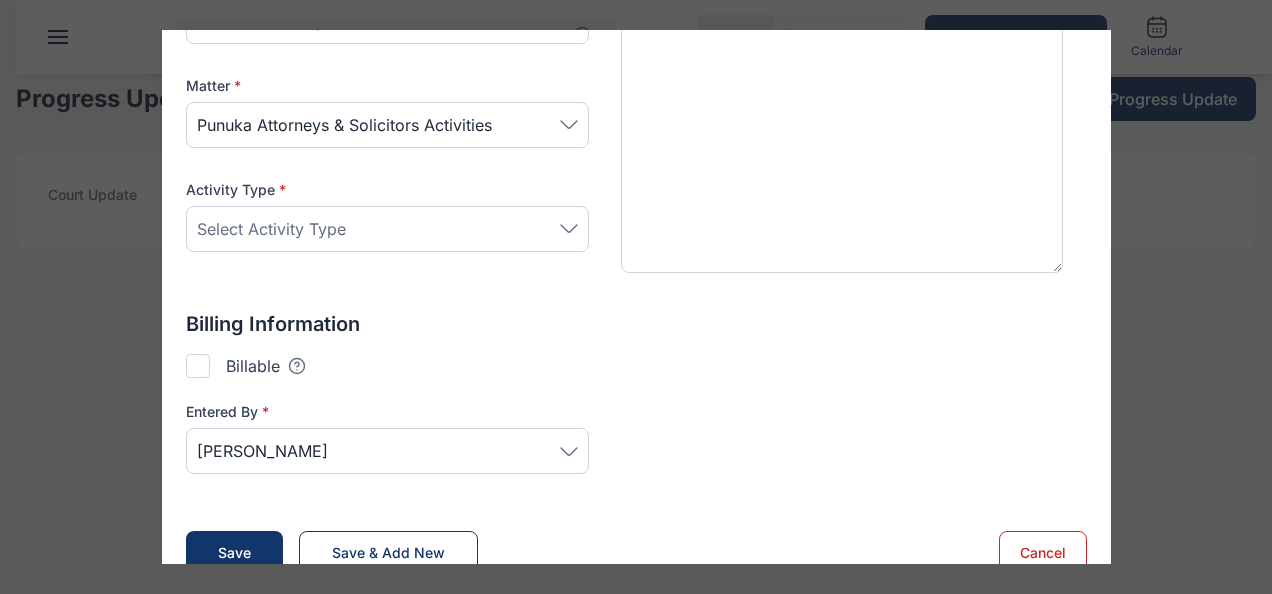click on "Select Activity Type" at bounding box center [387, 229] 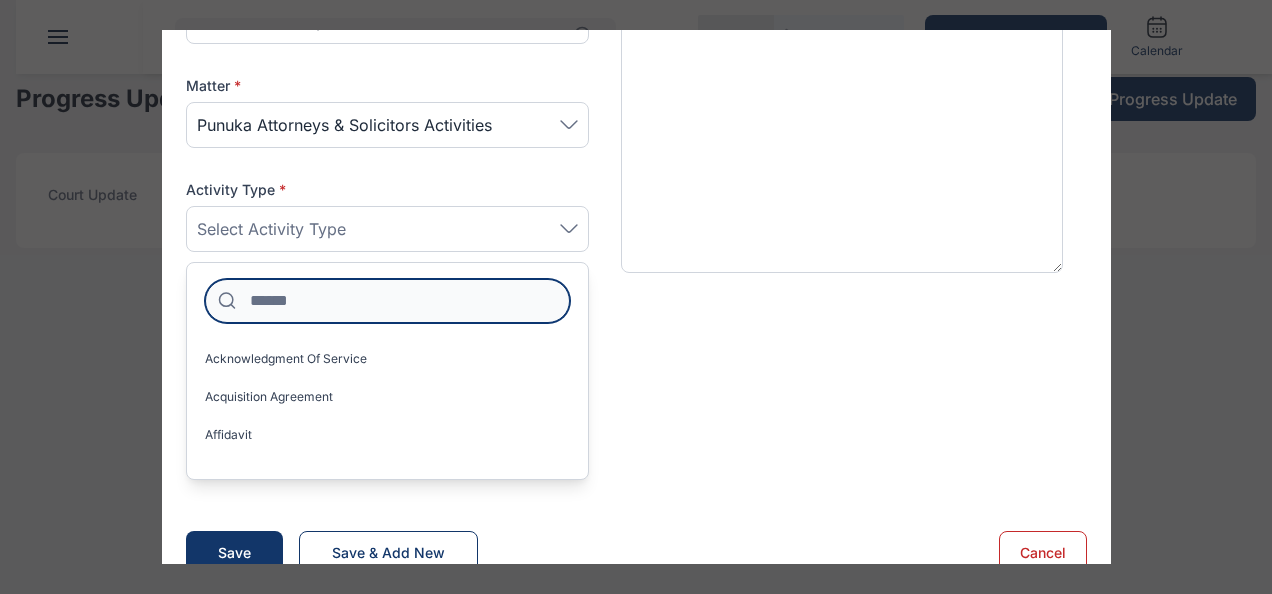click at bounding box center [387, 301] 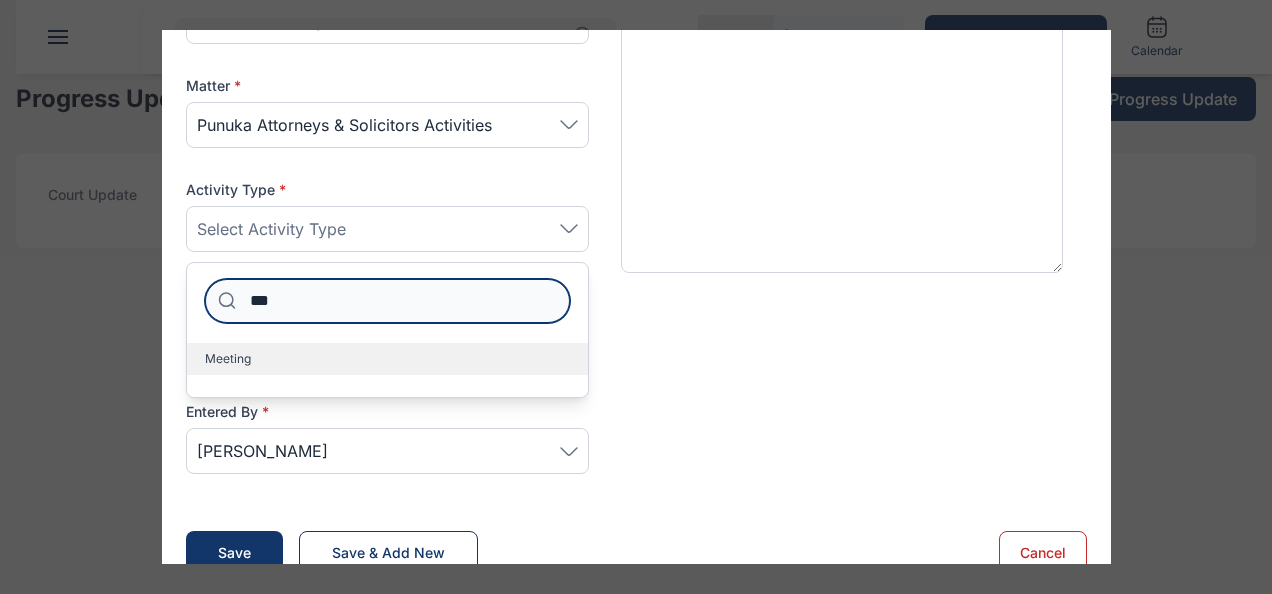 type on "***" 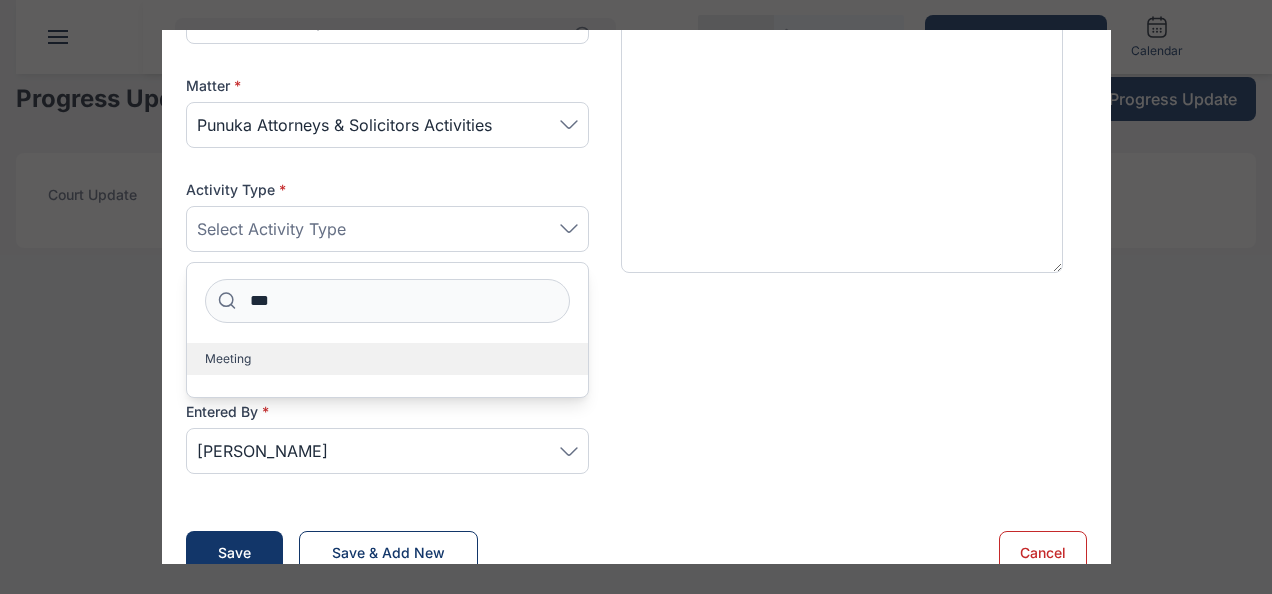 click on "Meeting" at bounding box center (387, 359) 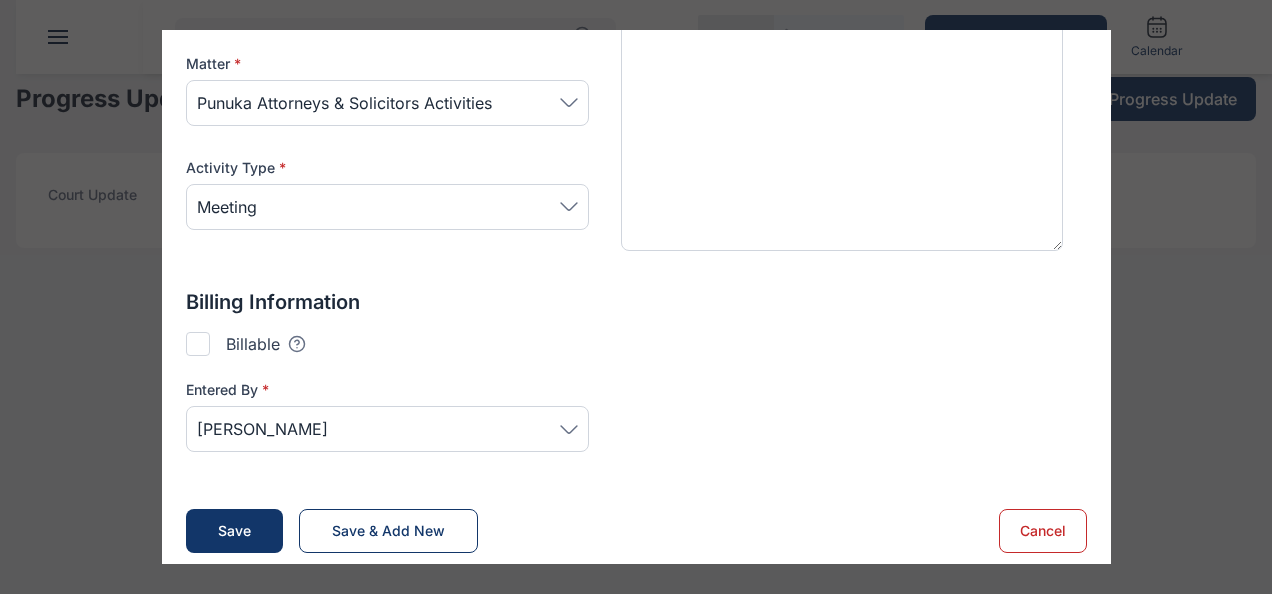 scroll, scrollTop: 338, scrollLeft: 0, axis: vertical 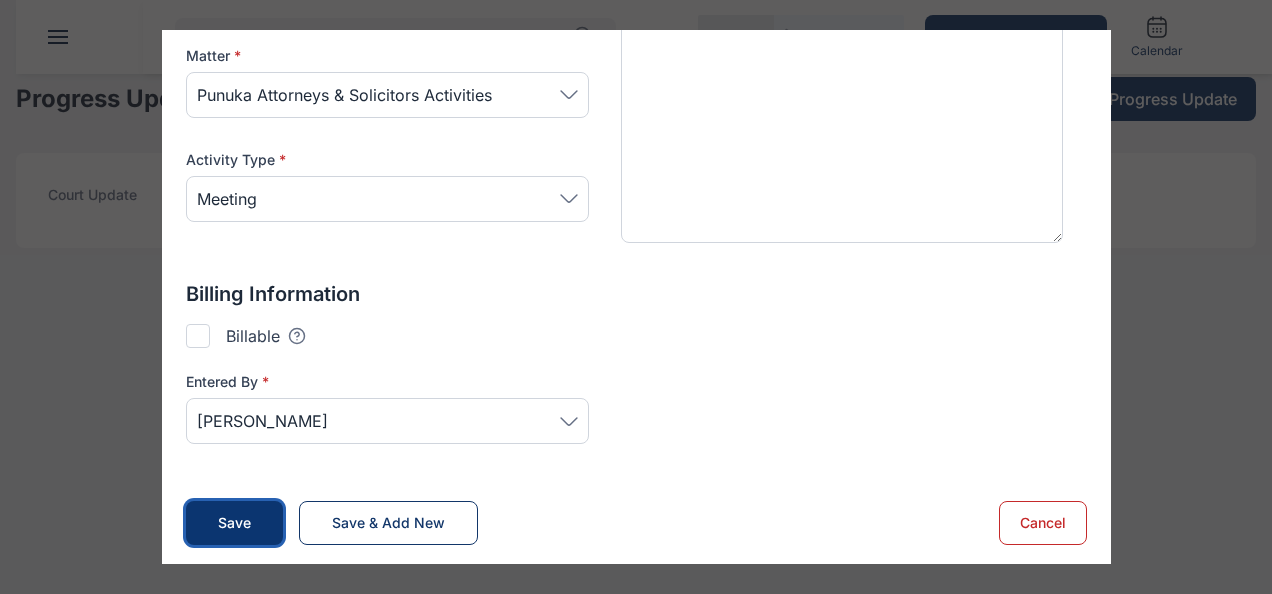 click on "Save" at bounding box center (234, 523) 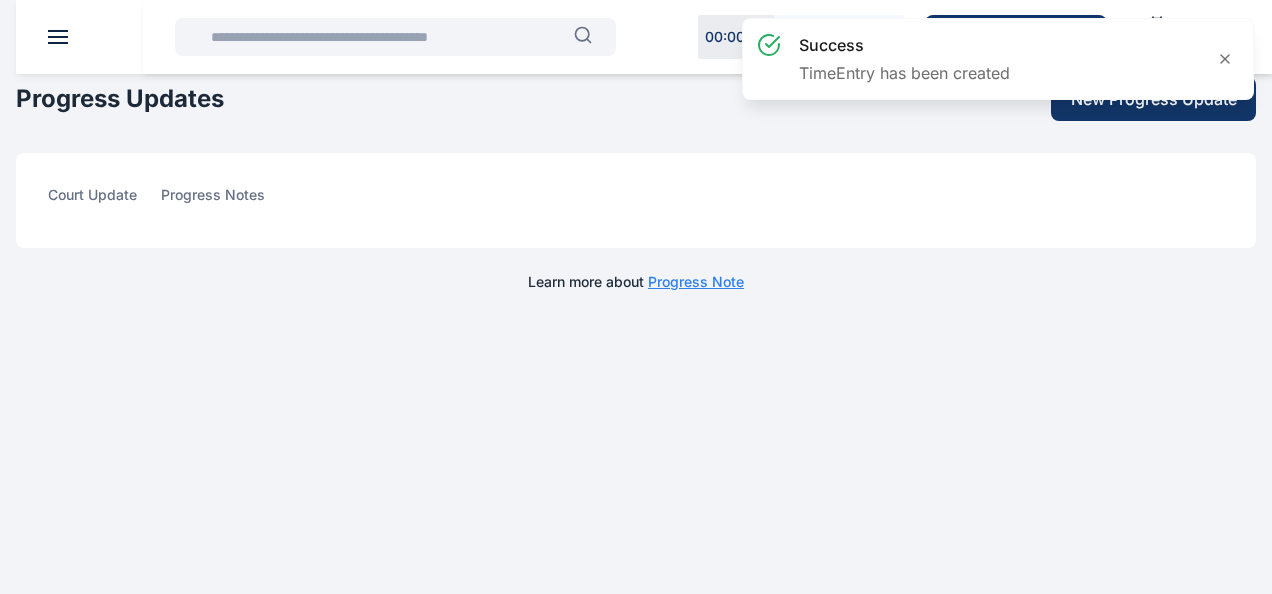 click on "success TimeEntry has been created 00 : 00 : 00 Start Timer  Create New Calendar PUNUKA Attorneys & Solicitors Dashboard dashboard Conflict-Check conflict-check Task Management task management Calendar calendar Client clients Matter matter Time Entries time entries Progress Update progress update Expense & Request expense & request Billing billing Documents documents Accounting accounting Metrics more Help help Settings settings T N t.nnamani@punuka.com Tobenna Nnamani PUNUKA Attorneys & Solicitors Dashboard dashboard Conflict-Check conflict check Task Management task management Calendar calendar Client clients Matter matter Time Entries time entries Progress Update progress update Expense & Request expense & request Billing billing Documents documents Accounting accounting Metrics more Help help Settings settings Progress Updates New Progress Update court update progress notes Learn more about   Progress Note" at bounding box center [636, 162] 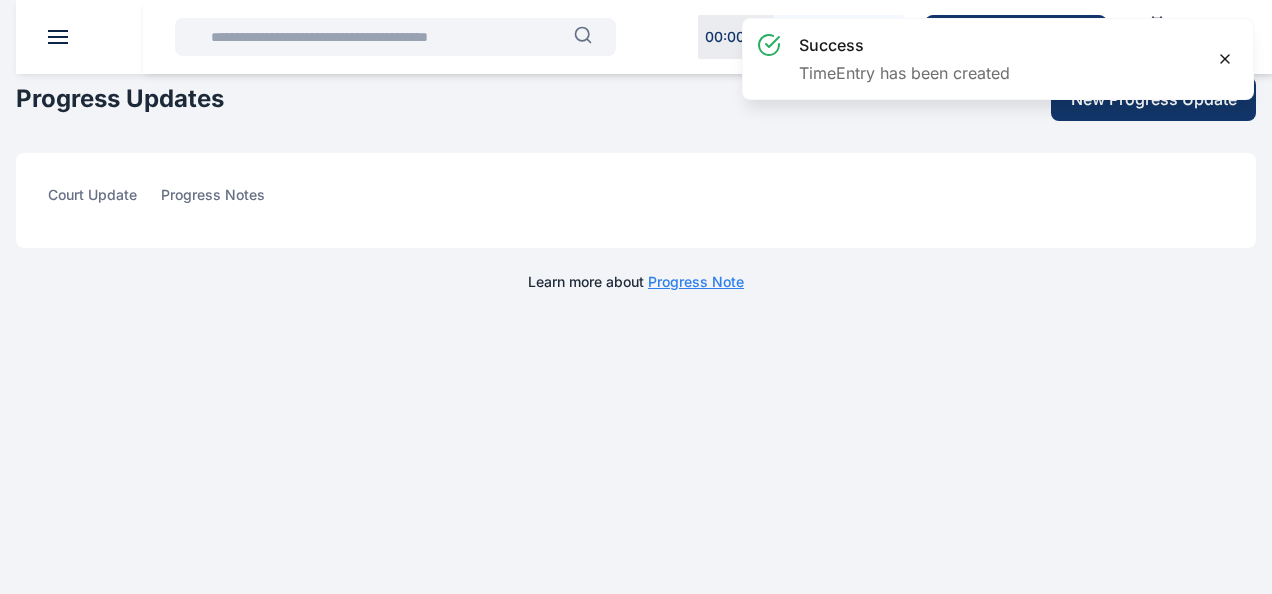 click 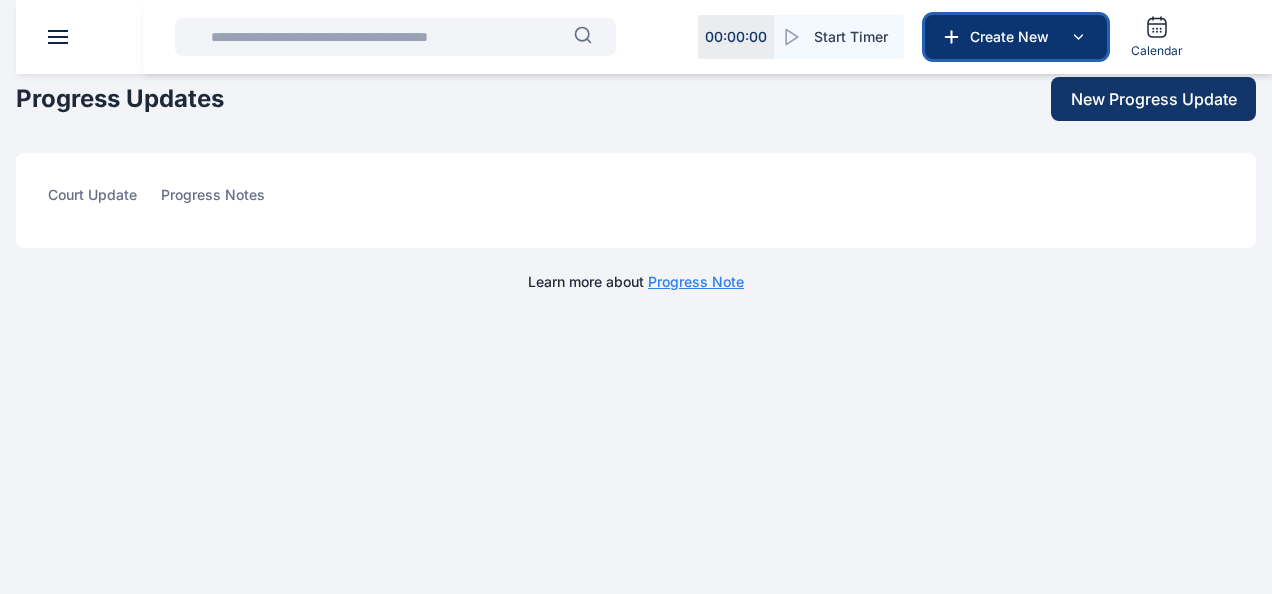 click 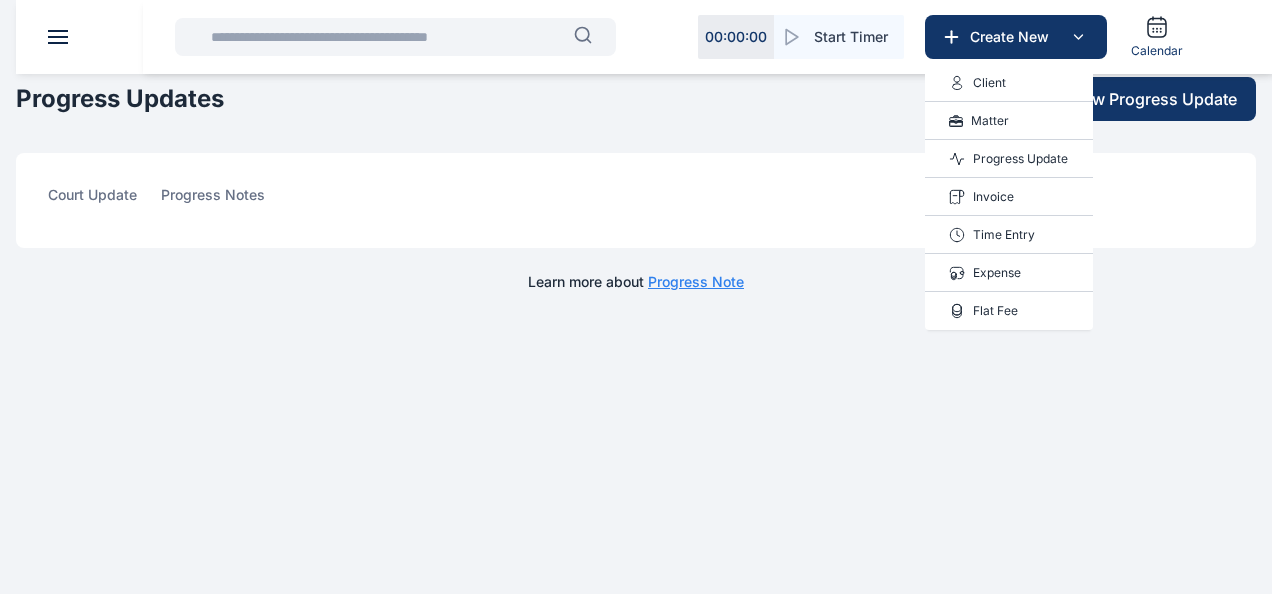 click on "Time Entry" at bounding box center [1004, 235] 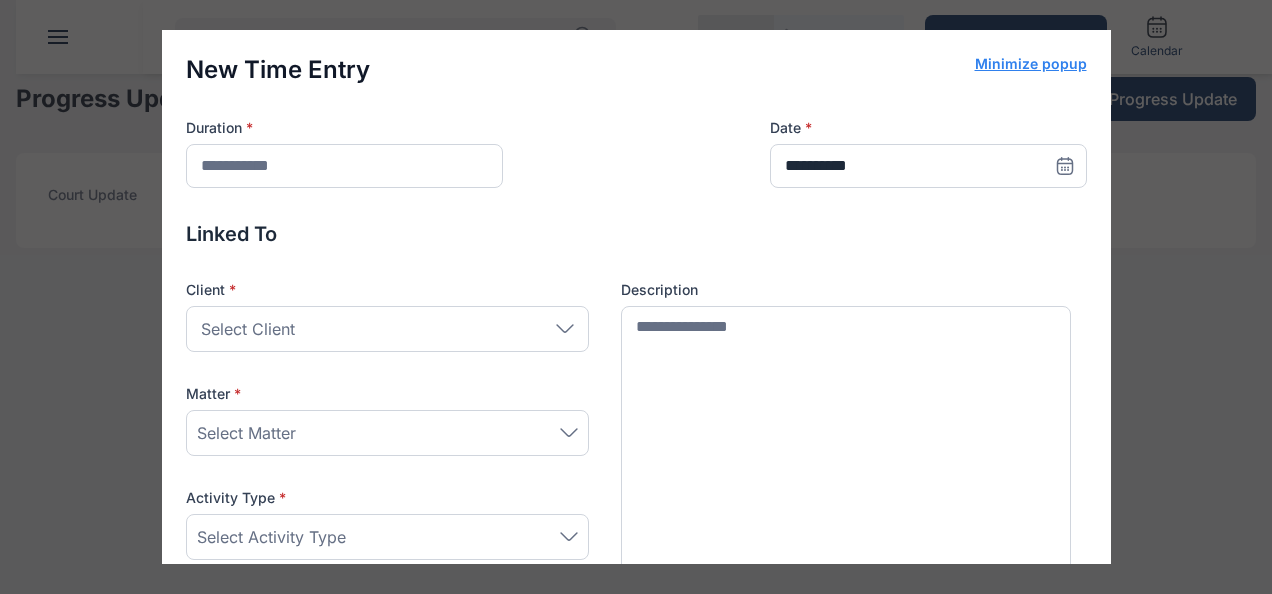 click 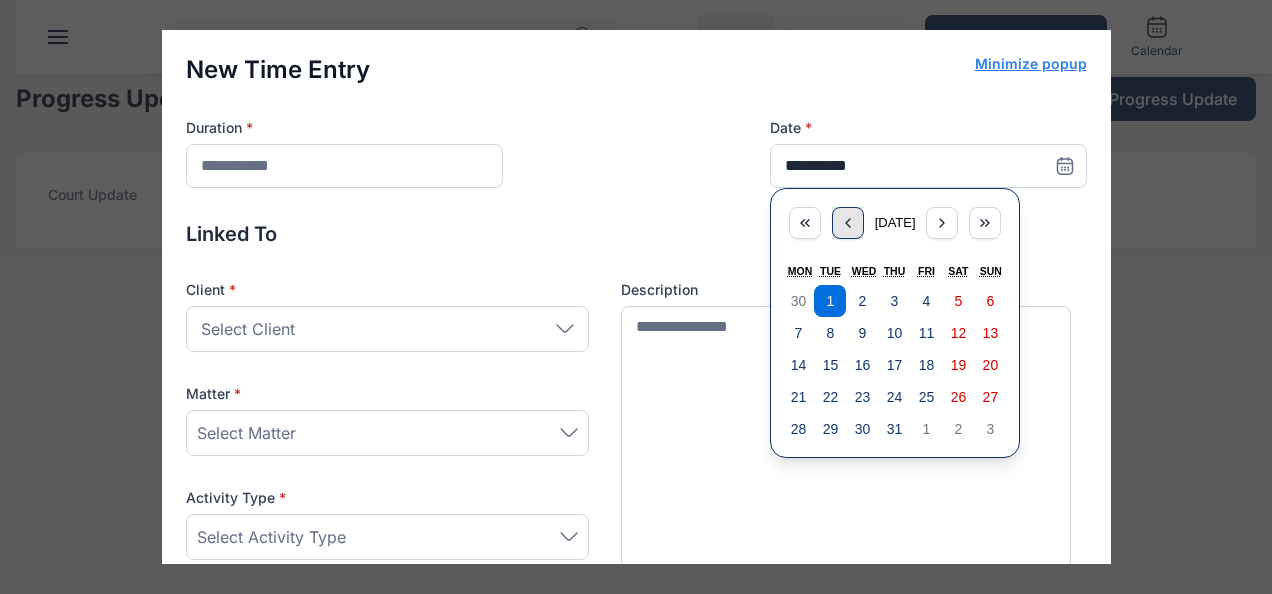 click at bounding box center [848, 223] 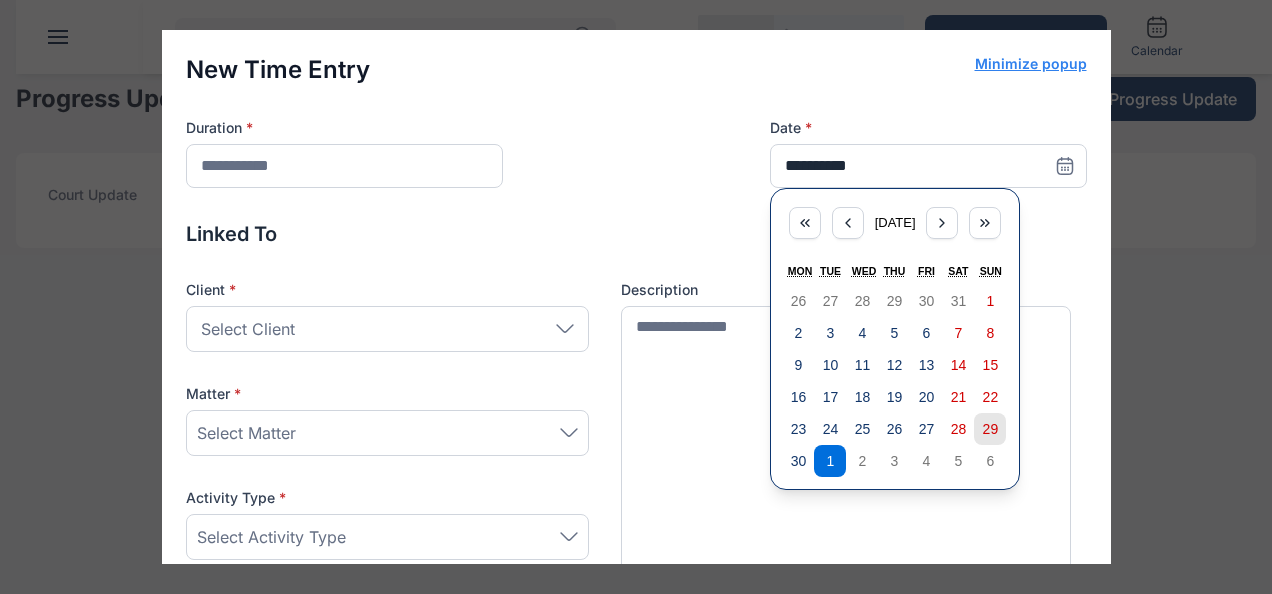 click on "29" at bounding box center (991, 429) 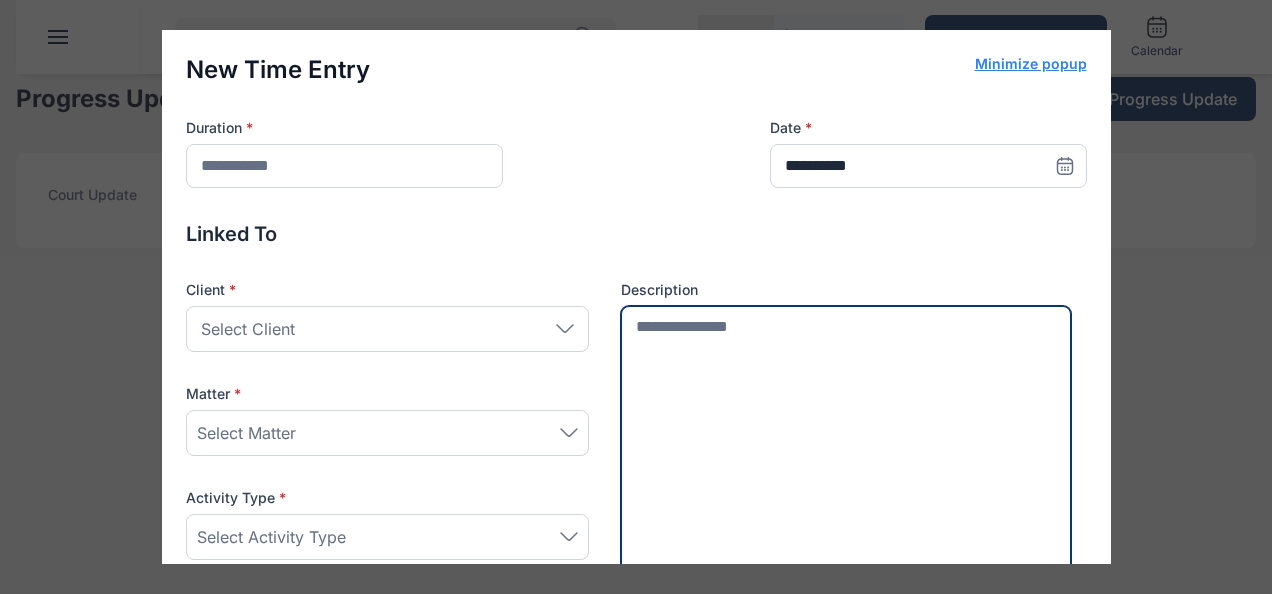 click at bounding box center (846, 445) 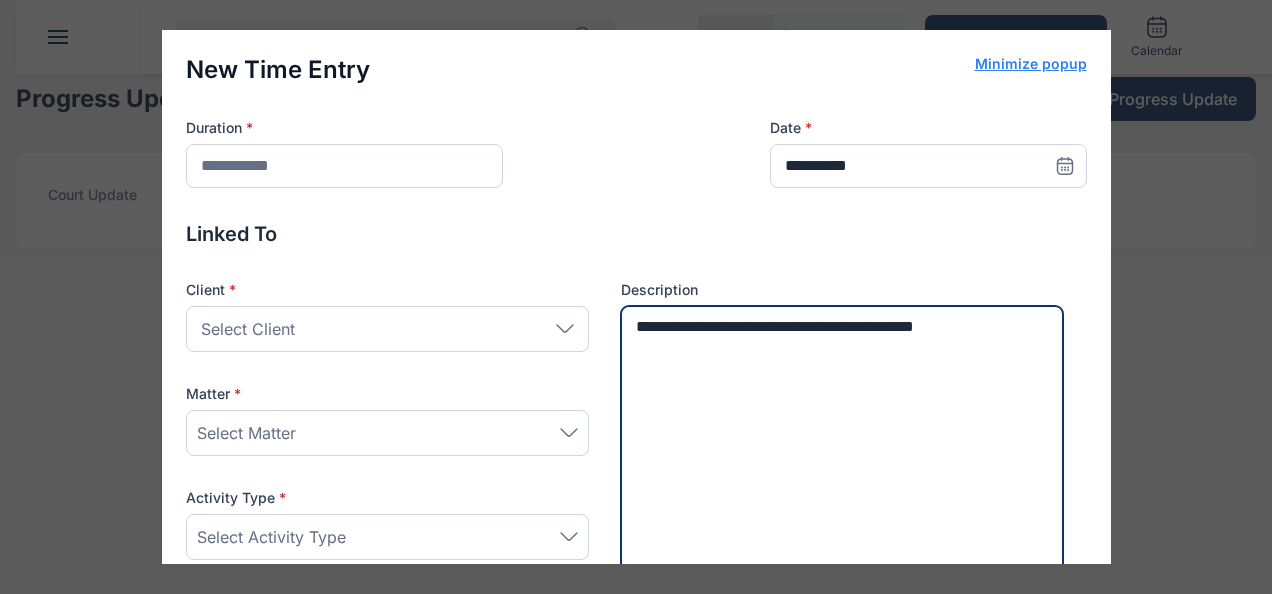 type on "**********" 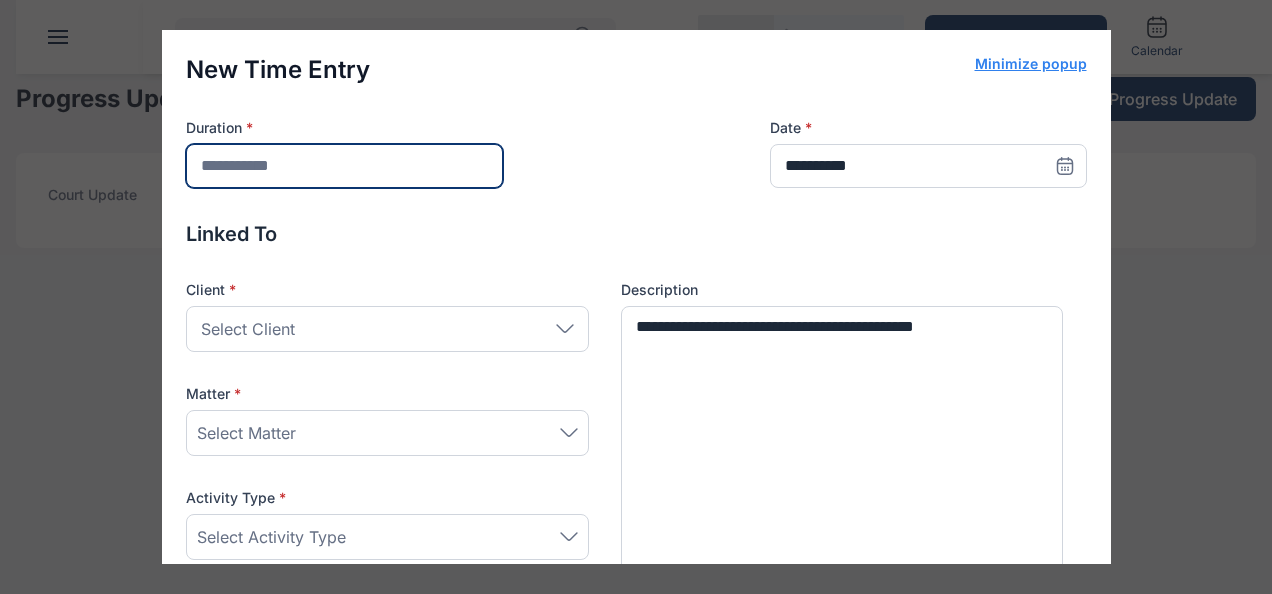 click at bounding box center [344, 166] 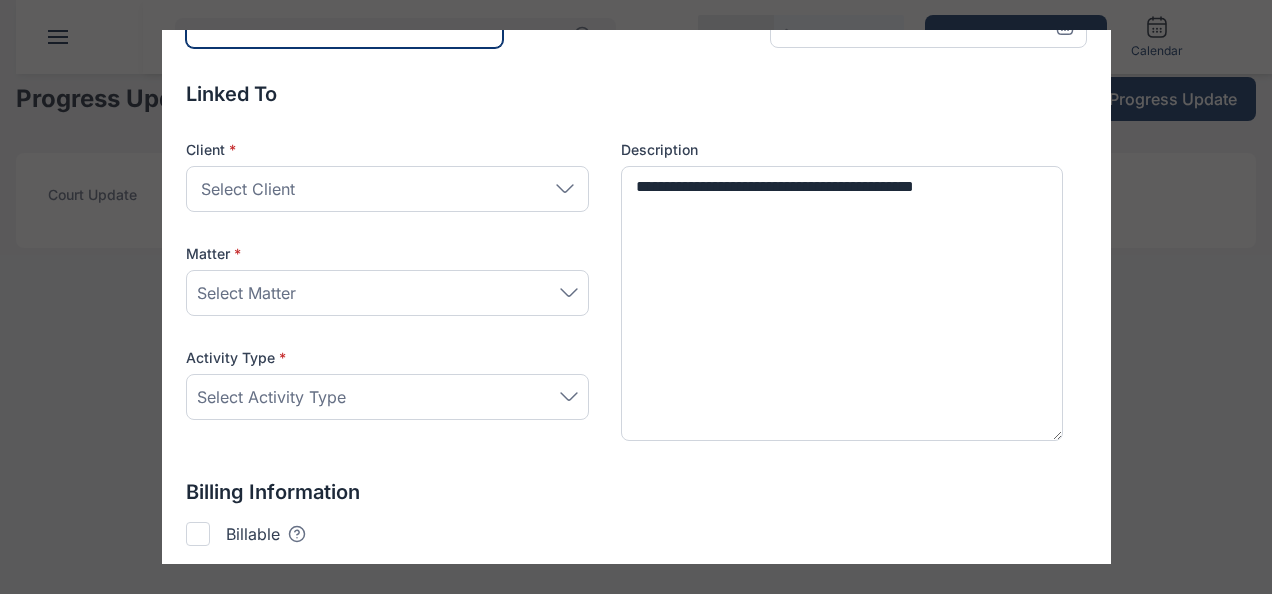 scroll, scrollTop: 171, scrollLeft: 0, axis: vertical 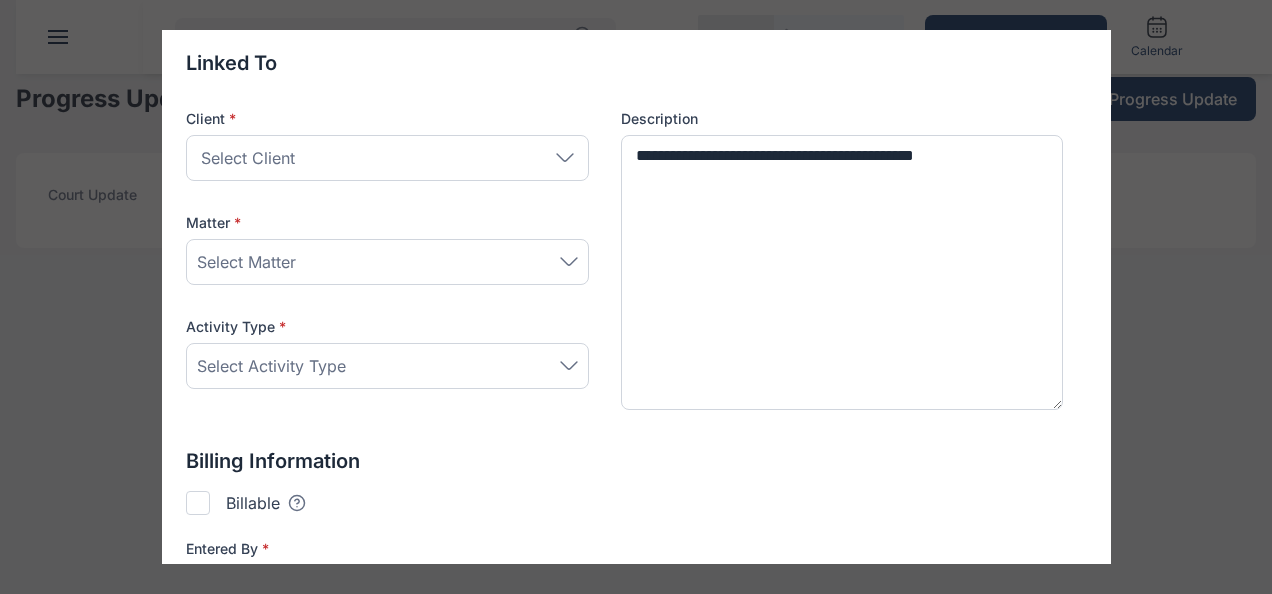 type on "***" 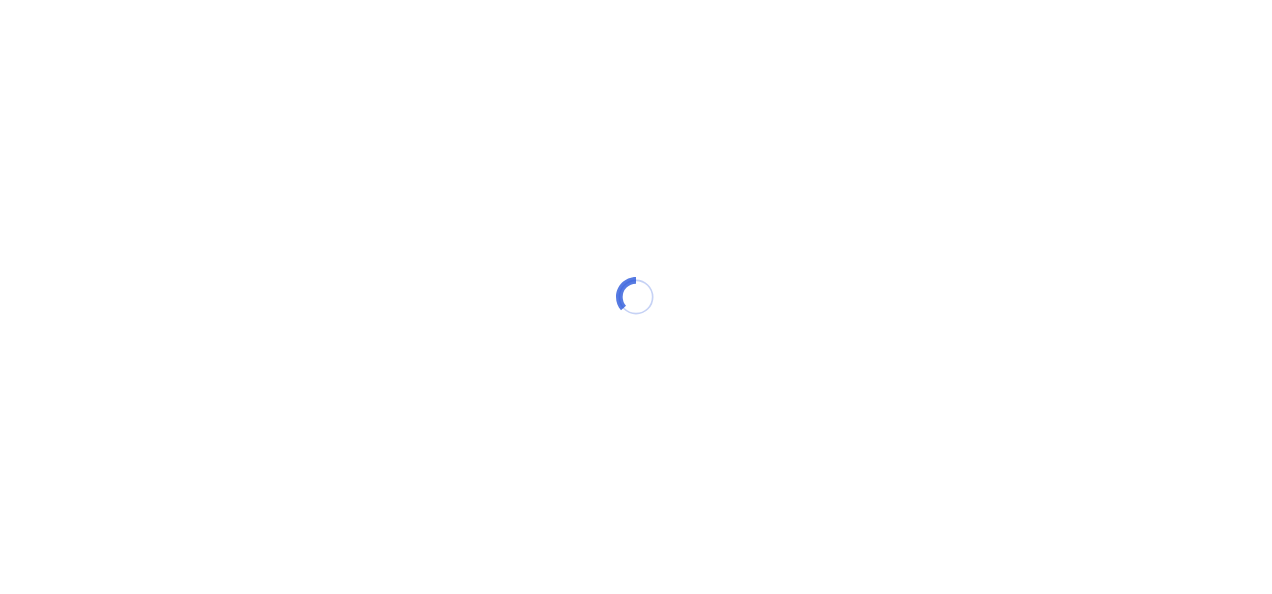 scroll, scrollTop: 0, scrollLeft: 0, axis: both 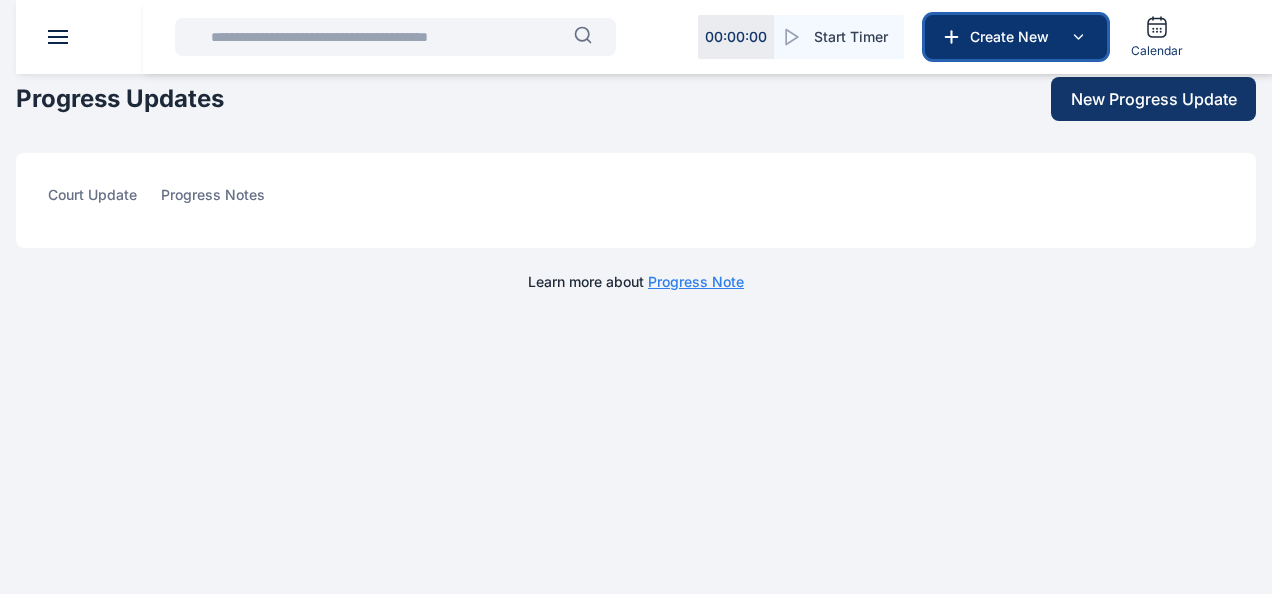 click 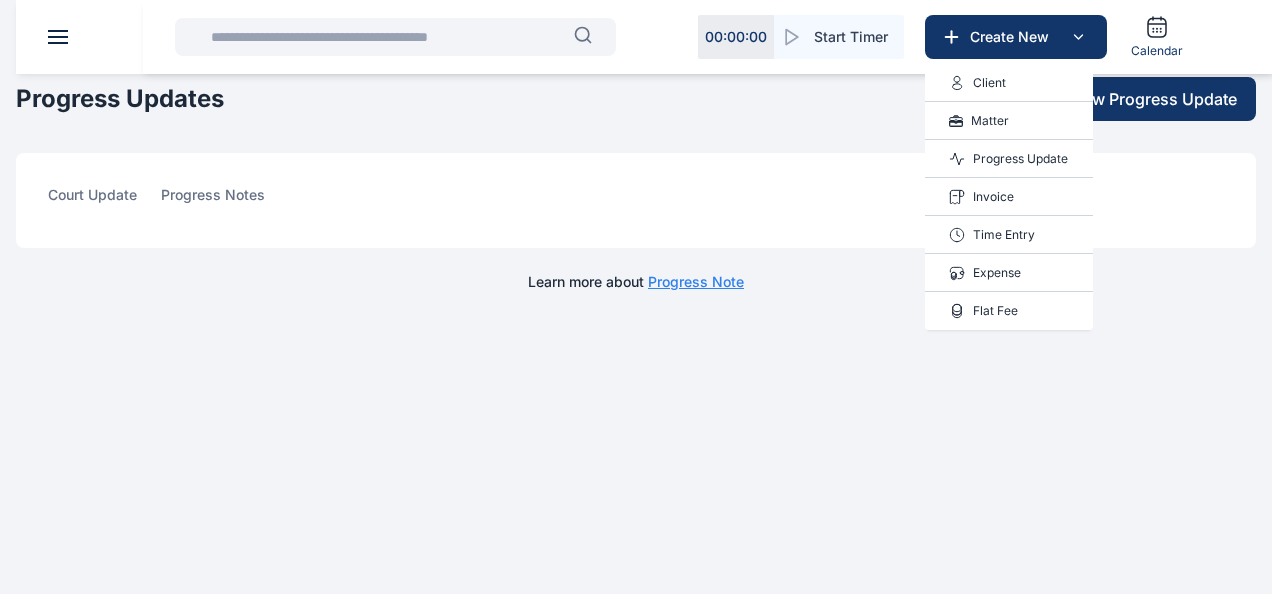 click on "Time Entry" at bounding box center [1004, 235] 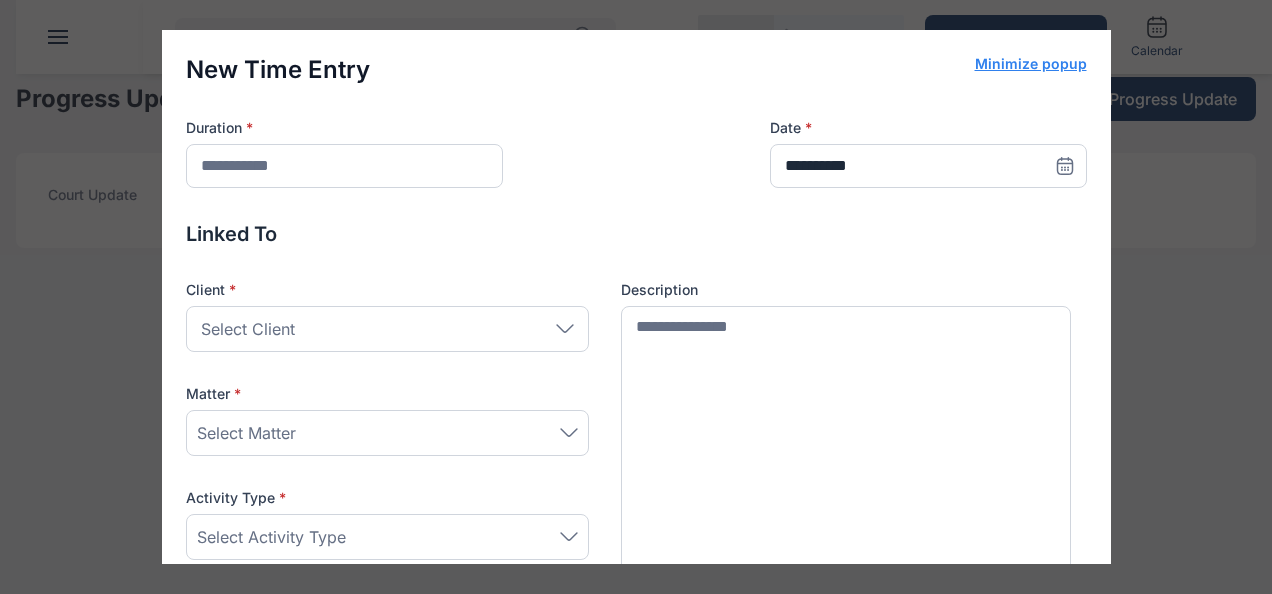 click 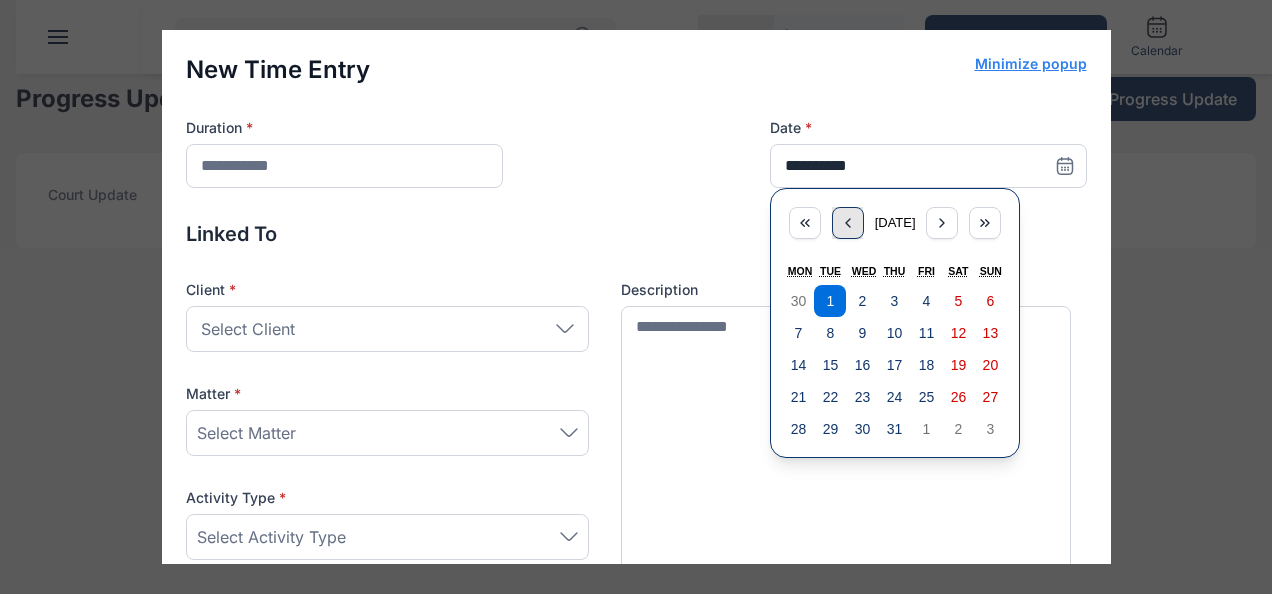 click at bounding box center (848, 223) 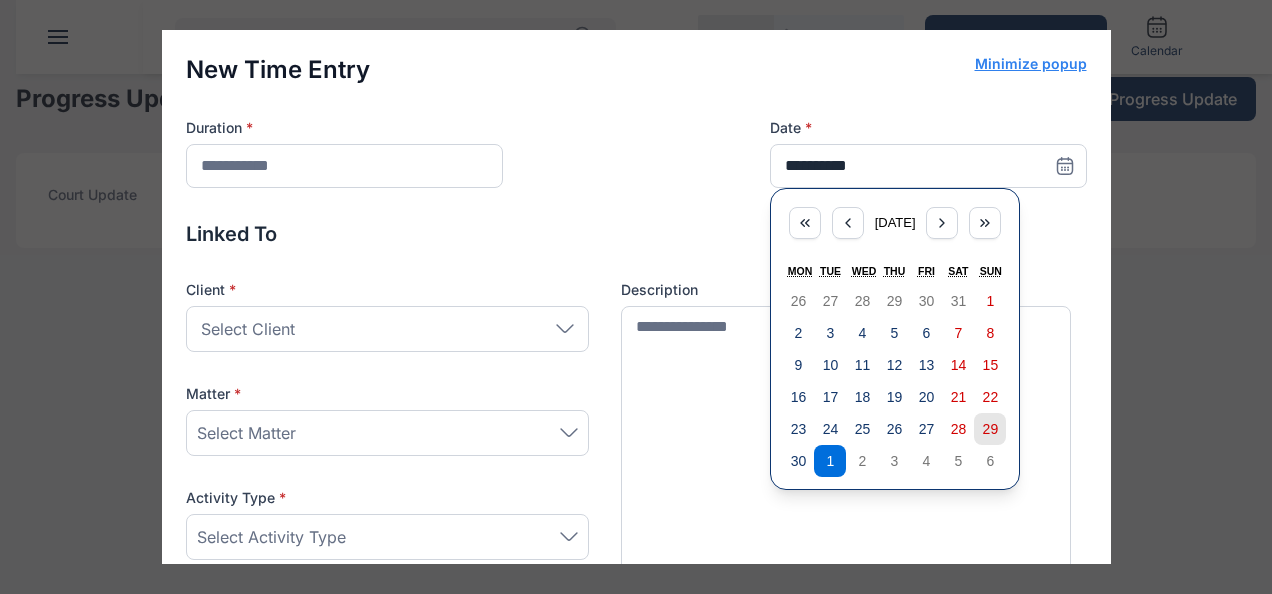 click on "29" at bounding box center [991, 429] 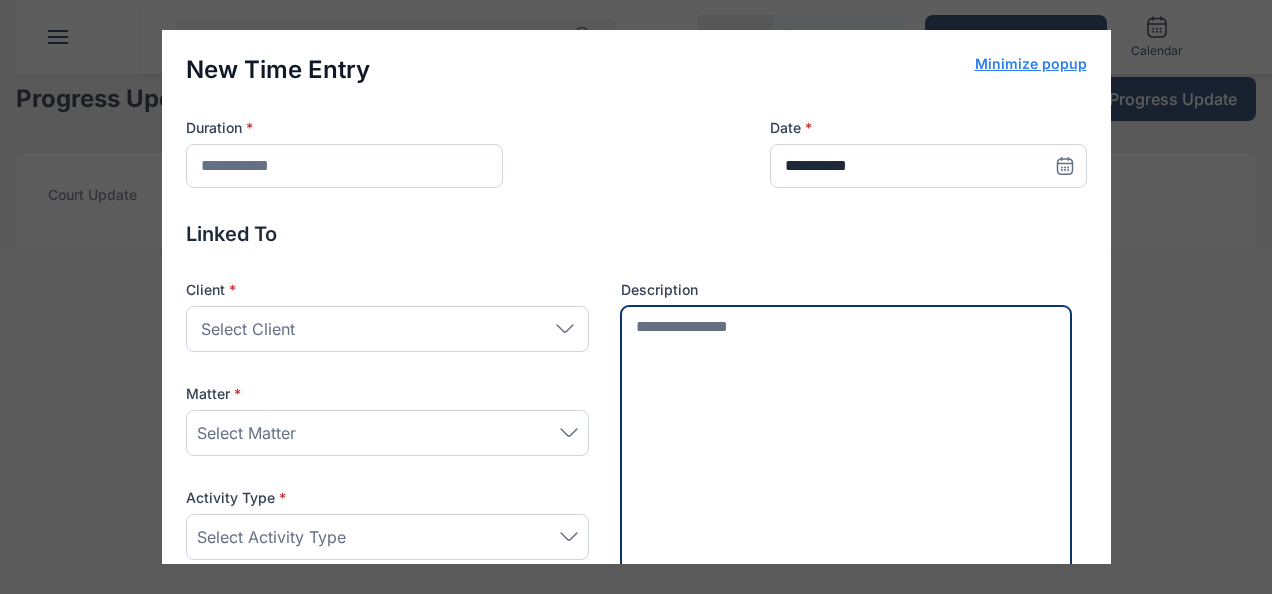 click at bounding box center (846, 445) 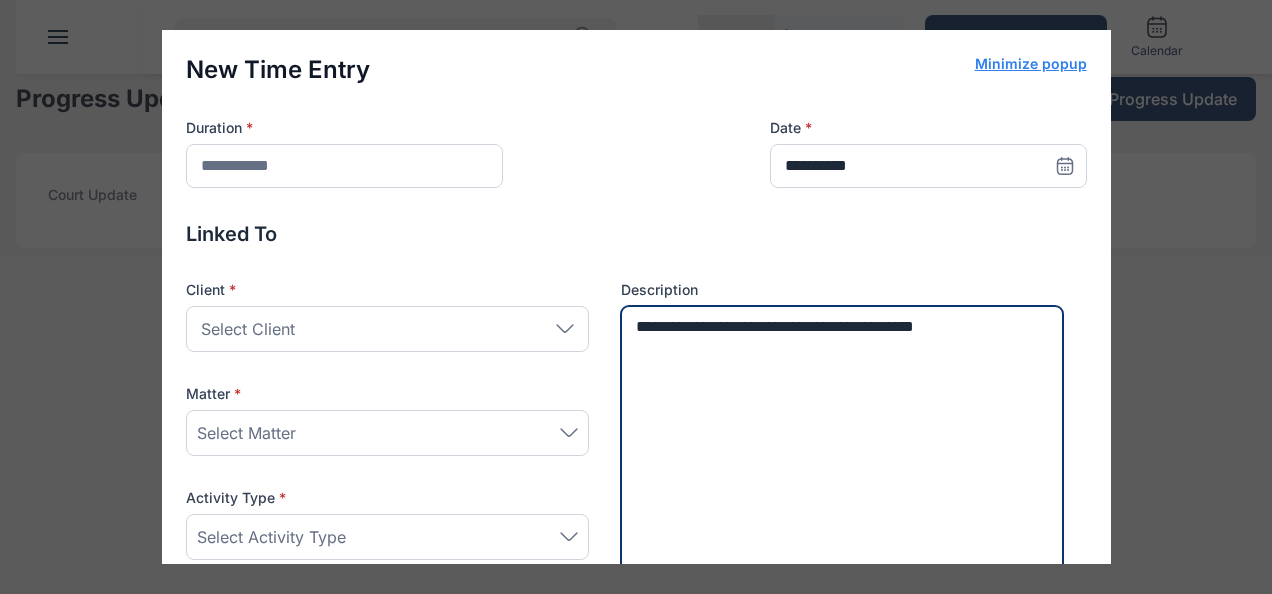 type on "**********" 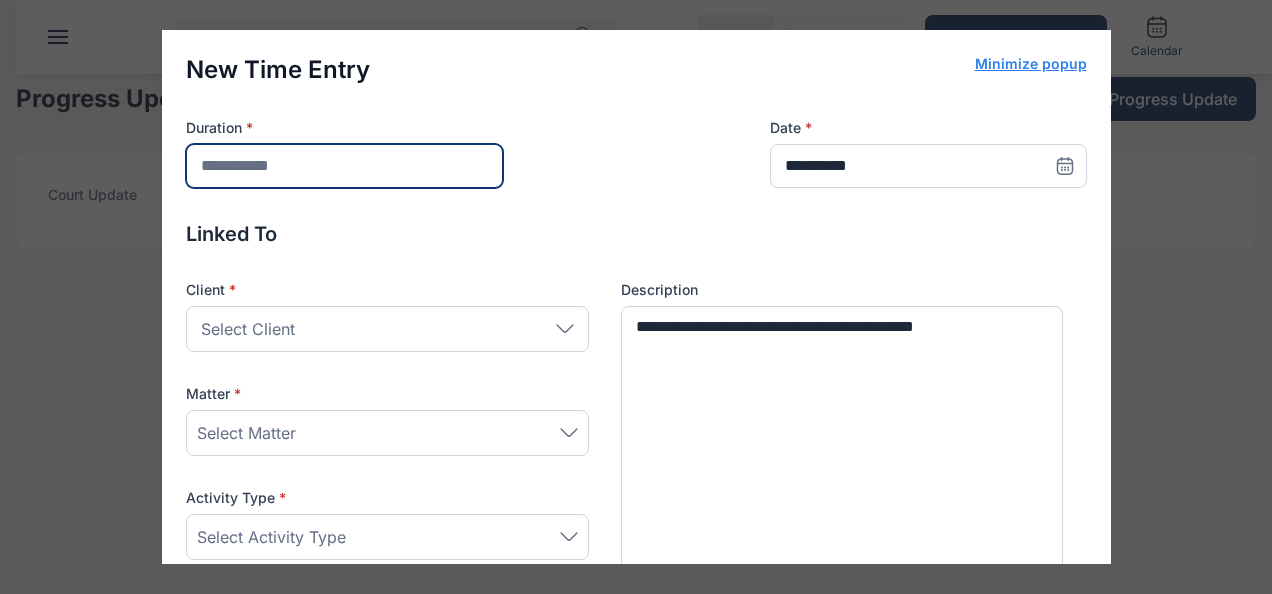 click at bounding box center (344, 166) 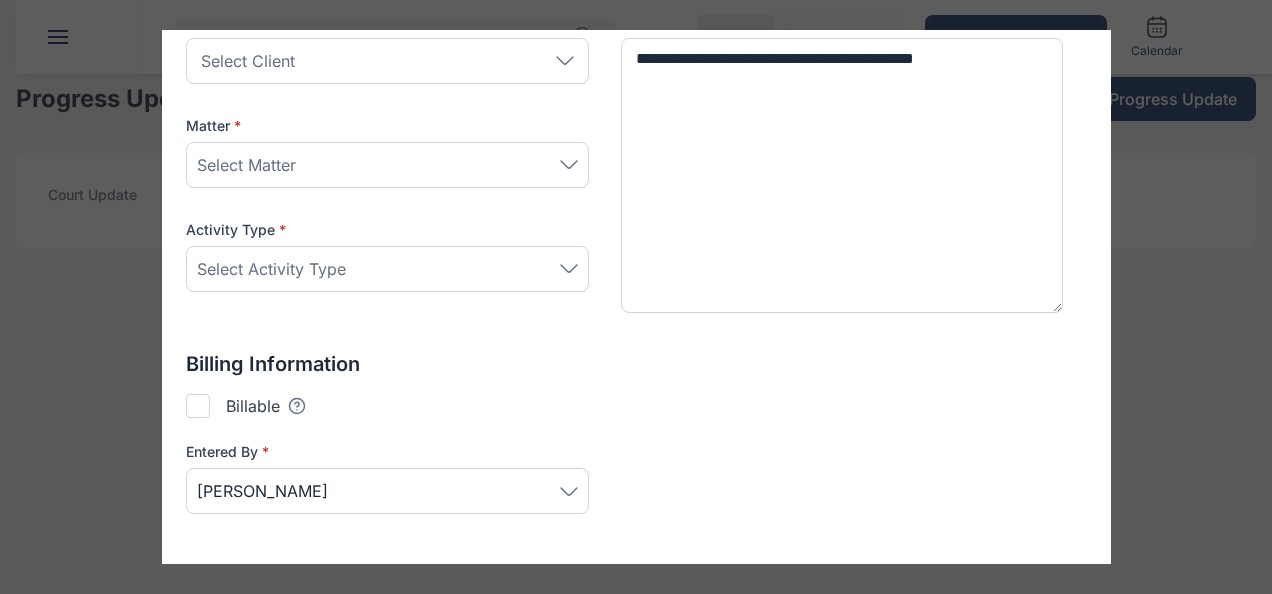 scroll, scrollTop: 282, scrollLeft: 0, axis: vertical 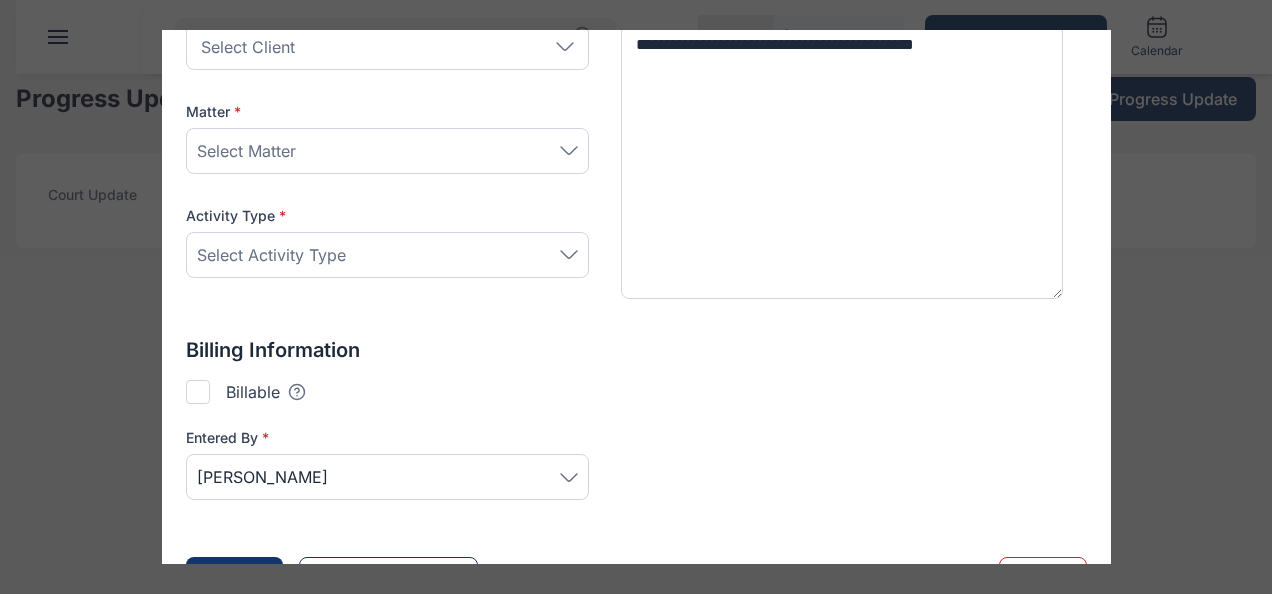 type on "***" 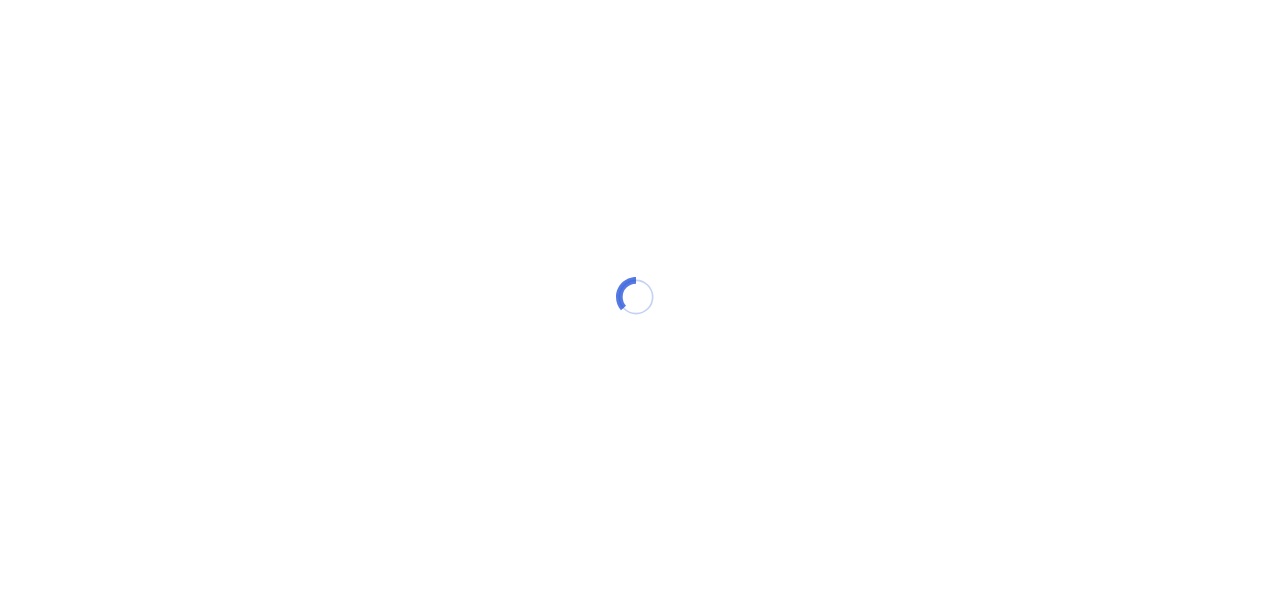 scroll, scrollTop: 0, scrollLeft: 0, axis: both 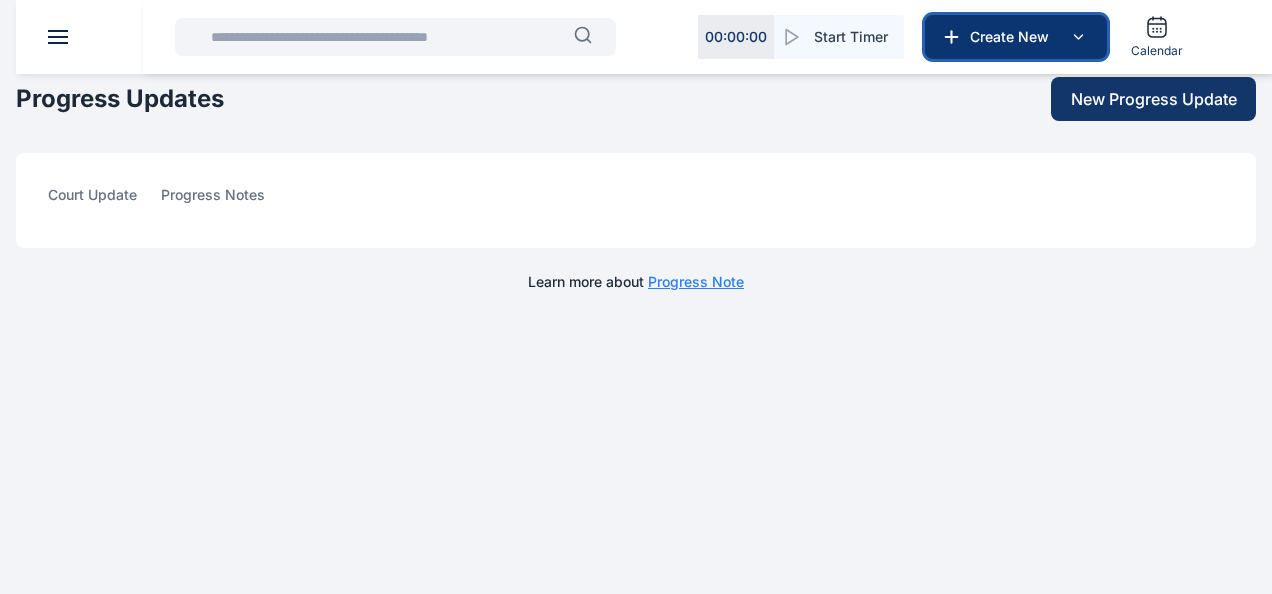 click 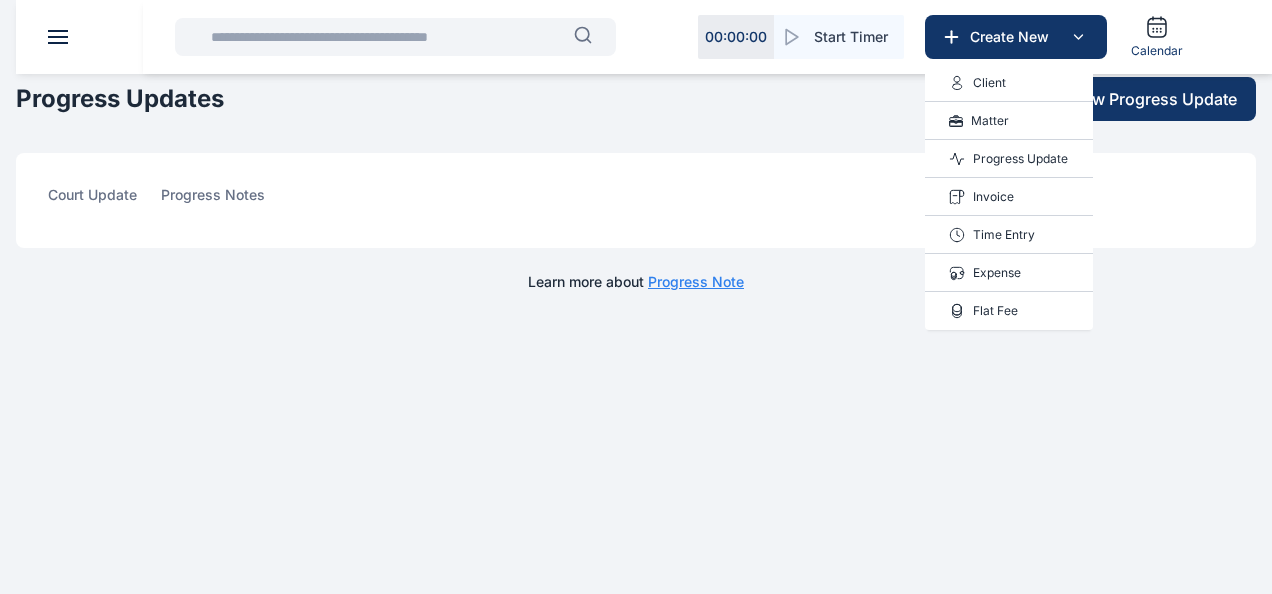 click on "Time Entry" at bounding box center (1004, 235) 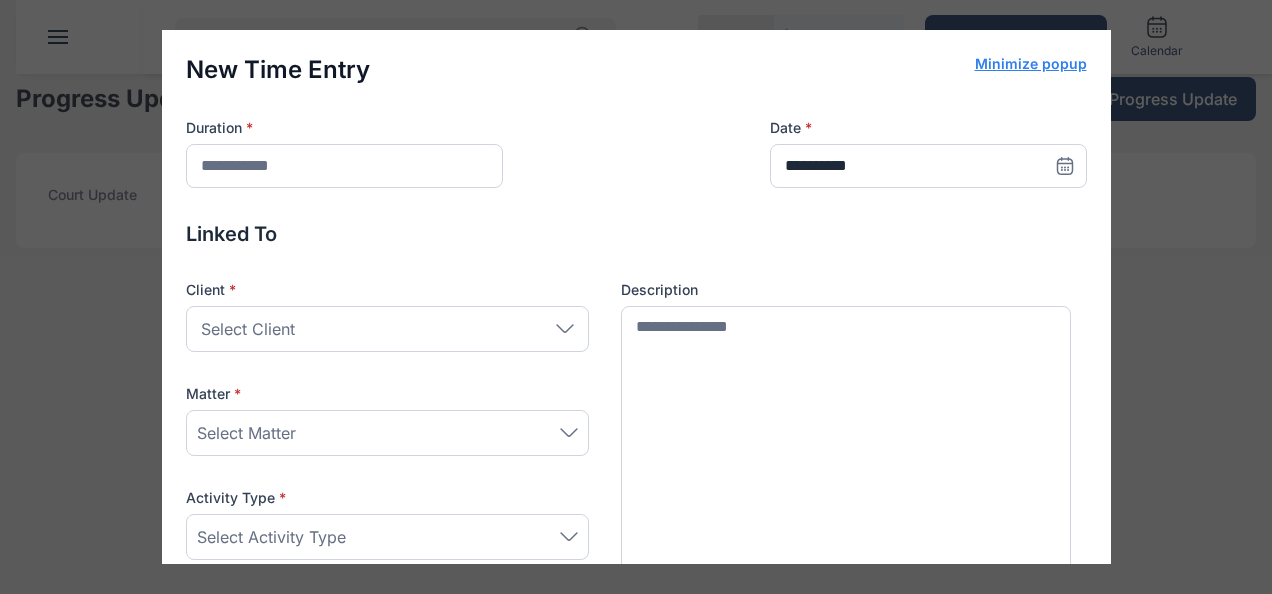 click 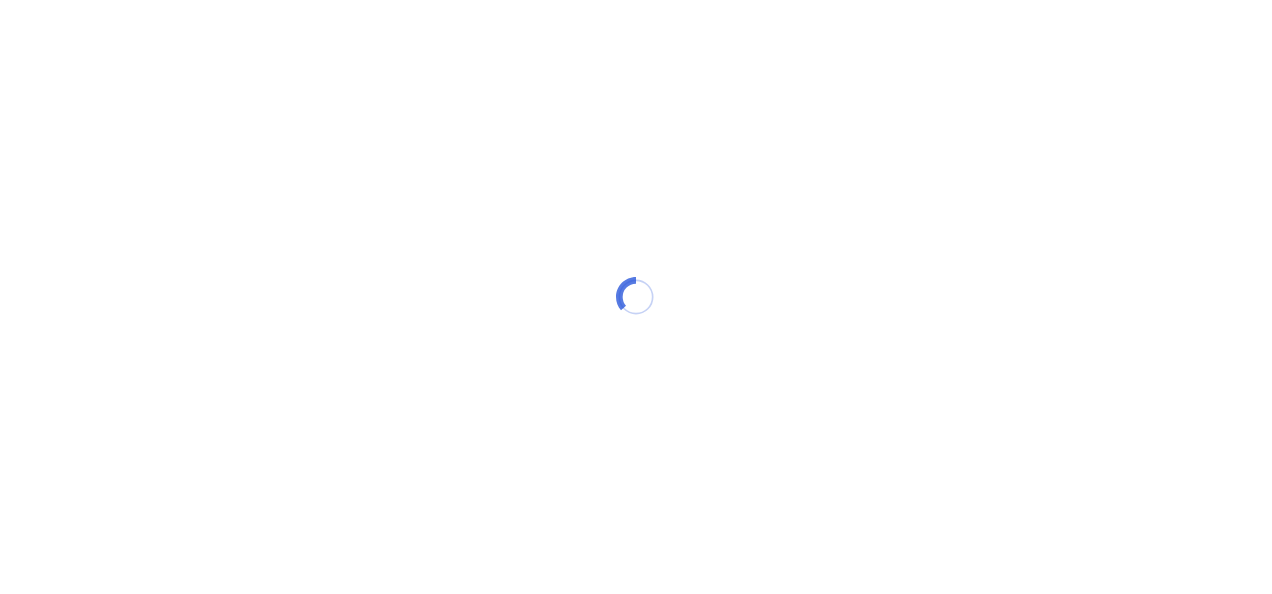 scroll, scrollTop: 0, scrollLeft: 0, axis: both 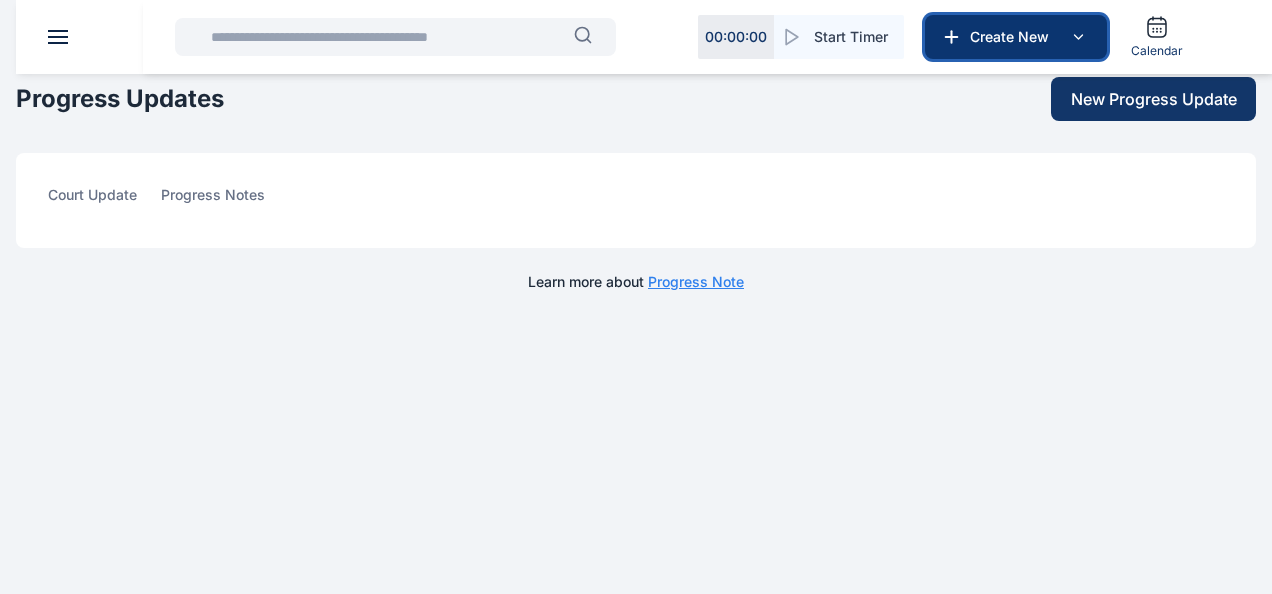 click 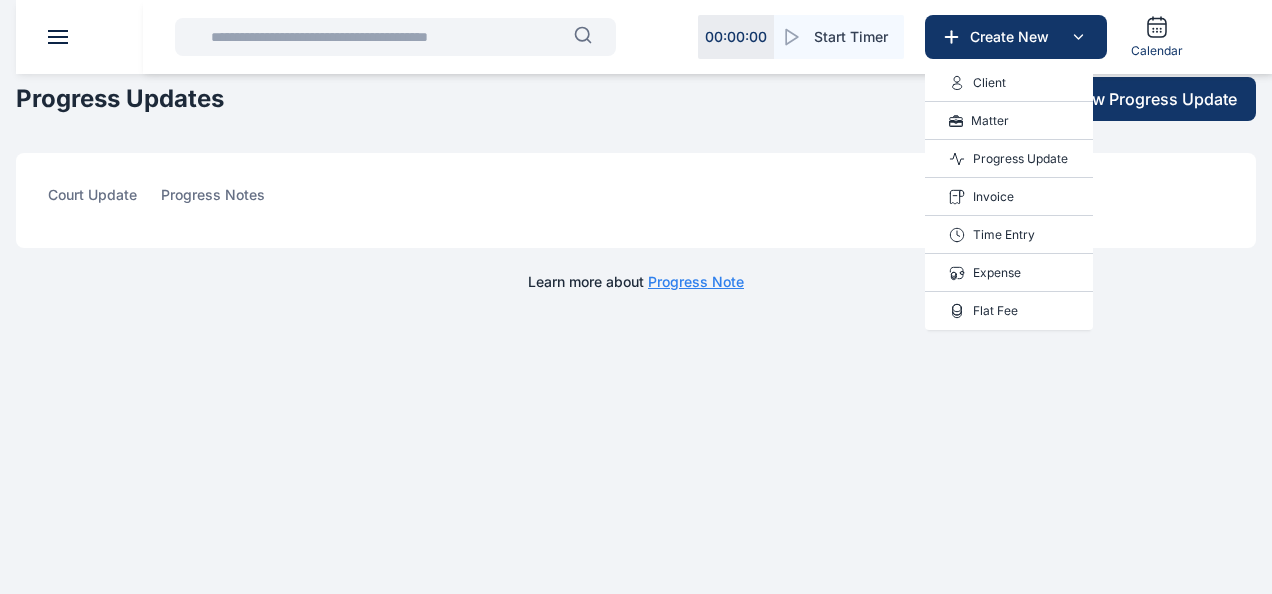 click on "Time Entry" at bounding box center (1004, 235) 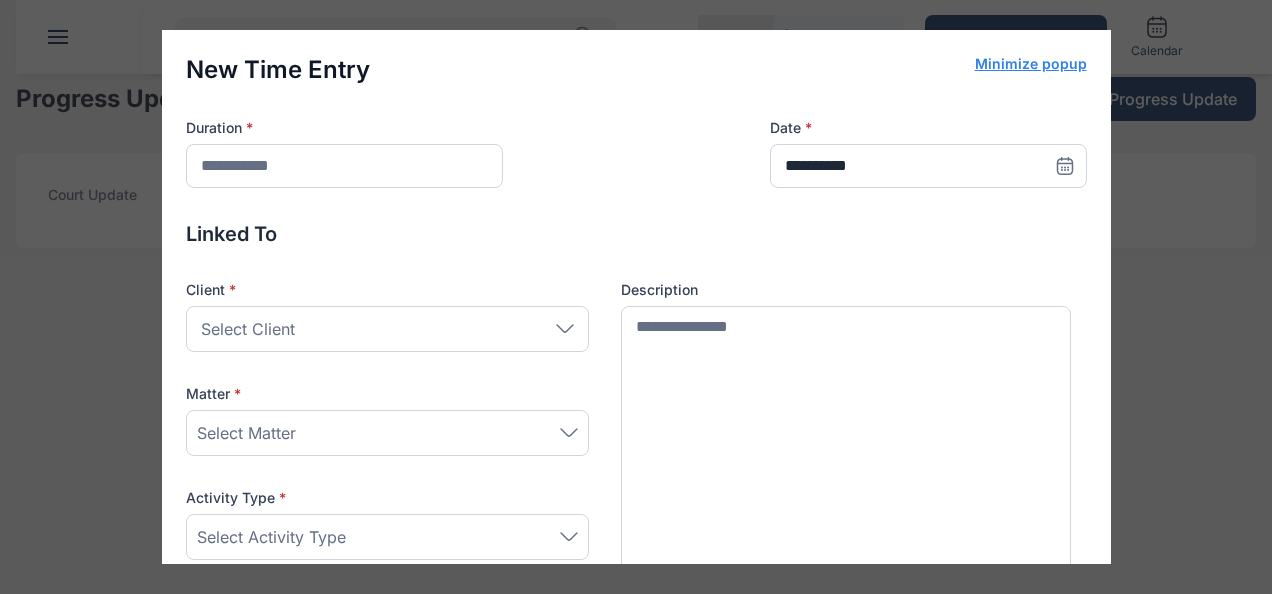 click on "Select Client" at bounding box center [387, 329] 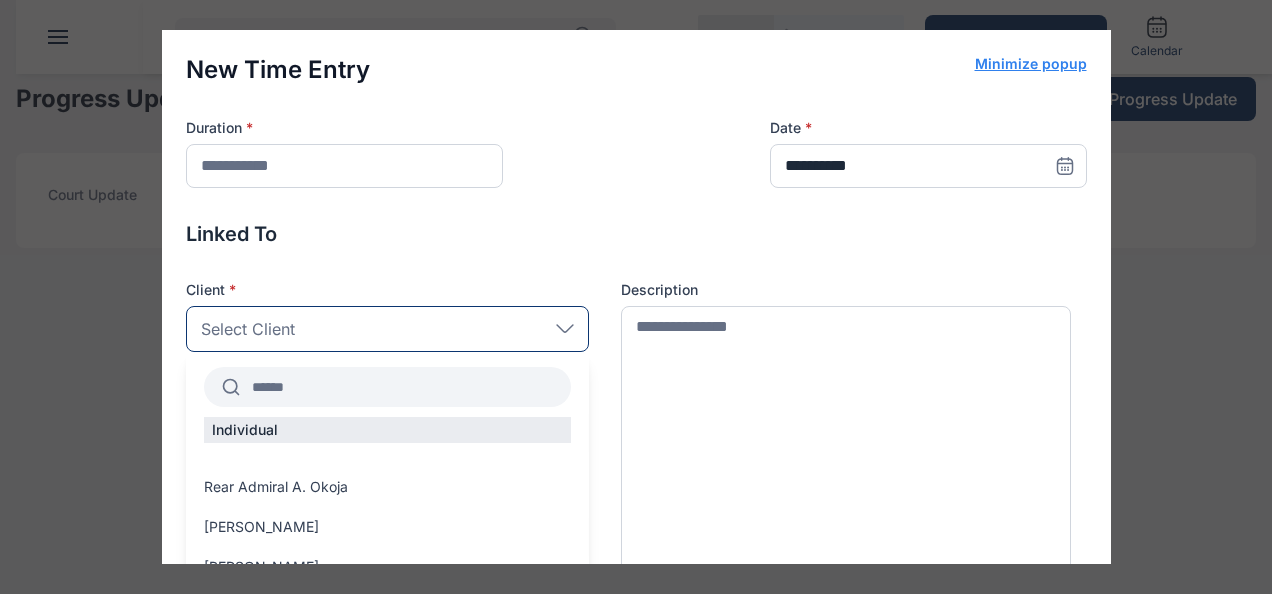 click at bounding box center (405, 387) 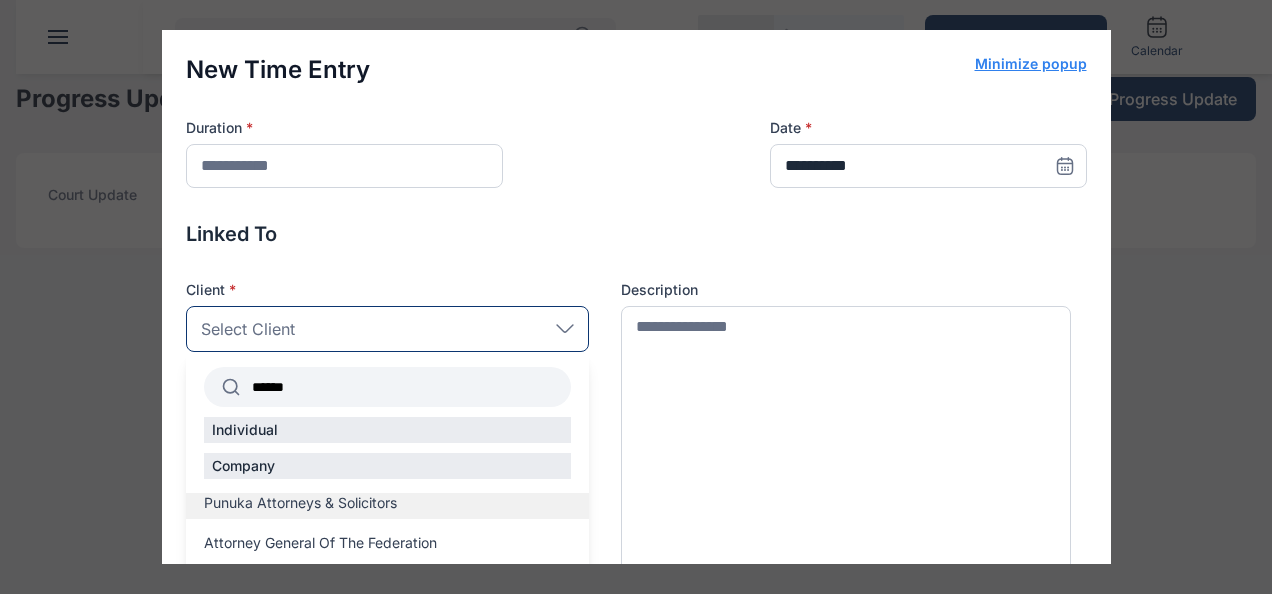 type on "******" 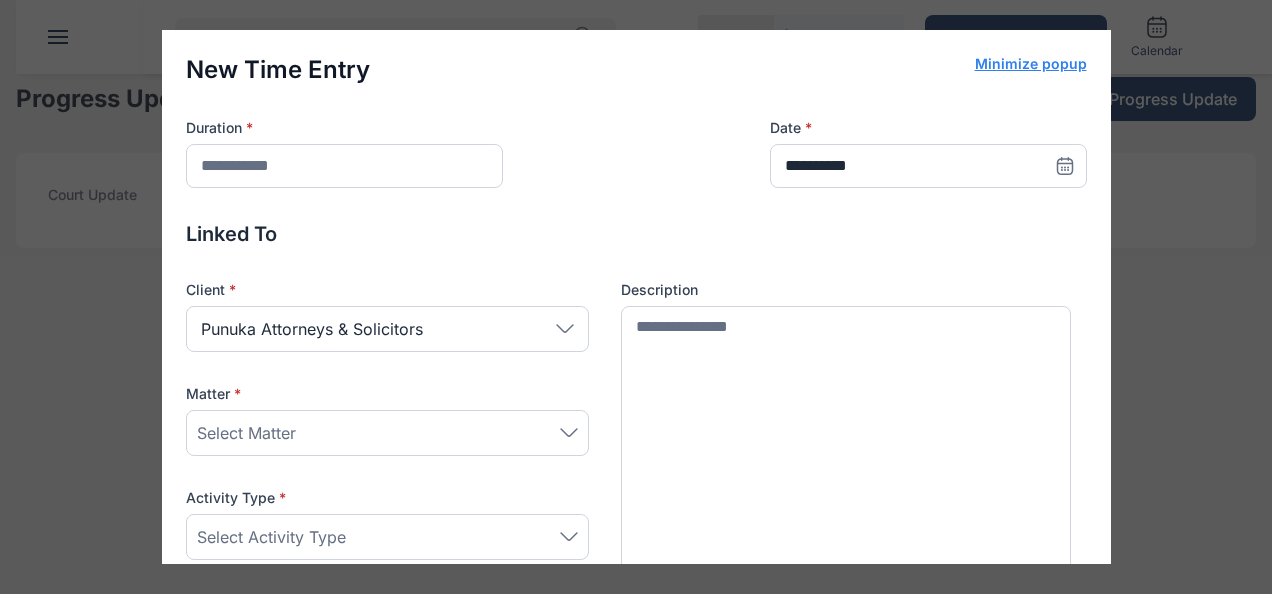 click 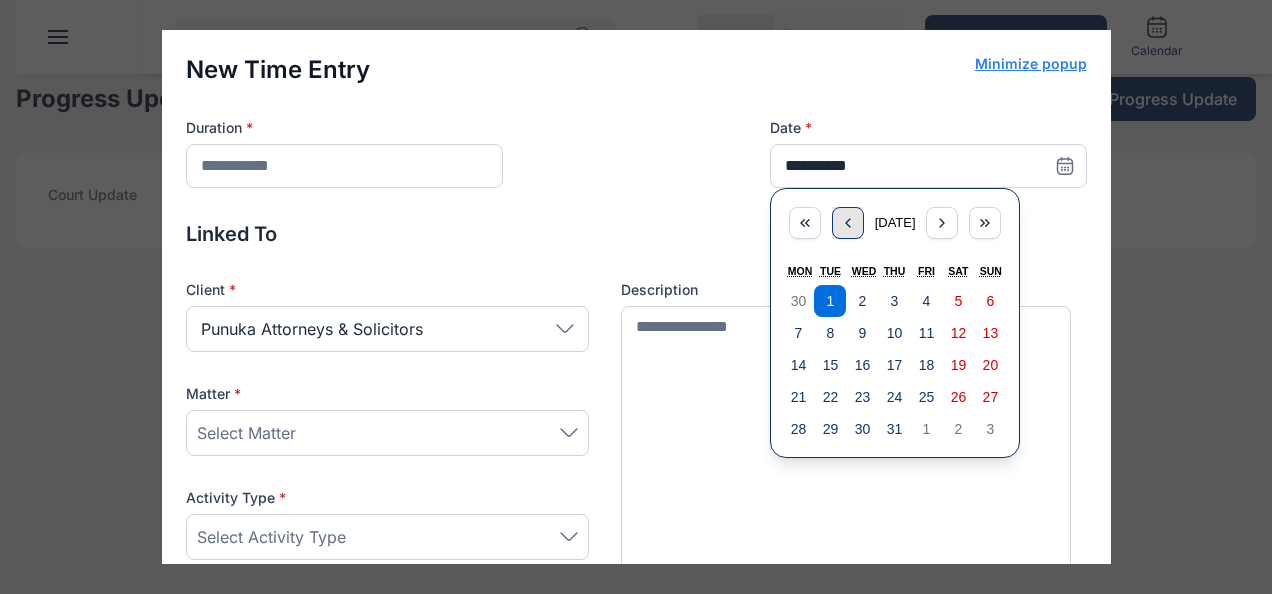 click at bounding box center [848, 223] 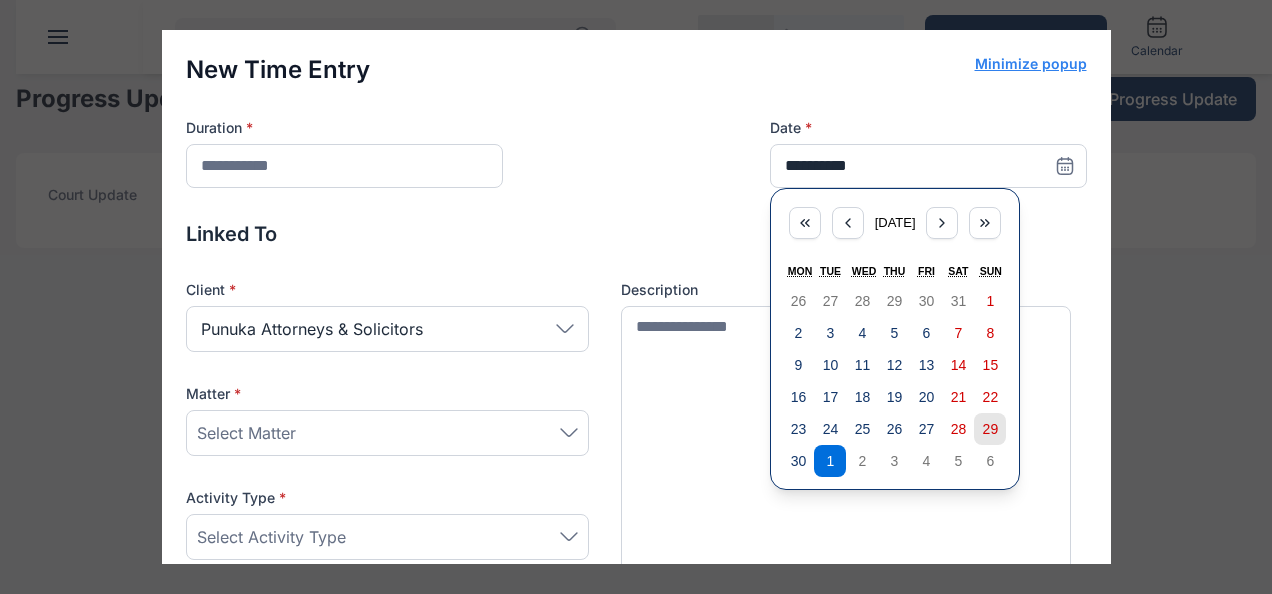 click on "29" at bounding box center (990, 429) 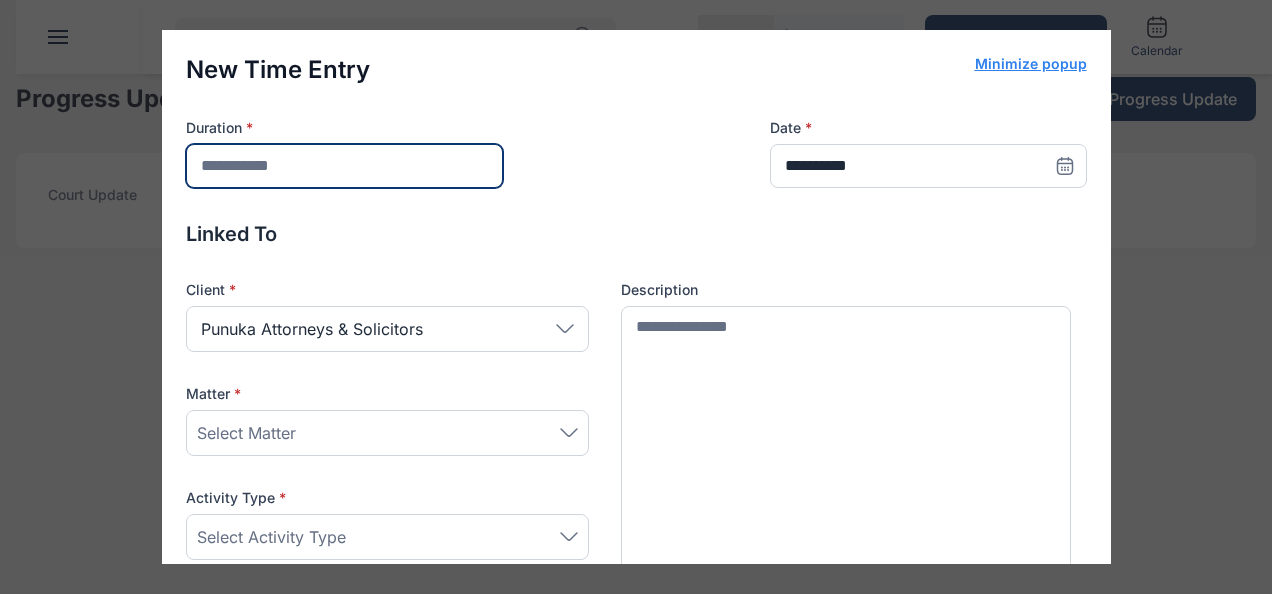 click at bounding box center [344, 166] 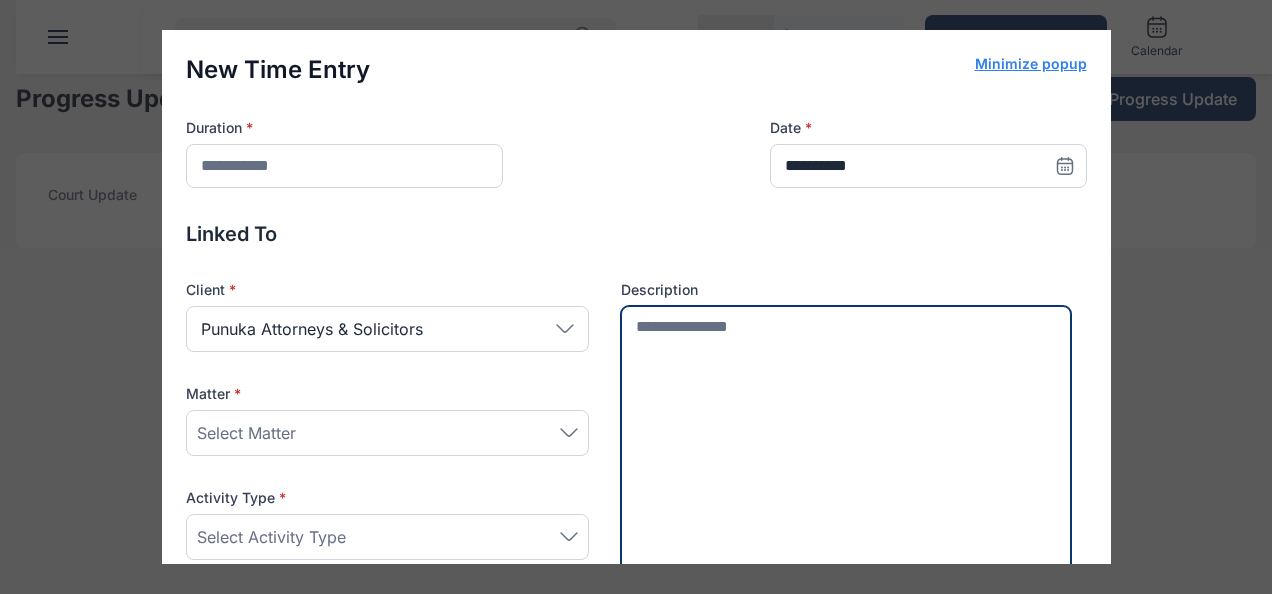 click at bounding box center [846, 445] 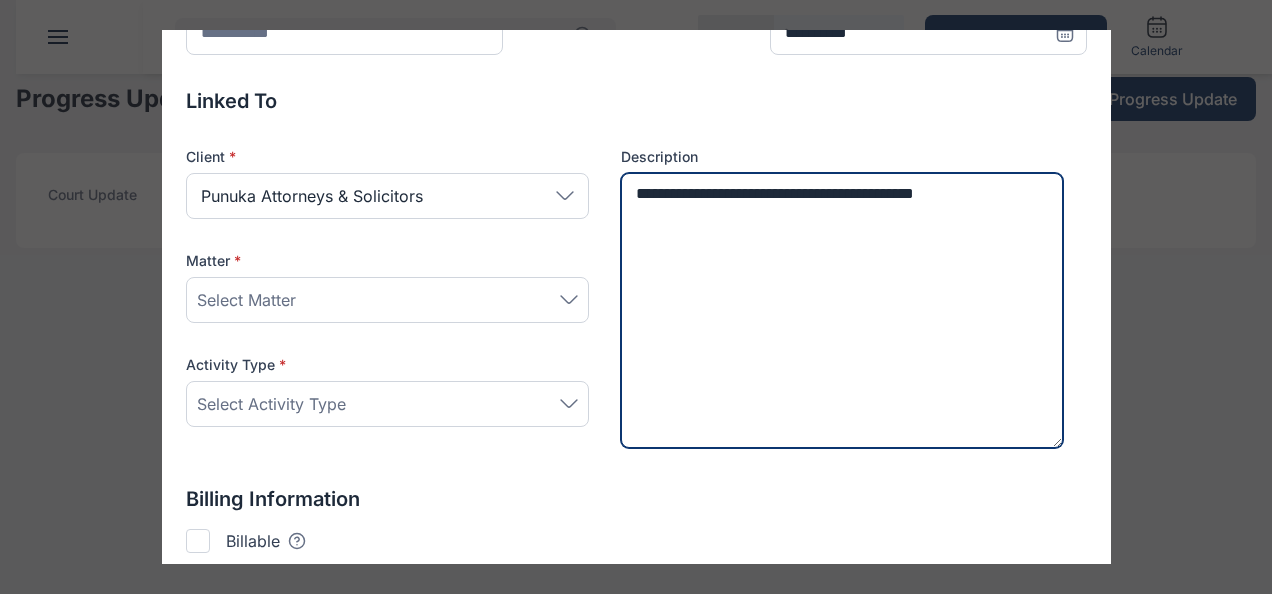 scroll, scrollTop: 162, scrollLeft: 0, axis: vertical 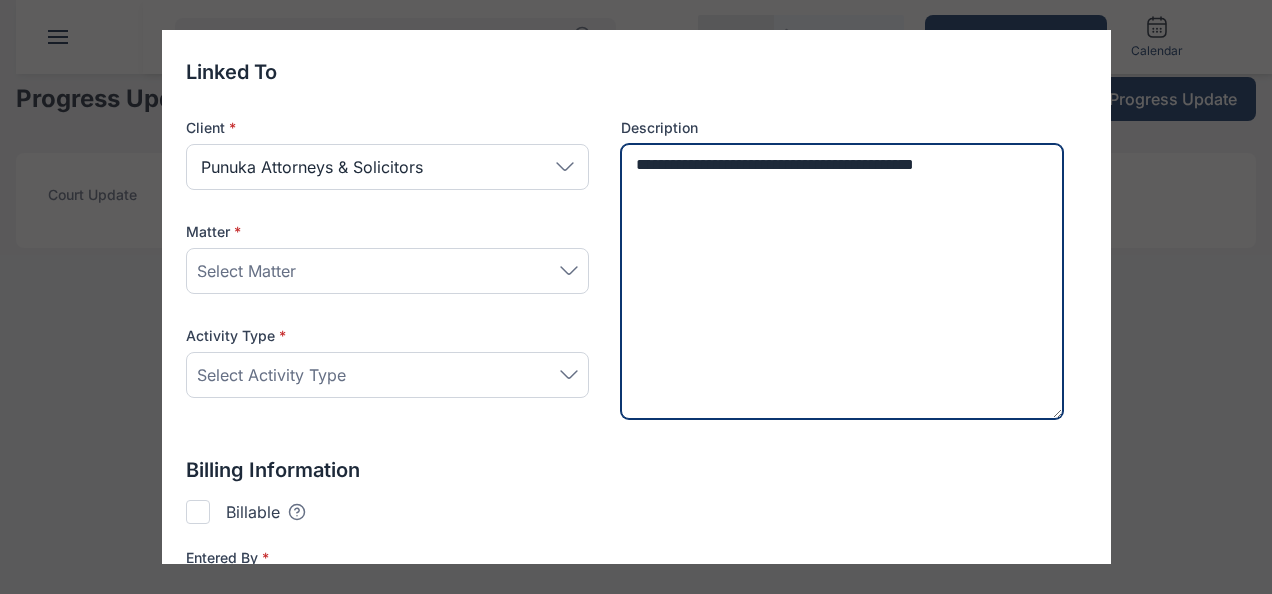 type on "**********" 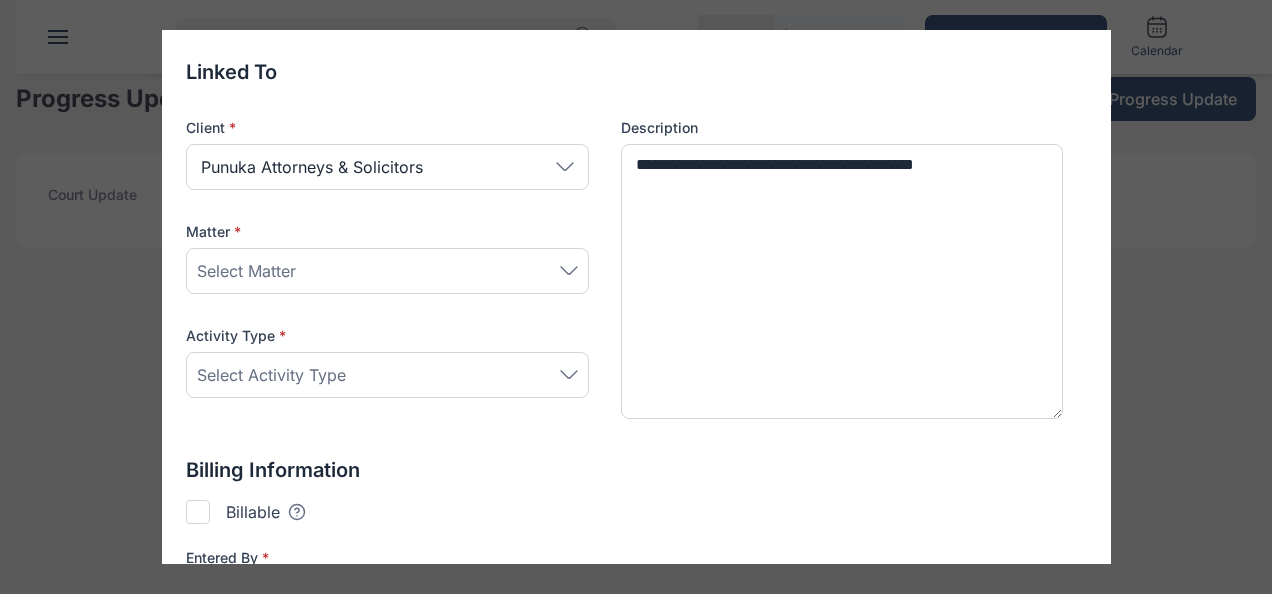 click 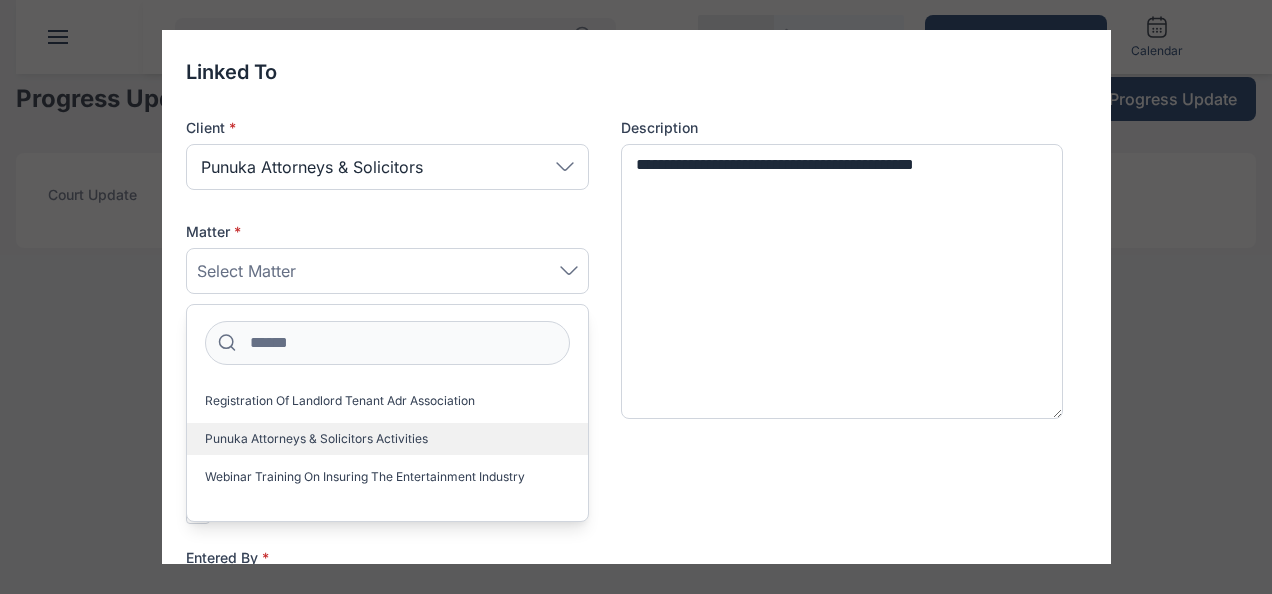 click on "Punuka Attorneys & Solicitors Activities" at bounding box center (316, 439) 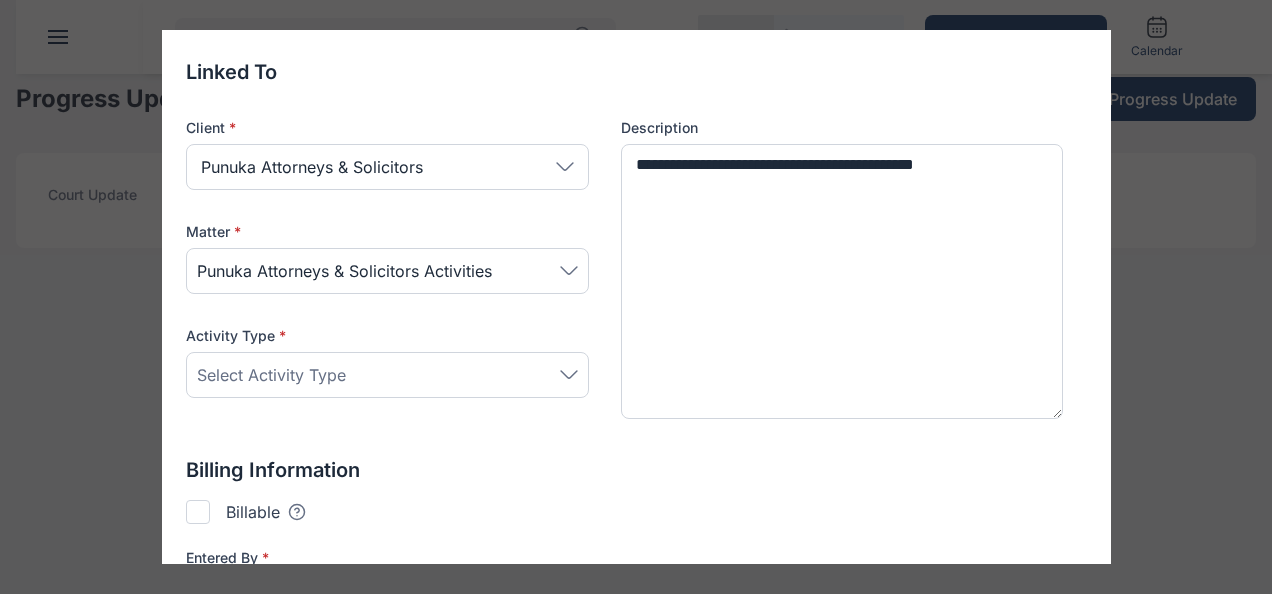 click 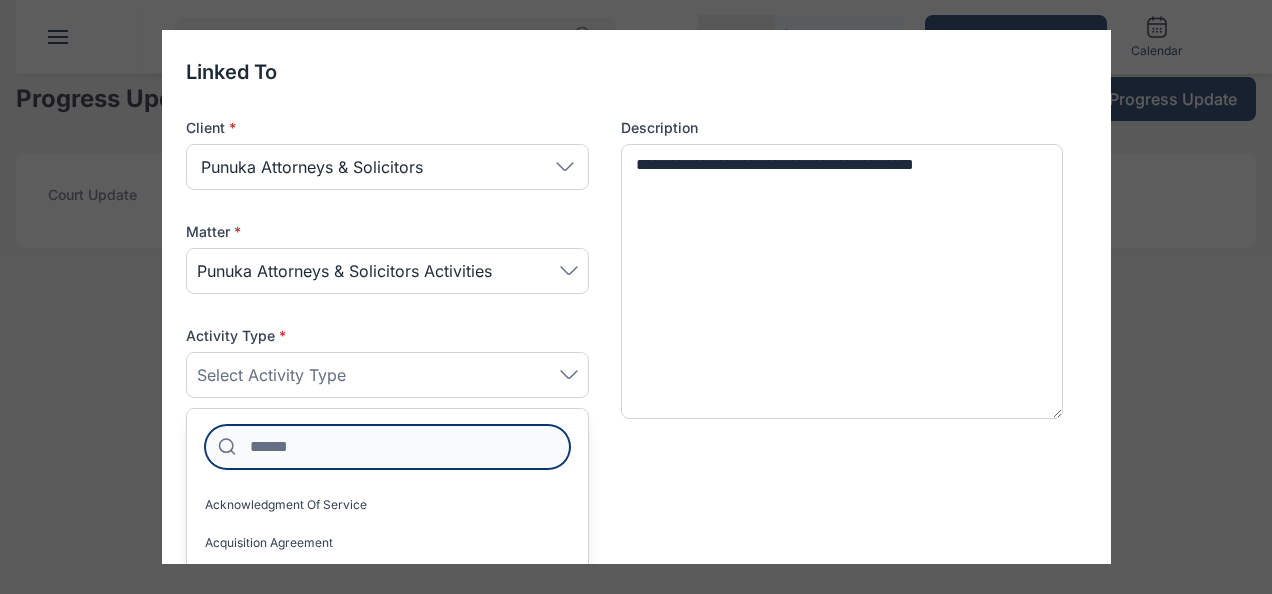 click at bounding box center [387, 447] 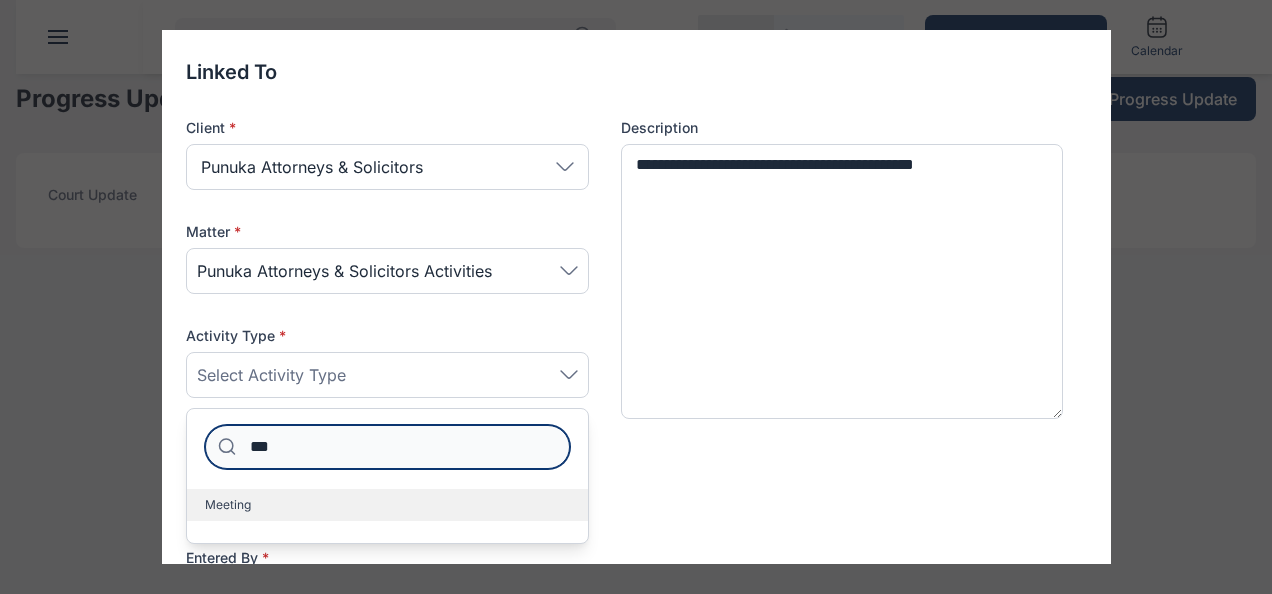 type on "***" 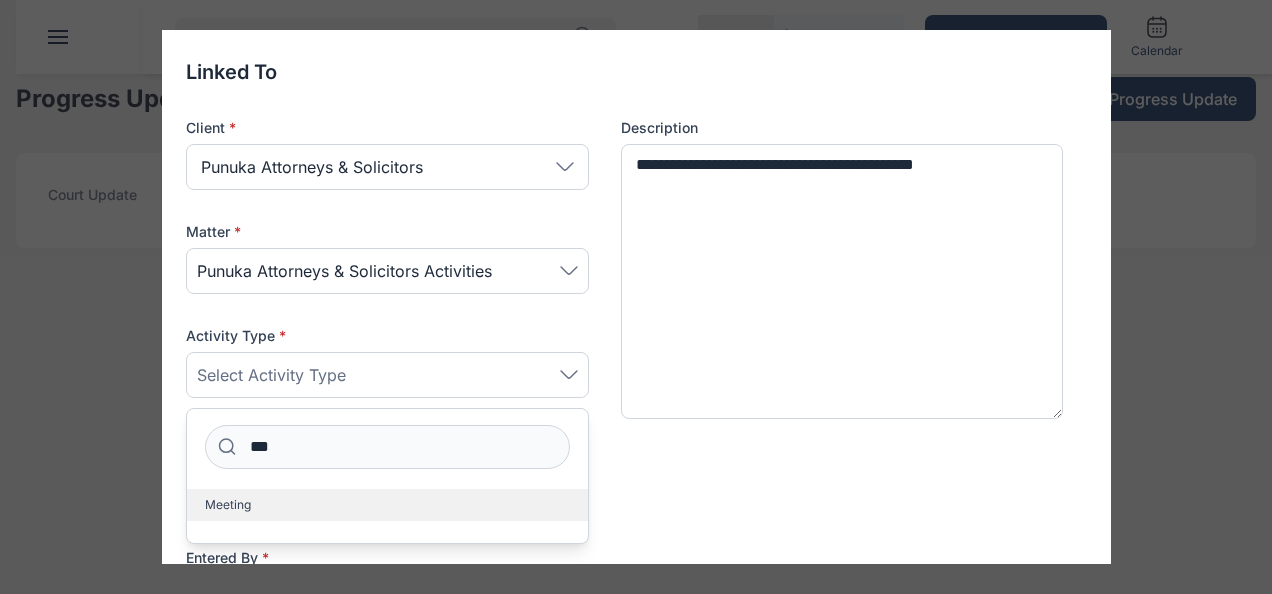 click on "Meeting" at bounding box center [387, 505] 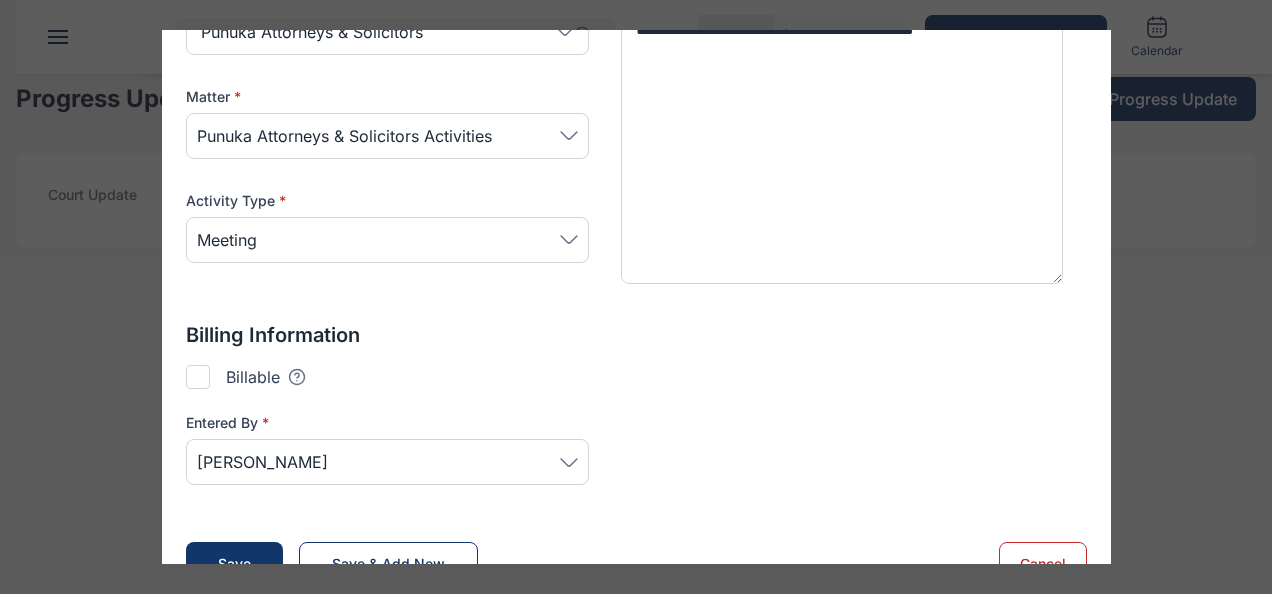 scroll, scrollTop: 338, scrollLeft: 0, axis: vertical 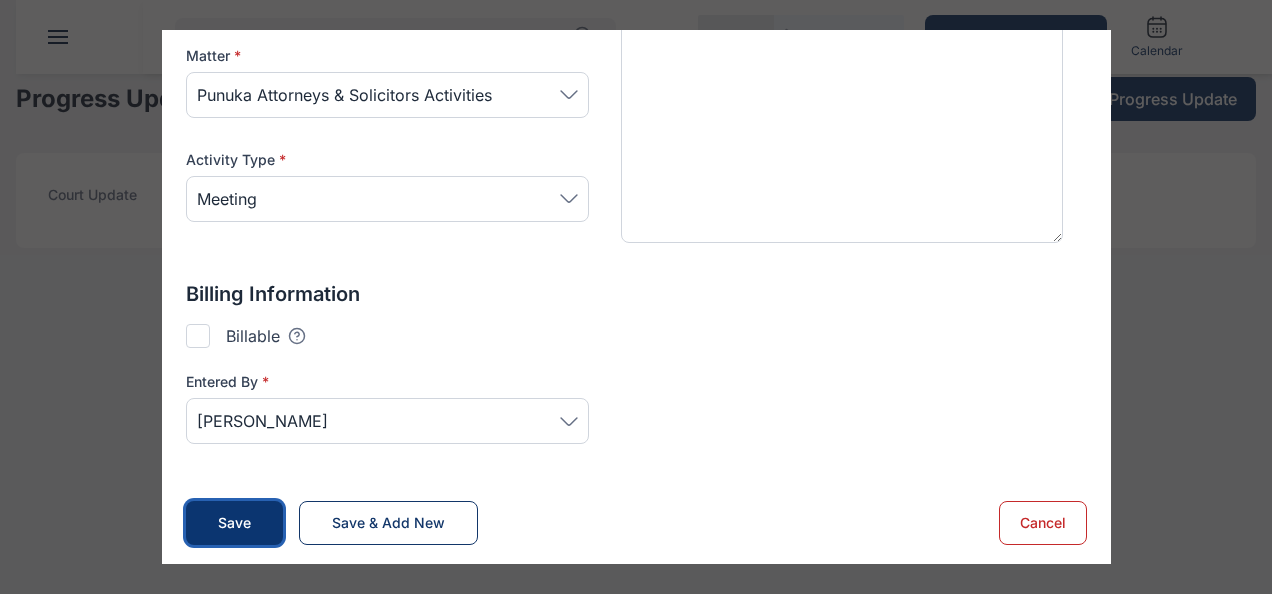click on "Save" at bounding box center [234, 523] 